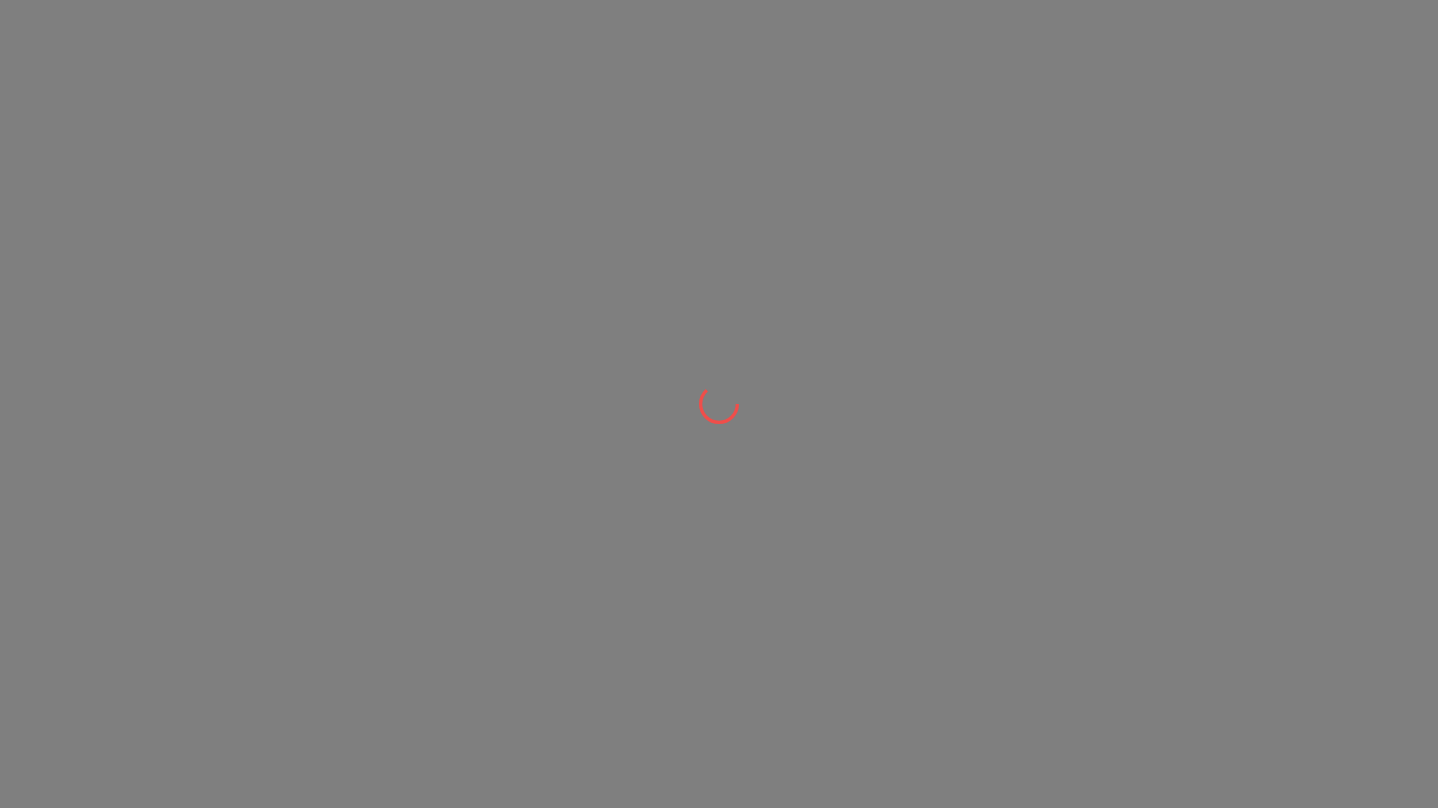 scroll, scrollTop: 0, scrollLeft: 0, axis: both 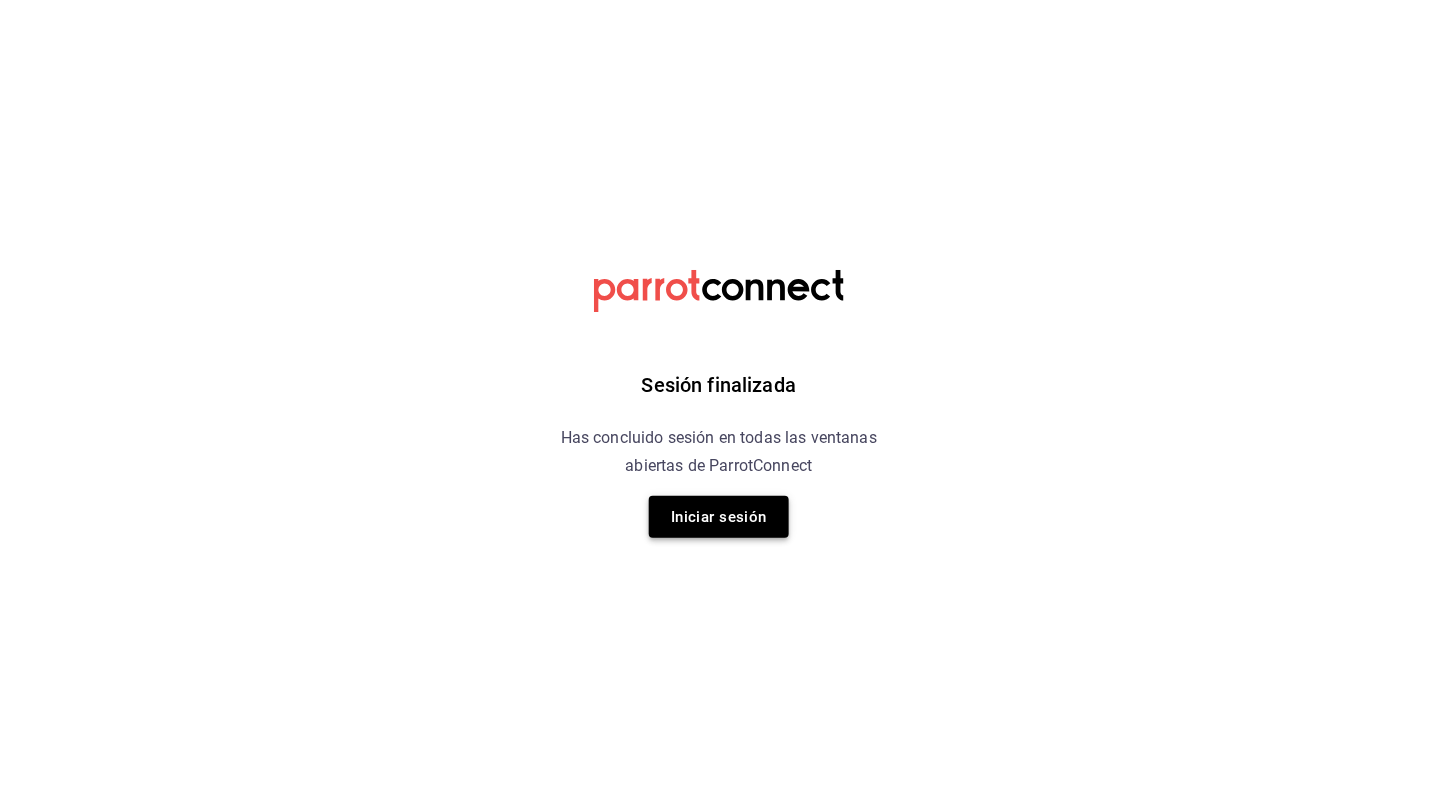 click on "Iniciar sesión" at bounding box center [719, 517] 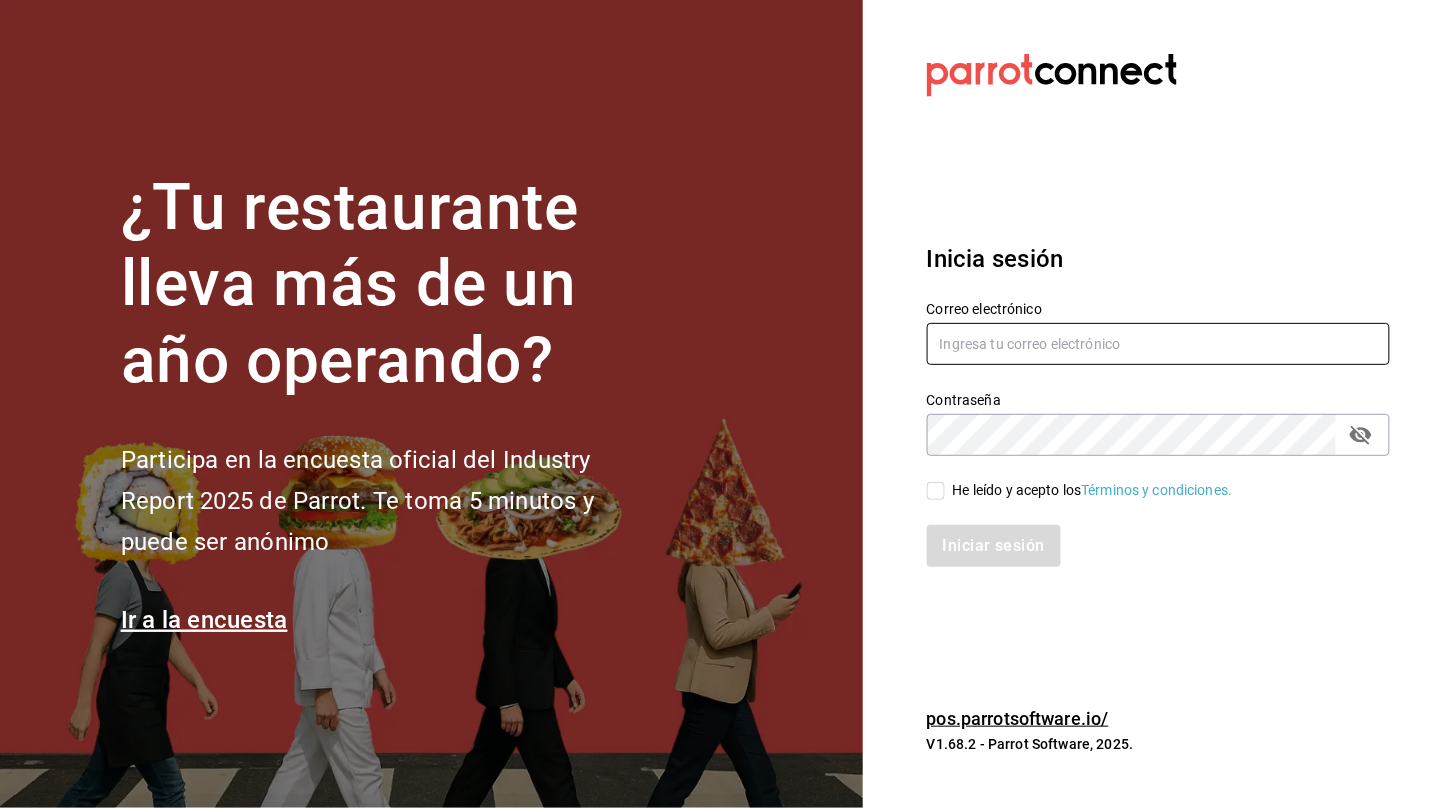 type on "multiuser@peace.com" 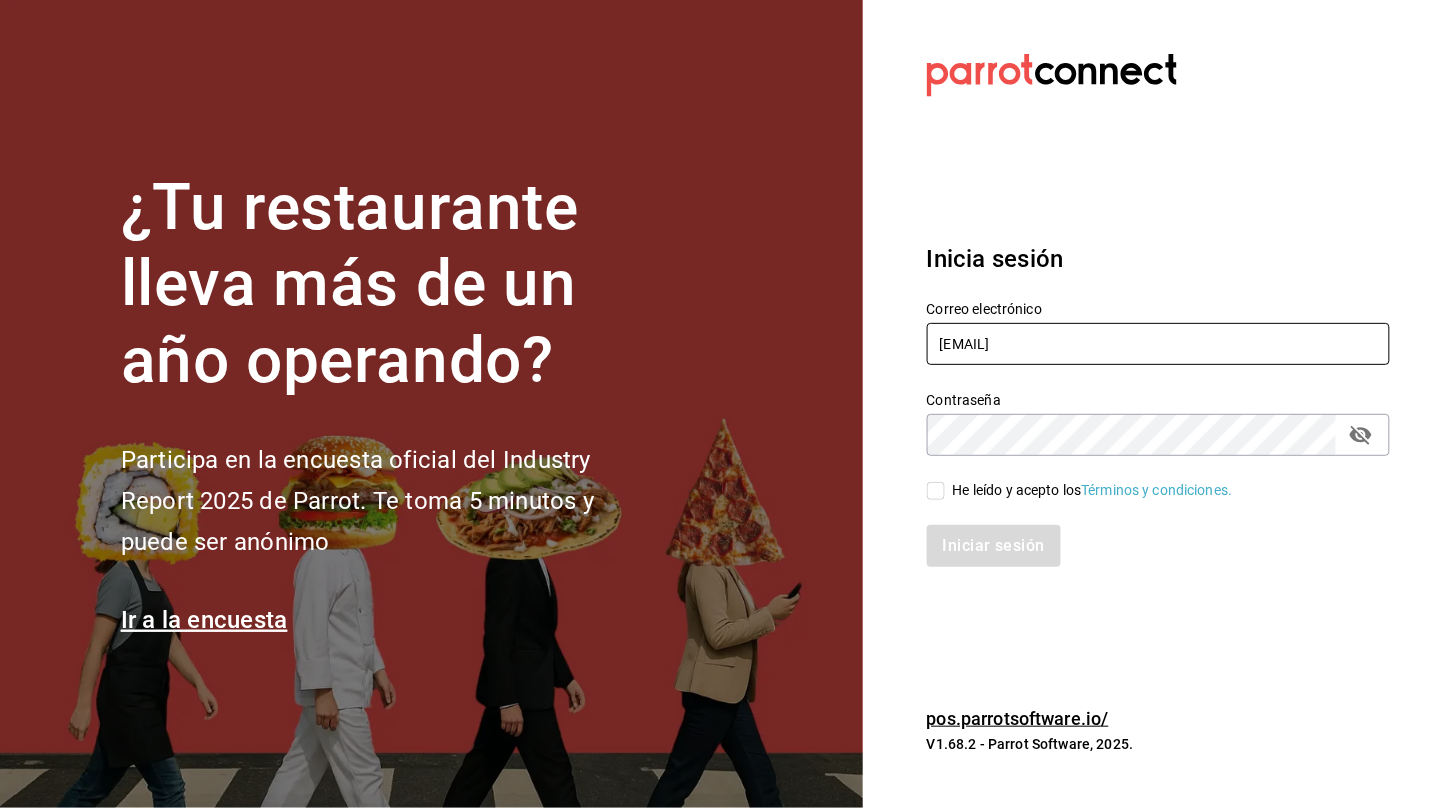 drag, startPoint x: 1084, startPoint y: 337, endPoint x: 734, endPoint y: 340, distance: 350.01285 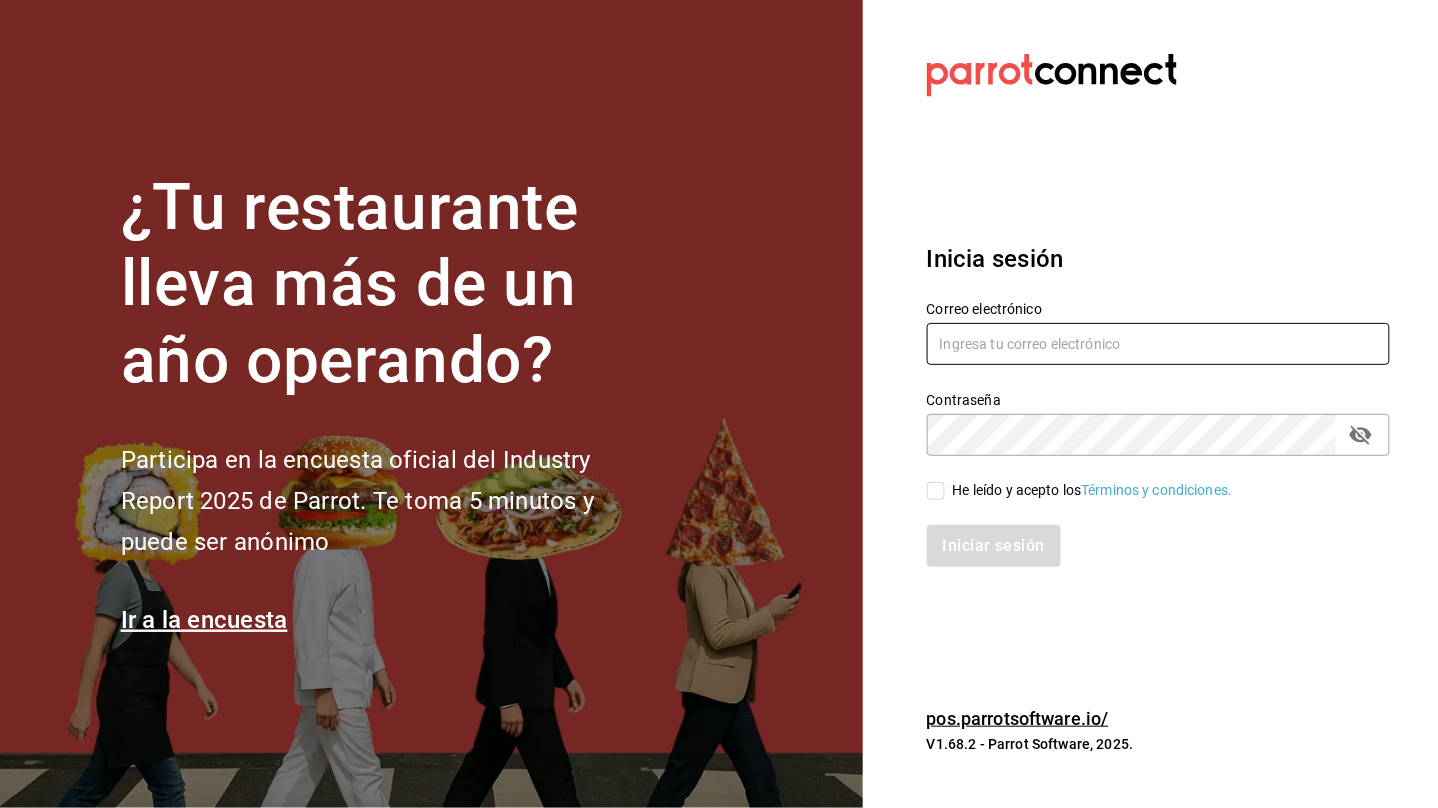 paste on "dixieadmon@gmail.com" 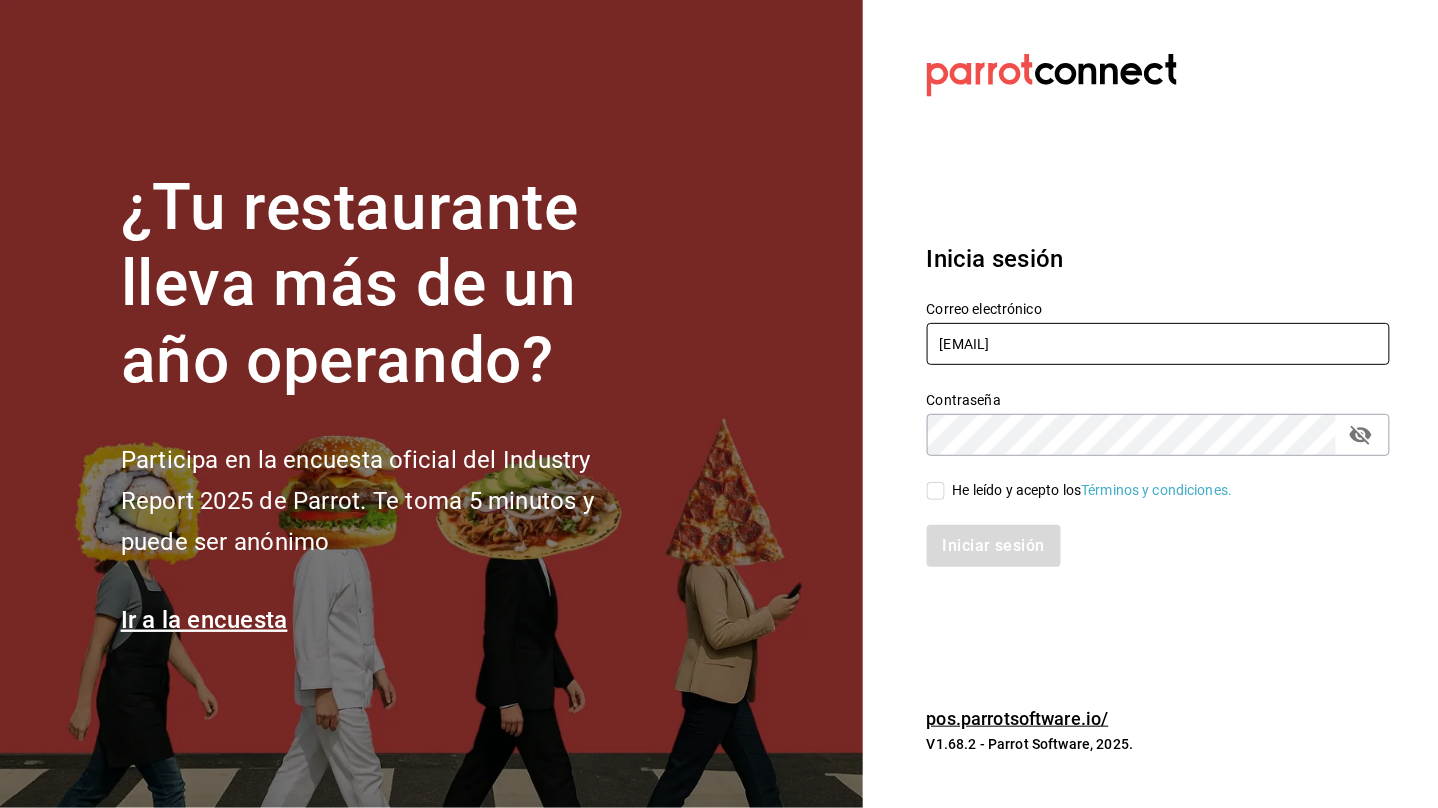 type on "dixieadmon@gmail.com" 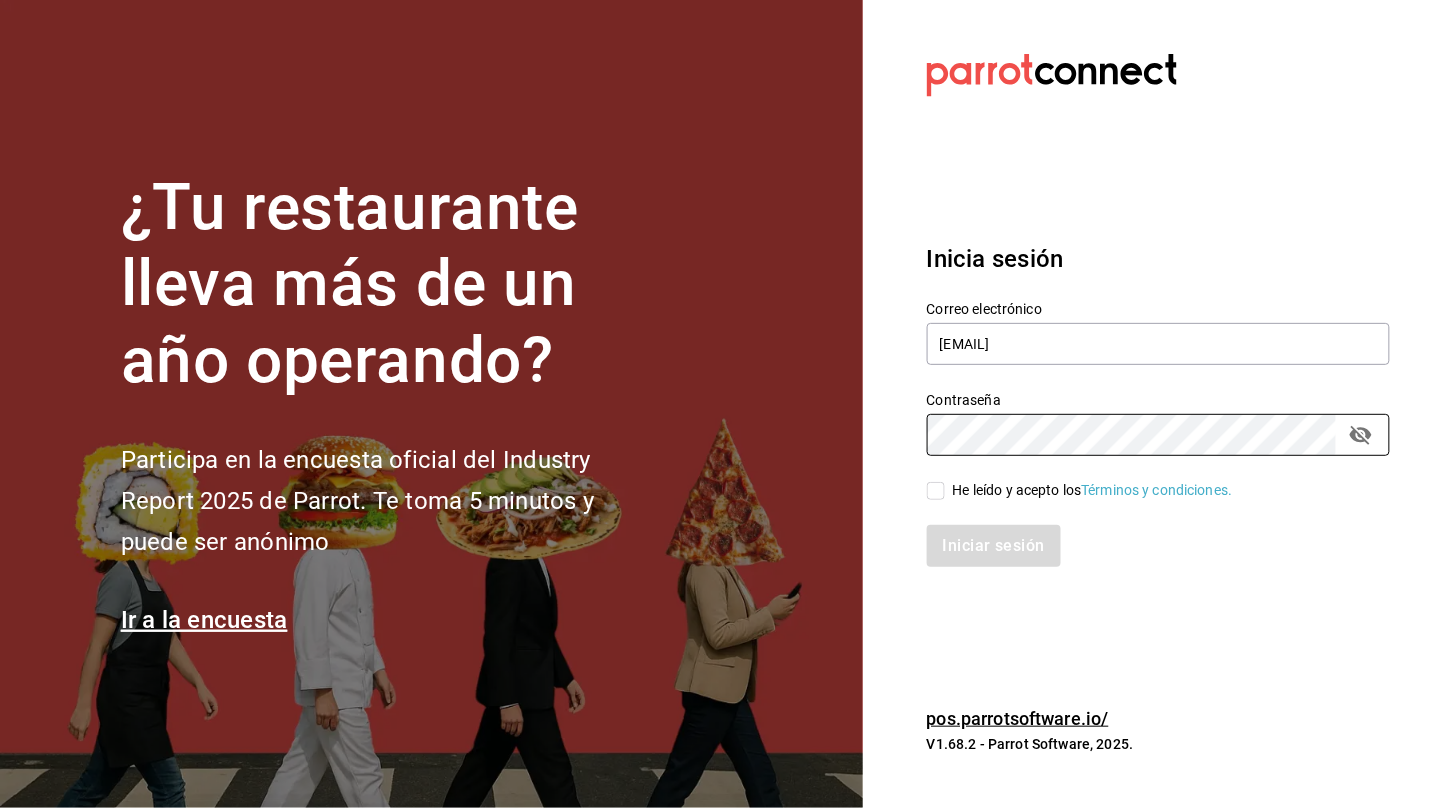 click on "¿Tu restaurante lleva más de un año operando? Participa en la encuesta oficial del Industry Report 2025 de Parrot. Te toma 5 minutos y puede ser anónimo Ir a la encuesta Datos incorrectos. Verifica que tu Correo o Contraseña estén bien escritos. Inicia sesión Correo electrónico dixieadmon@gmail.com Contraseña Contraseña He leído y acepto los  Términos y condiciones. Iniciar sesión pos.parrotsoftware.io/ V1.68.2 - Parrot Software, 2025." at bounding box center (719, 404) 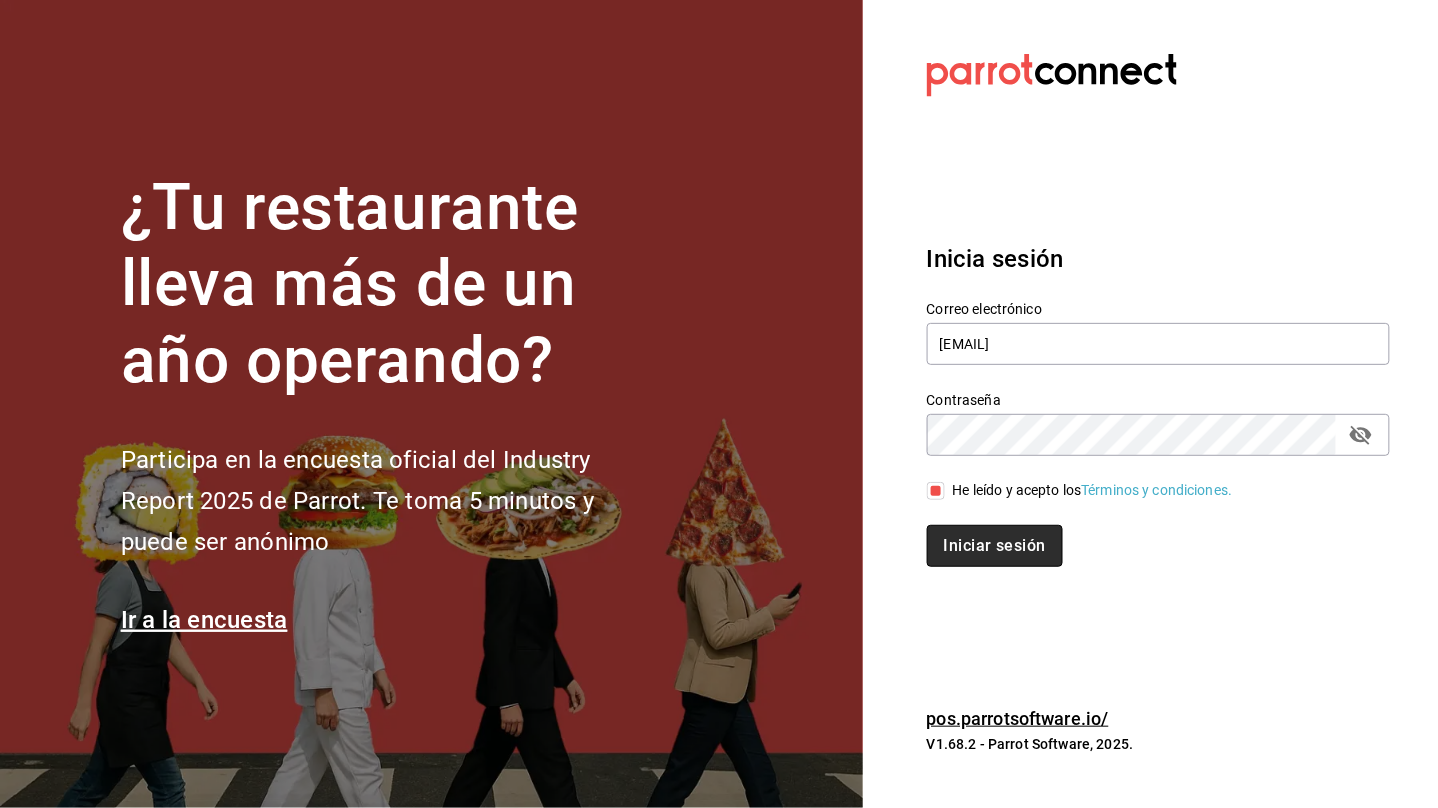 click on "Iniciar sesión" at bounding box center [995, 546] 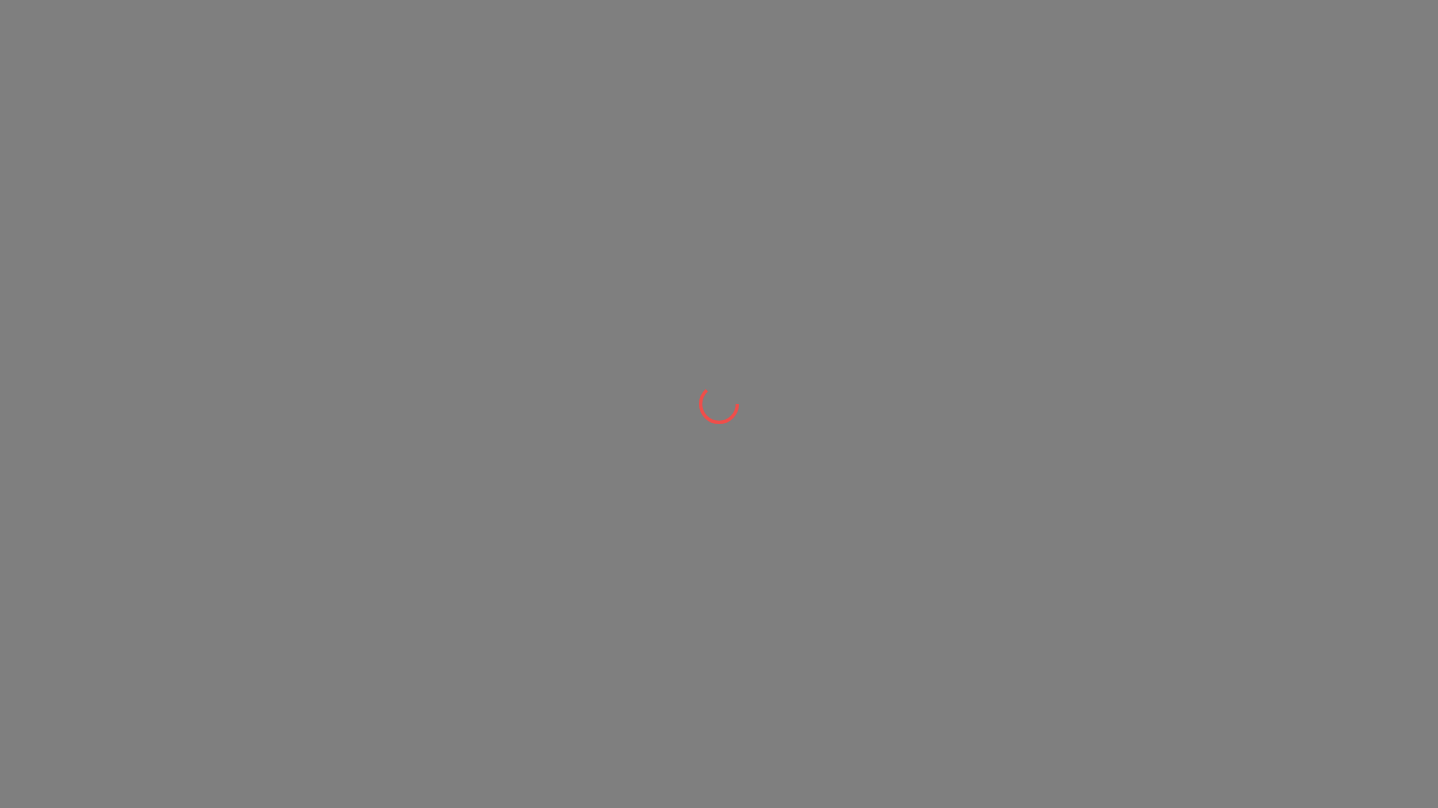 scroll, scrollTop: 0, scrollLeft: 0, axis: both 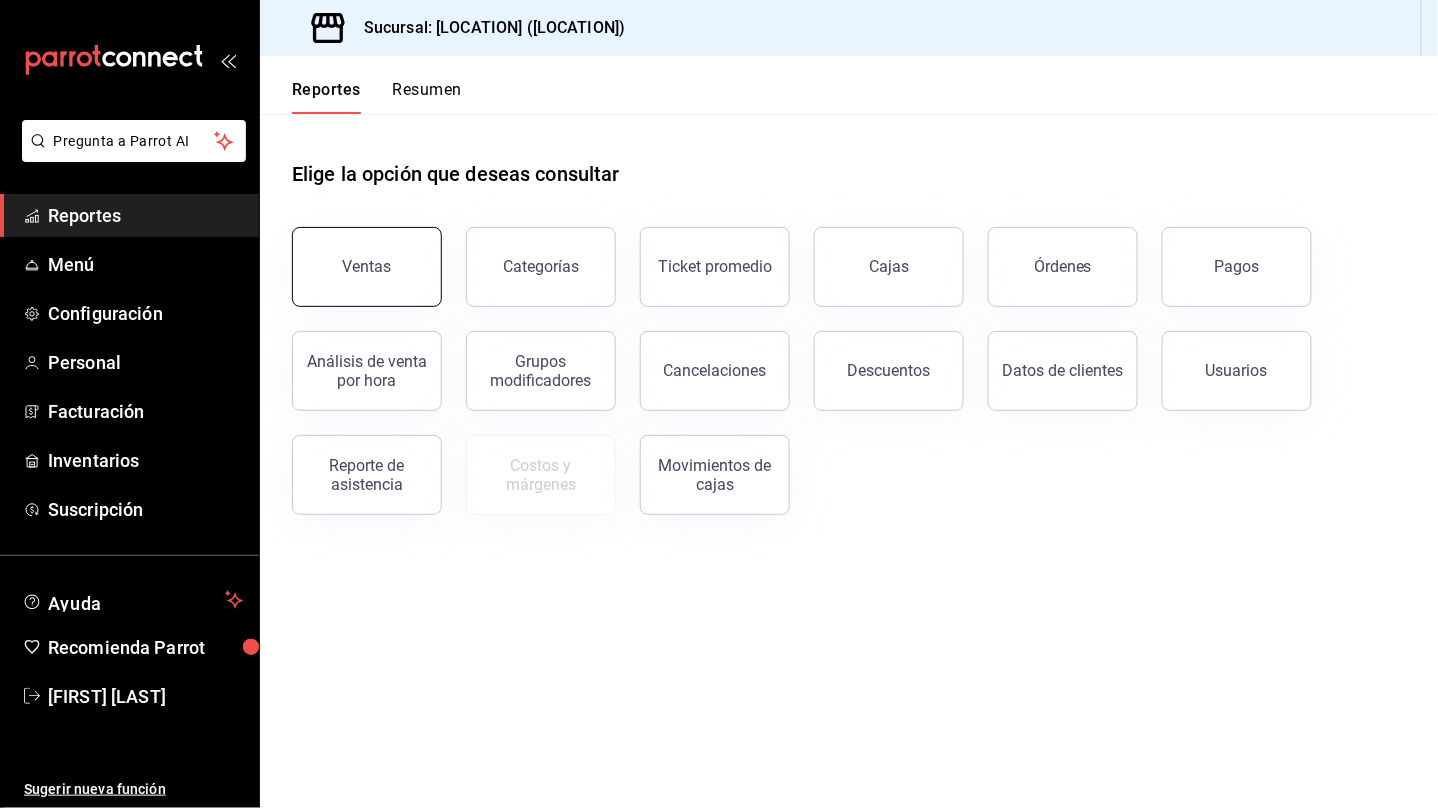 click on "Ventas" at bounding box center [367, 266] 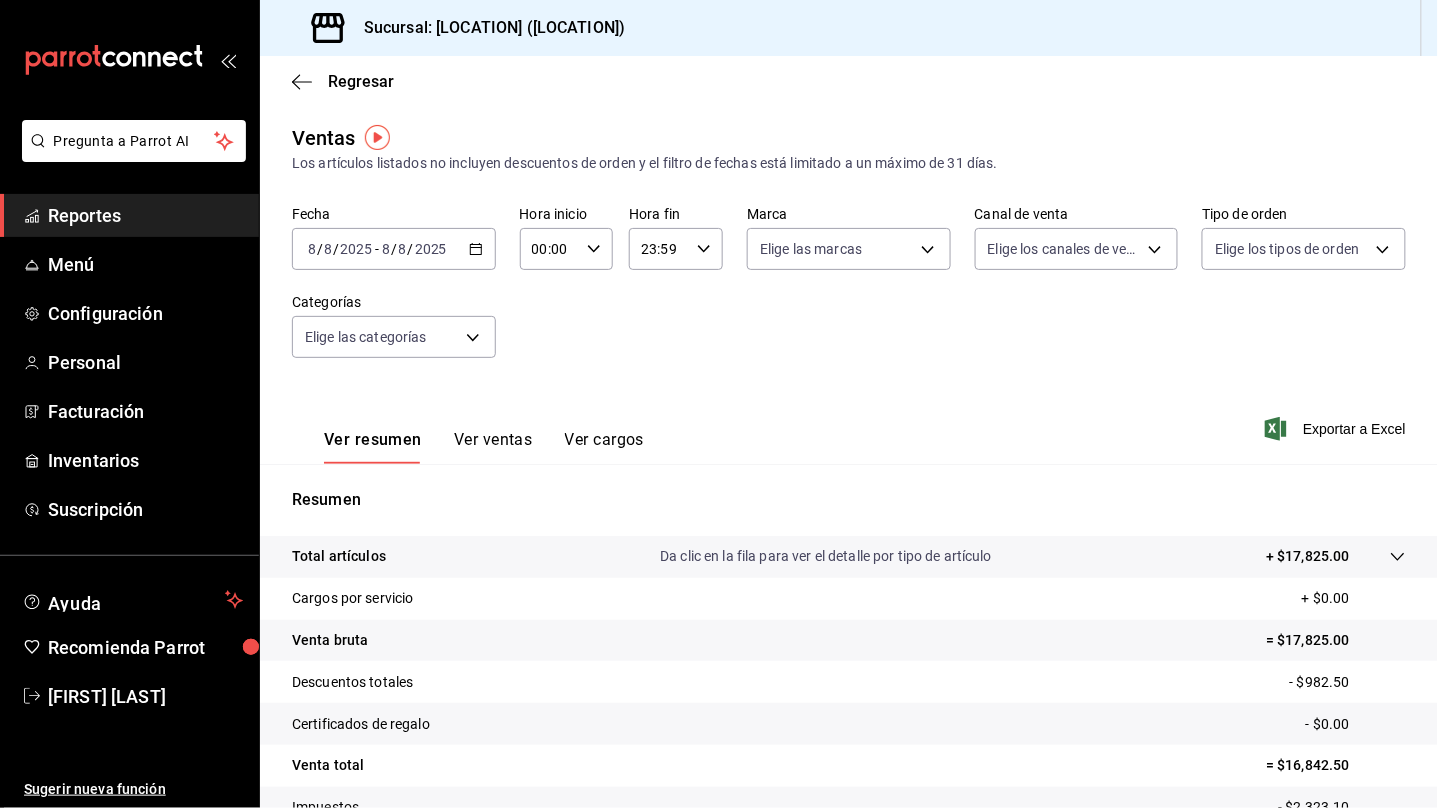 click 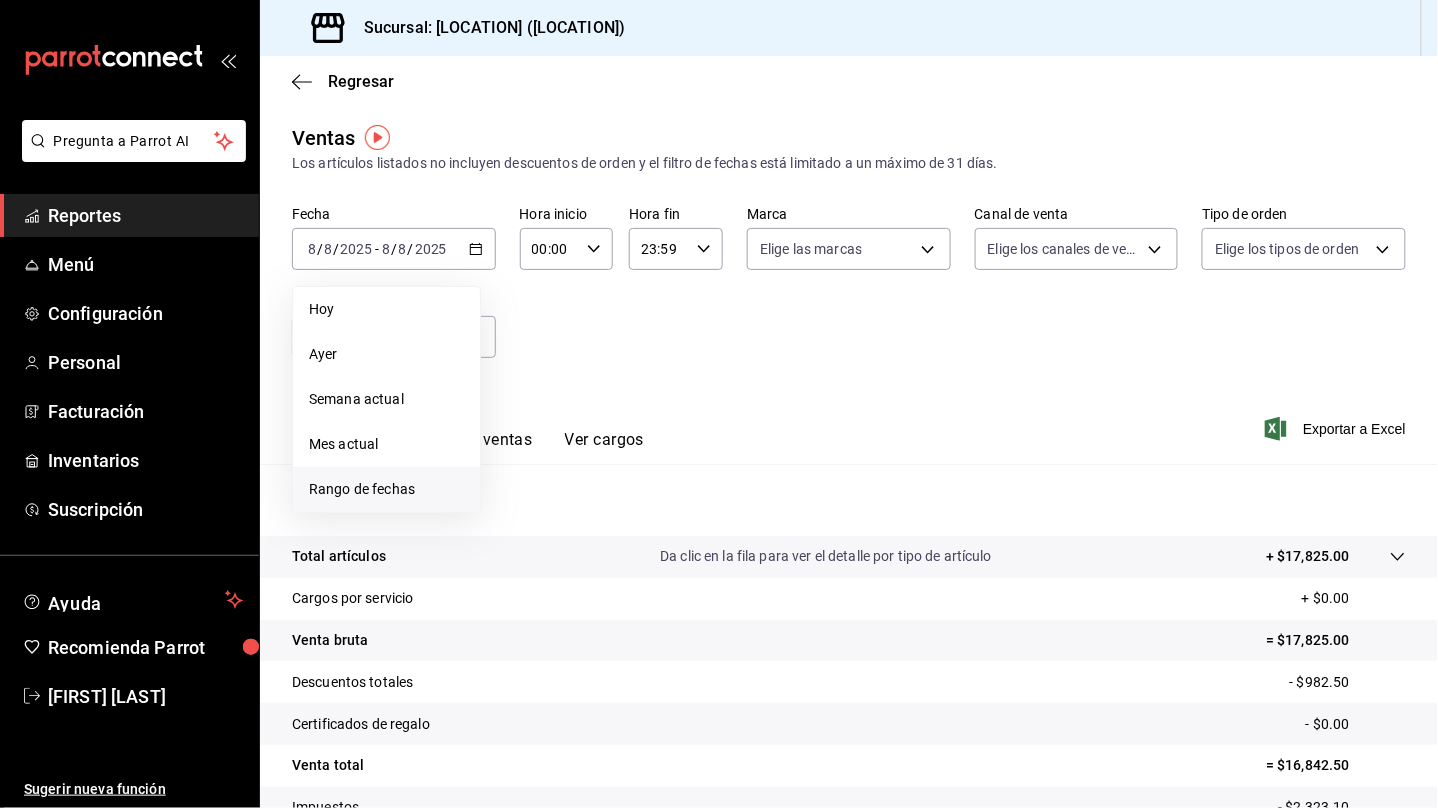 click on "Rango de fechas" at bounding box center [386, 489] 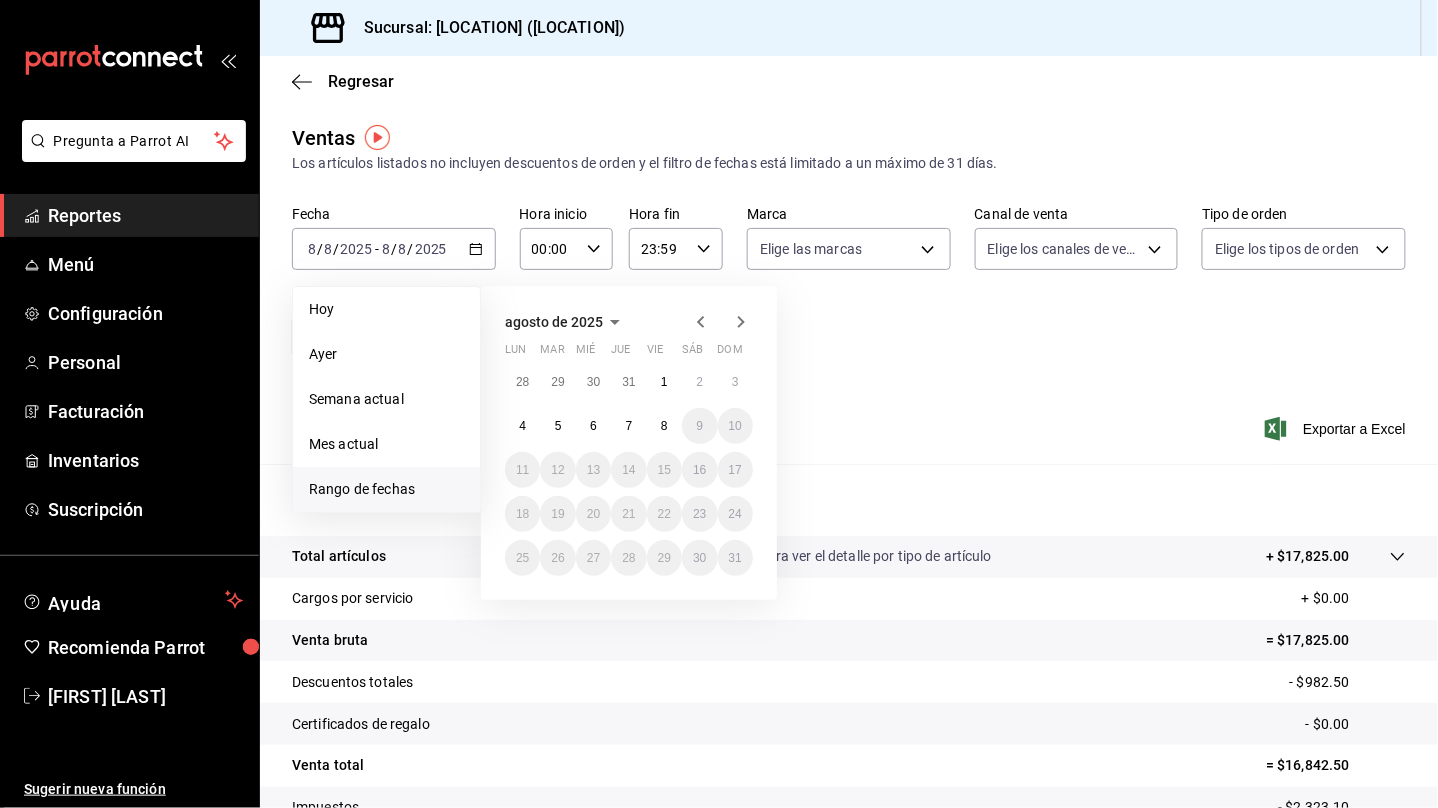 click 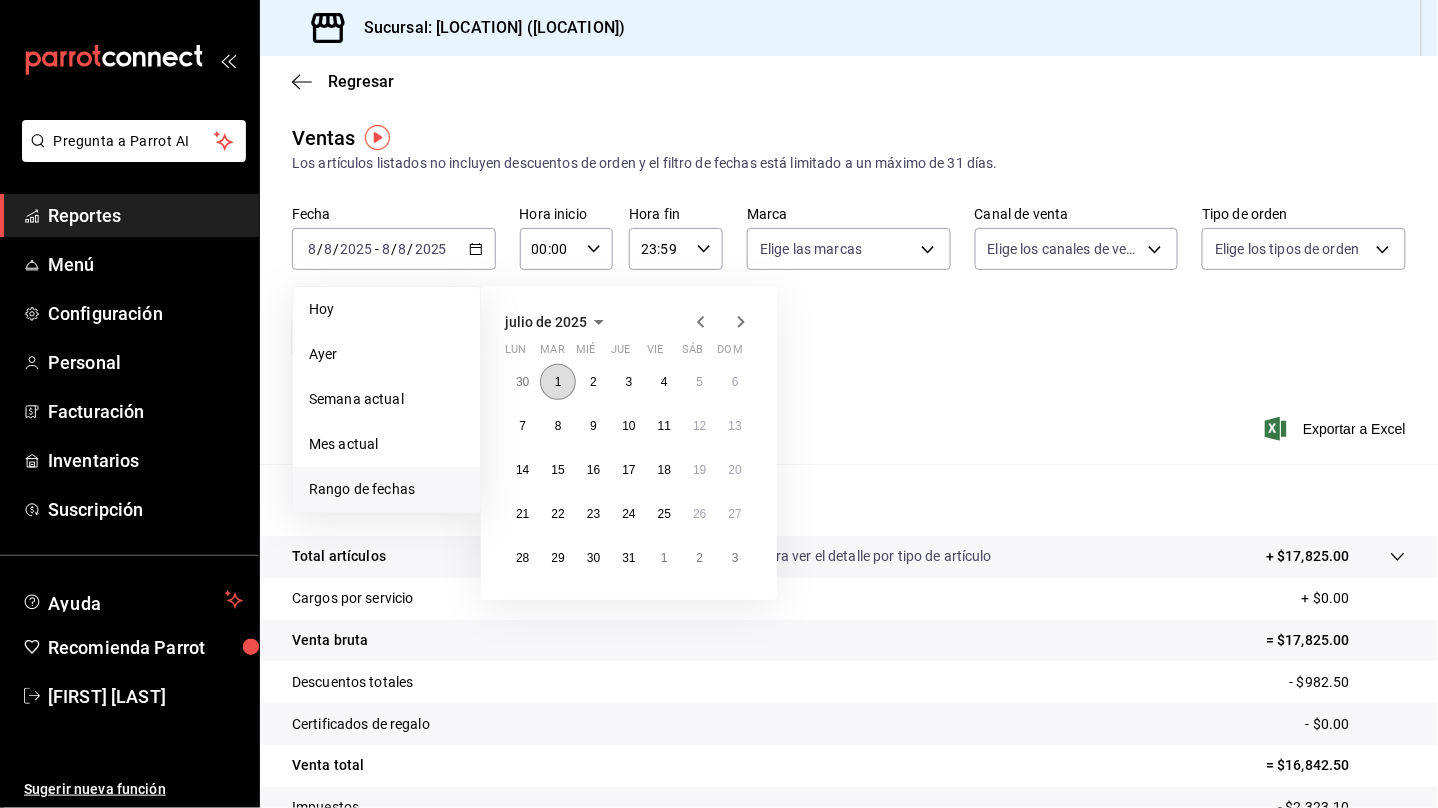click on "1" at bounding box center [557, 382] 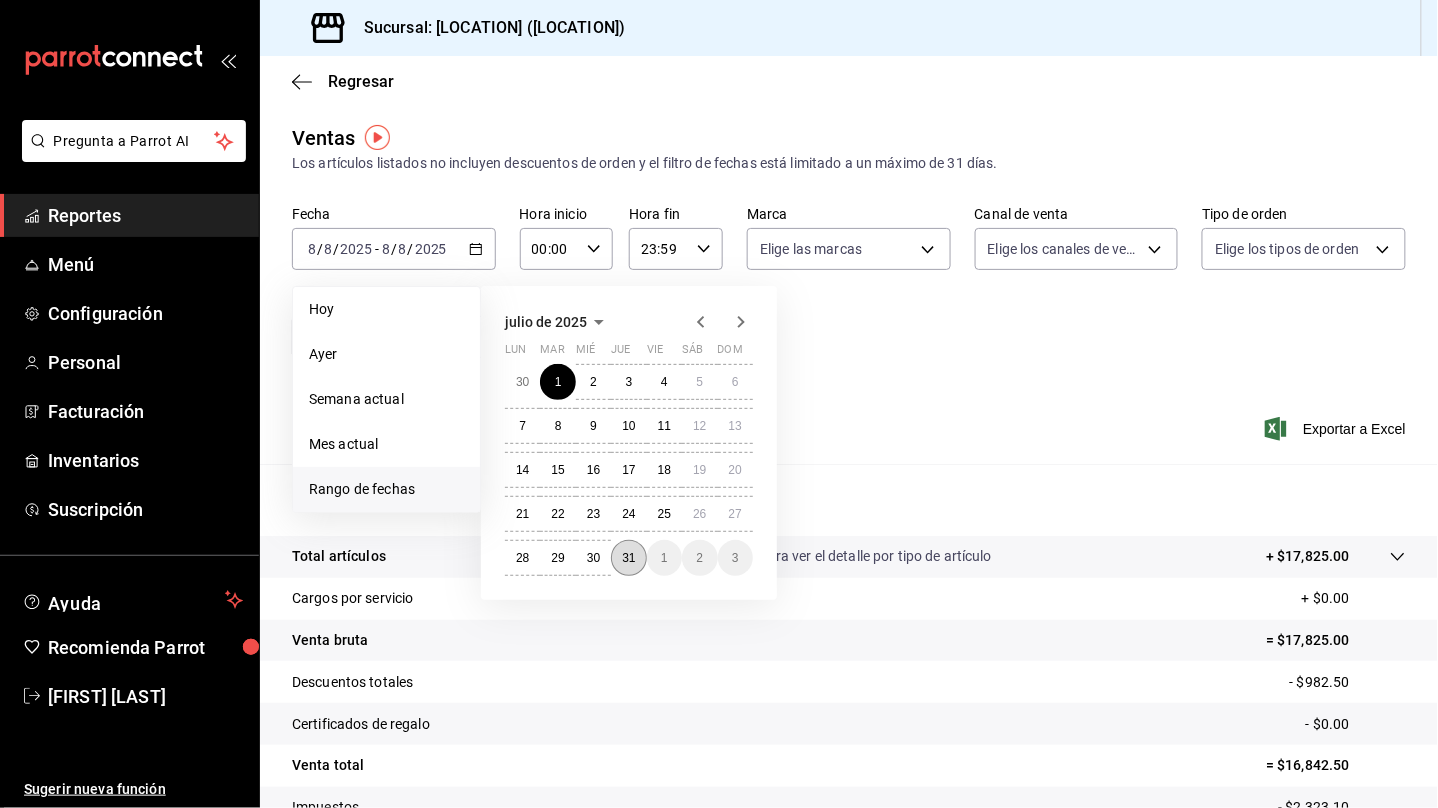click on "31" at bounding box center [628, 558] 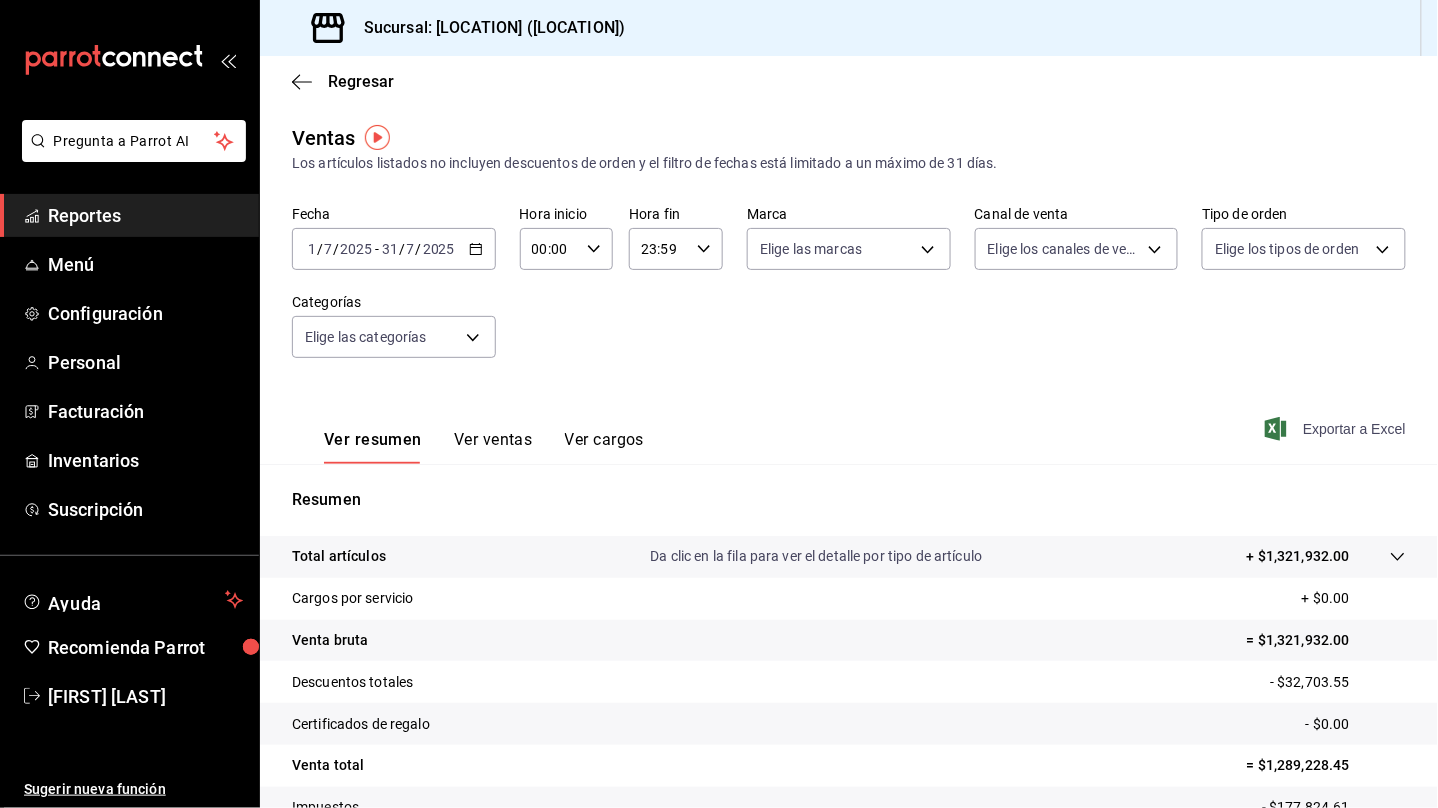 click on "Exportar a Excel" at bounding box center (1337, 429) 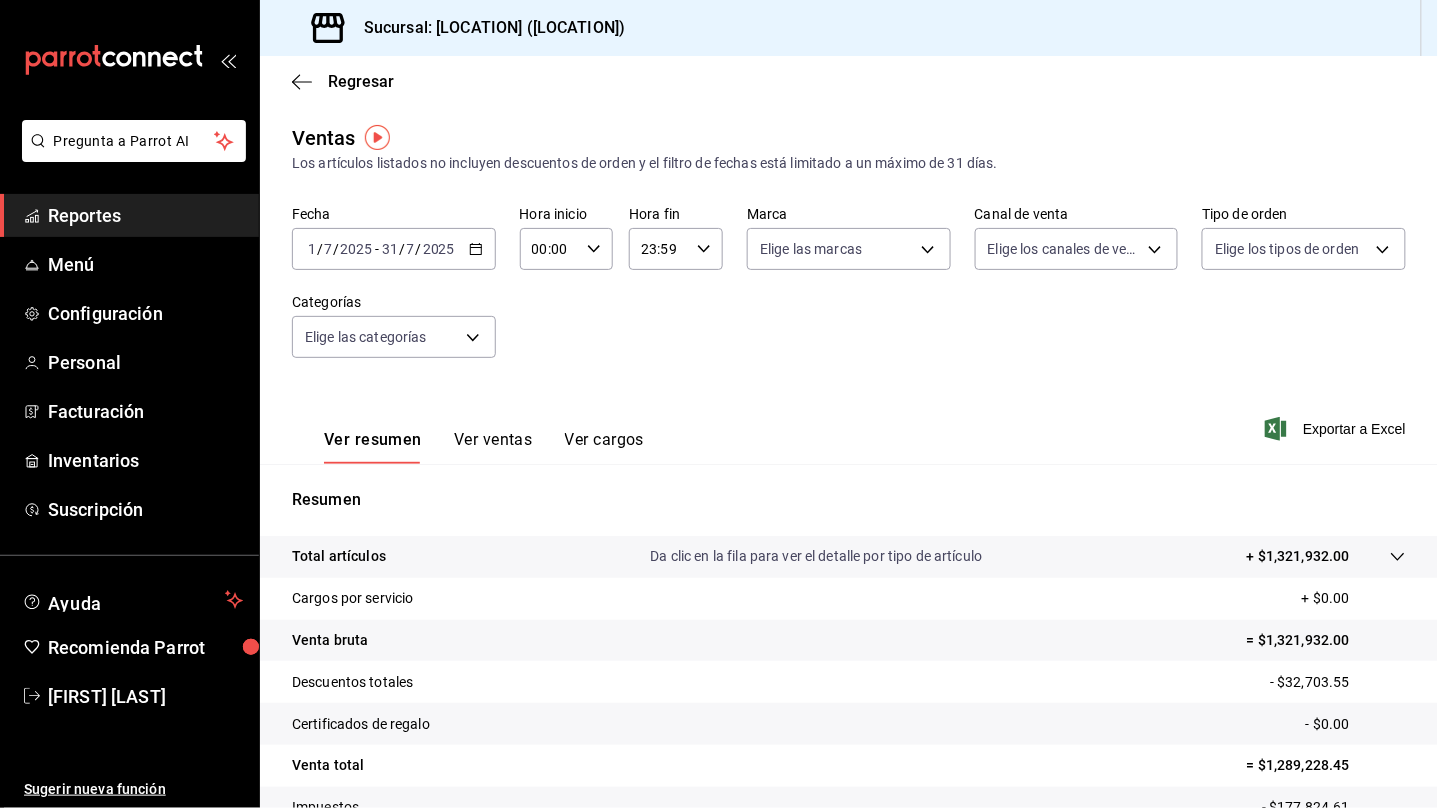 click 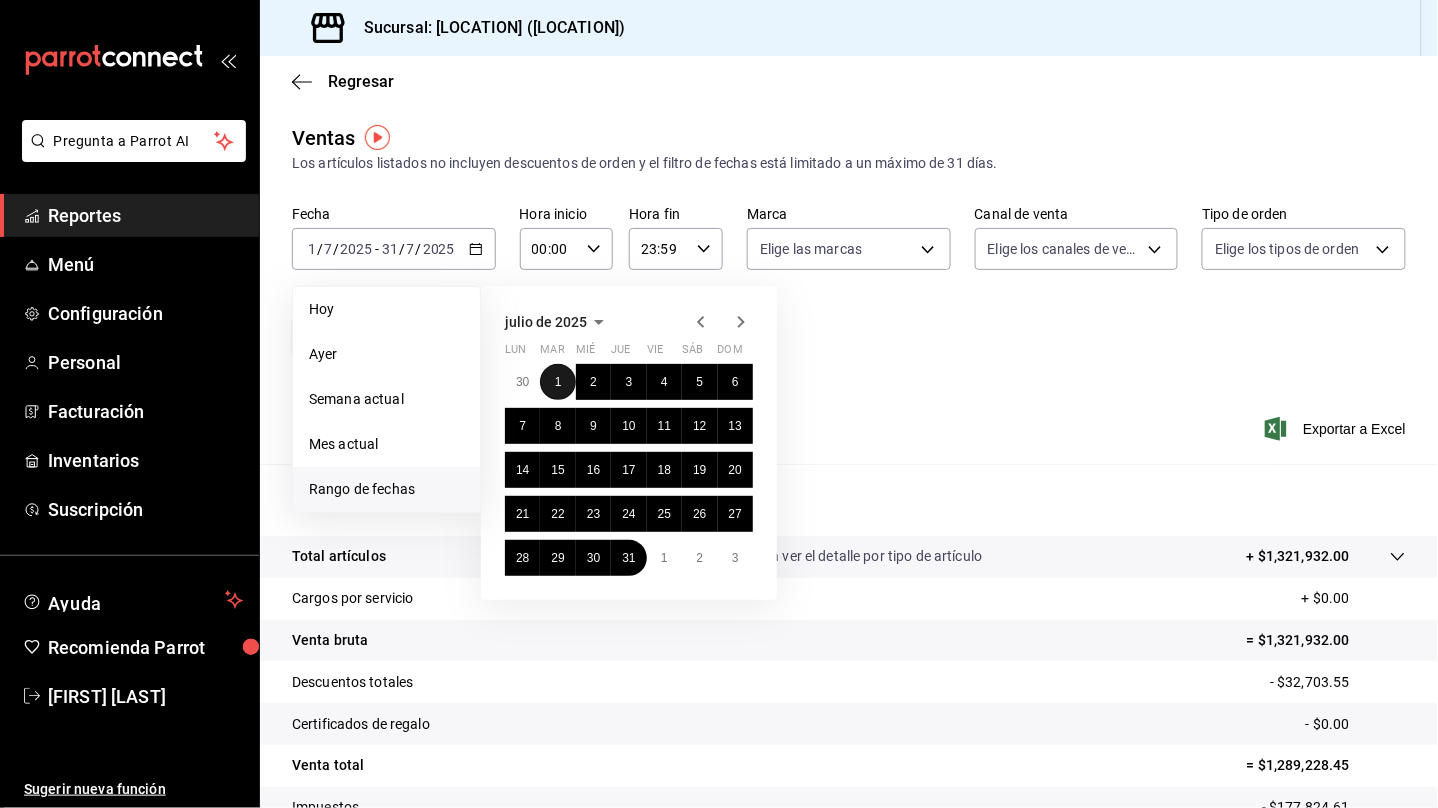 click on "1" at bounding box center (558, 382) 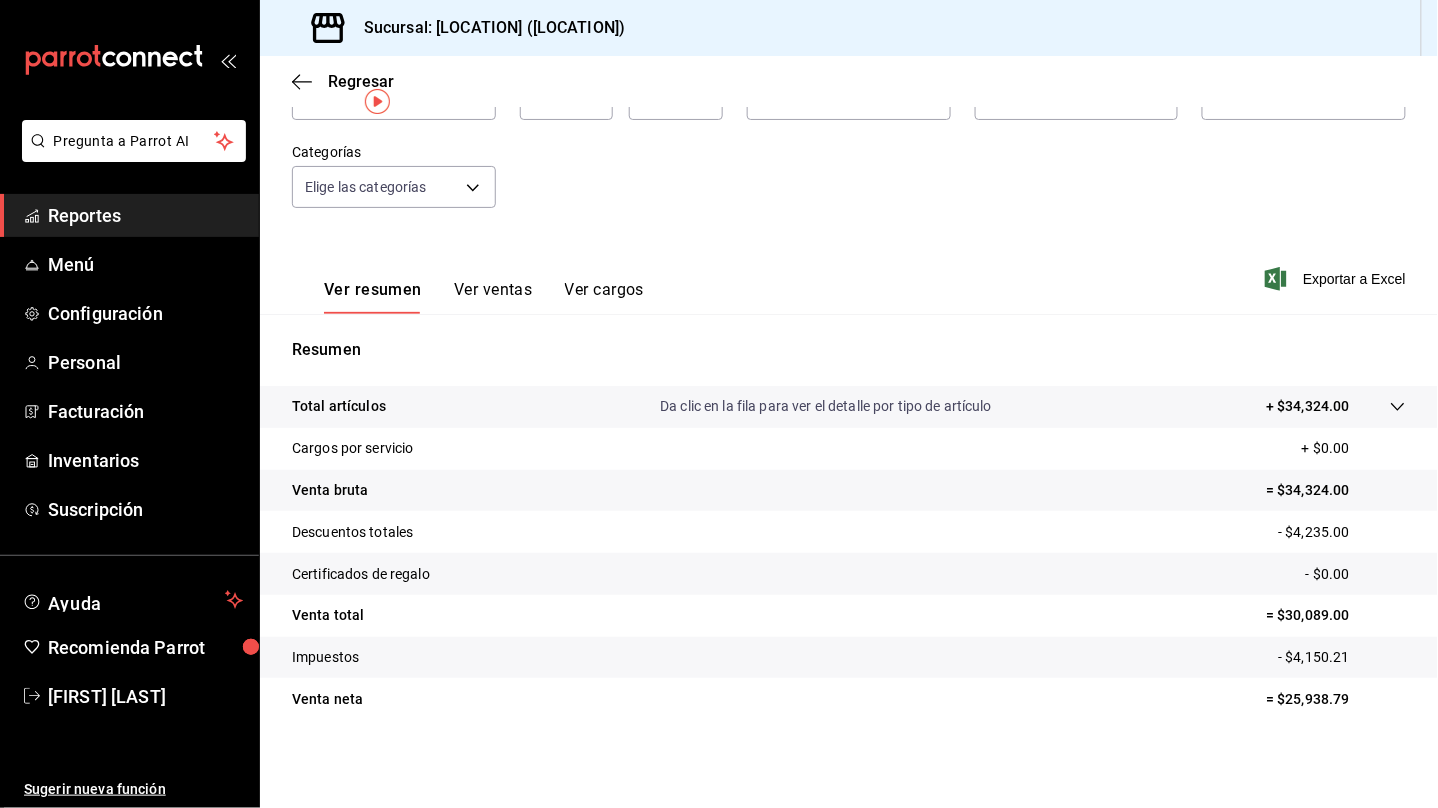 scroll, scrollTop: 0, scrollLeft: 0, axis: both 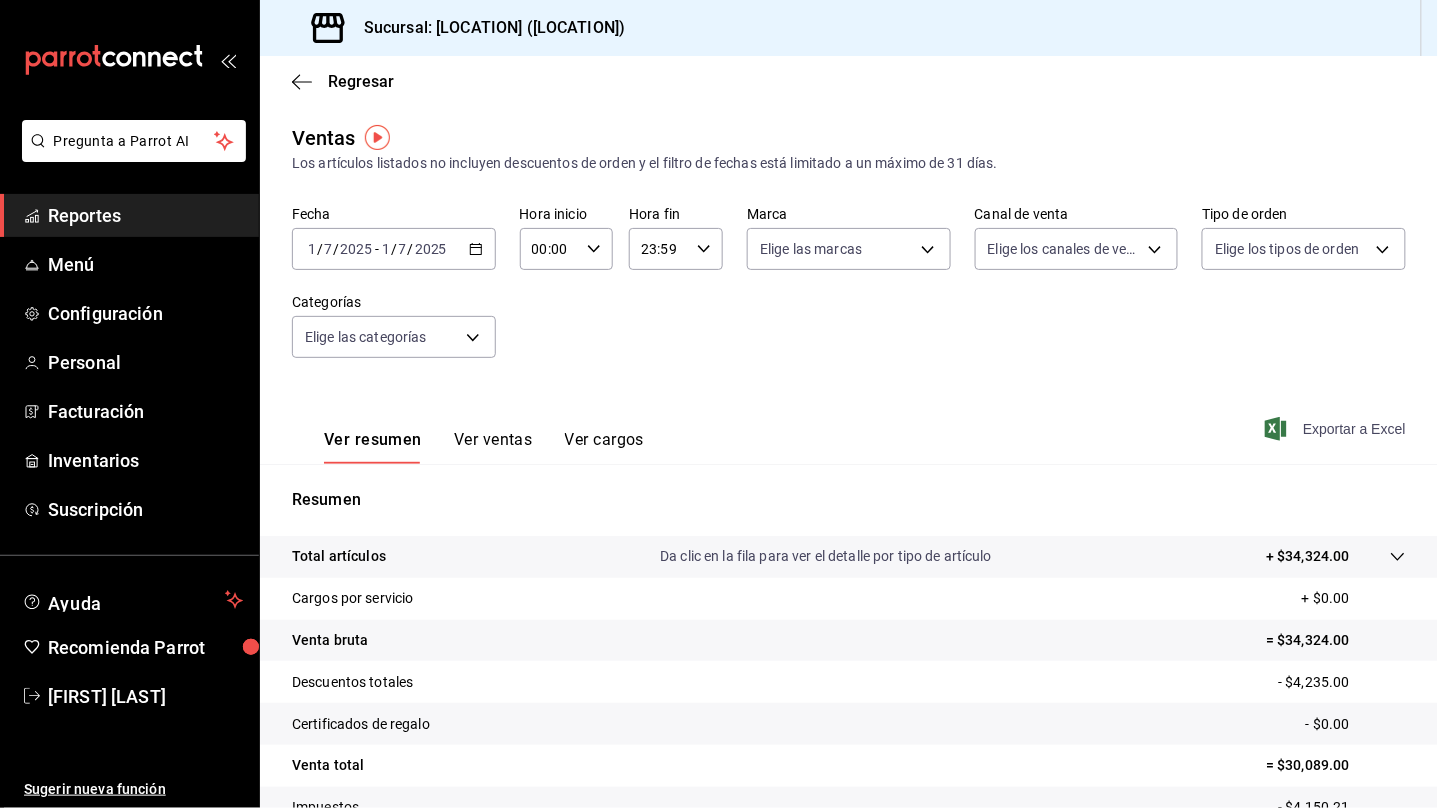 click on "Exportar a Excel" at bounding box center [1337, 429] 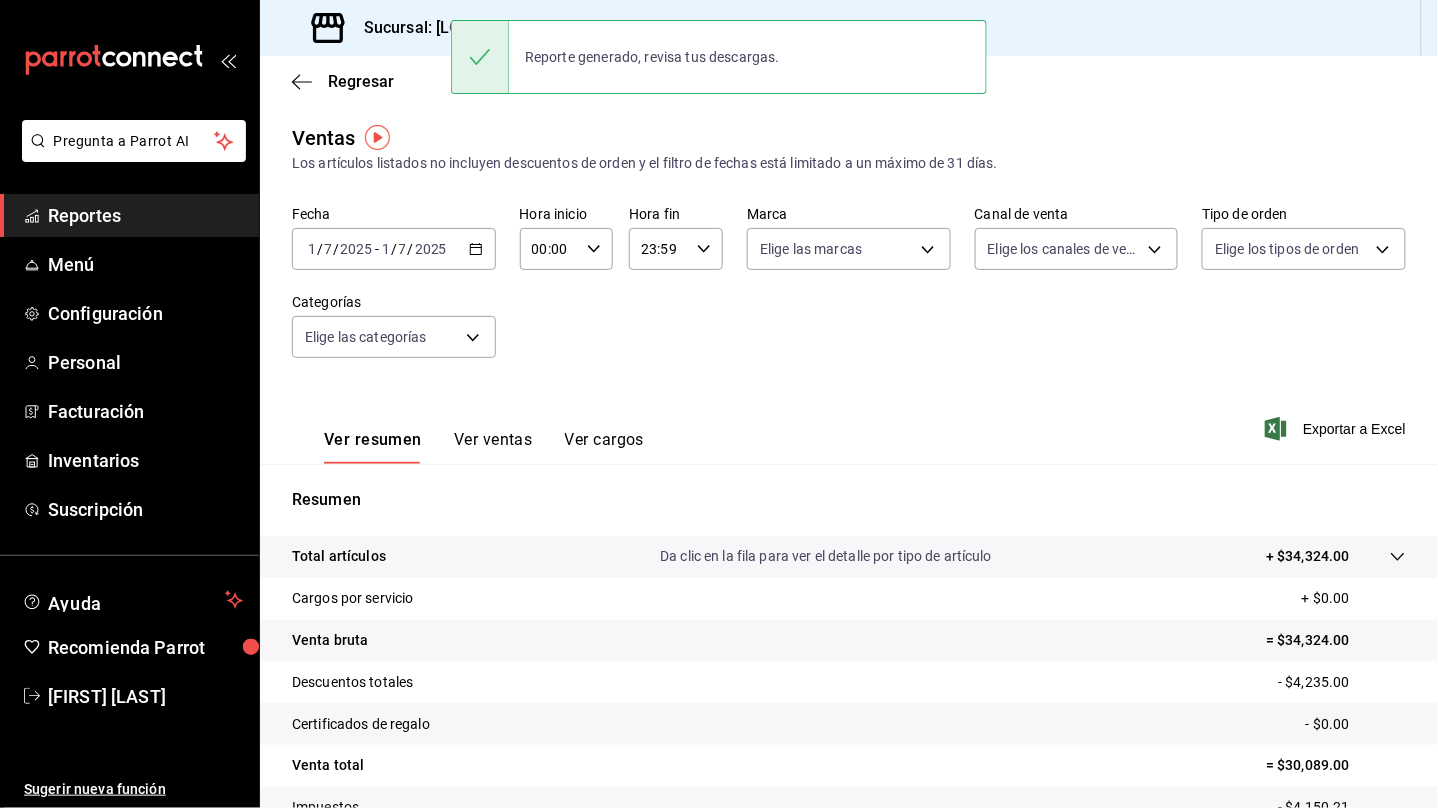 click 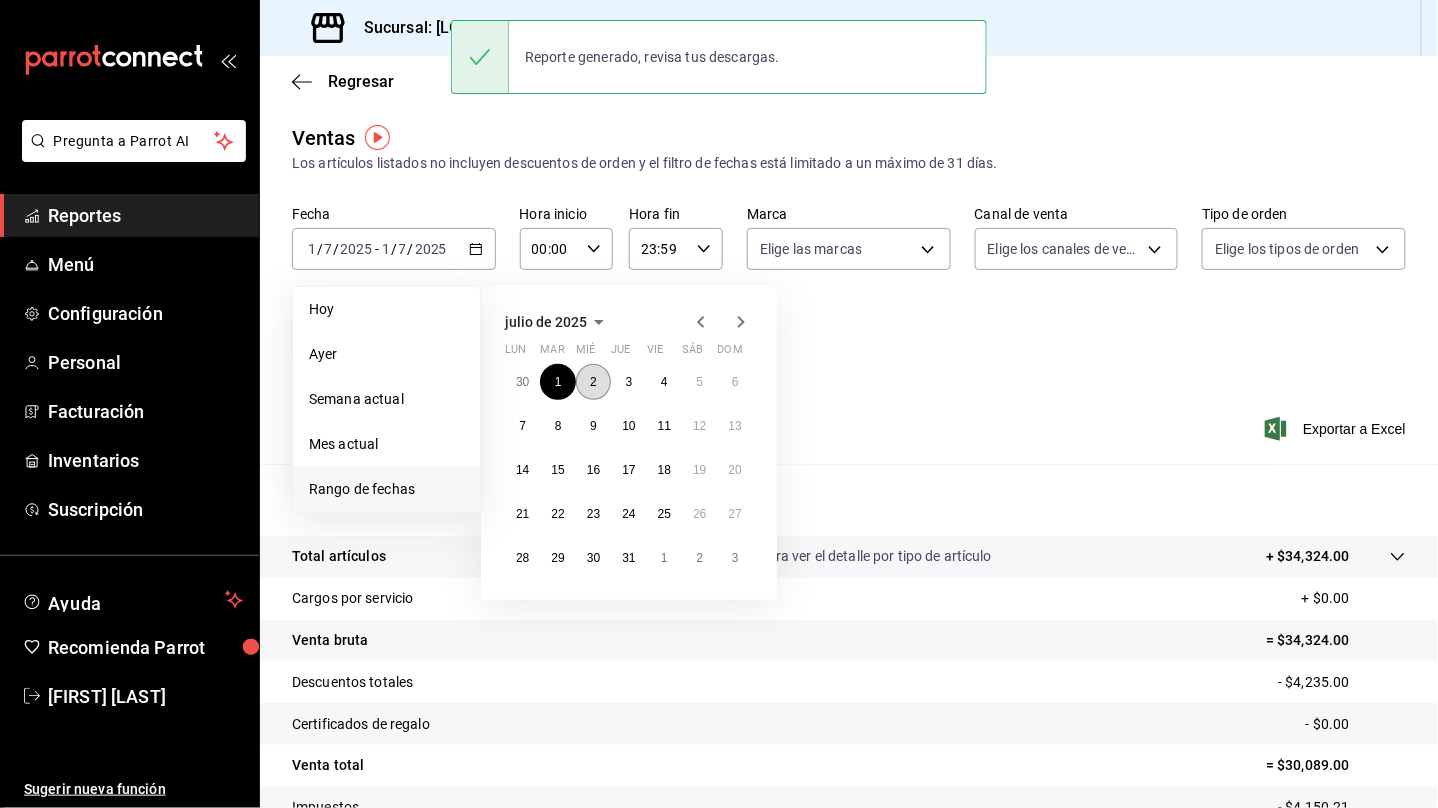 click on "2" at bounding box center (593, 382) 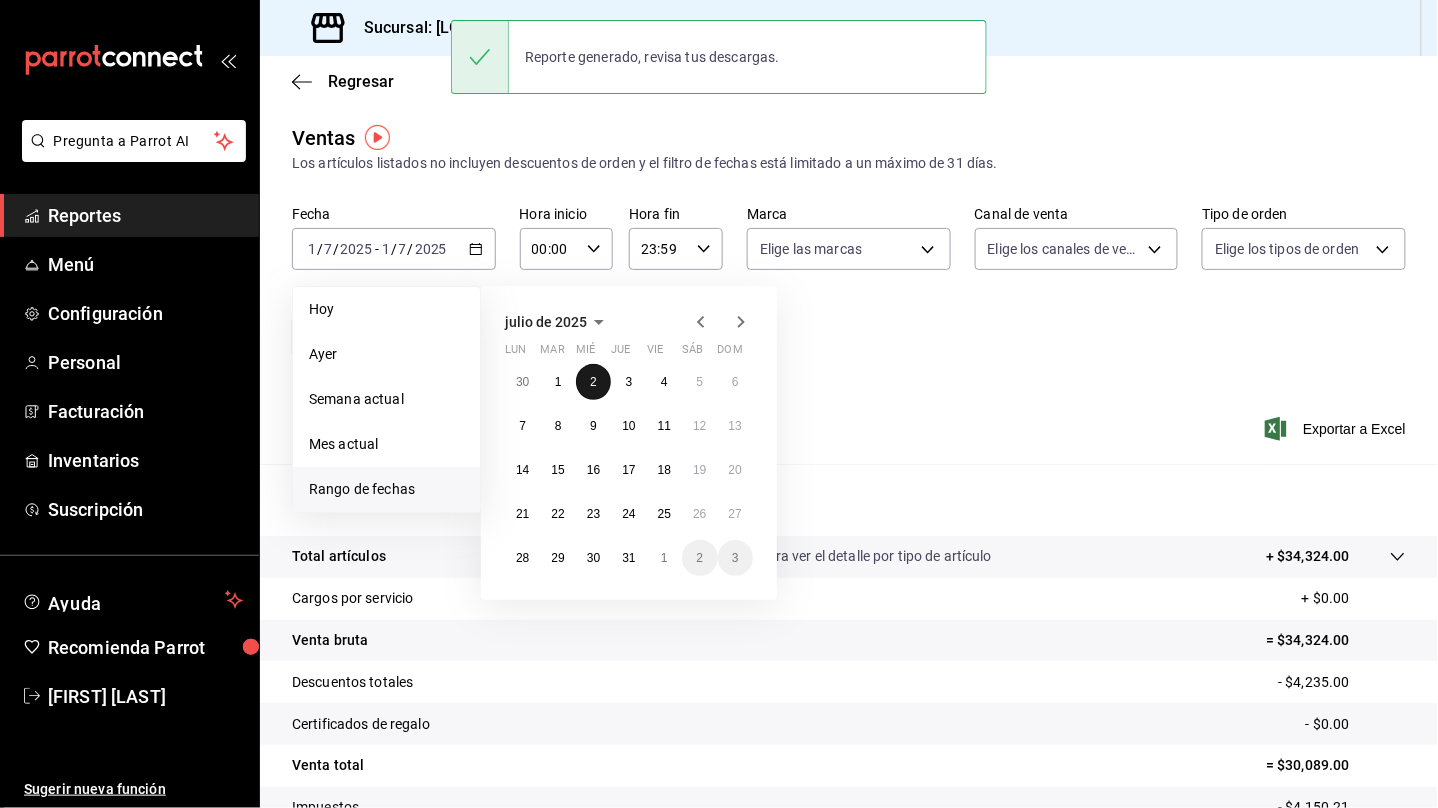 click on "2" at bounding box center [593, 382] 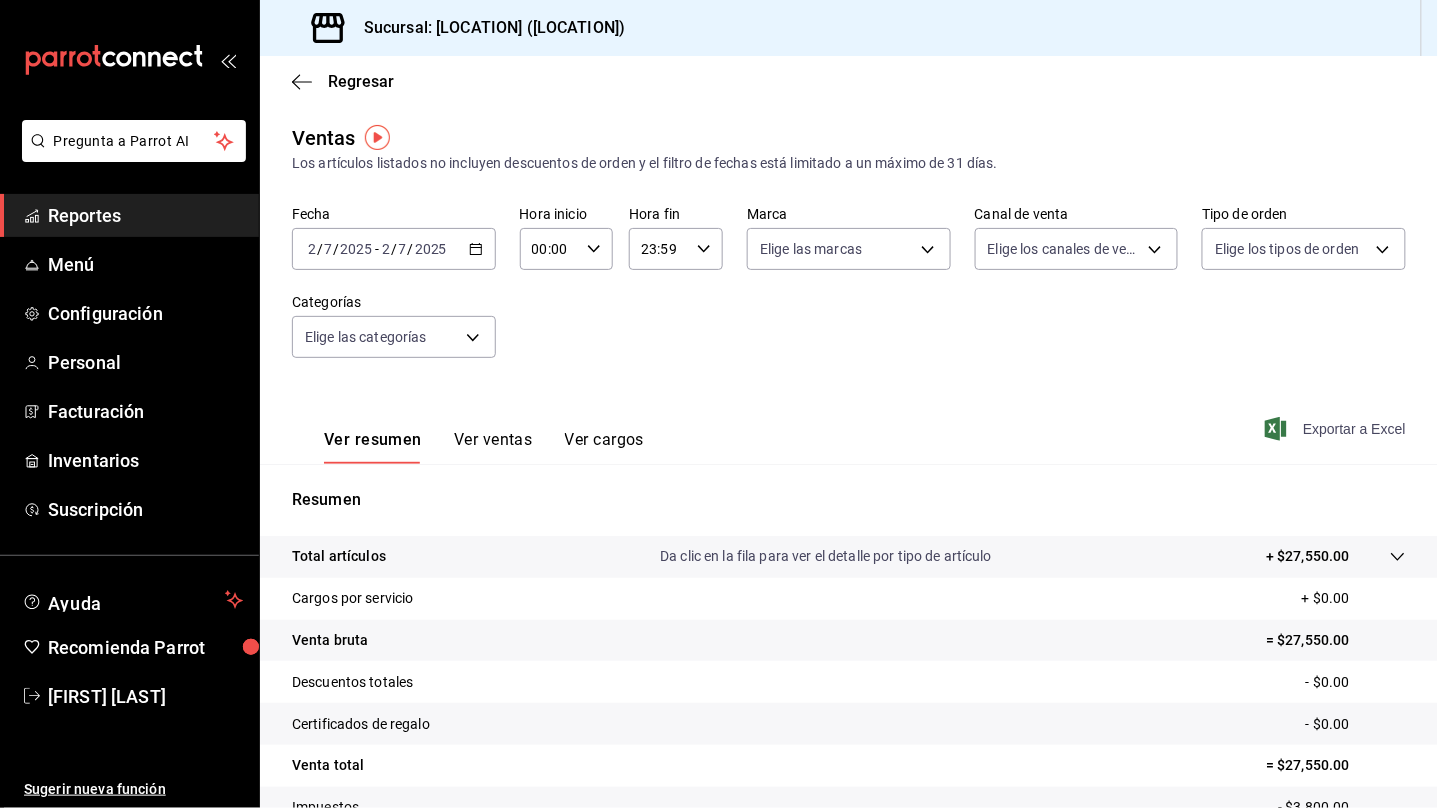 click on "Exportar a Excel" at bounding box center (1337, 429) 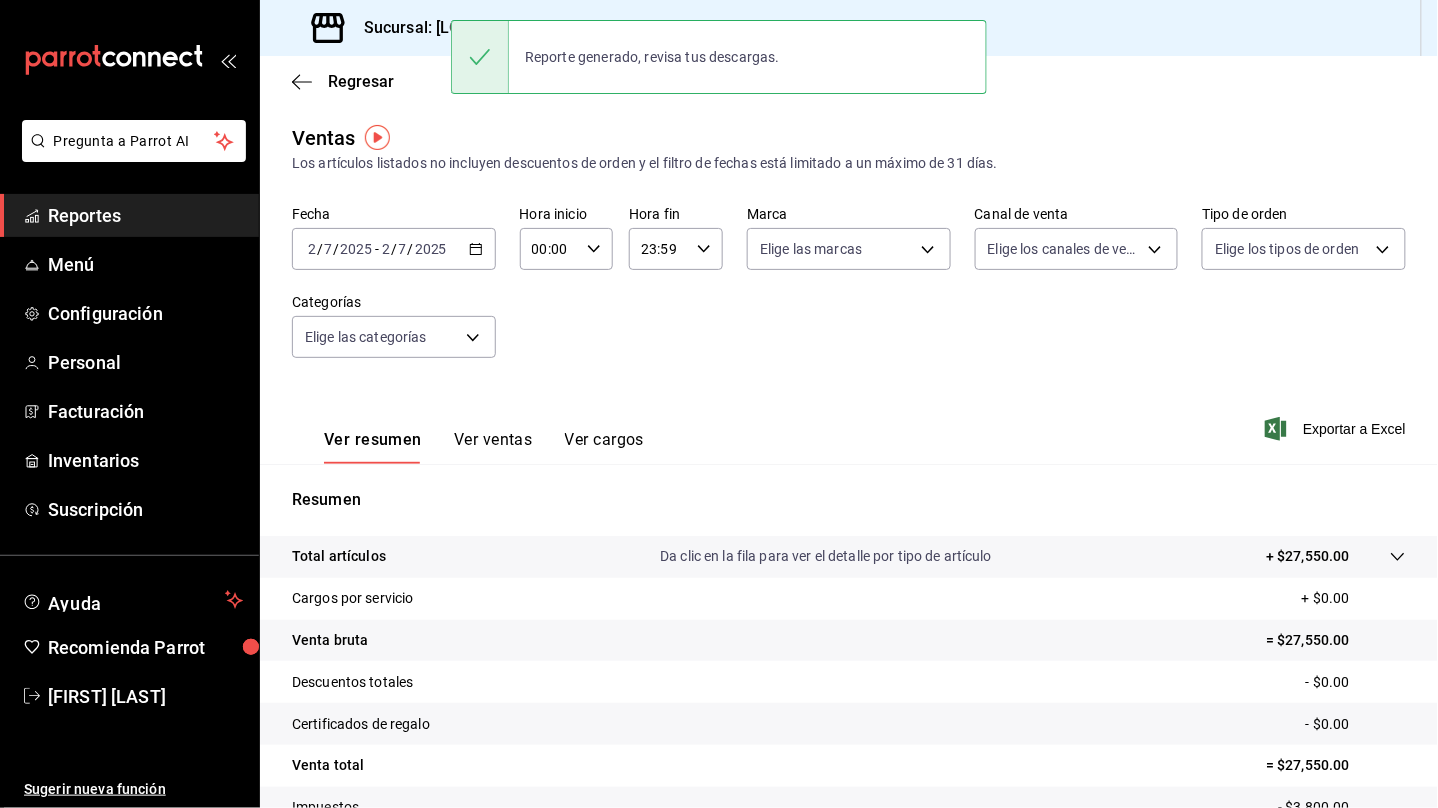 click 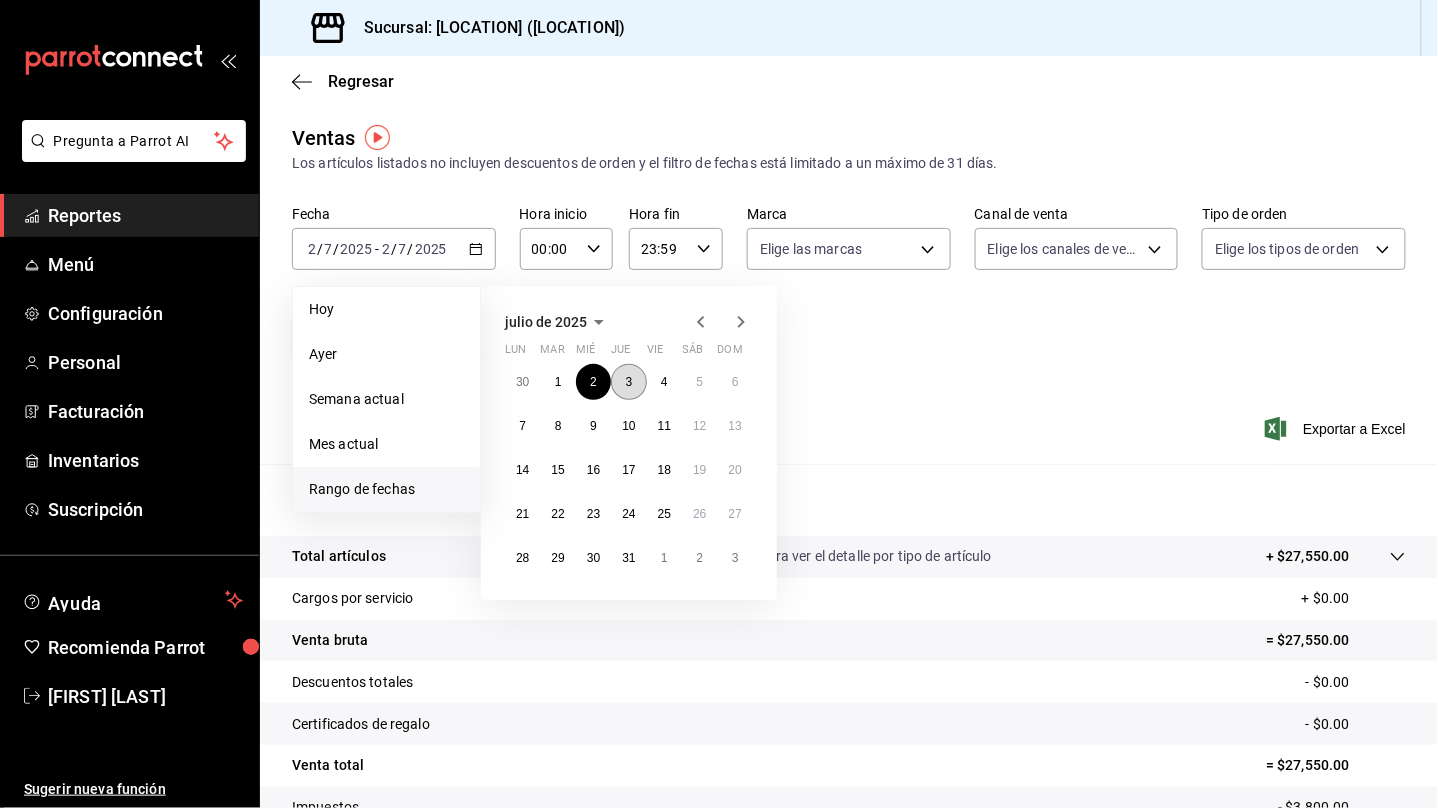 click on "3" at bounding box center [629, 382] 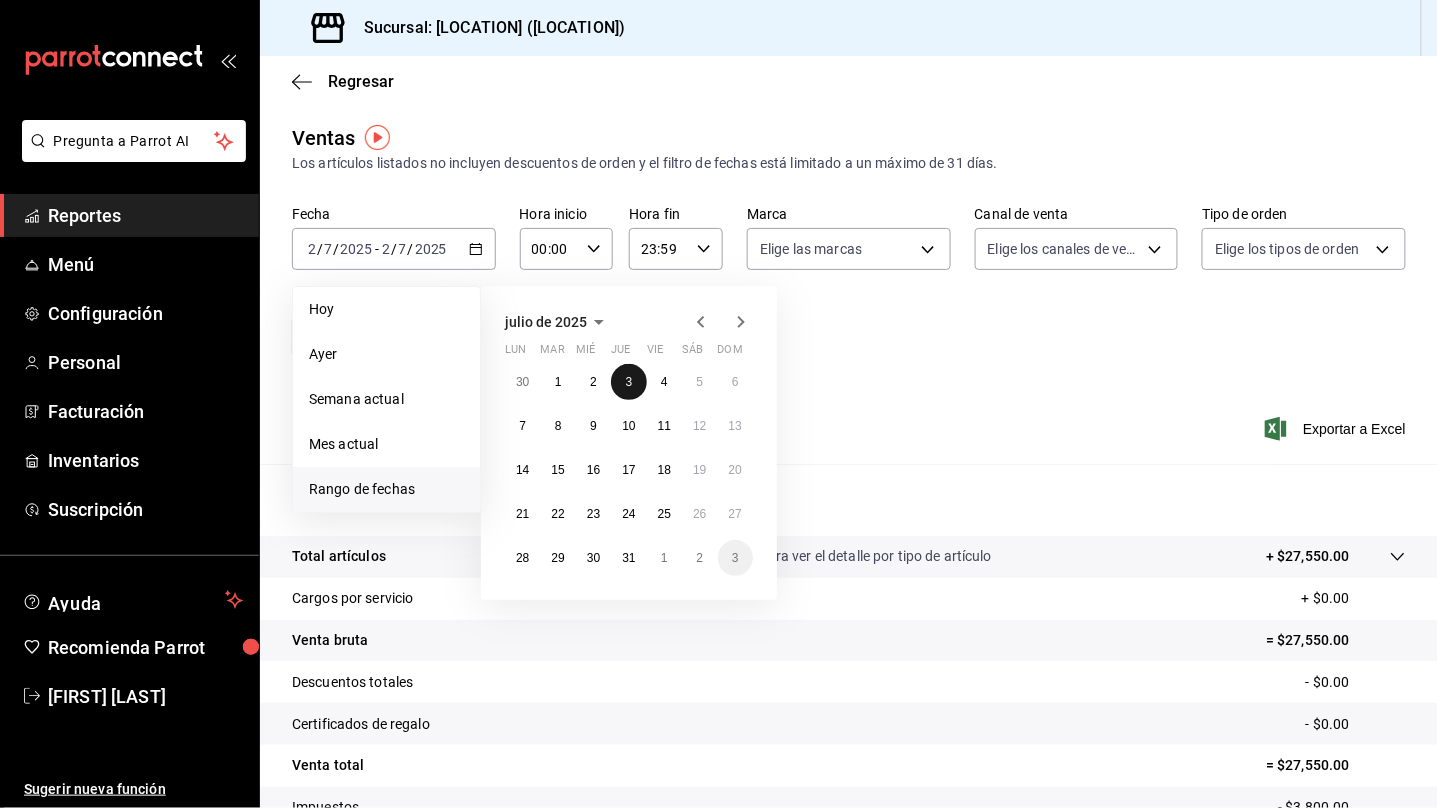 click on "3" at bounding box center [629, 382] 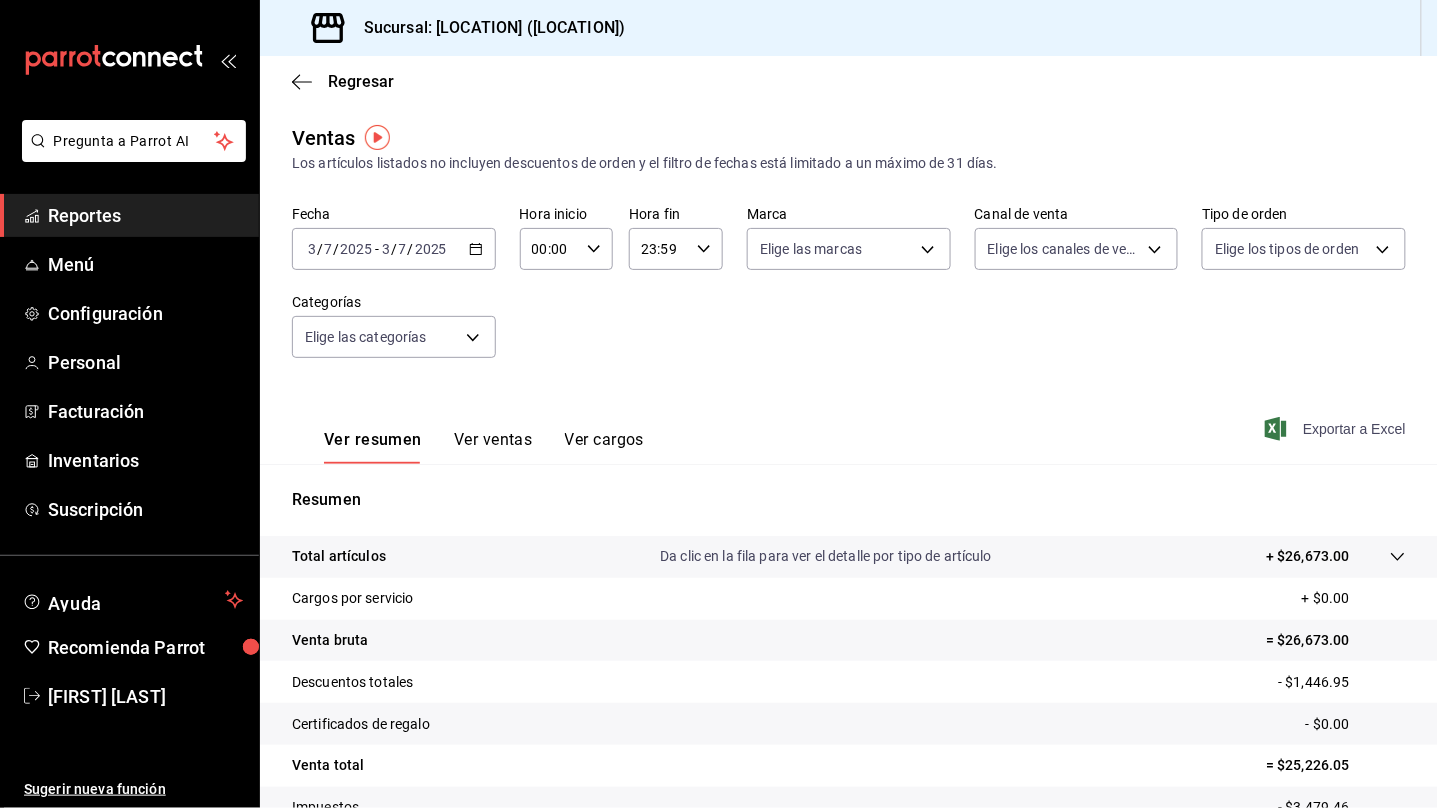 click on "Exportar a Excel" at bounding box center [1337, 429] 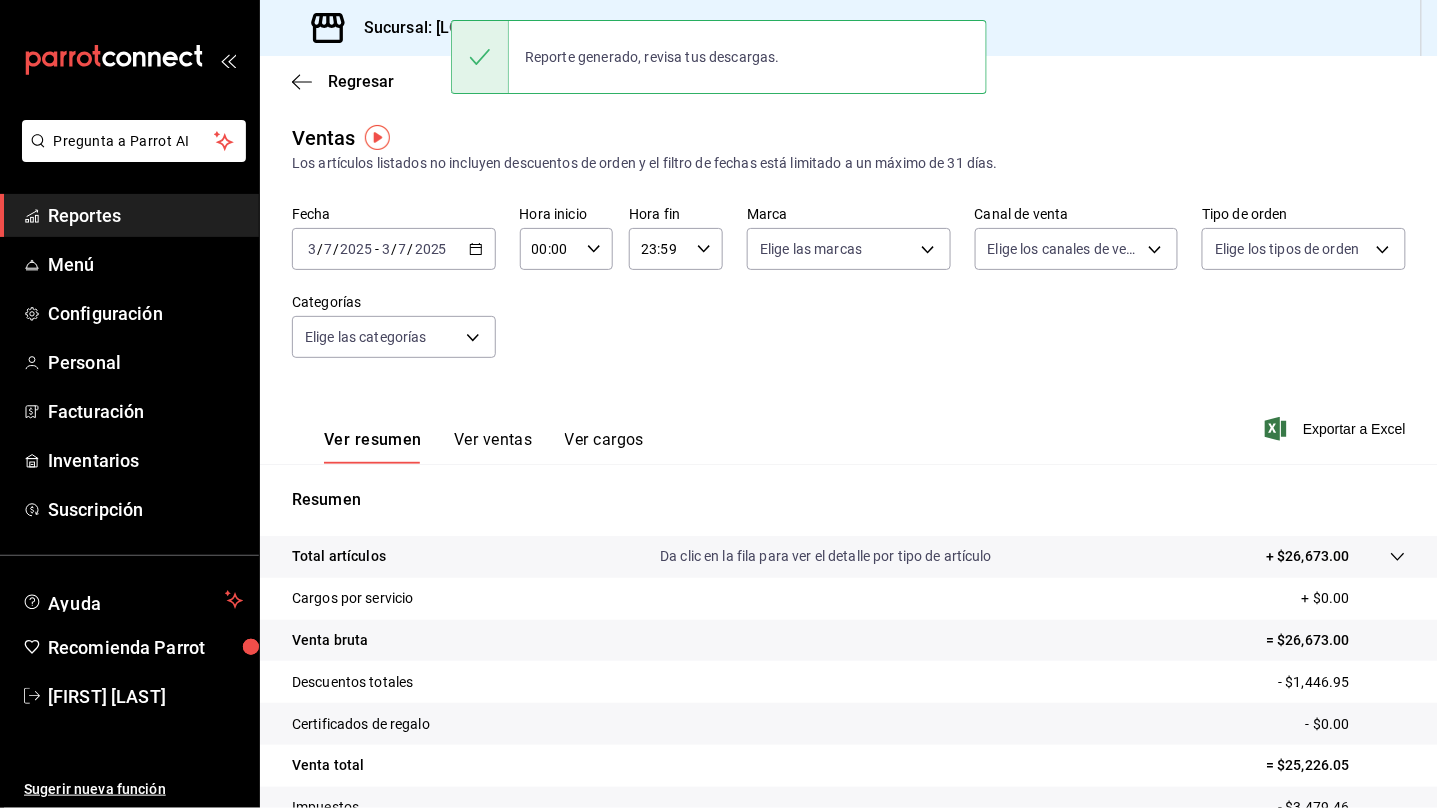 click 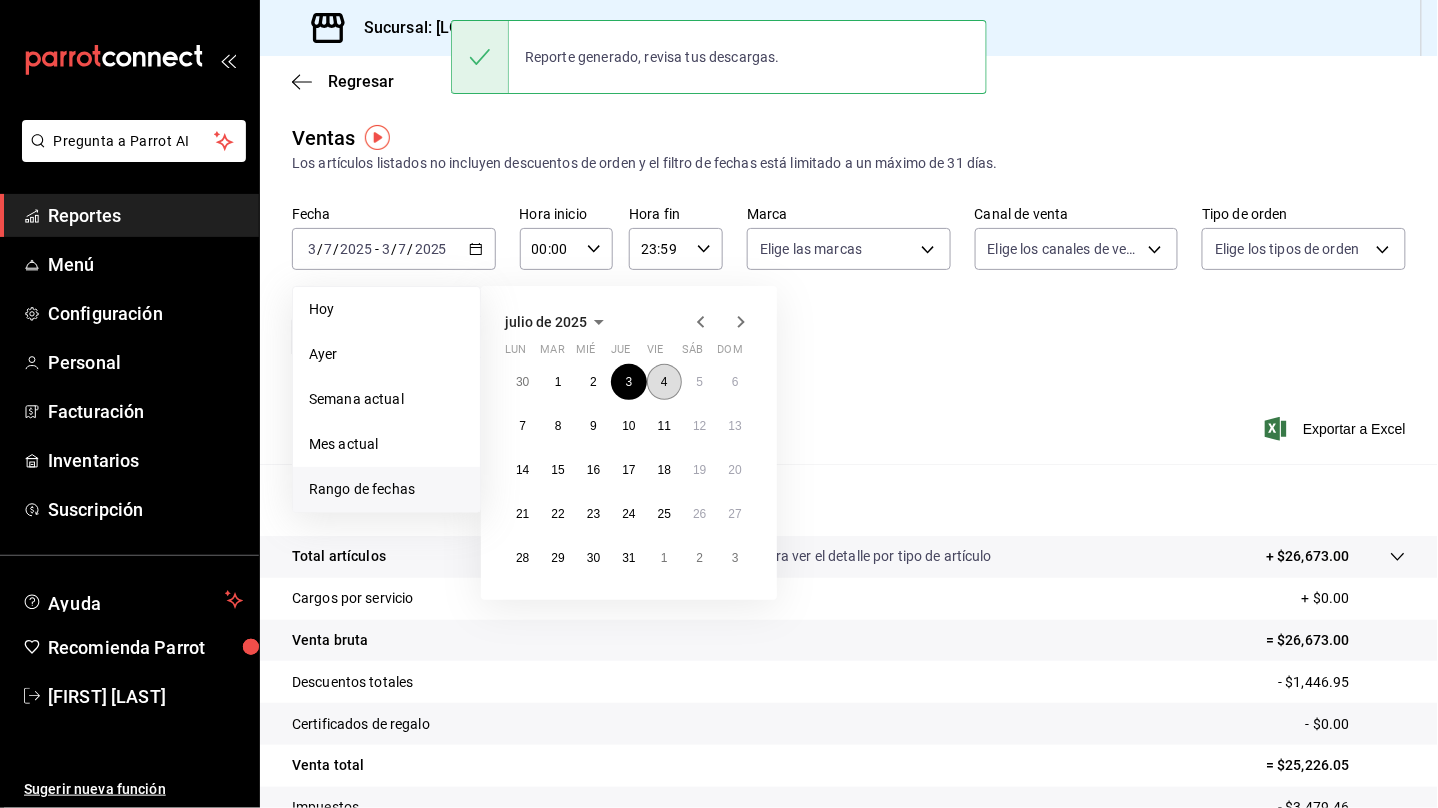 click on "4" at bounding box center (664, 382) 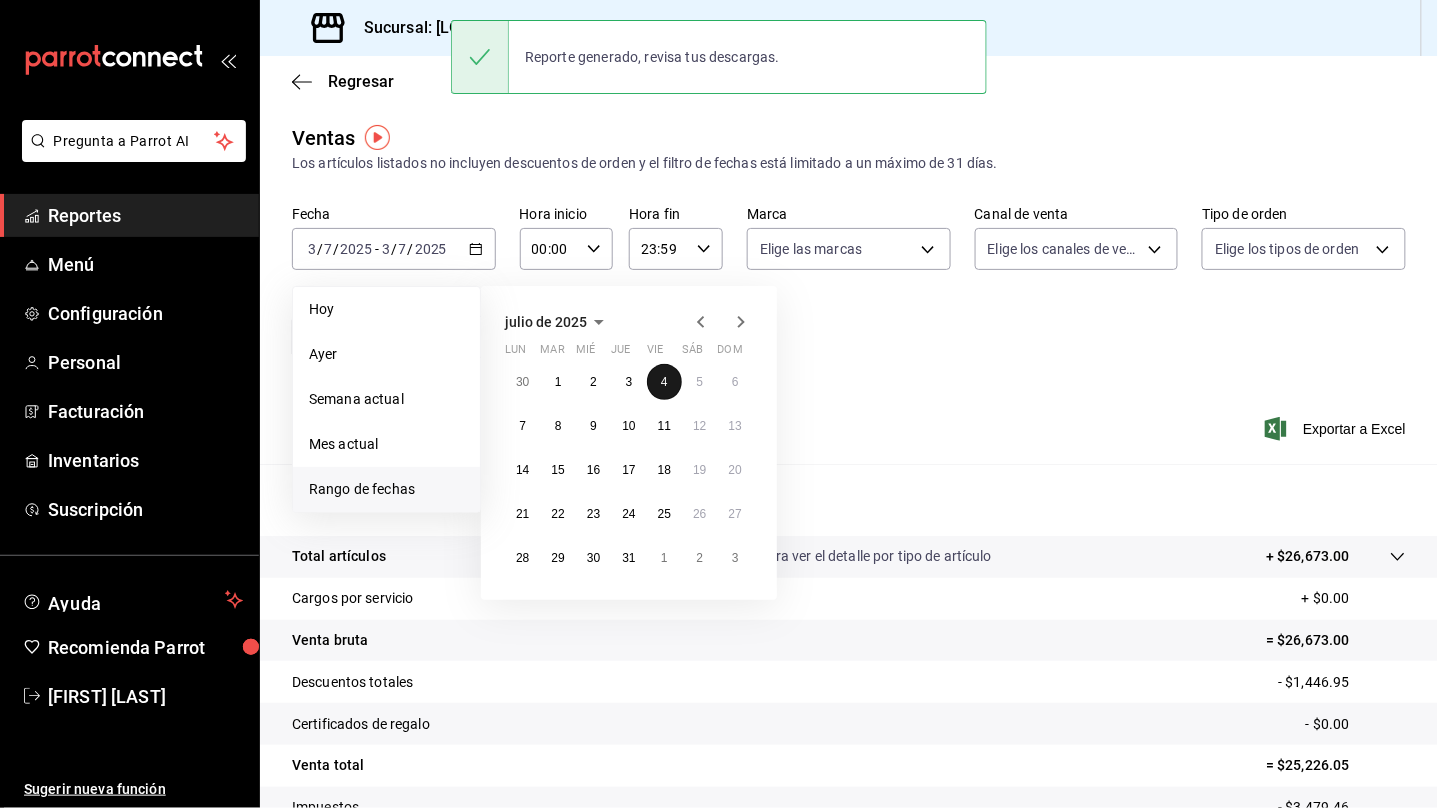 click on "4" at bounding box center [664, 382] 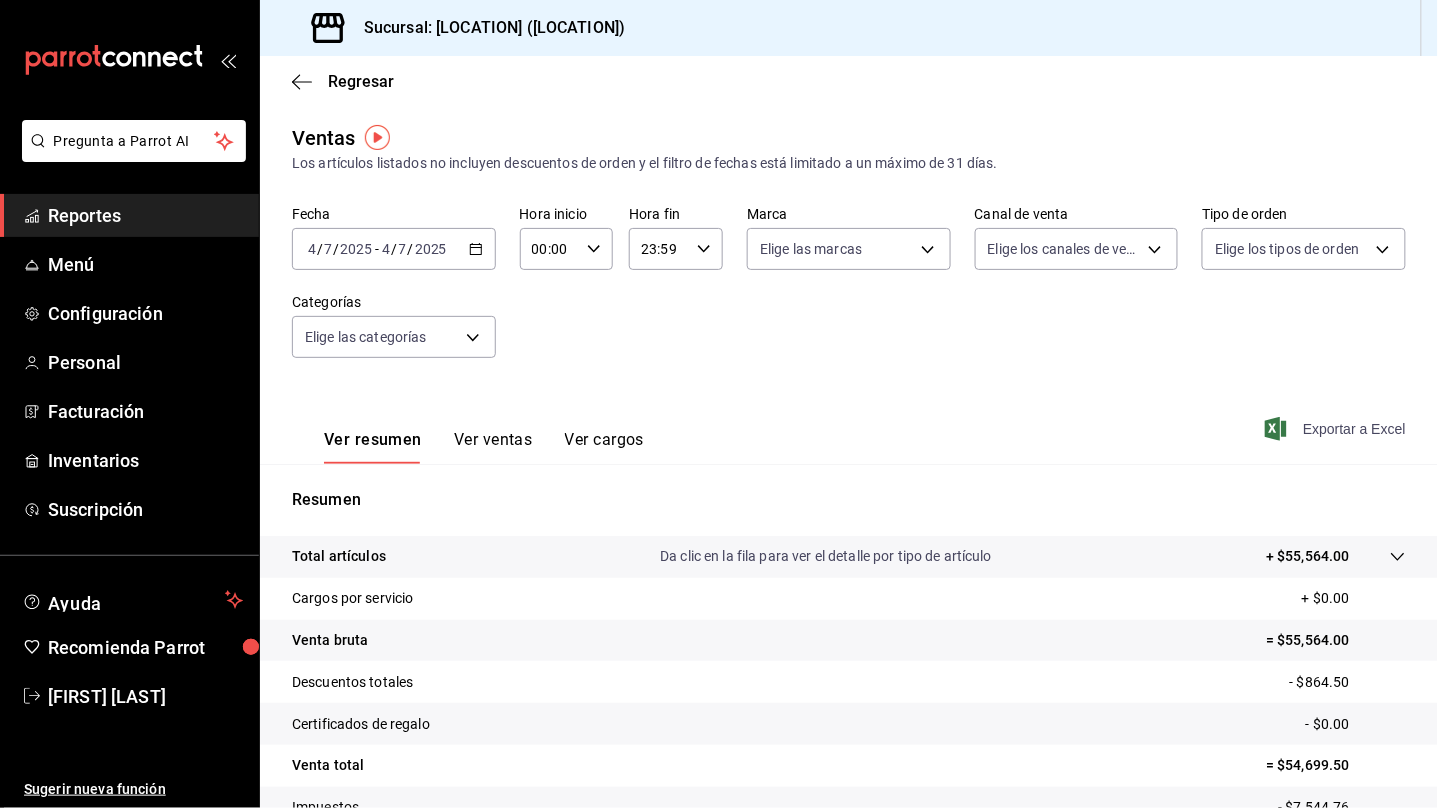 click on "Exportar a Excel" at bounding box center (1337, 429) 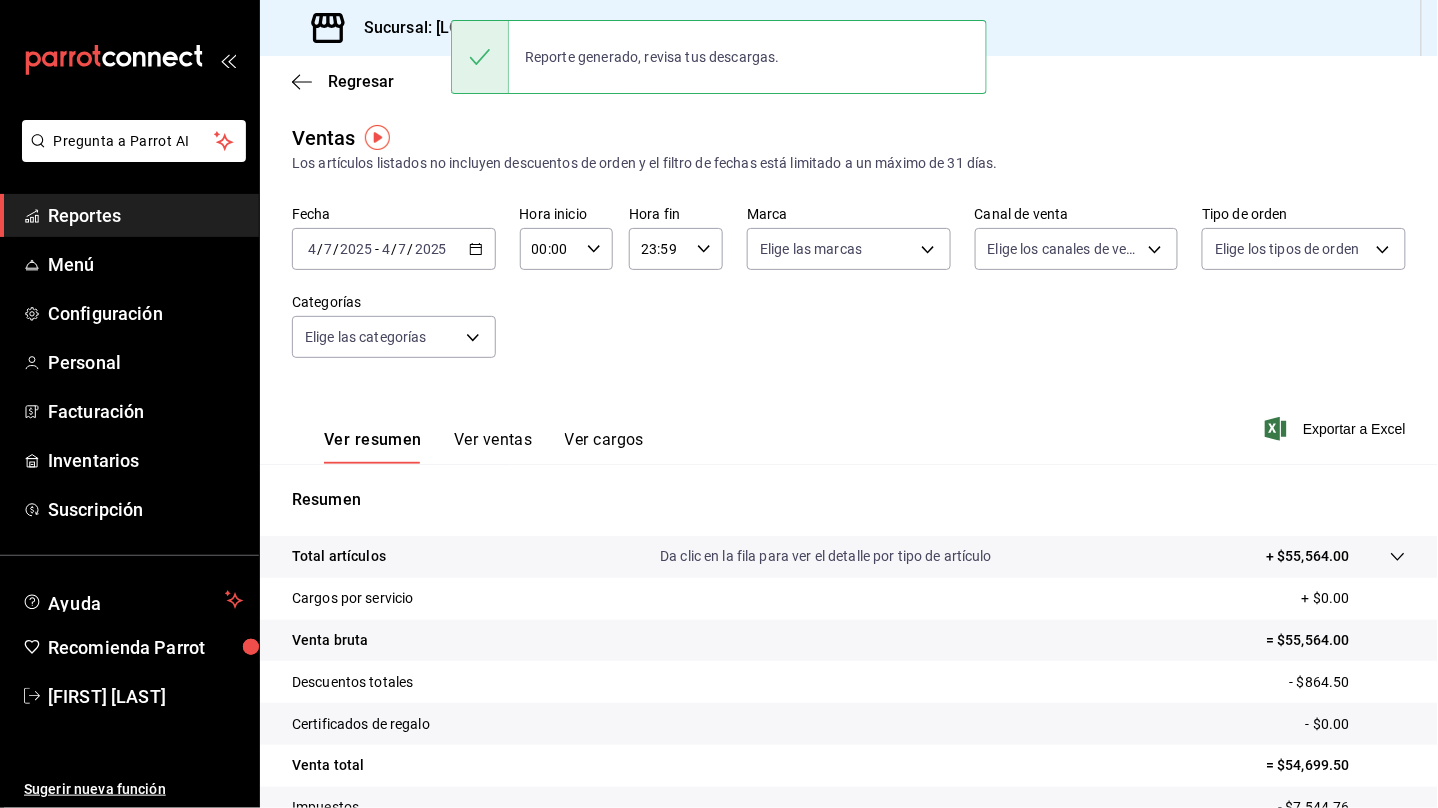 click 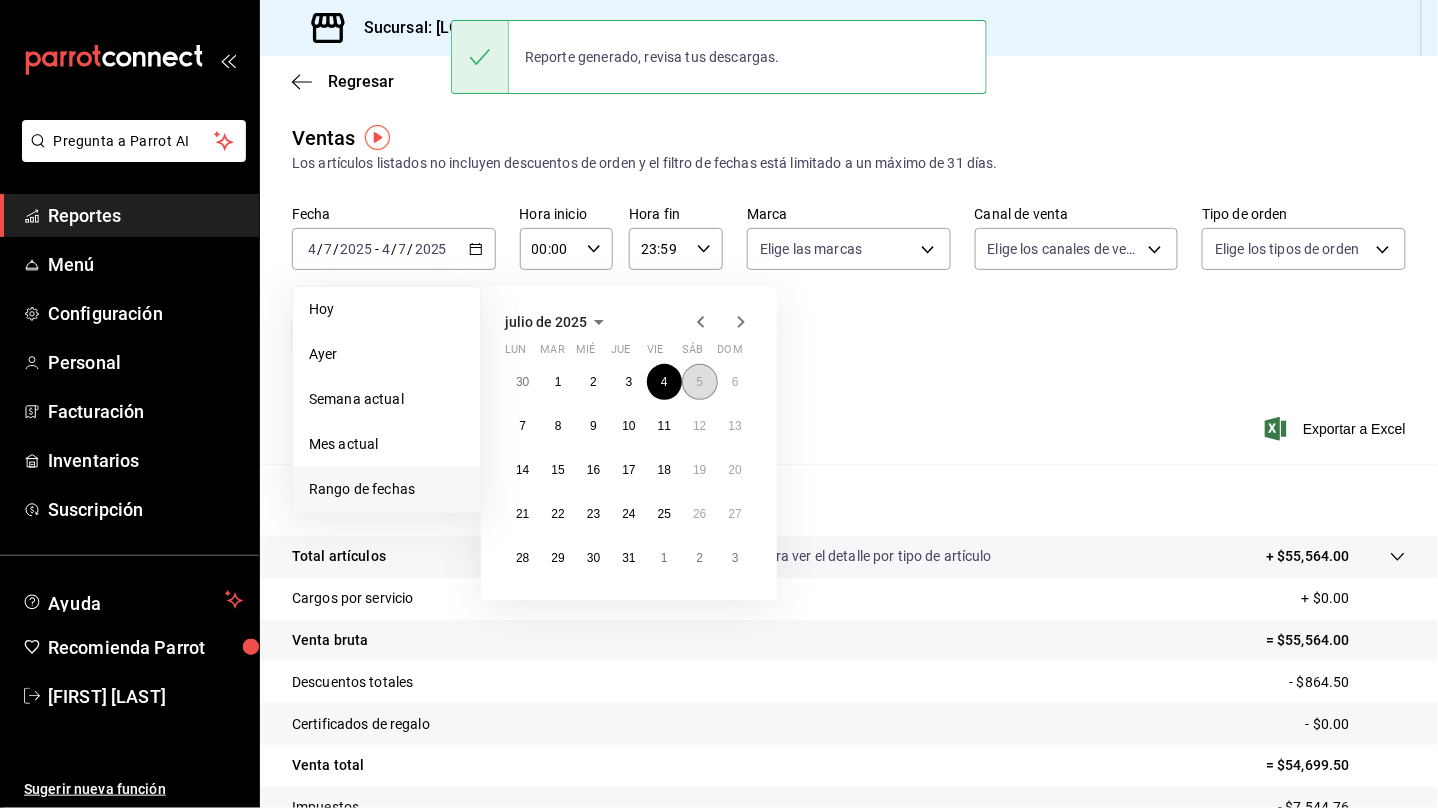 click on "5" at bounding box center (699, 382) 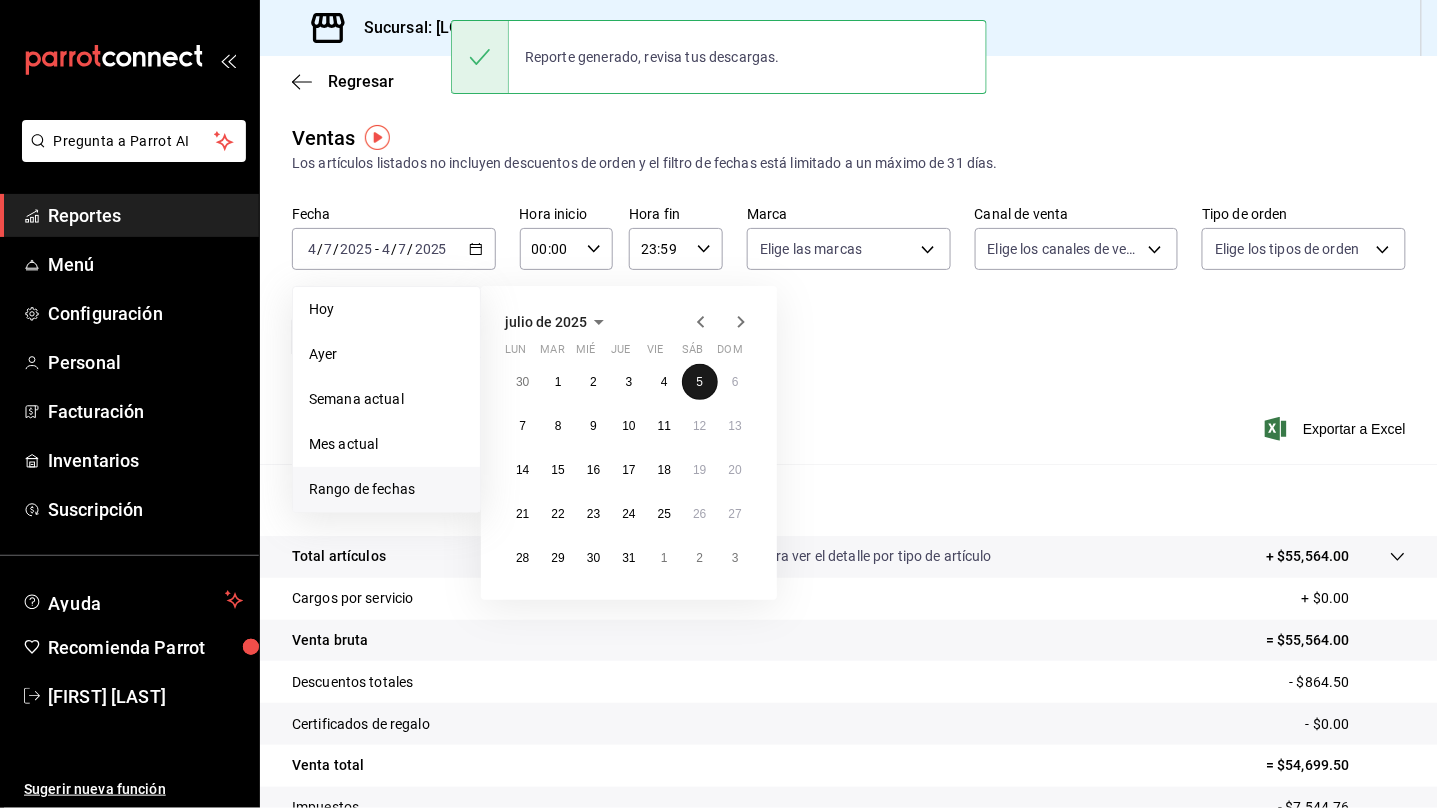 click on "5" at bounding box center (699, 382) 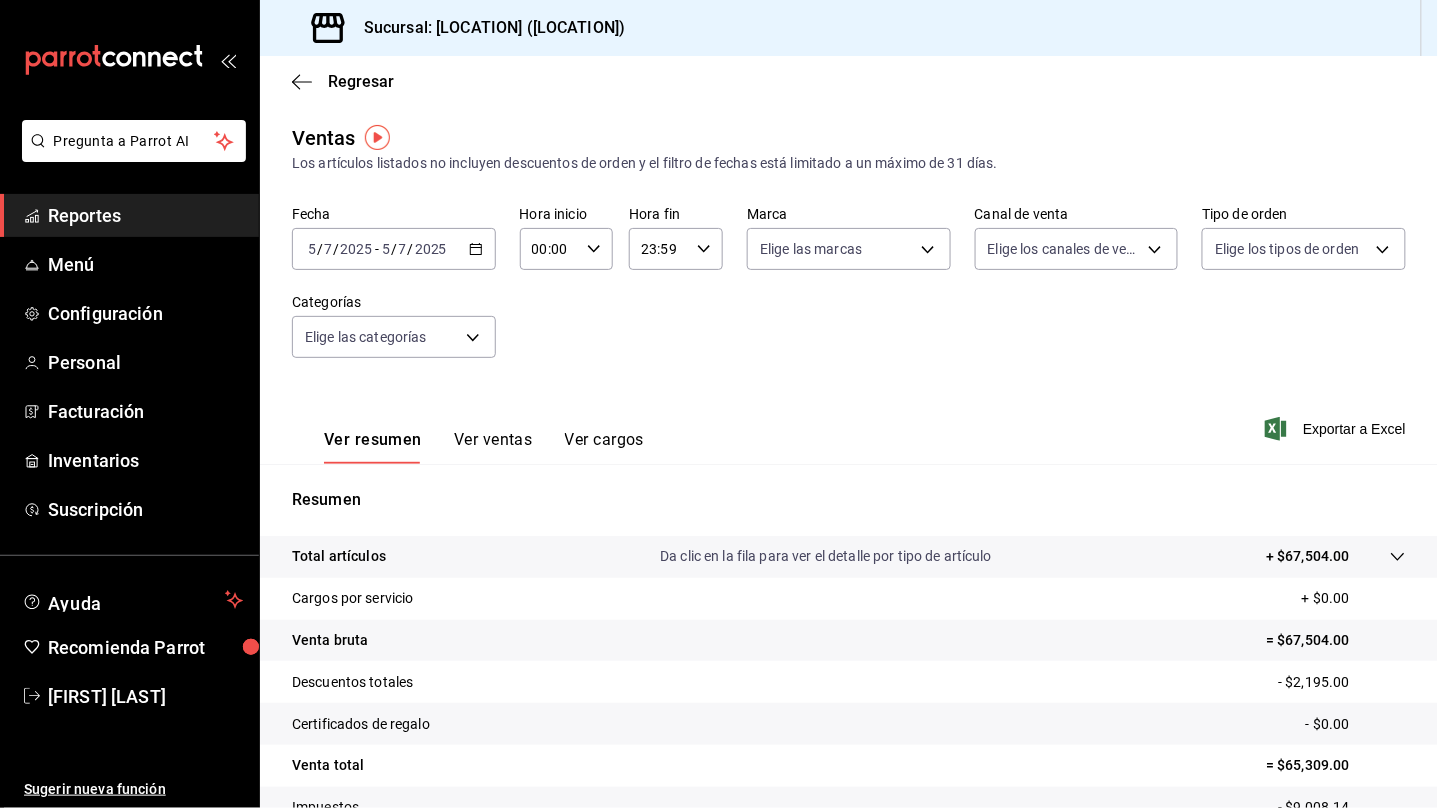click on "Exportar a Excel" at bounding box center (1337, 429) 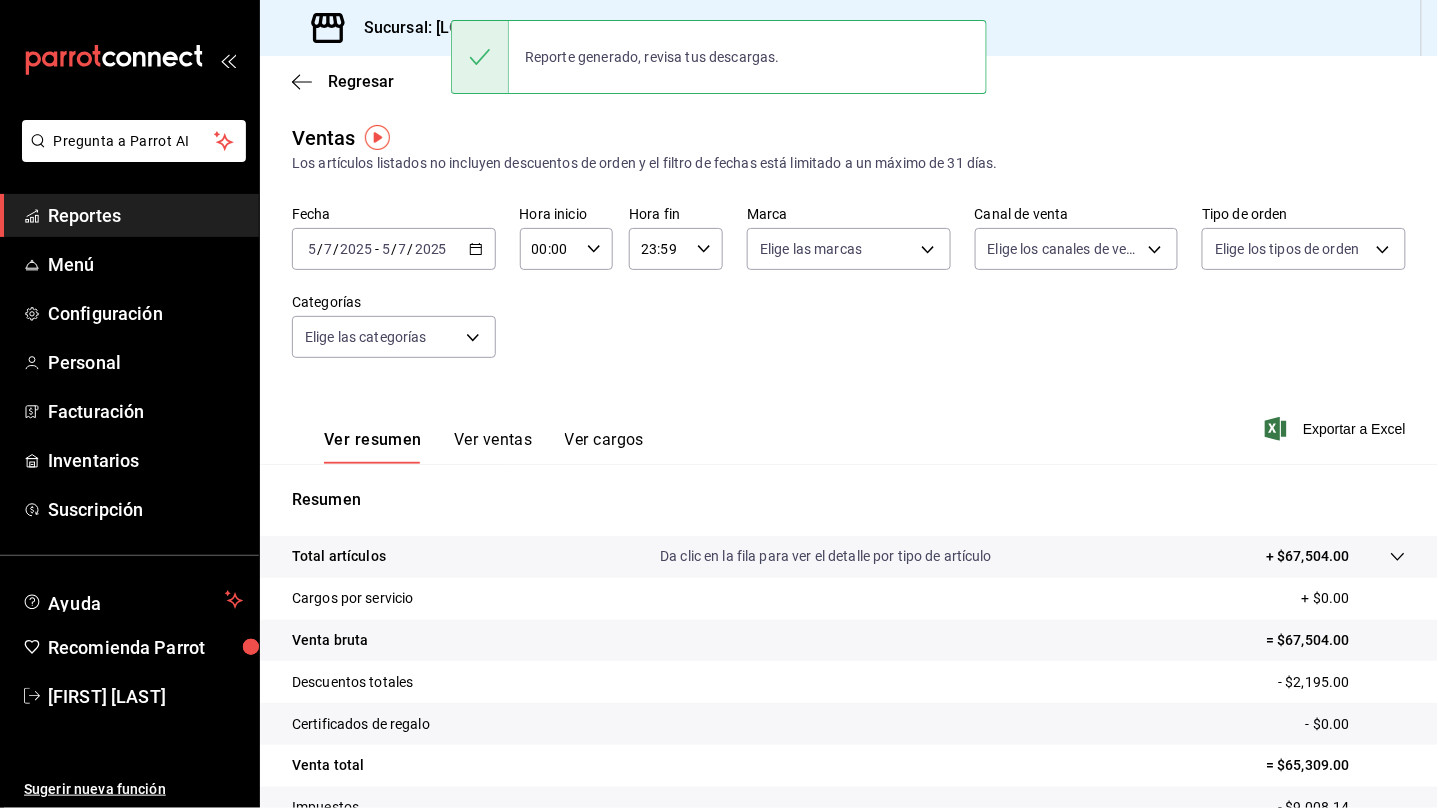 click 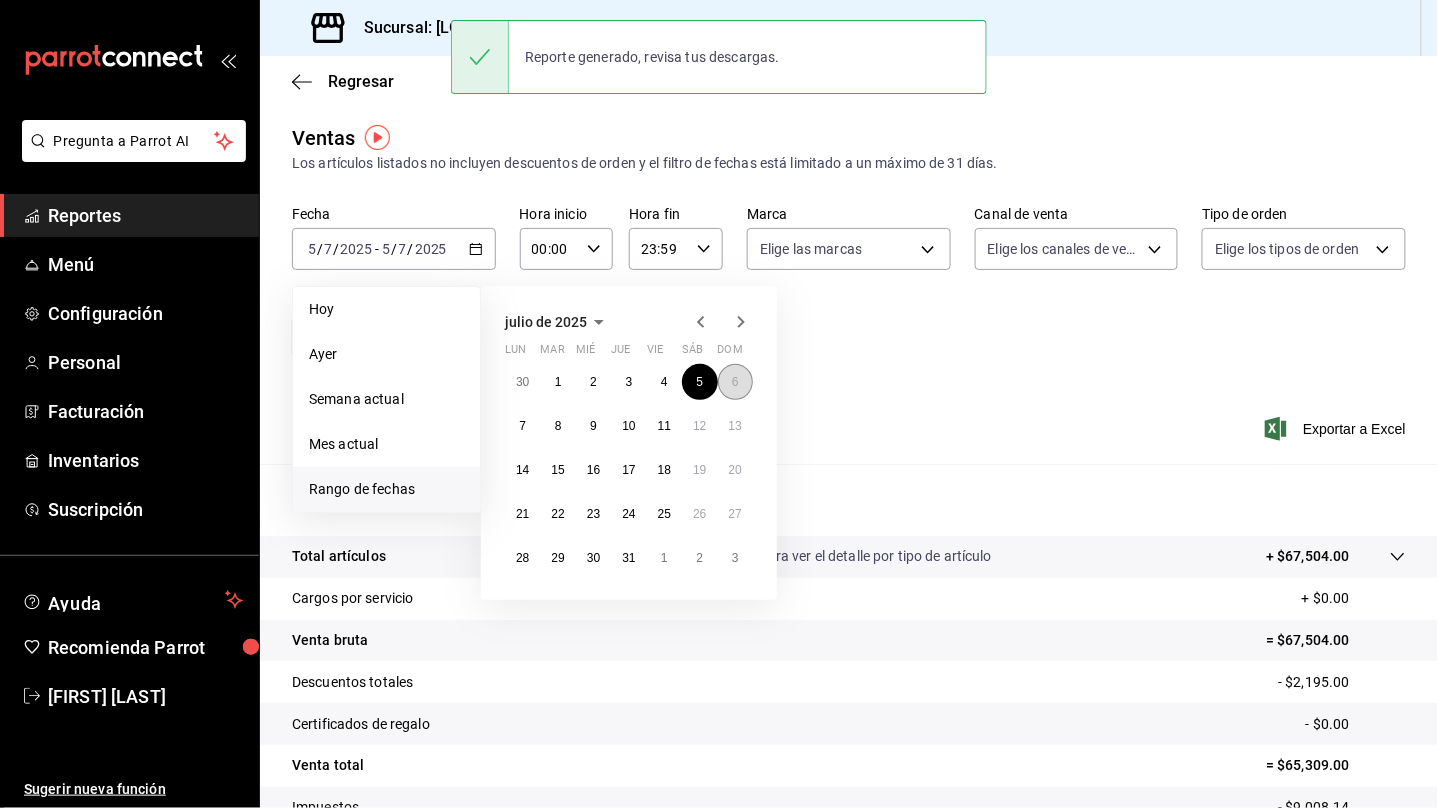 click on "6" at bounding box center [735, 382] 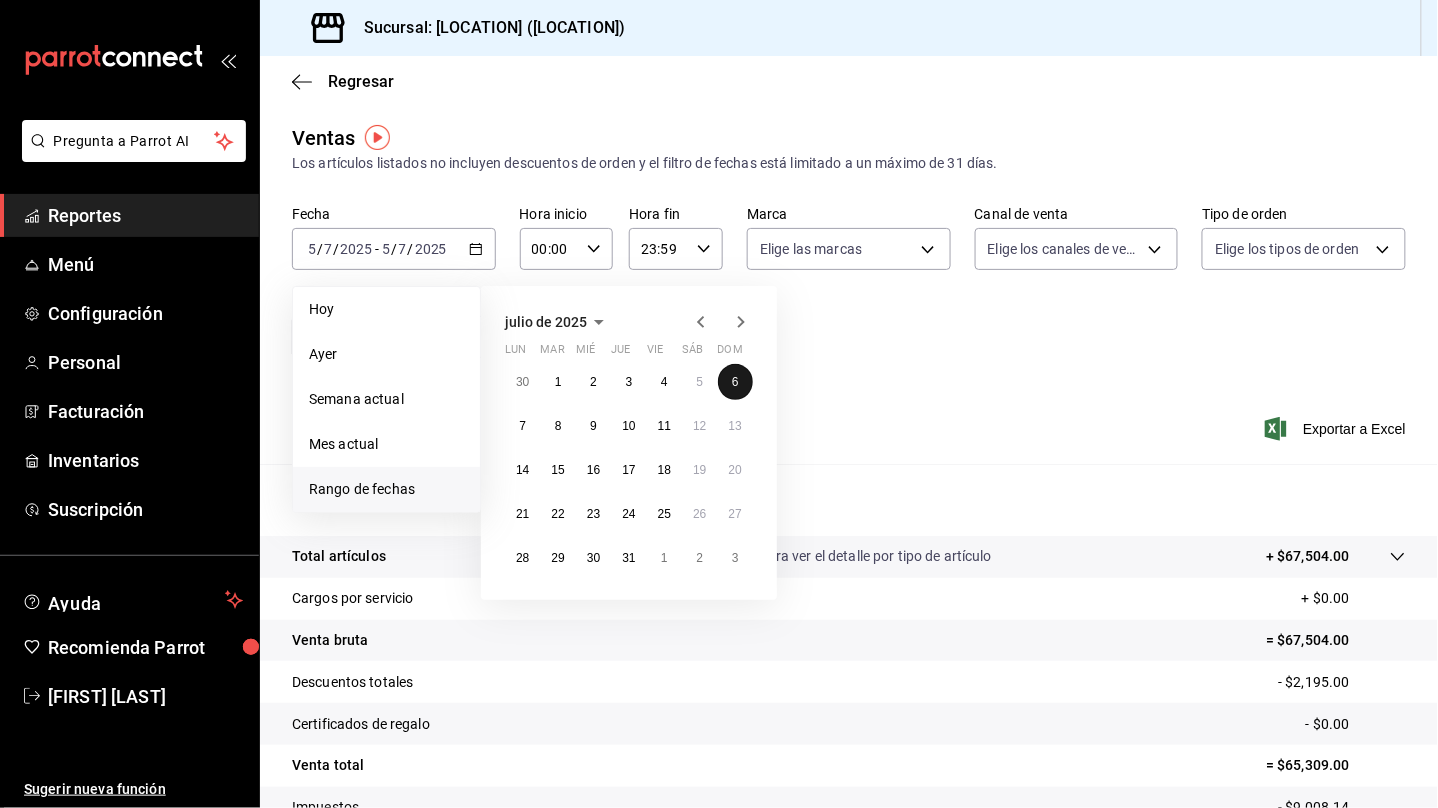click on "6" at bounding box center [735, 382] 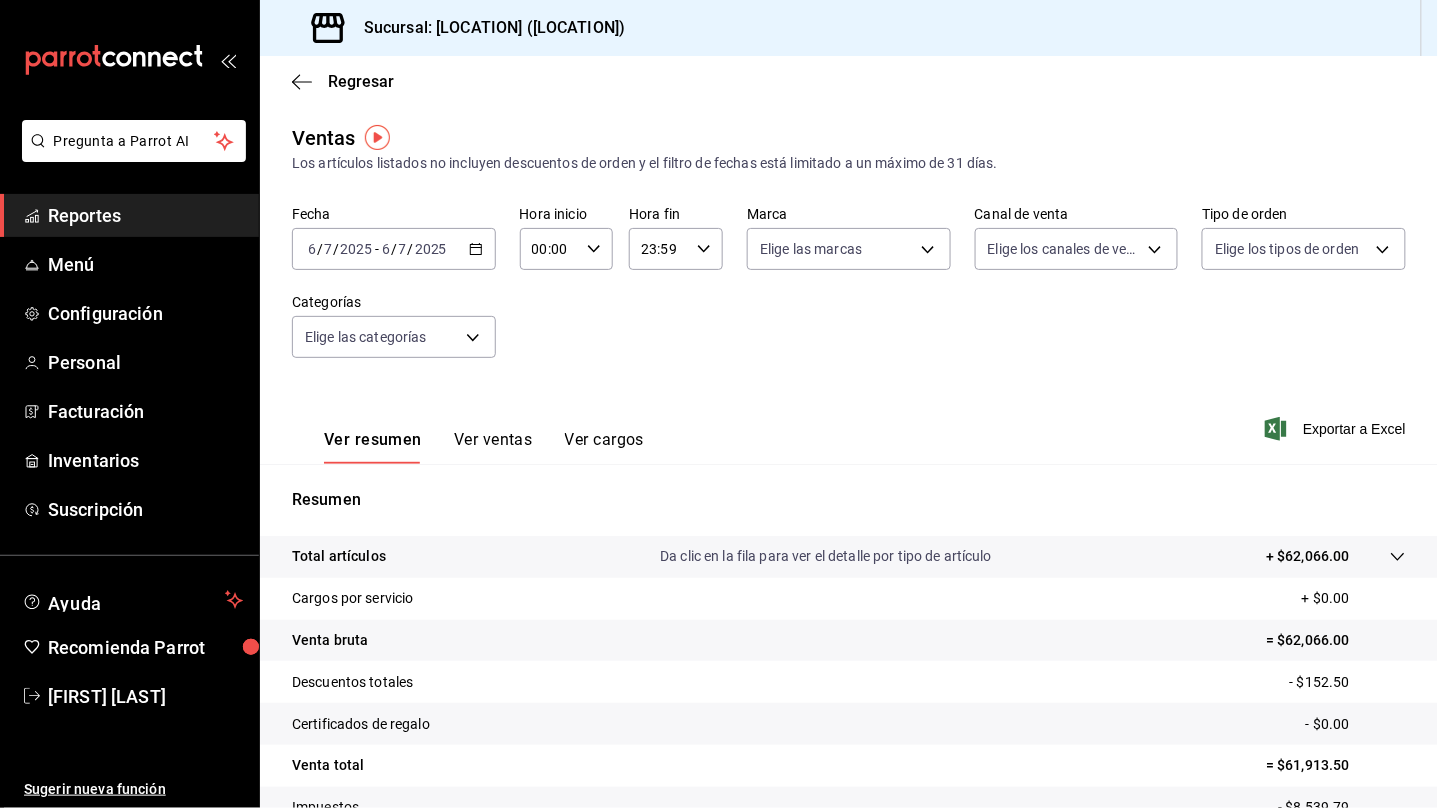 click on "Exportar a Excel" at bounding box center (1337, 429) 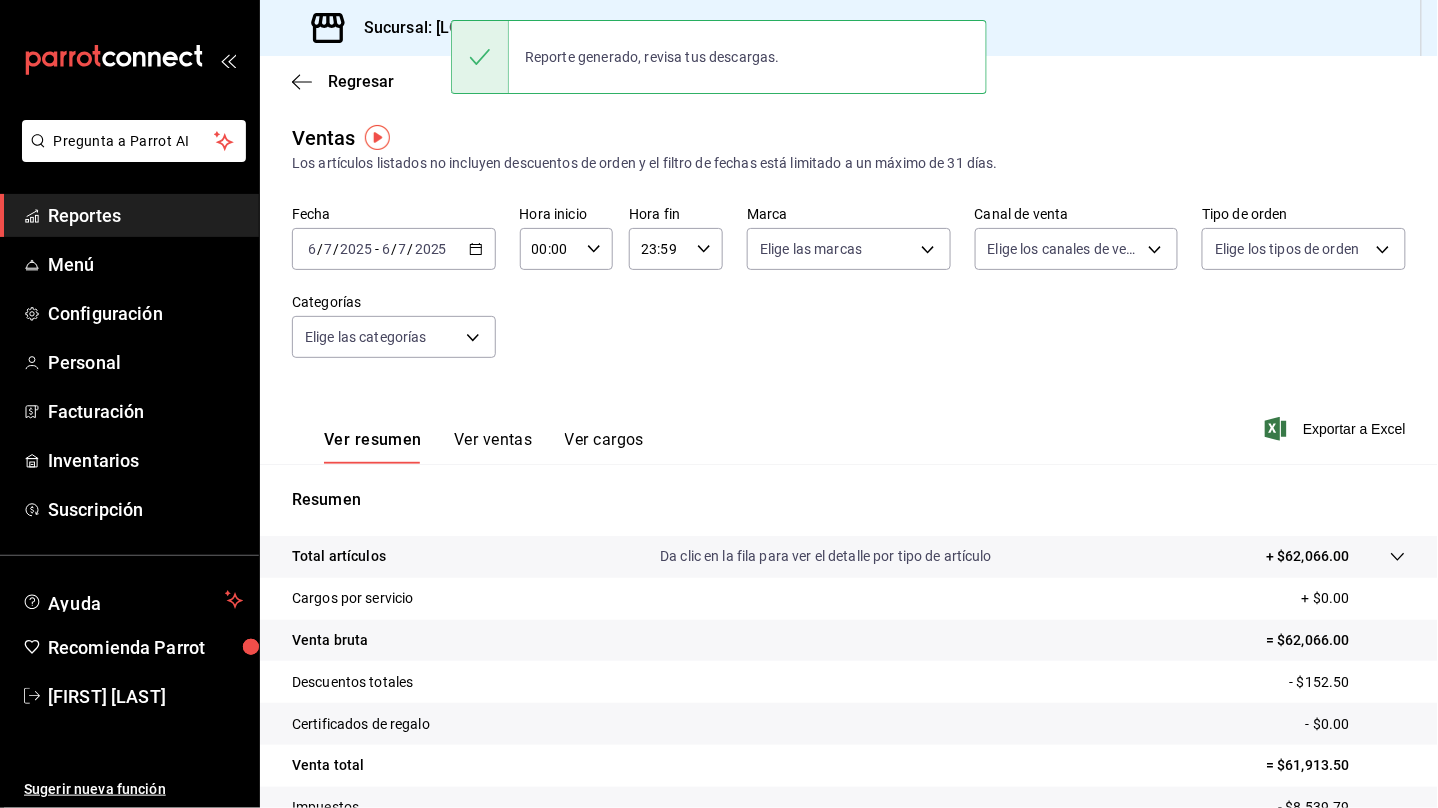 click 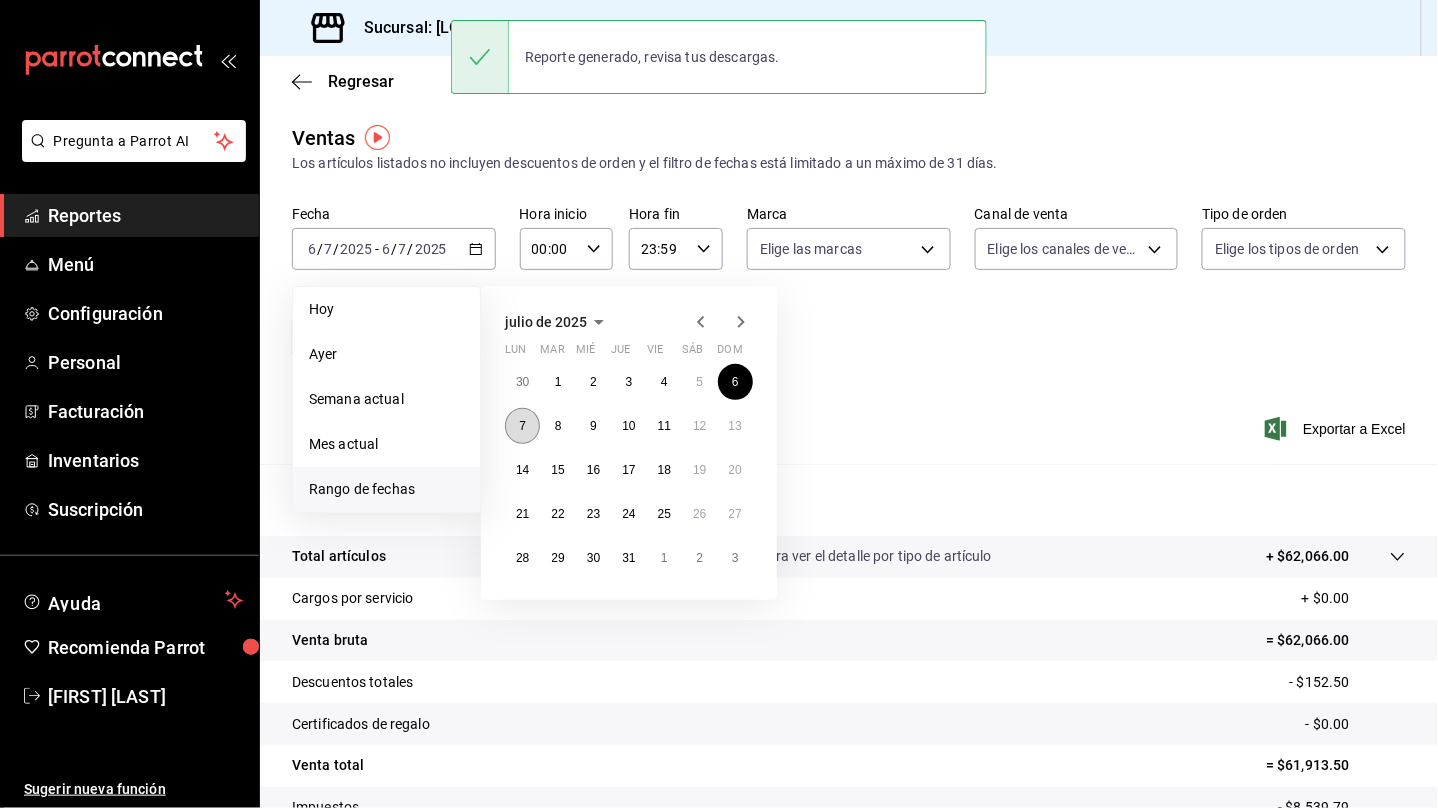 click on "7" at bounding box center (522, 426) 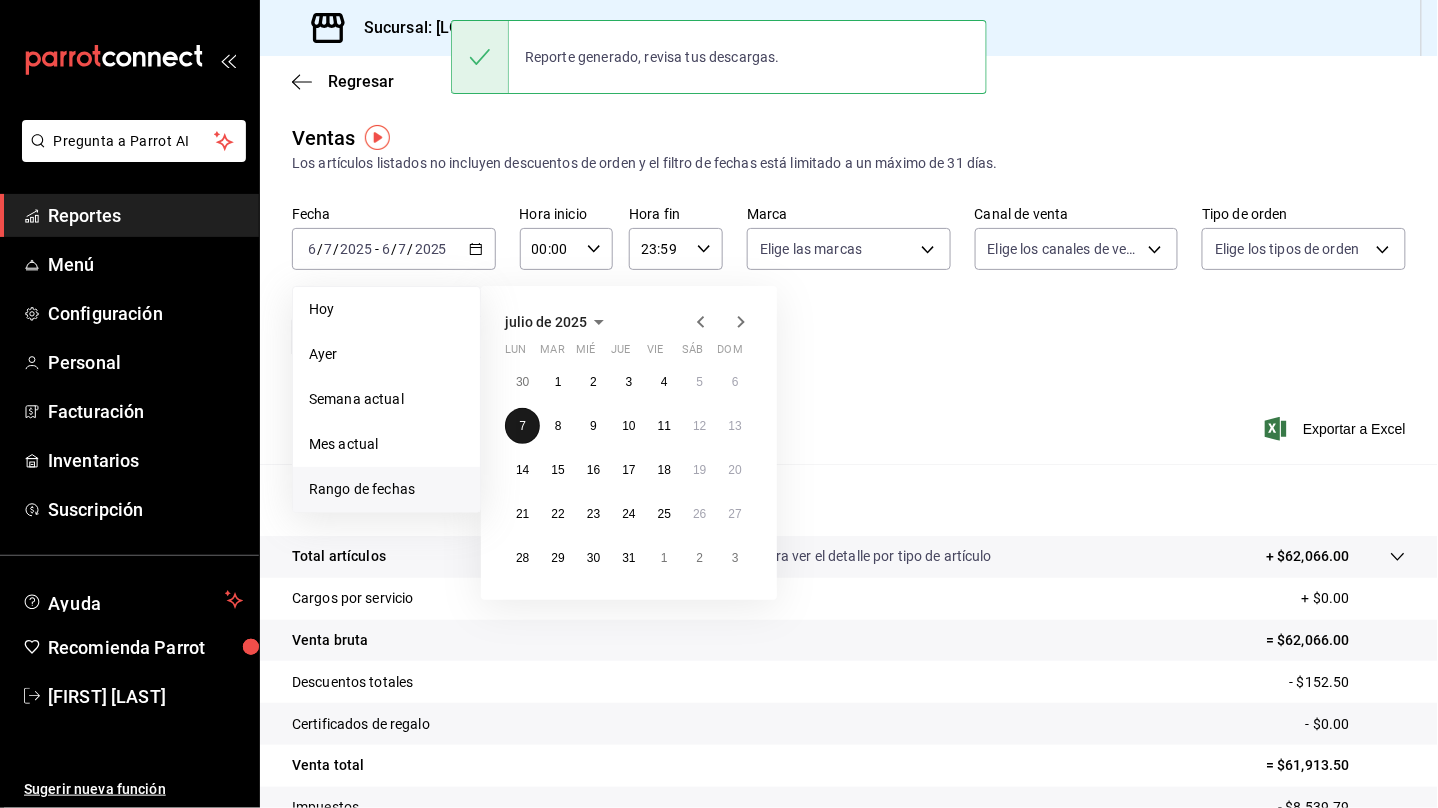 click on "7" at bounding box center (522, 426) 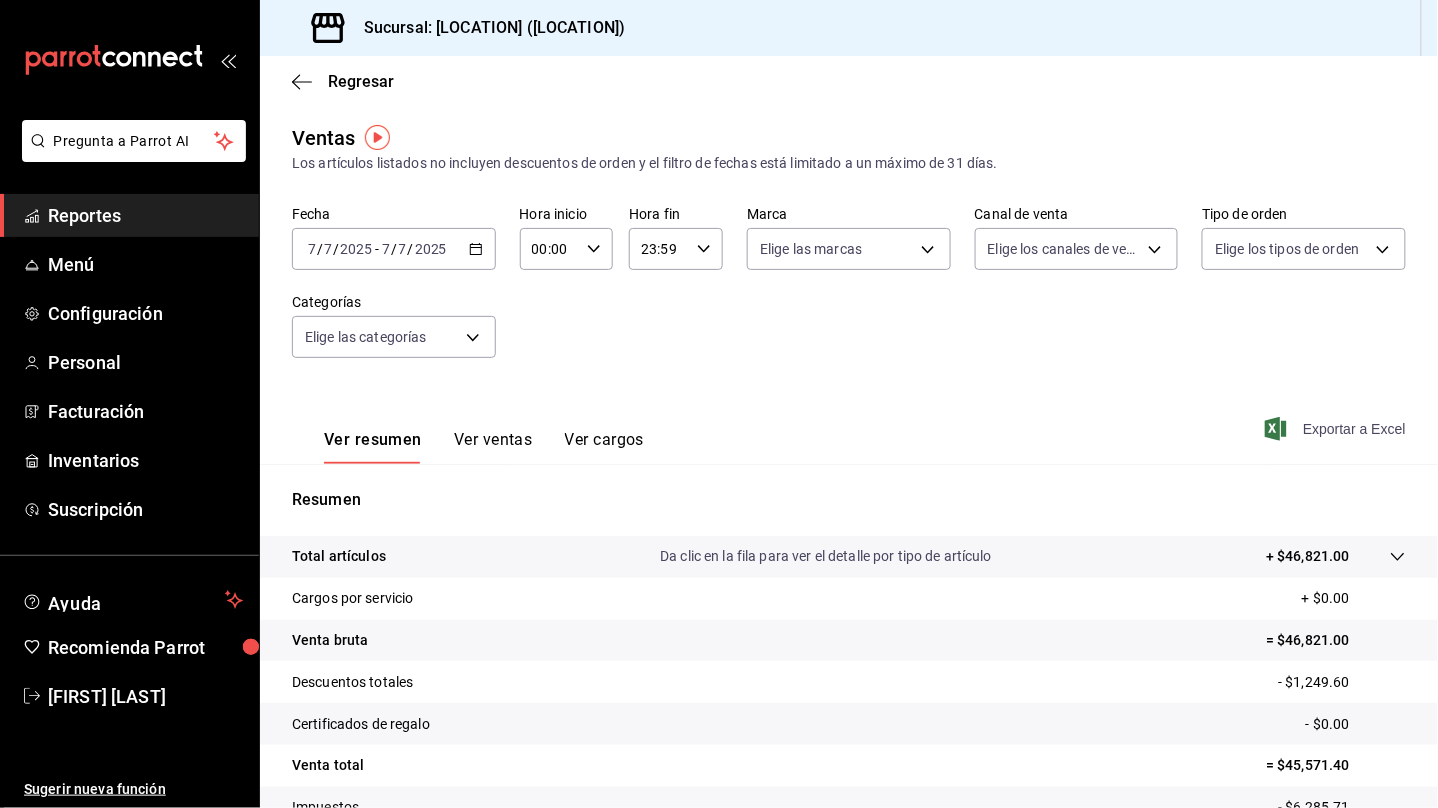 click on "Exportar a Excel" at bounding box center [1337, 429] 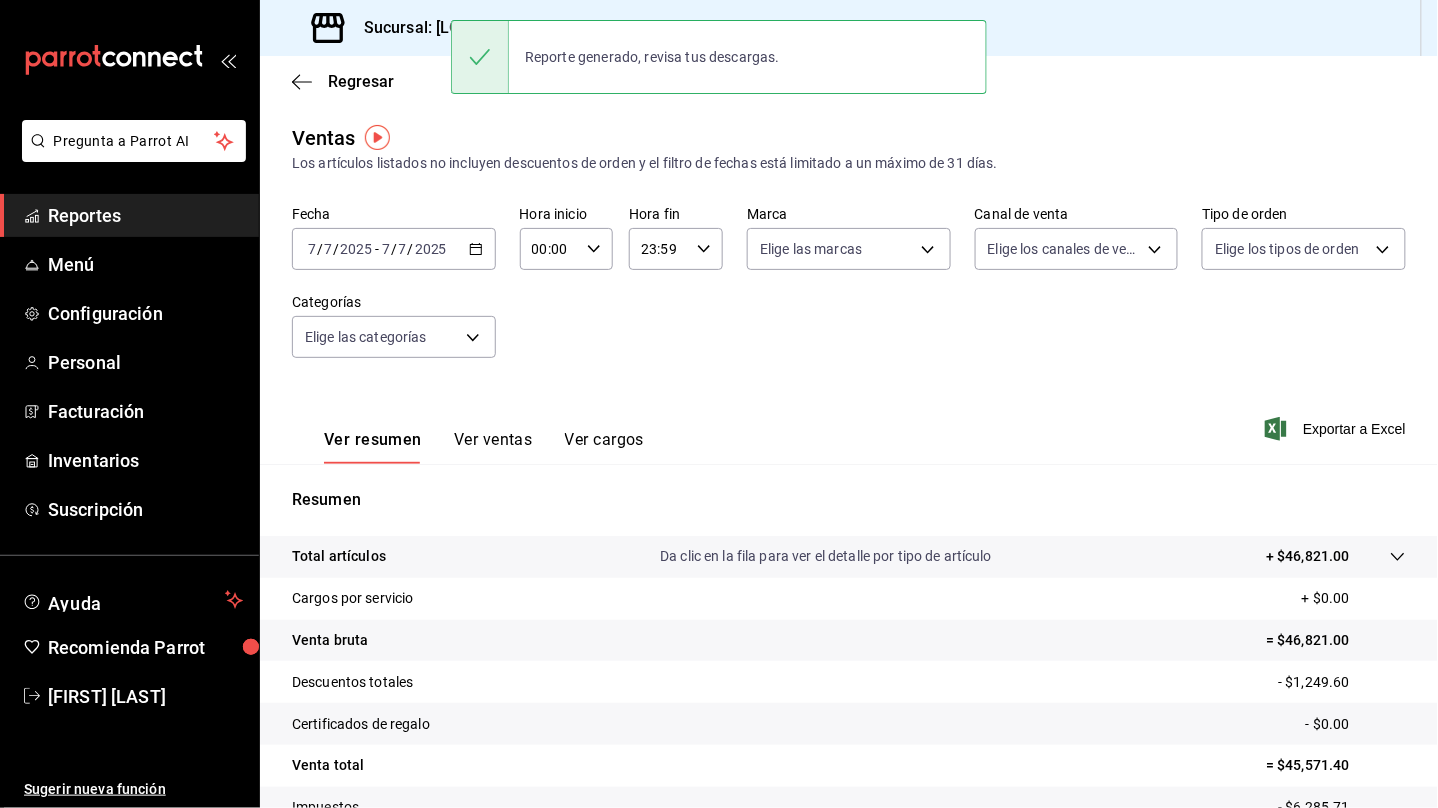 click on "2025-07-07 7 / 7 / 2025 - 2025-07-07 7 / 7 / 2025" at bounding box center (394, 249) 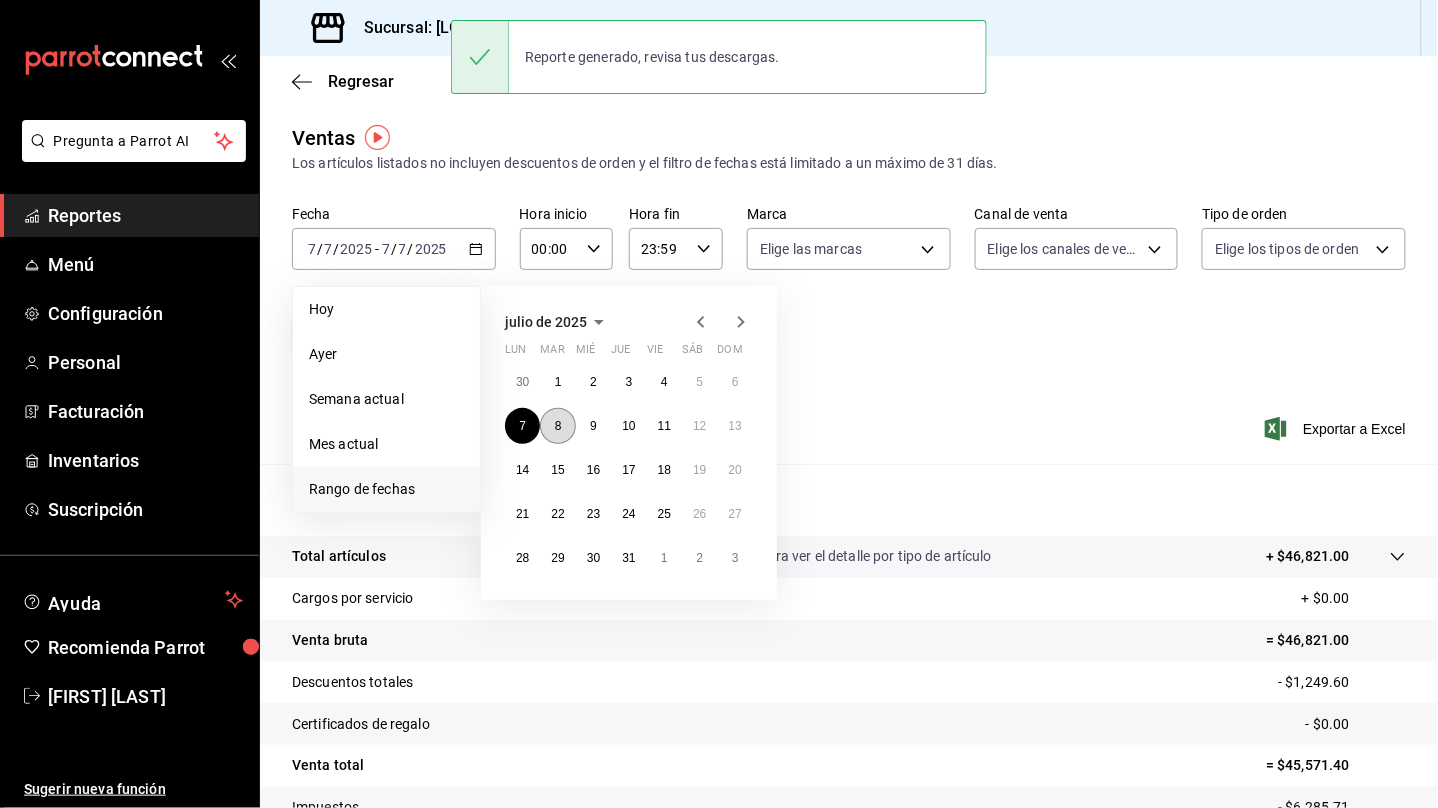 click on "8" at bounding box center [557, 426] 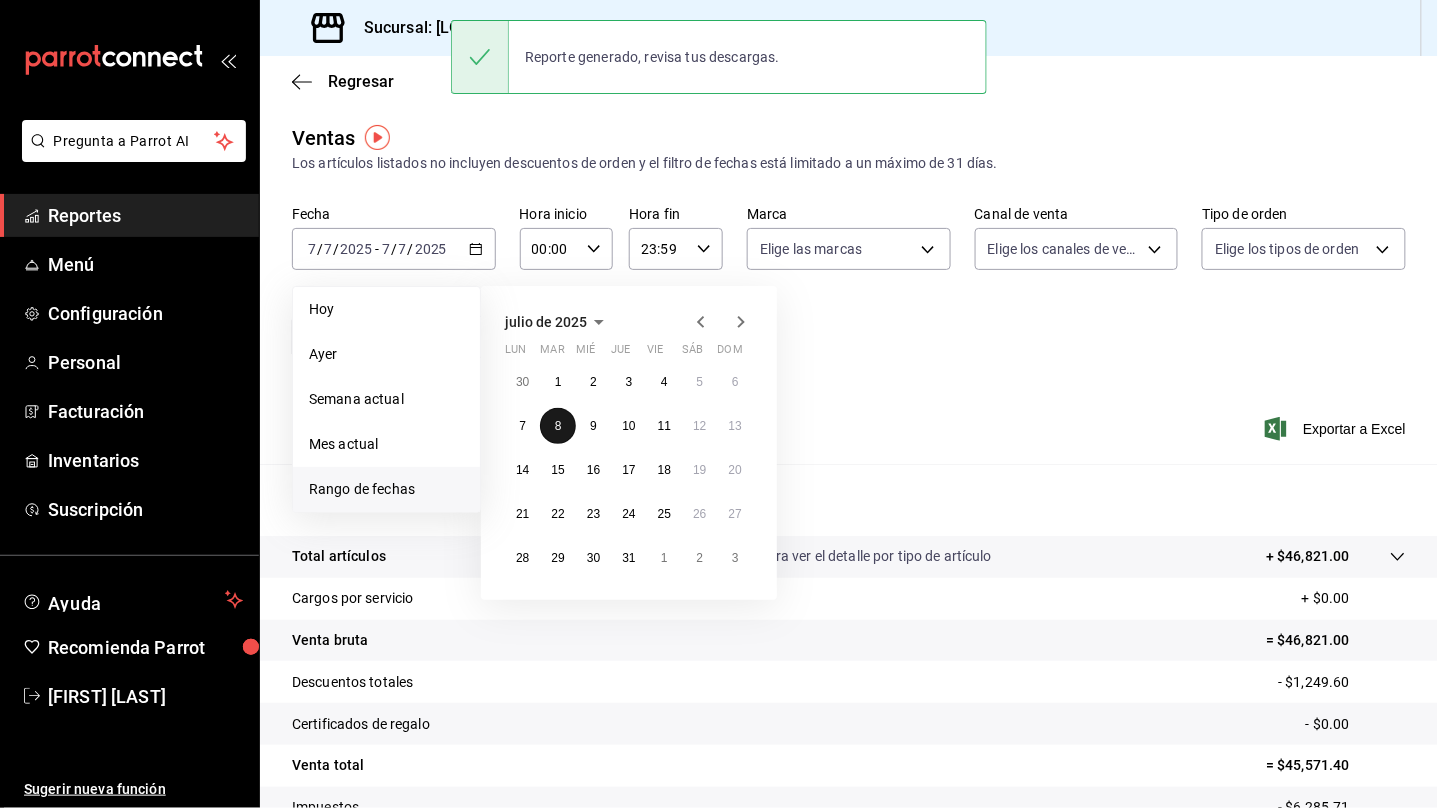 click on "8" at bounding box center [557, 426] 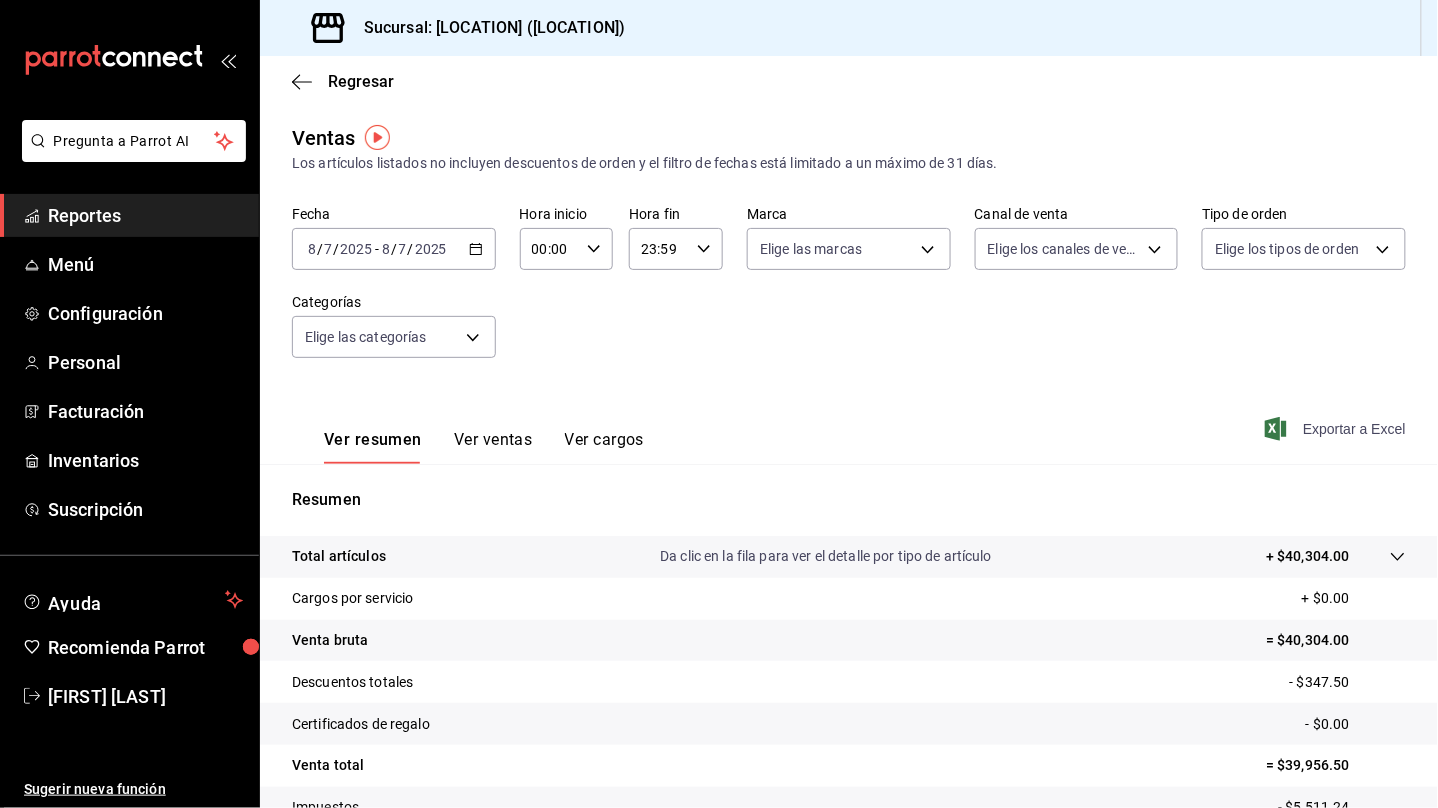 click on "Exportar a Excel" at bounding box center (1337, 429) 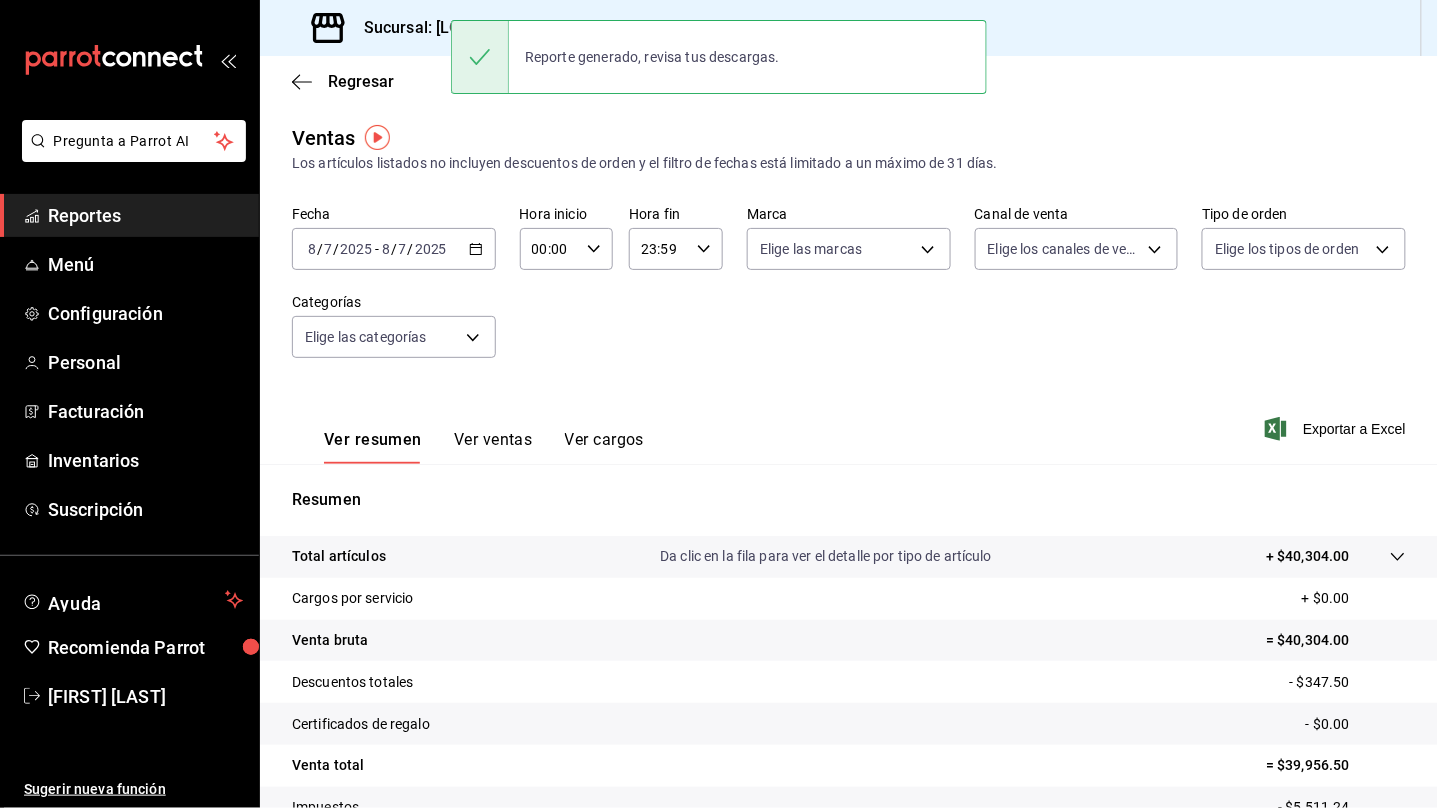click 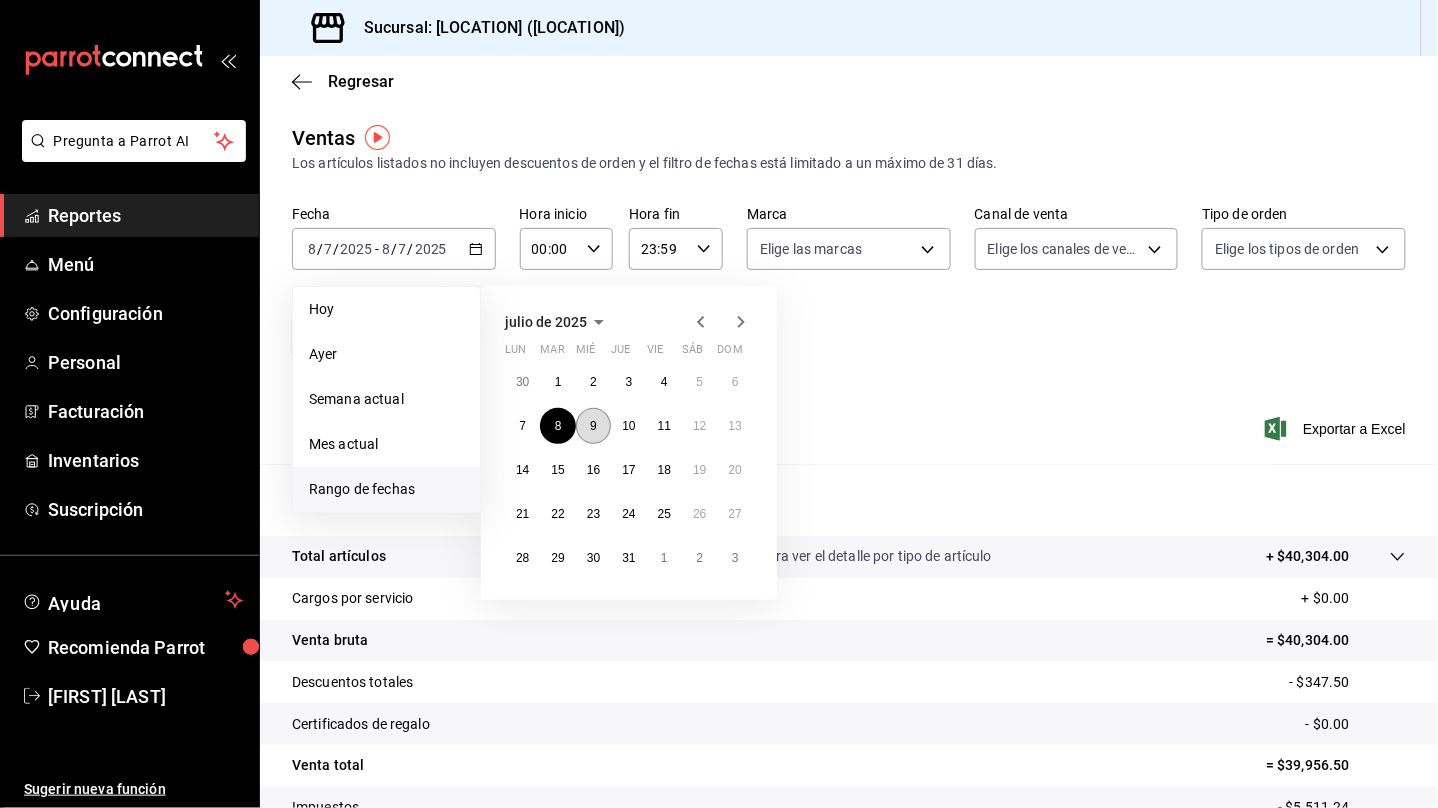 click on "9" at bounding box center (593, 426) 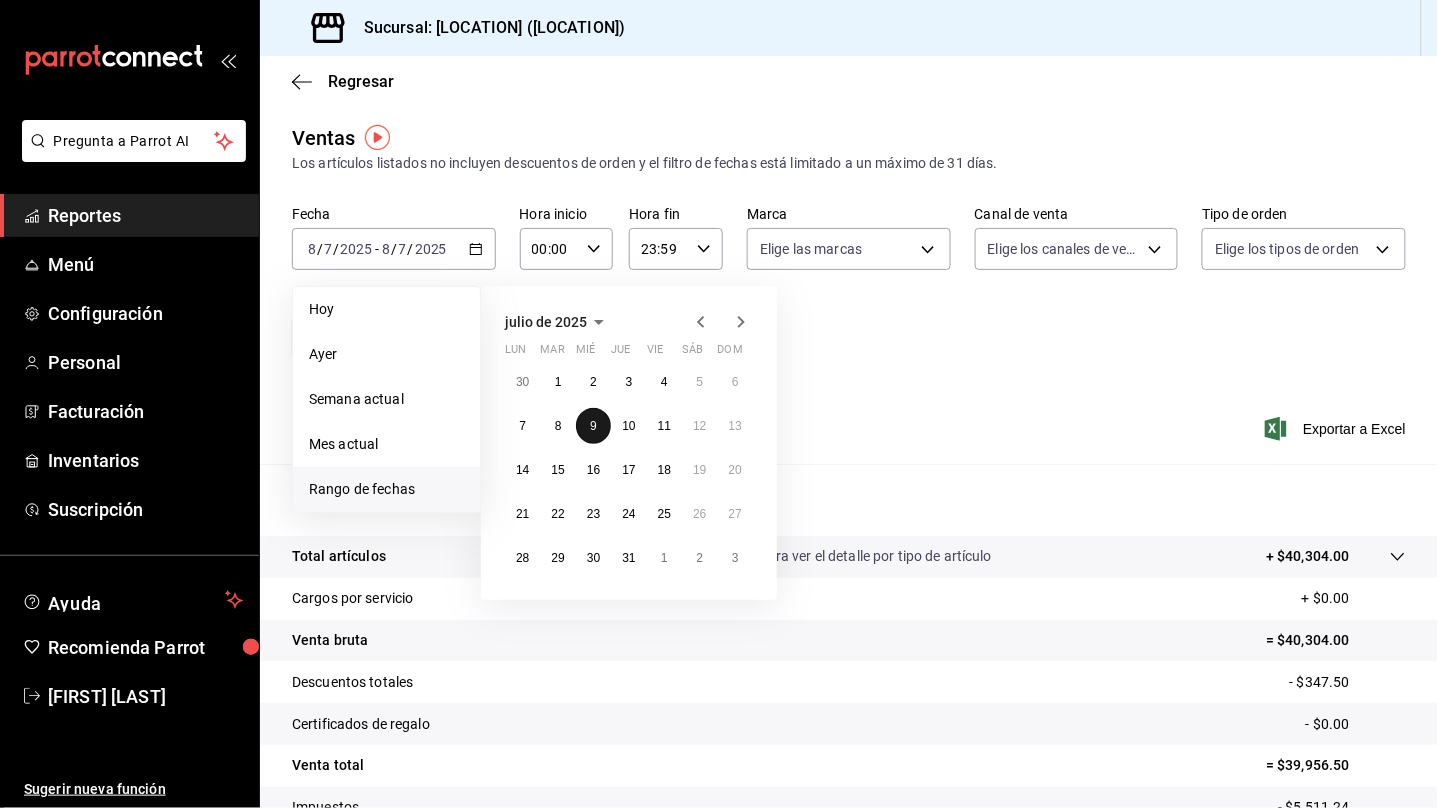 click on "9" at bounding box center [593, 426] 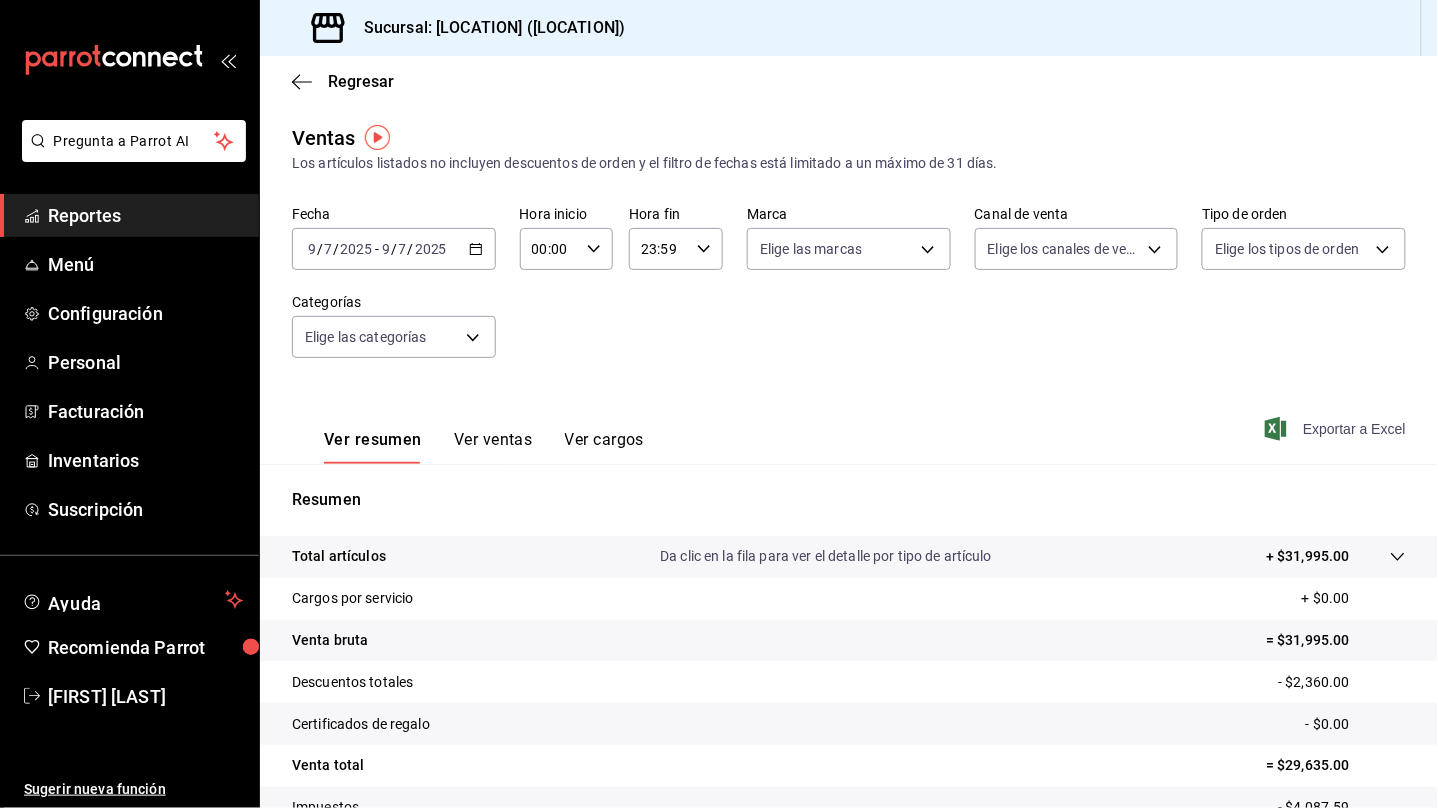 click on "Exportar a Excel" at bounding box center (1337, 429) 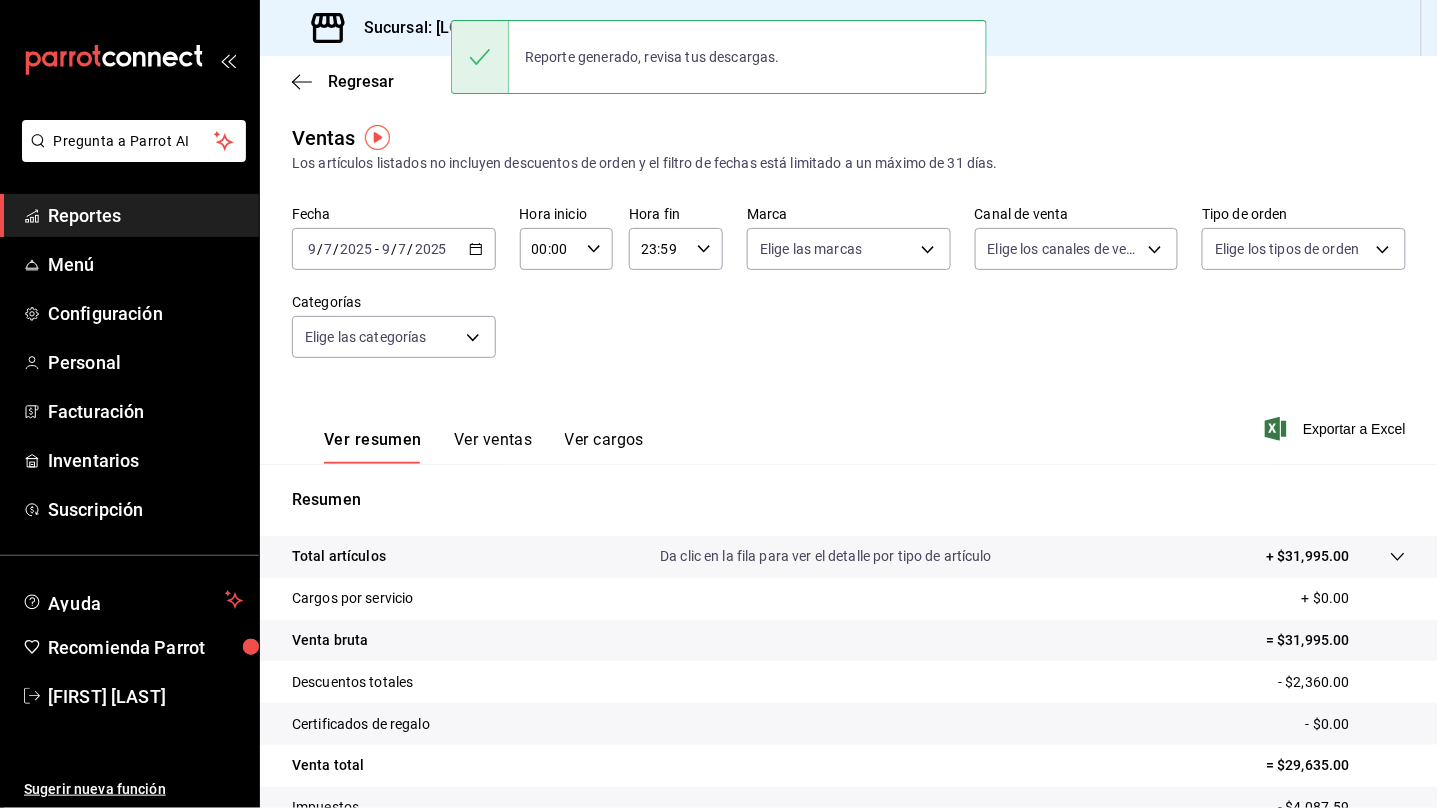 click on "2025-07-09 9 / 7 / 2025 - 2025-07-09 9 / 7 / 2025" at bounding box center (394, 249) 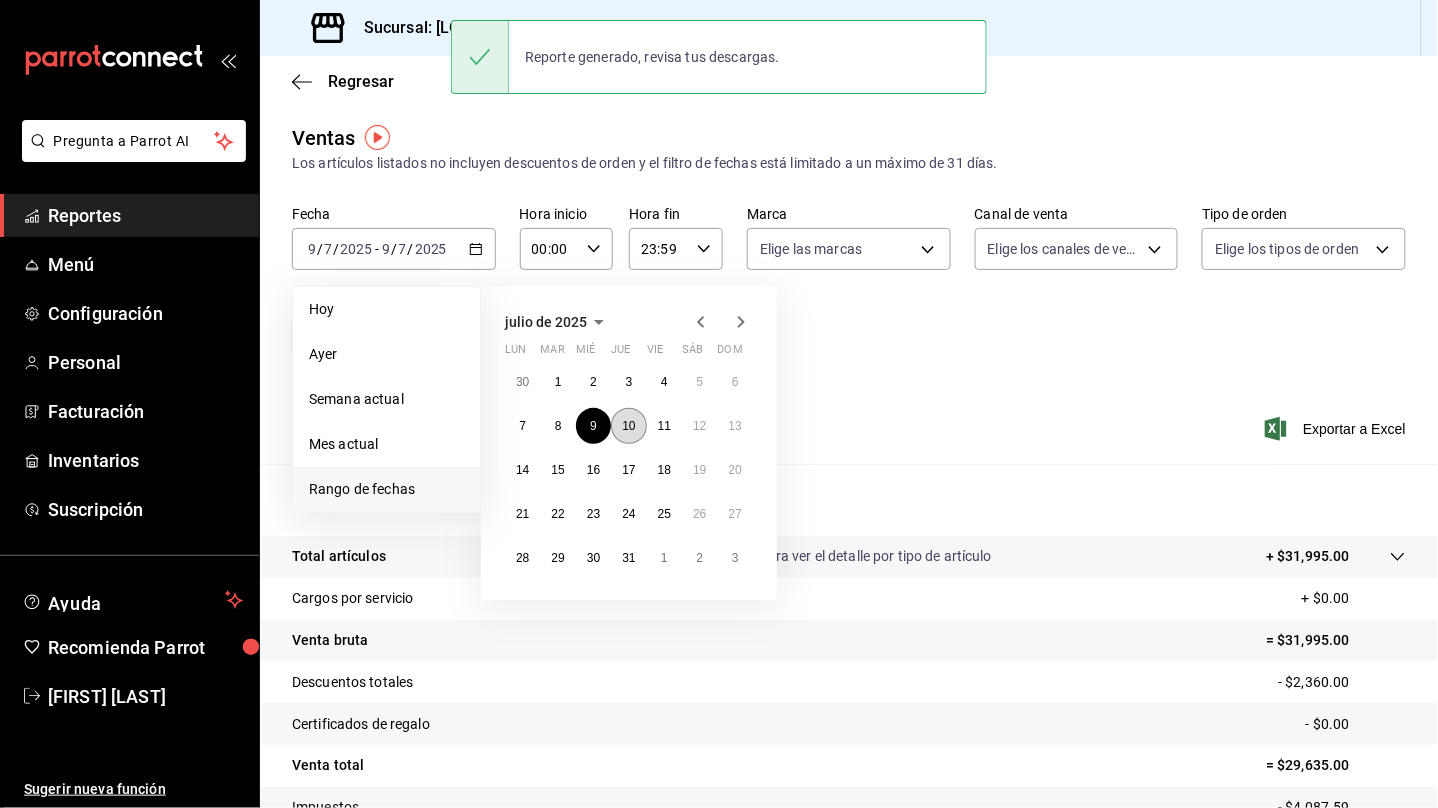 click on "10" at bounding box center [628, 426] 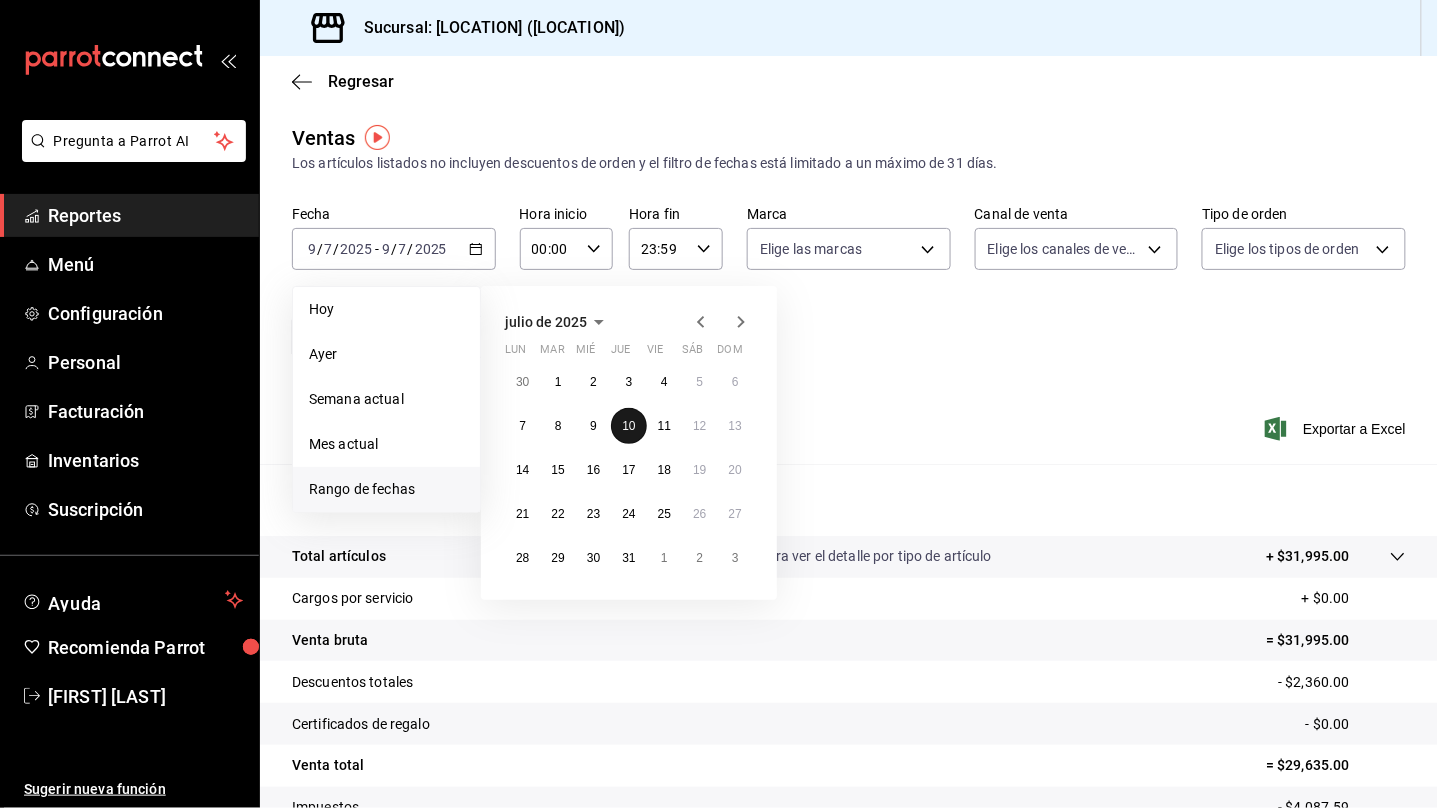 click on "10" at bounding box center (628, 426) 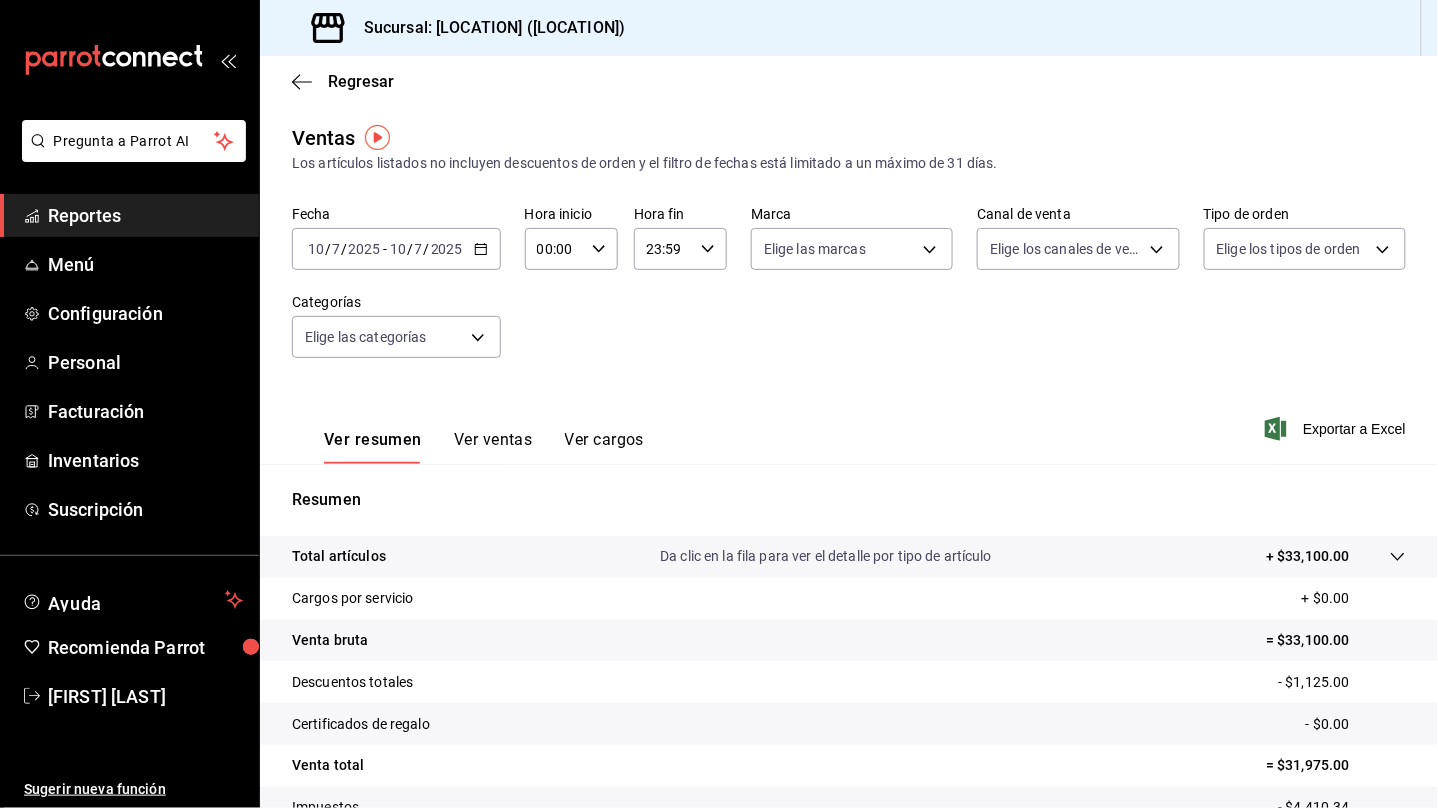 click on "Ver resumen Ver ventas Ver cargos Exportar a Excel" at bounding box center (849, 423) 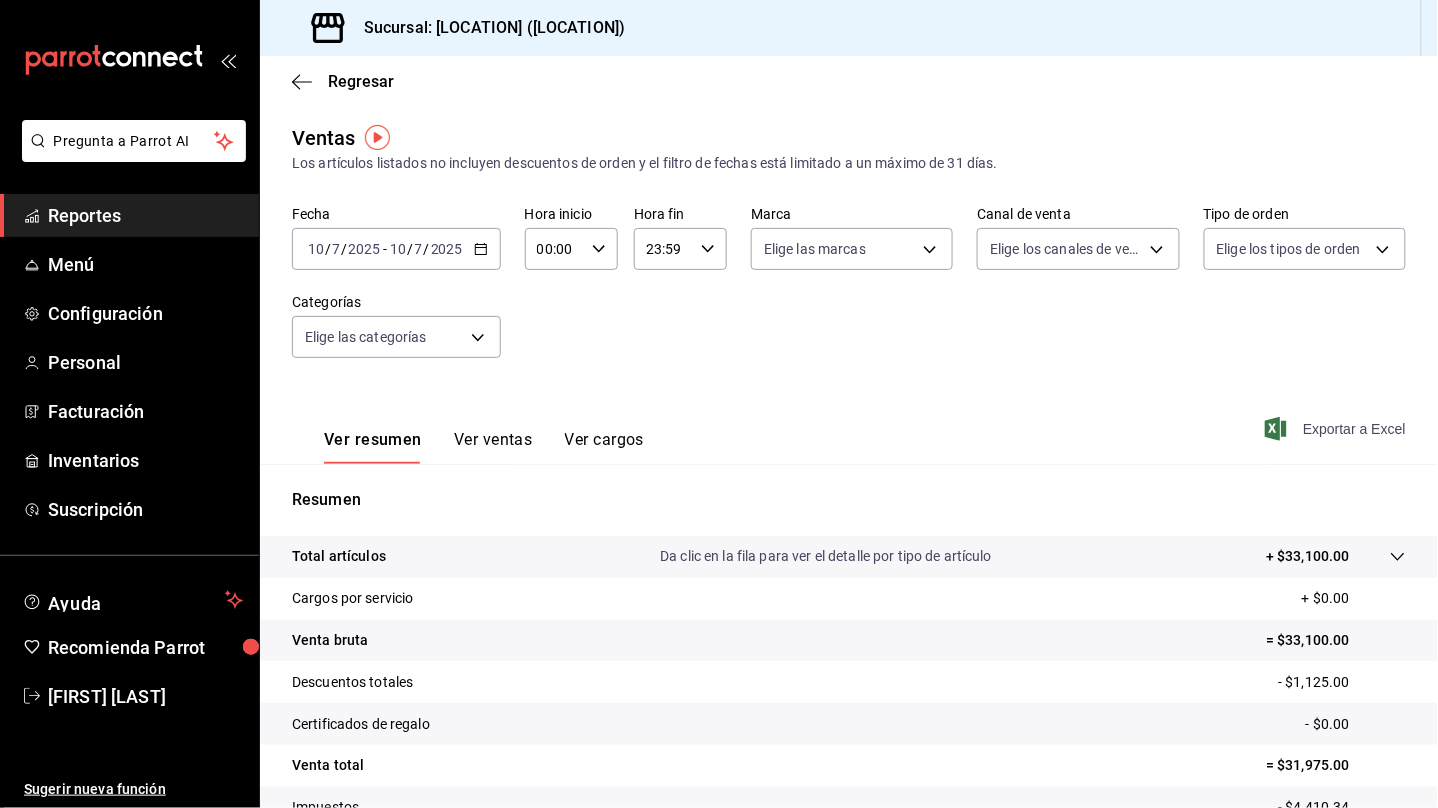 click on "Exportar a Excel" at bounding box center [1337, 429] 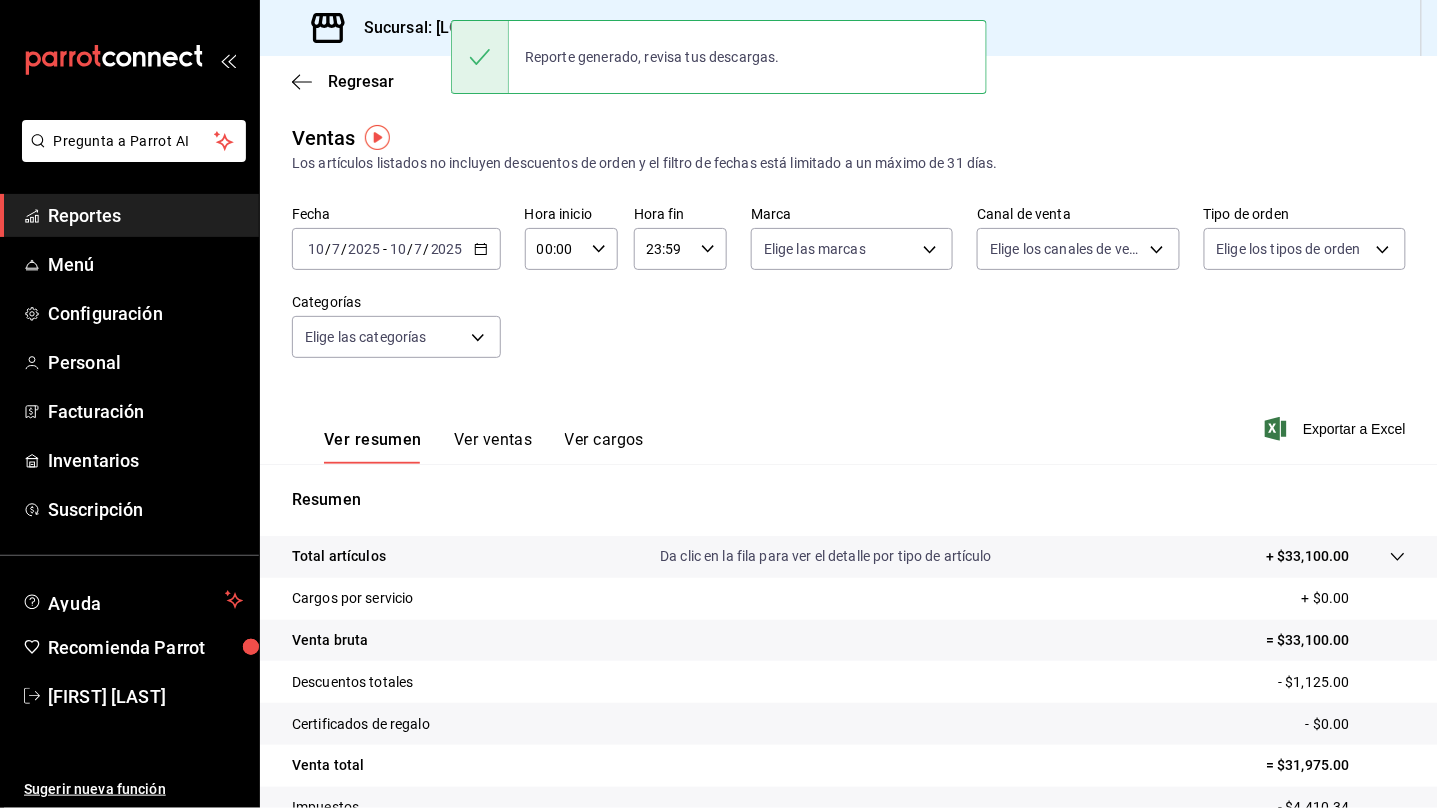 click on "[DATE] [MONTH] / [YEAR] - [DATE] [MONTH] / [YEAR]" at bounding box center [396, 249] 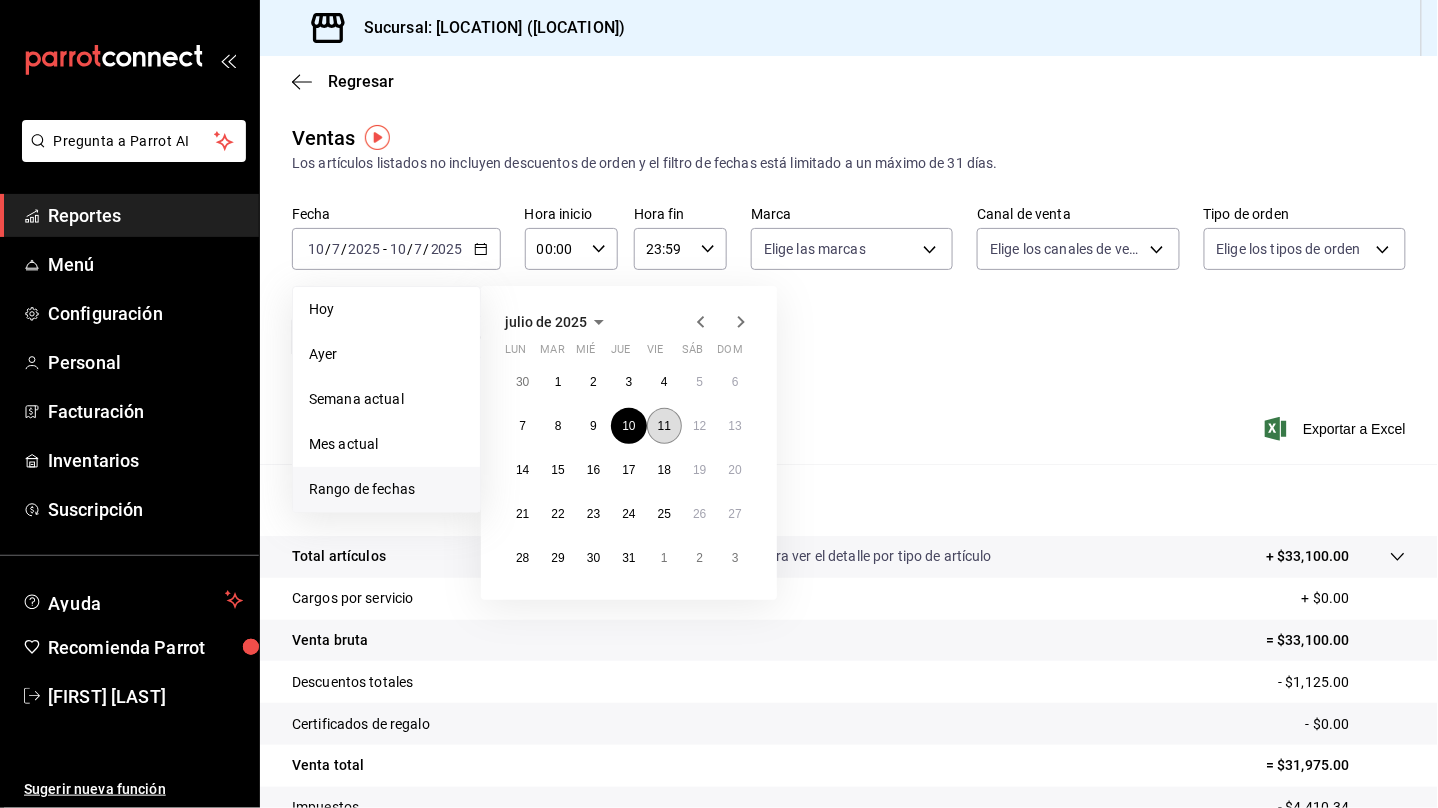 click on "11" at bounding box center (664, 426) 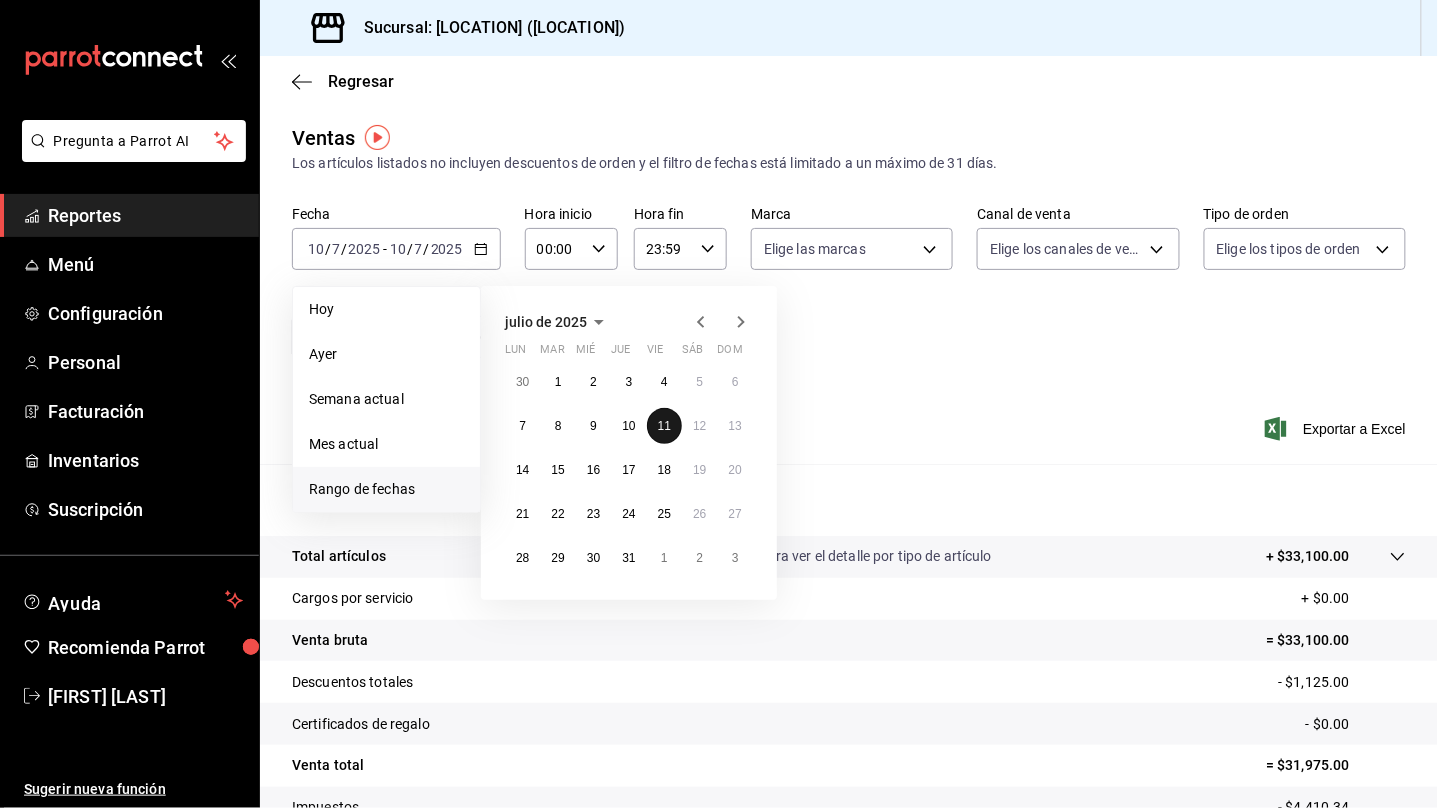 click on "11" at bounding box center (664, 426) 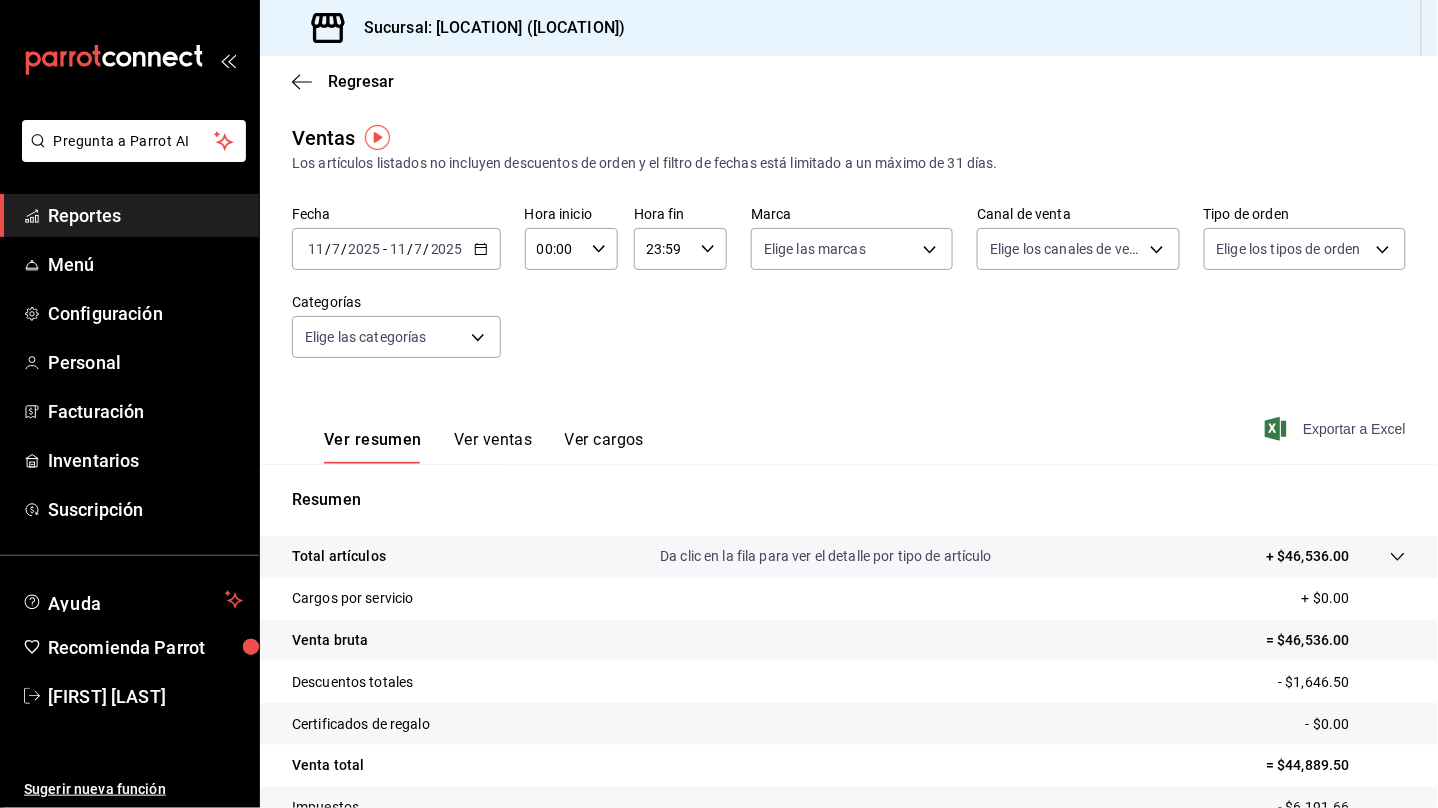 click on "Exportar a Excel" at bounding box center (1337, 429) 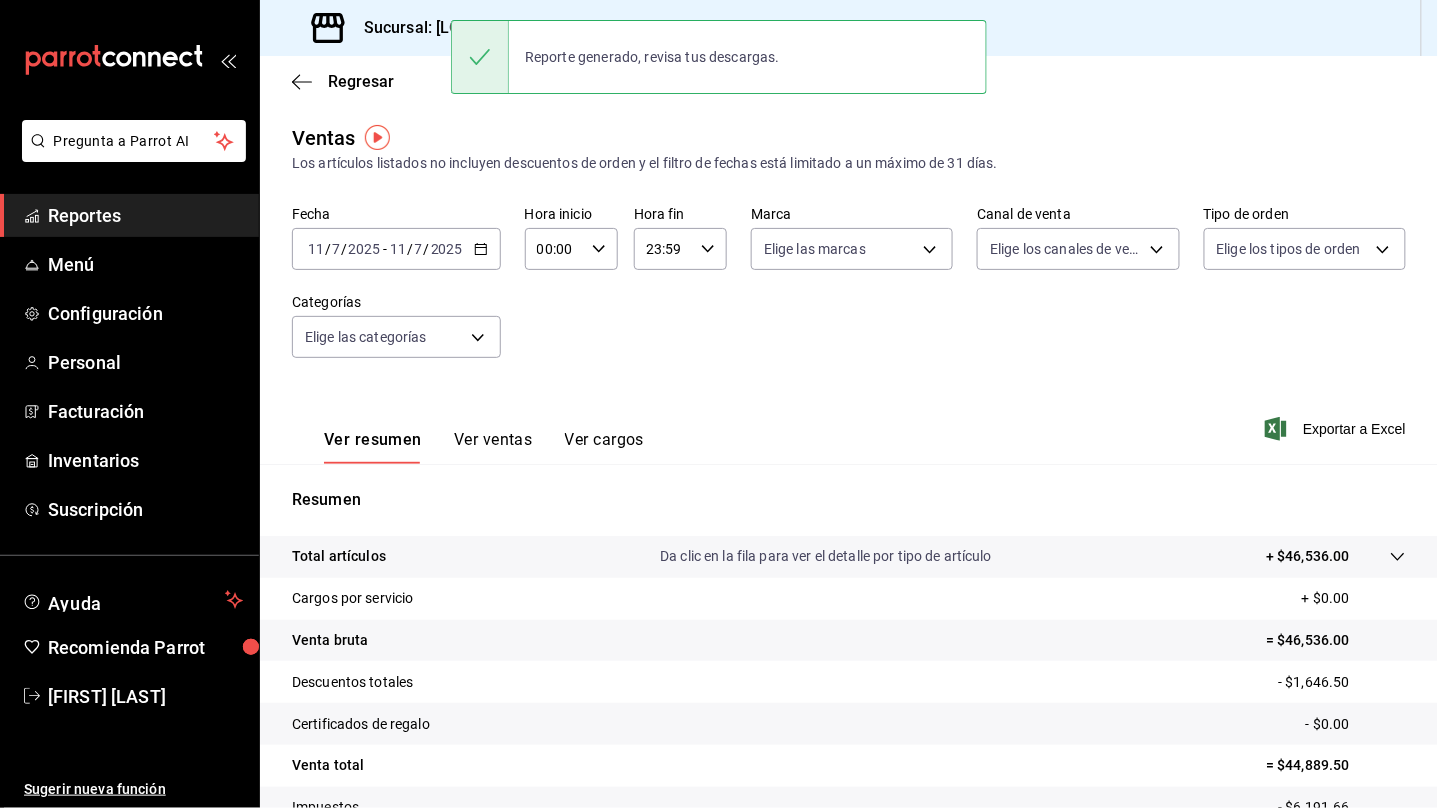 click on "2025-07-11 11 / 7 / 2025 - 2025-07-11 11 / 7 / 2025" at bounding box center (396, 249) 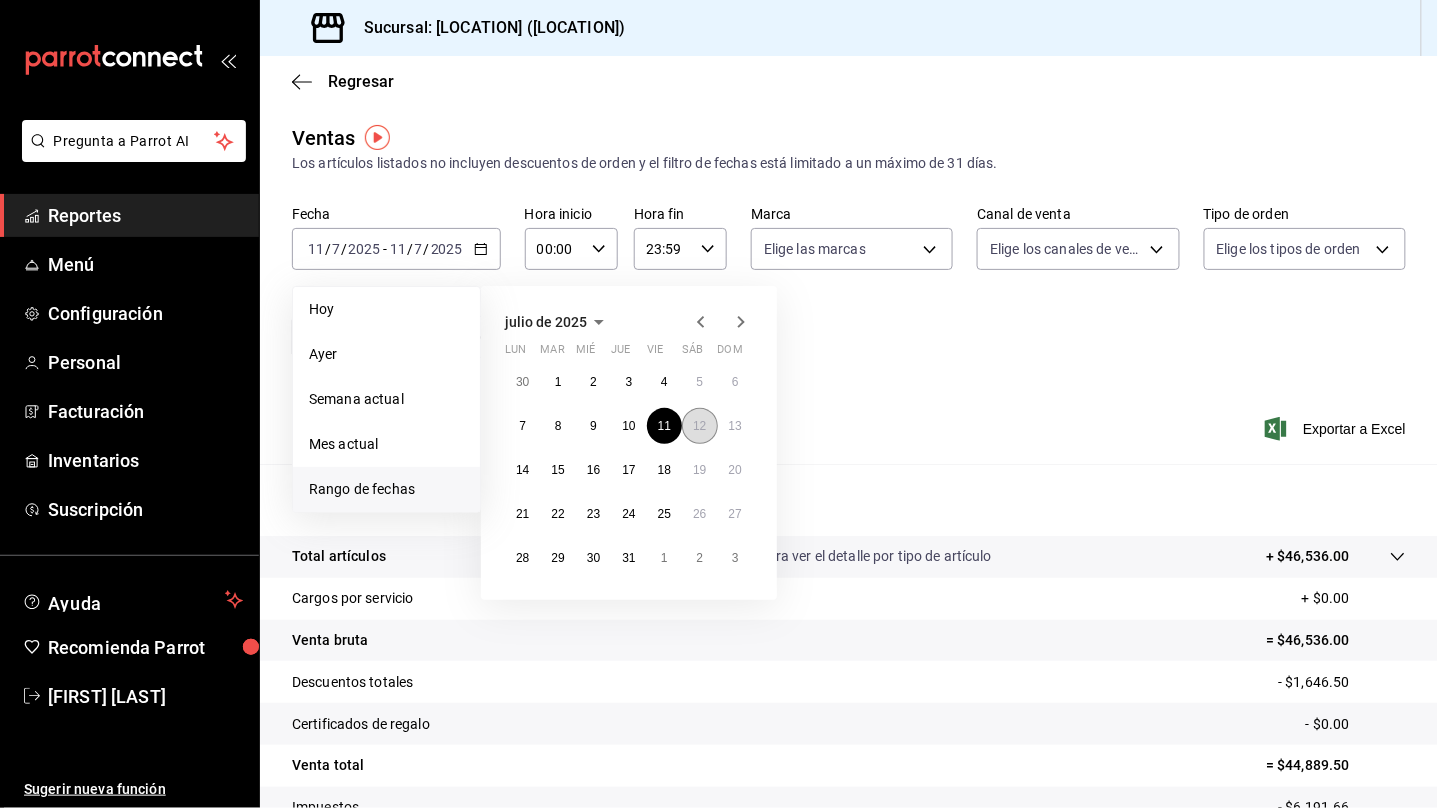 click on "12" at bounding box center [699, 426] 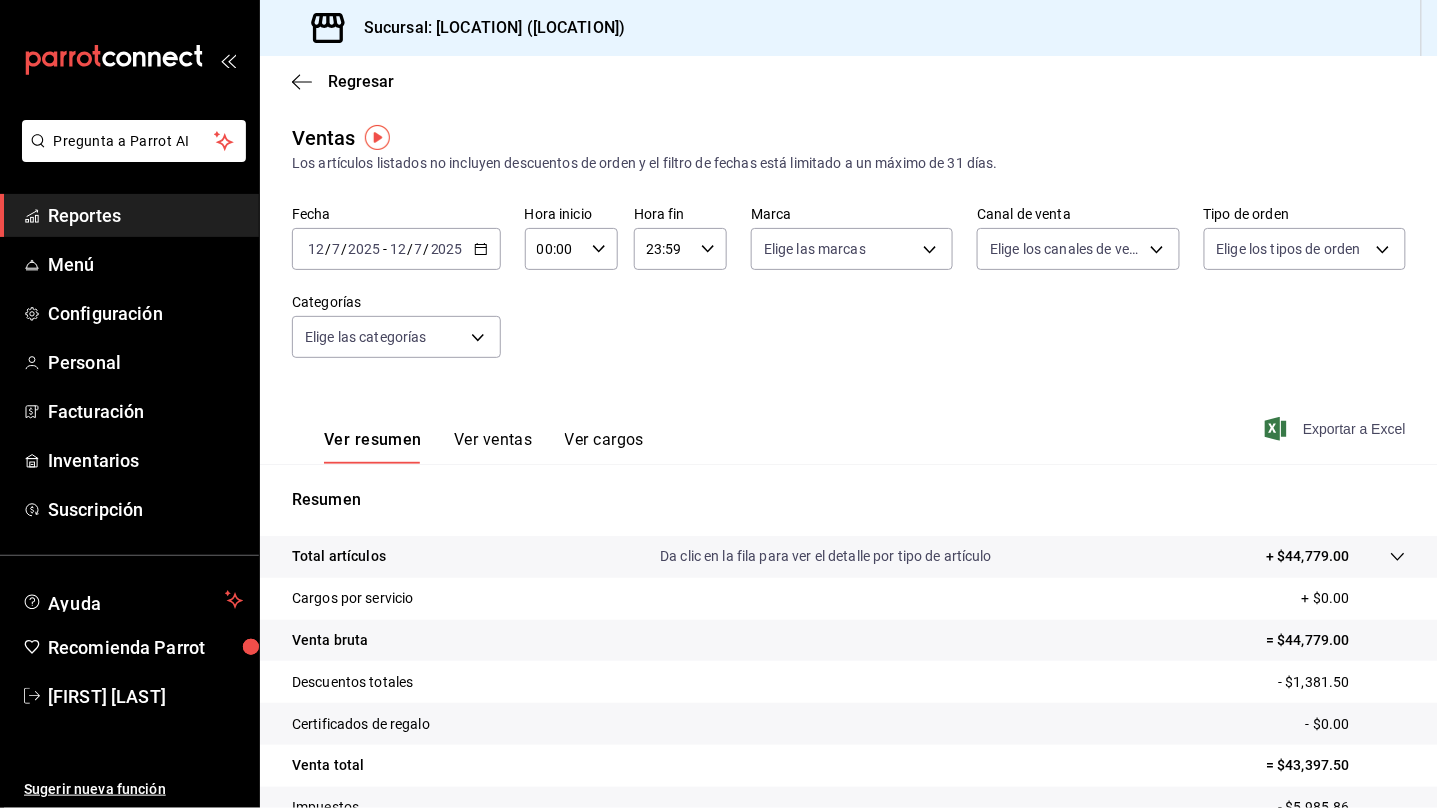 click on "Exportar a Excel" at bounding box center (1337, 429) 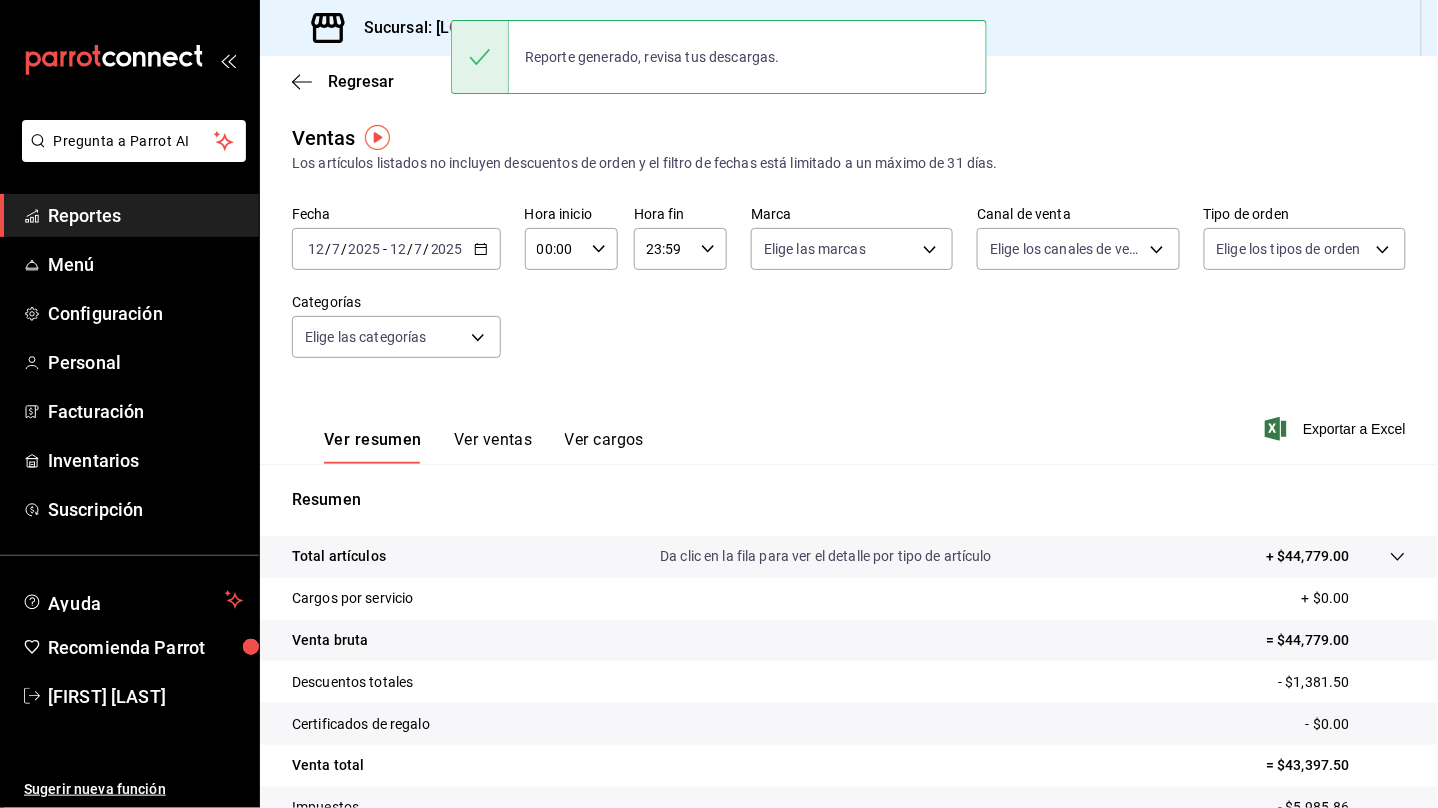 click on "2025-07-12 12 / 7 / 2025 - 2025-07-12 12 / 7 / 2025" at bounding box center (396, 249) 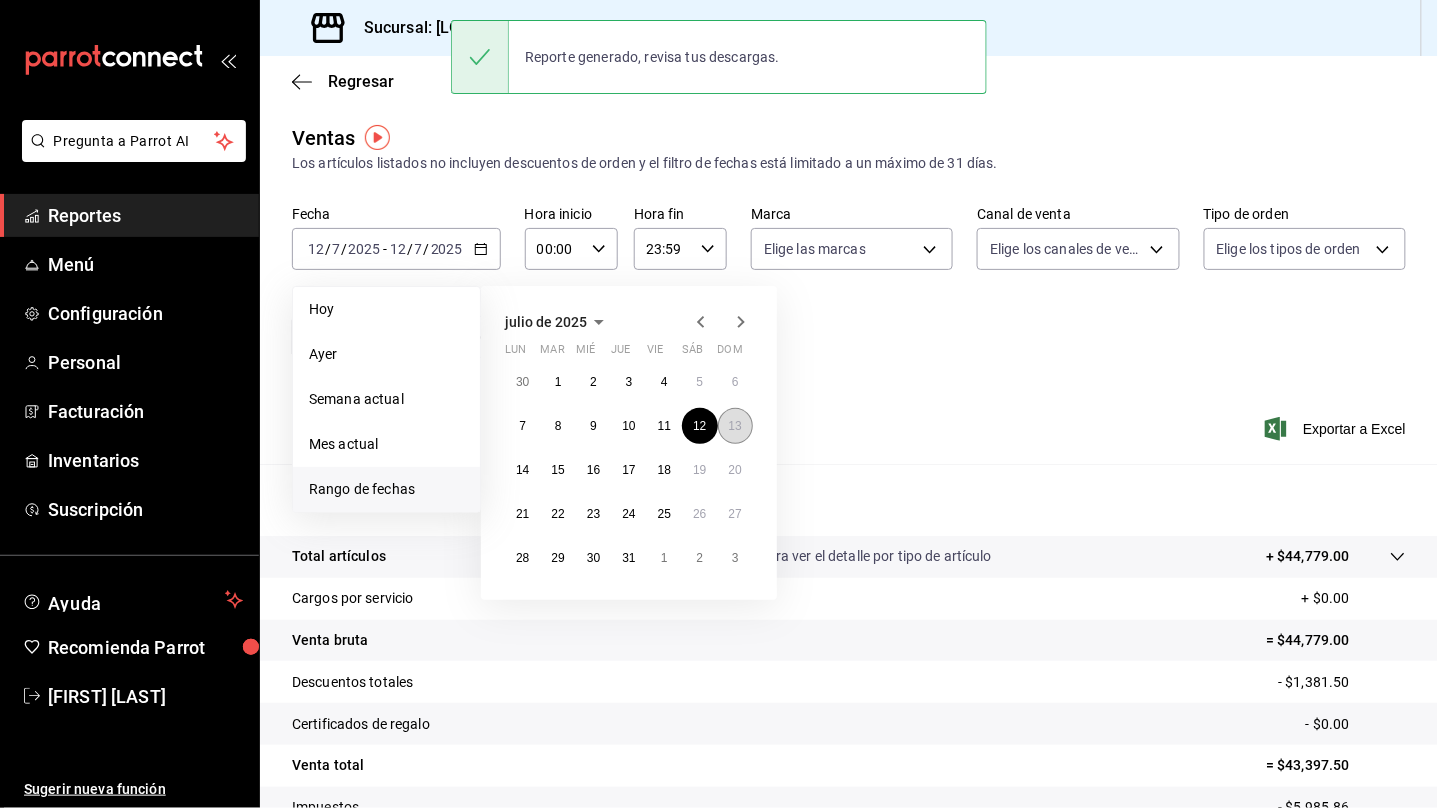click on "13" at bounding box center [735, 426] 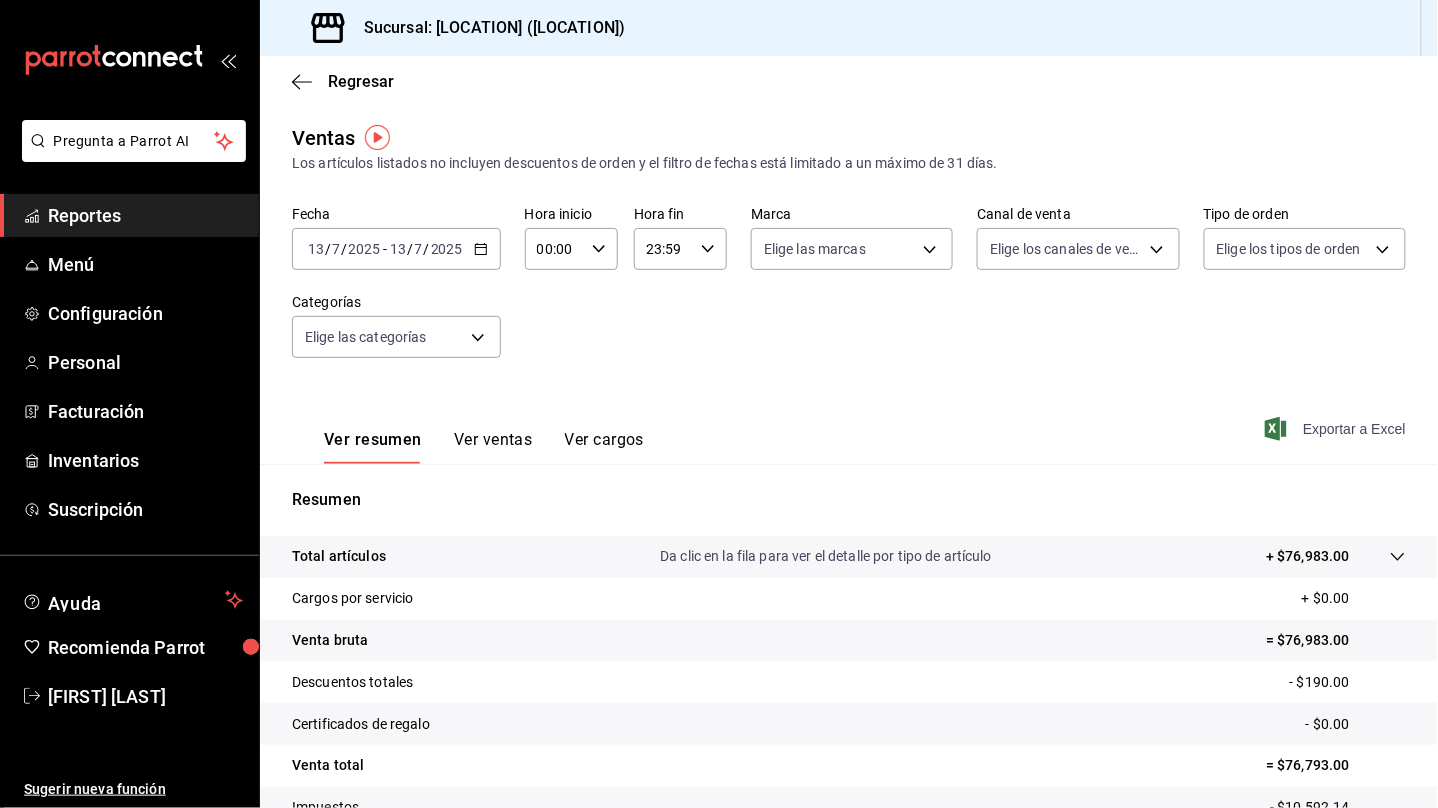 click on "Exportar a Excel" at bounding box center [1337, 429] 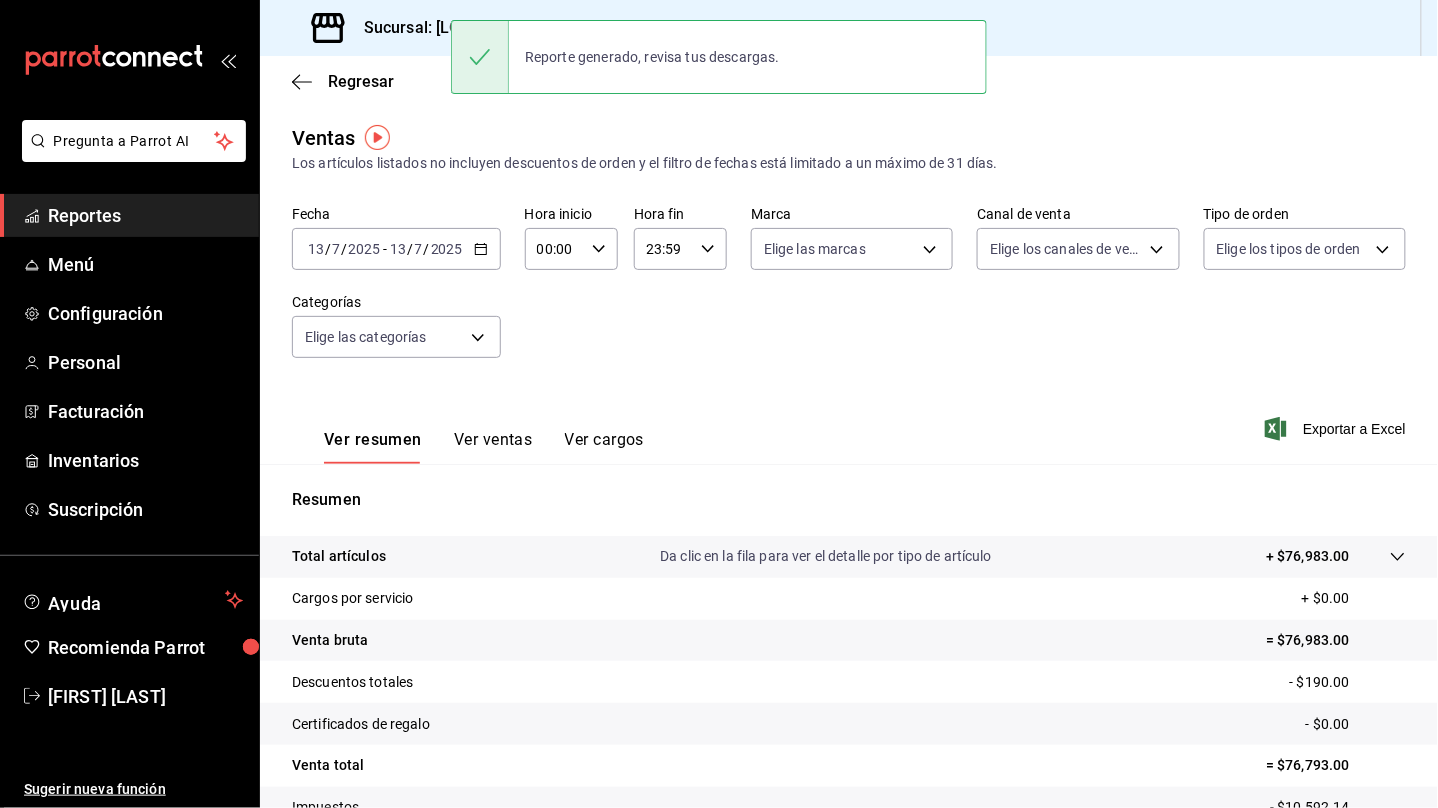 click 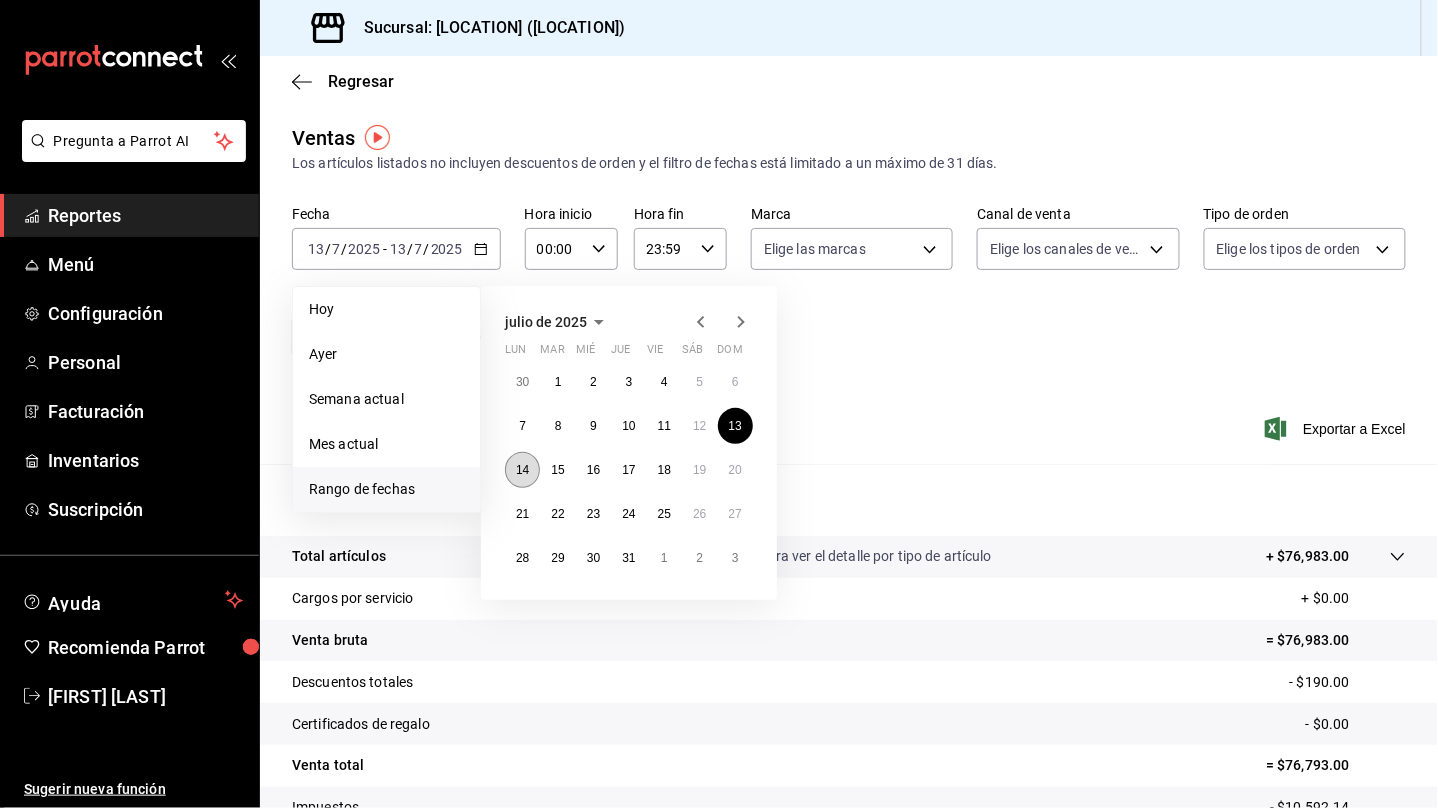click on "14" at bounding box center (522, 470) 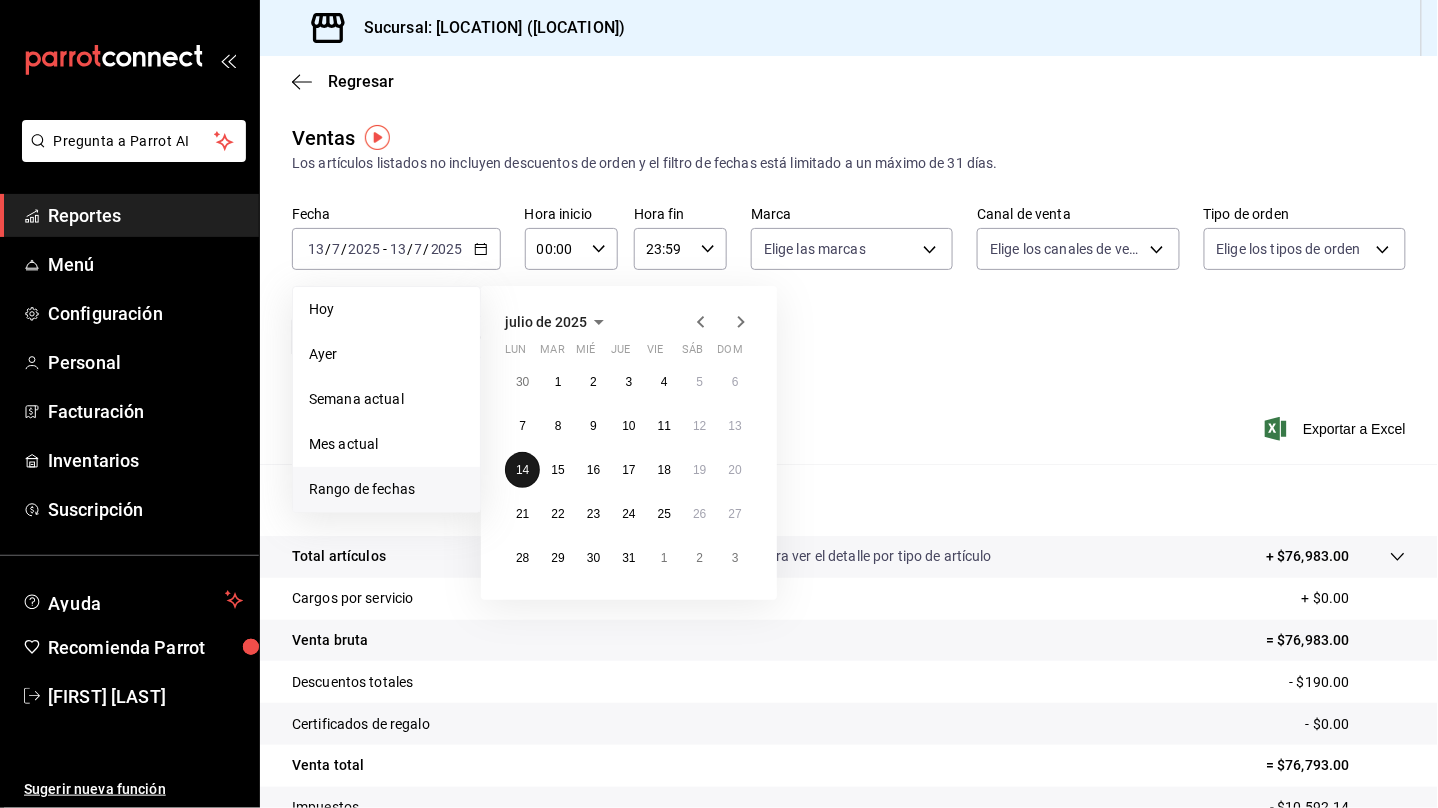 click on "14" at bounding box center [522, 470] 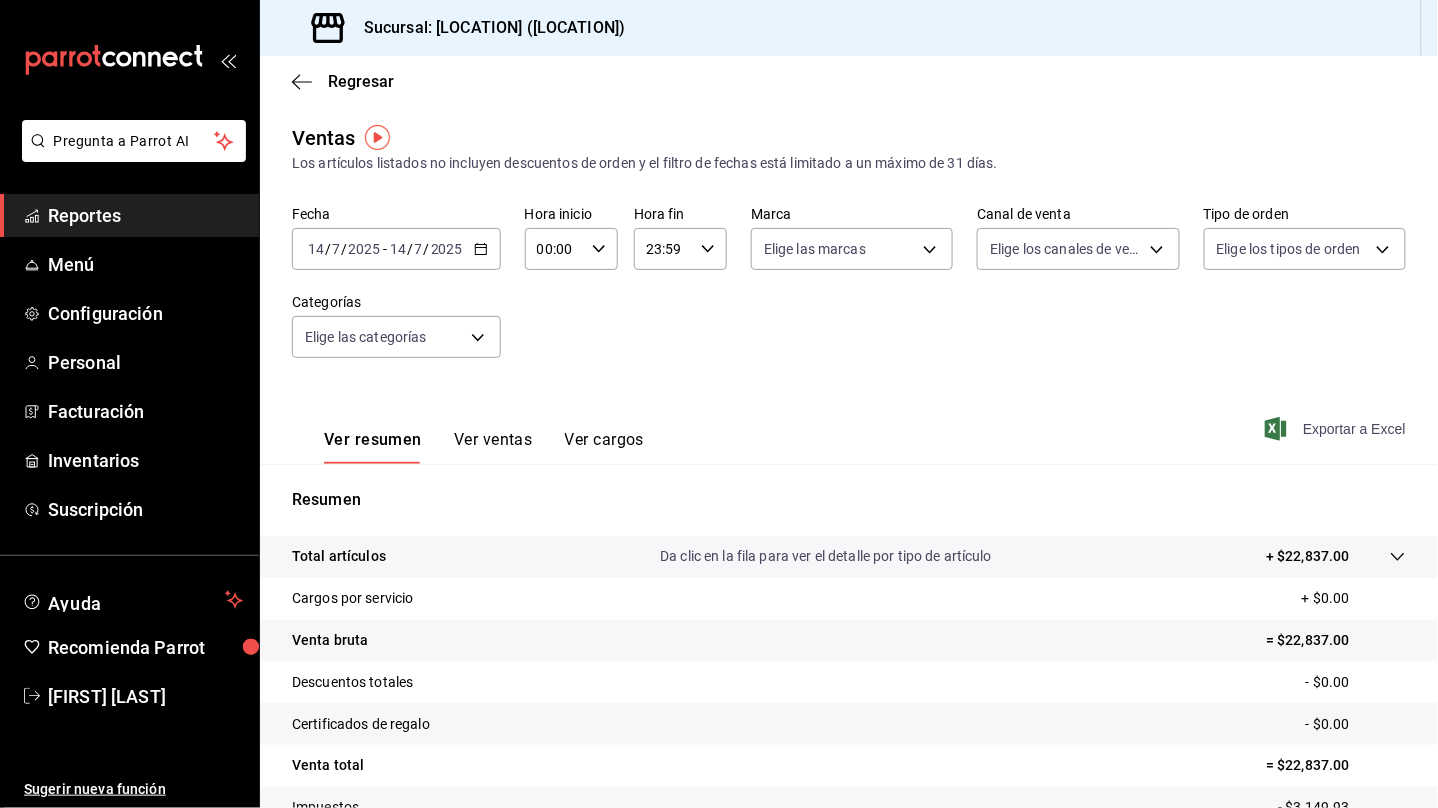 click on "Exportar a Excel" at bounding box center (1337, 429) 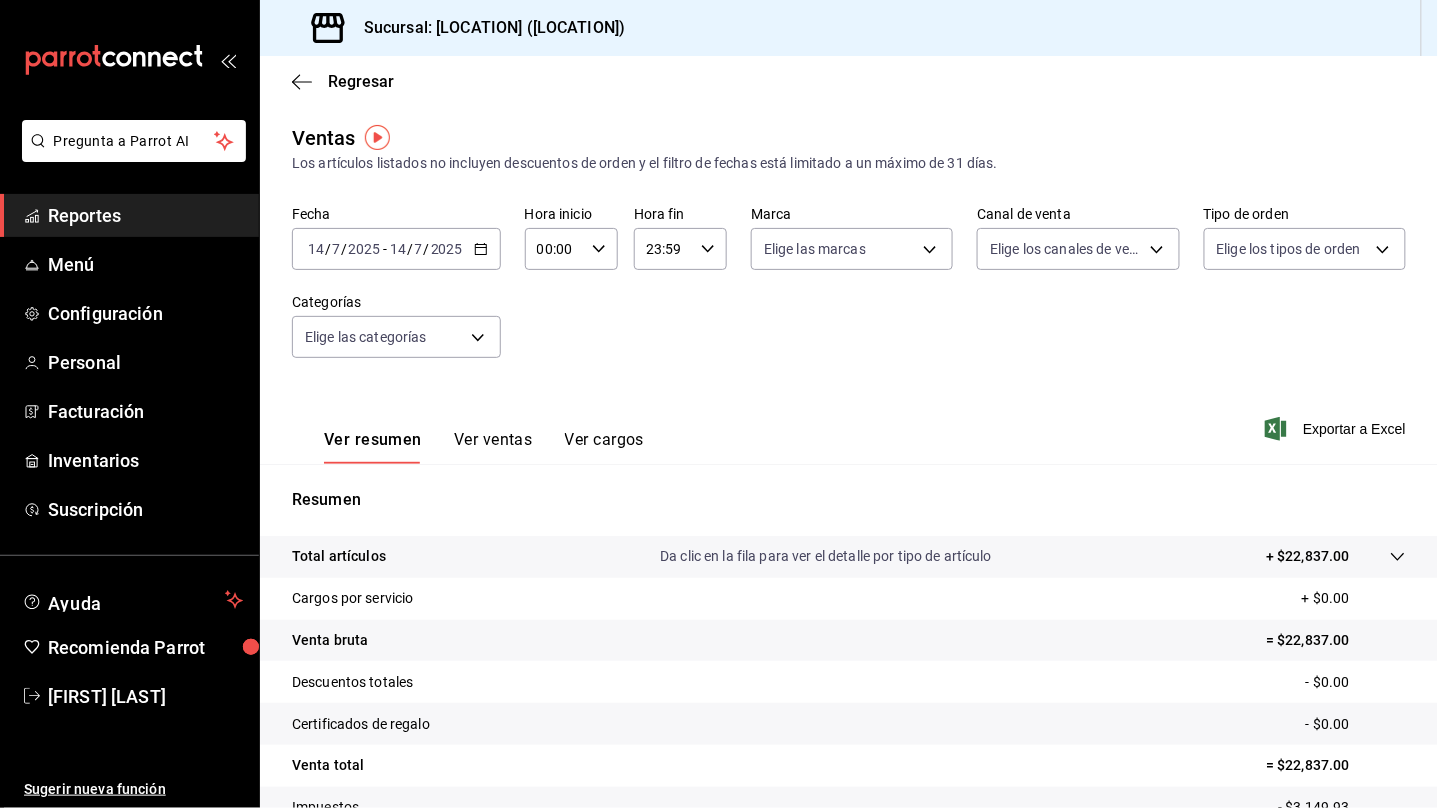 click on "2025-07-14 14 / 7 / 2025 - 2025-07-14 14 / 7 / 2025" at bounding box center (396, 249) 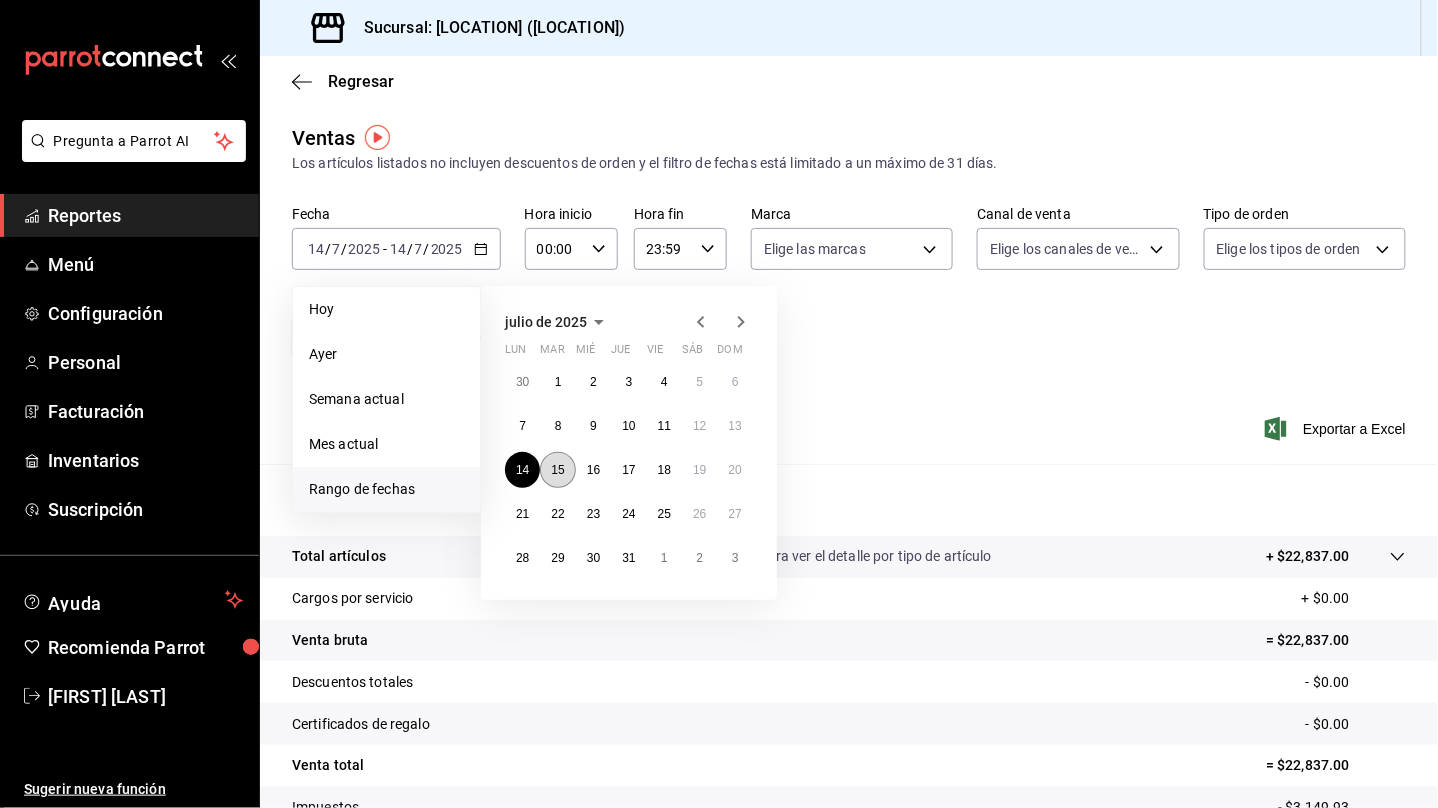 click on "15" at bounding box center (557, 470) 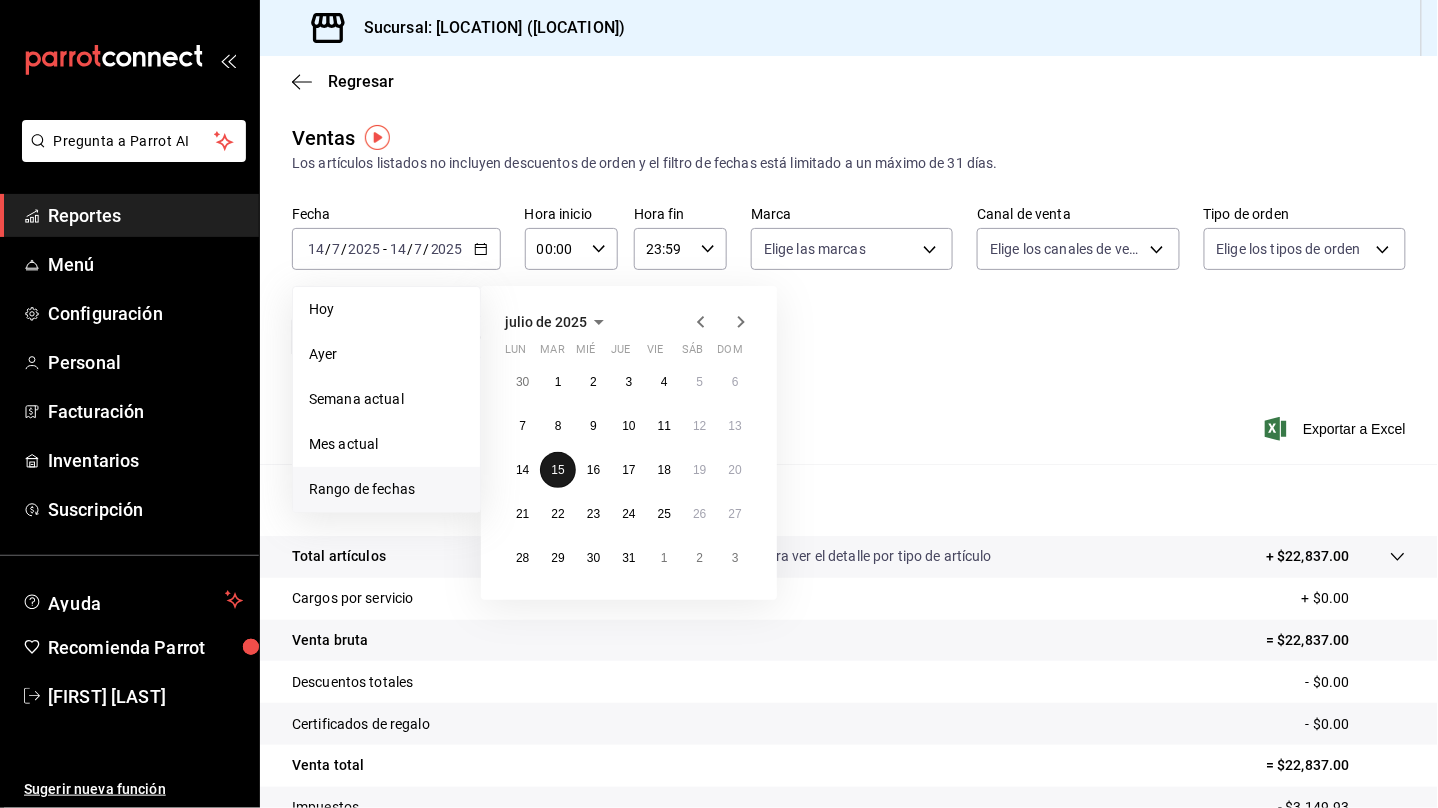 click on "15" at bounding box center [557, 470] 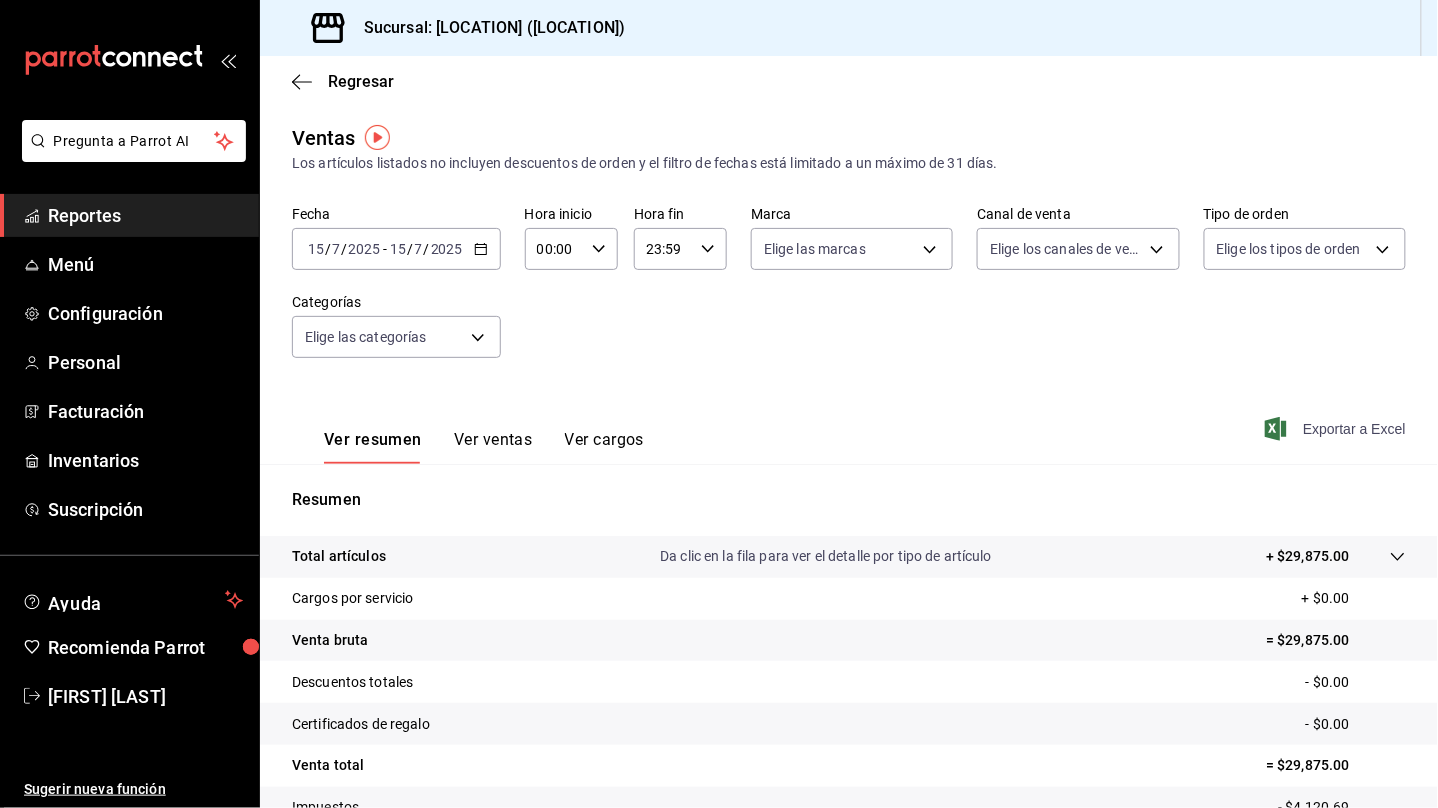 click on "Exportar a Excel" at bounding box center [1337, 429] 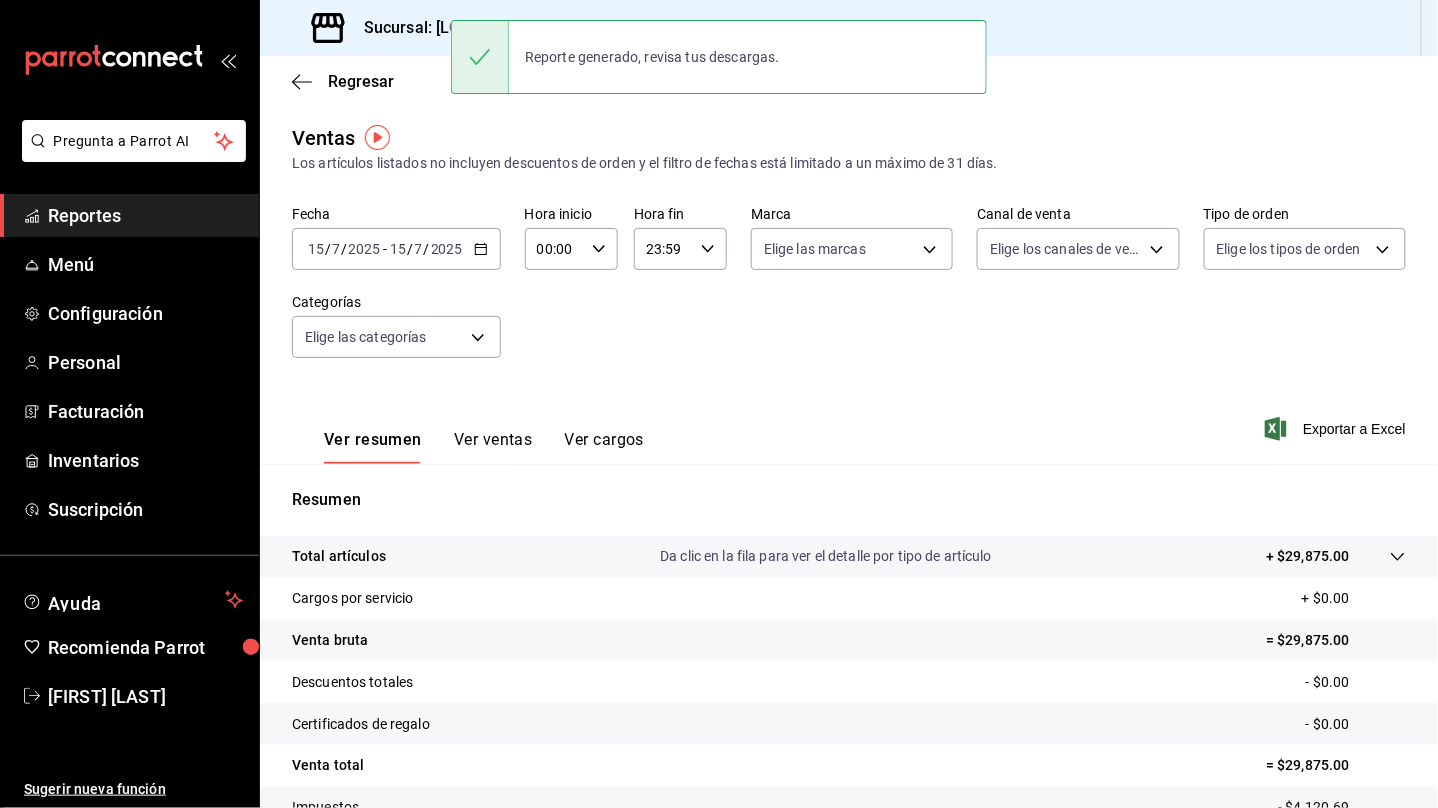 click on "2025-07-15 15 / 7 / 2025 - 2025-07-15 15 / 7 / 2025" at bounding box center (396, 249) 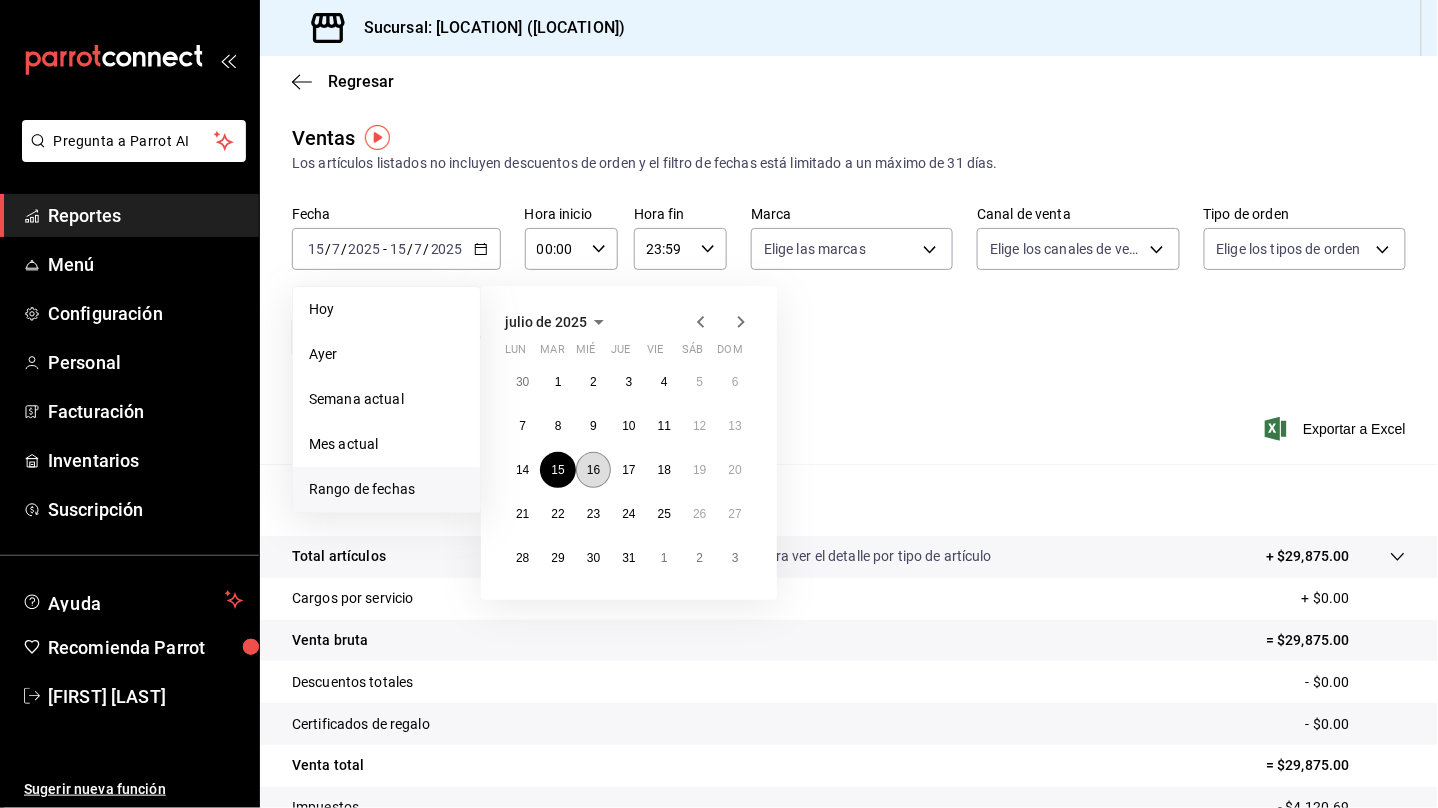 click on "16" at bounding box center (593, 470) 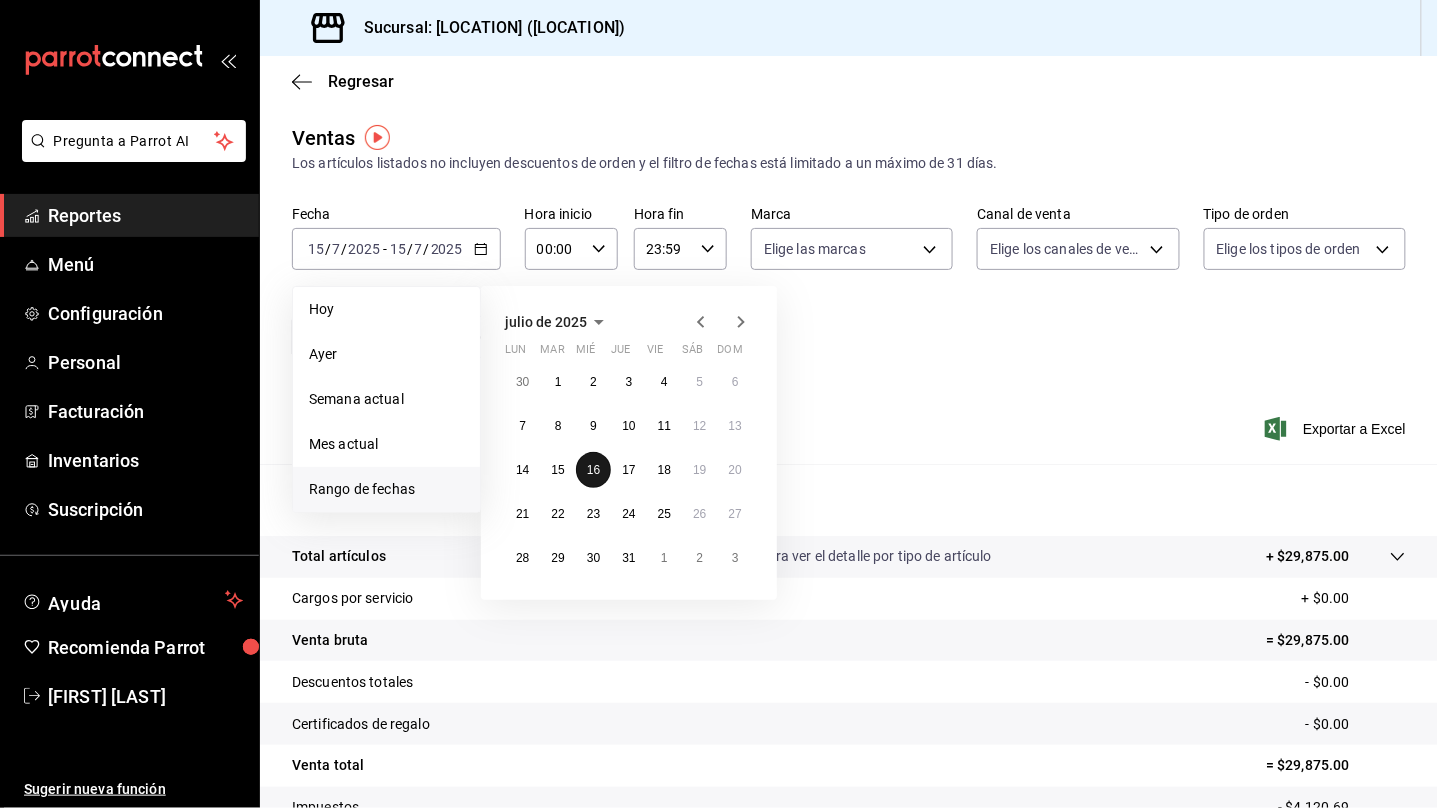 click on "16" at bounding box center (593, 470) 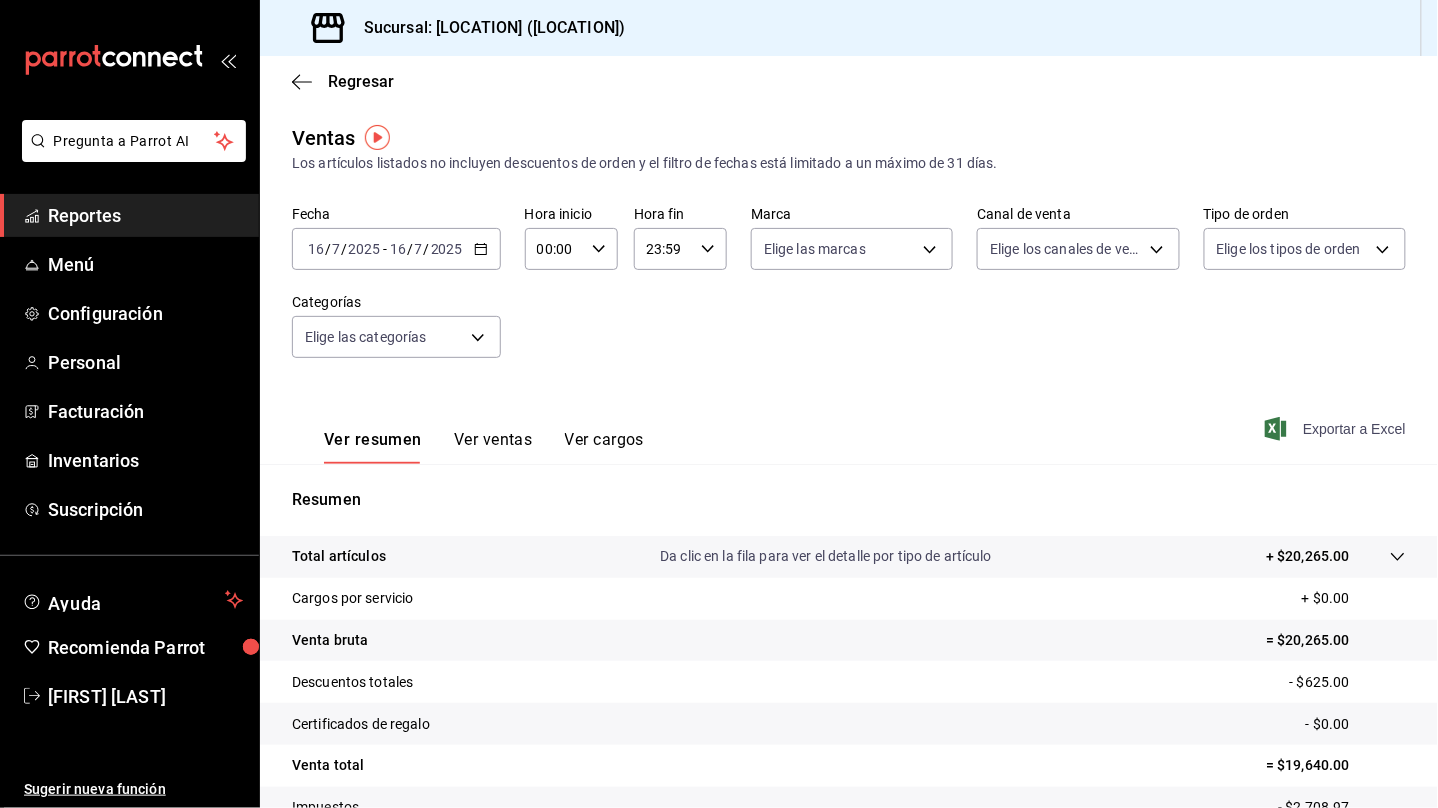 click on "Exportar a Excel" at bounding box center [1337, 429] 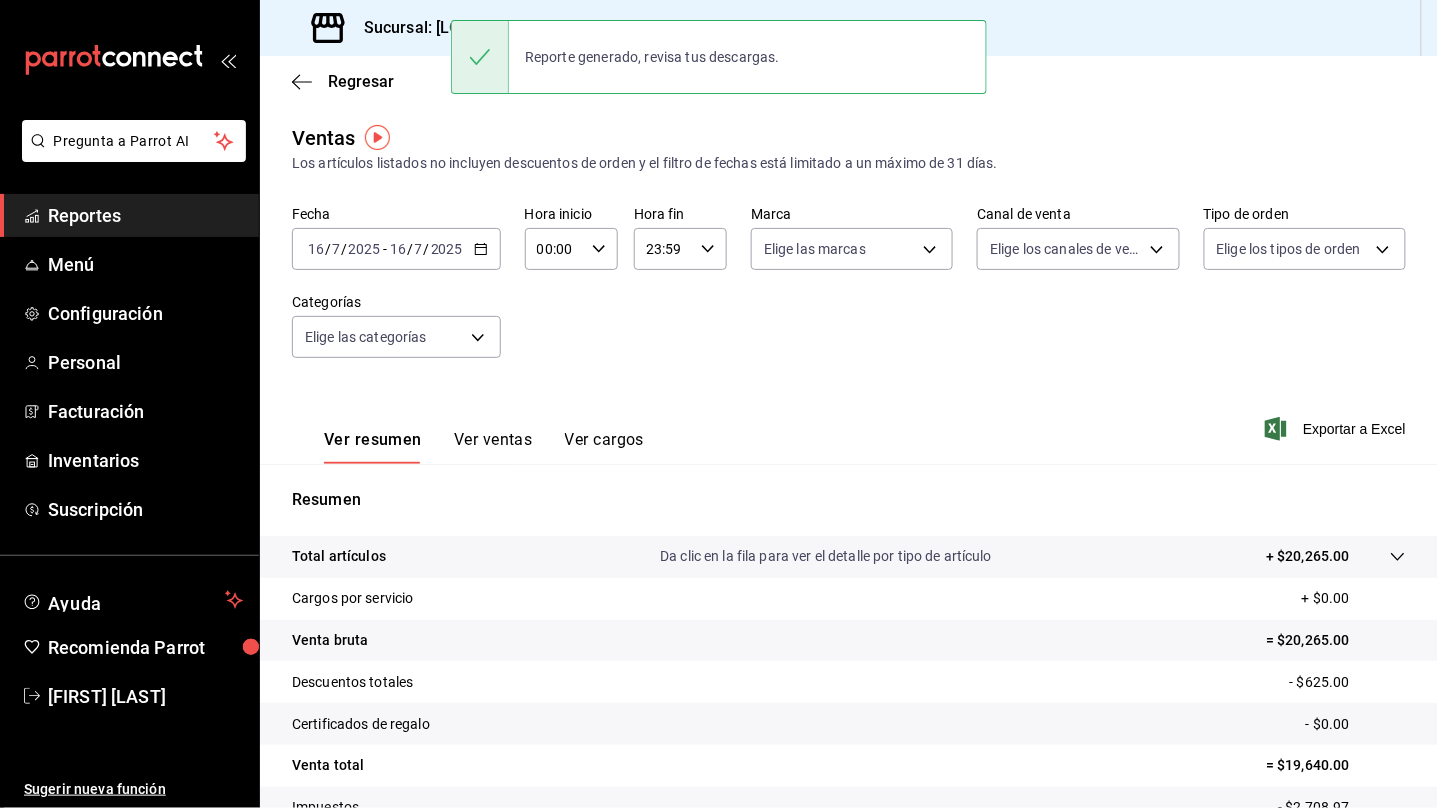 click 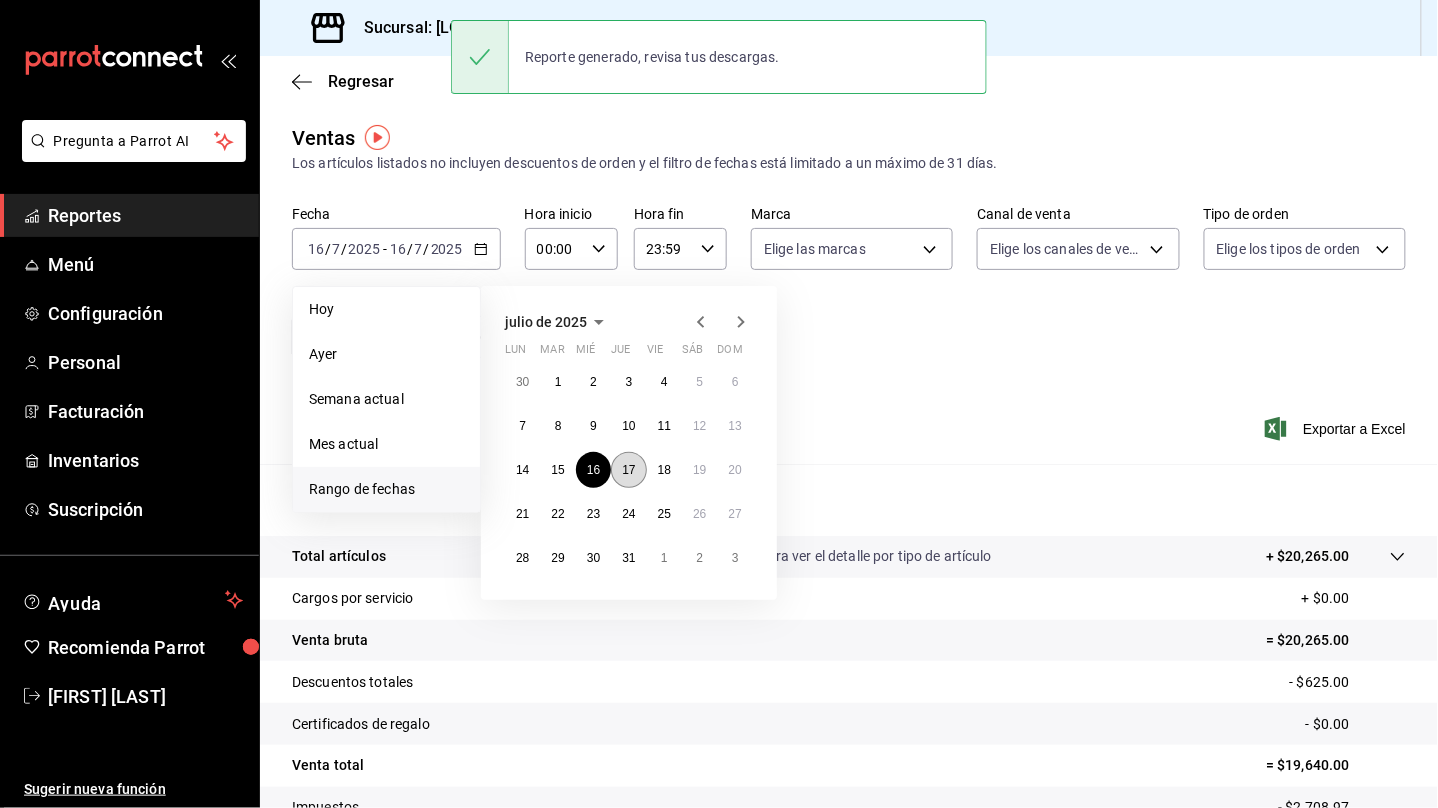 click on "17" at bounding box center (628, 470) 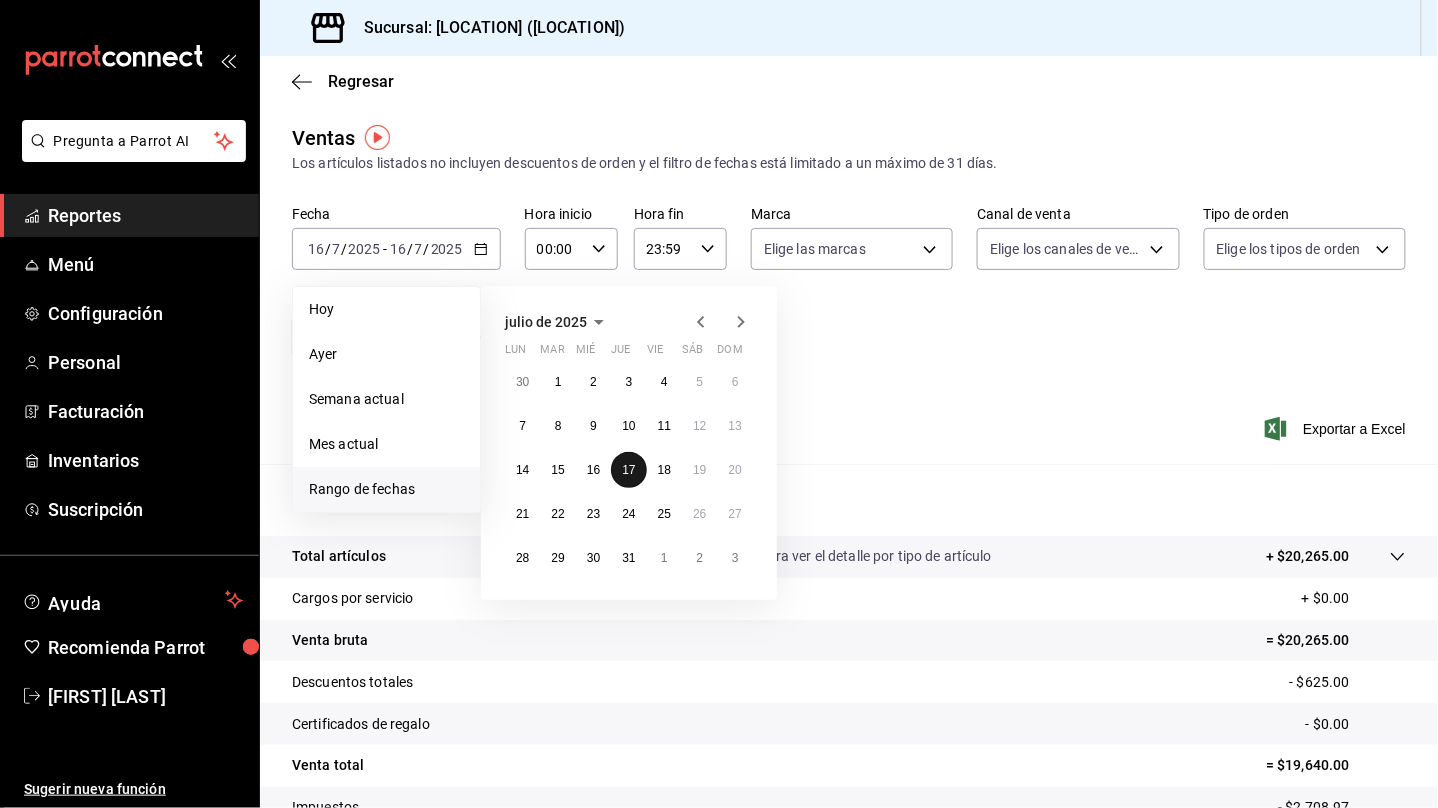 click on "17" at bounding box center (628, 470) 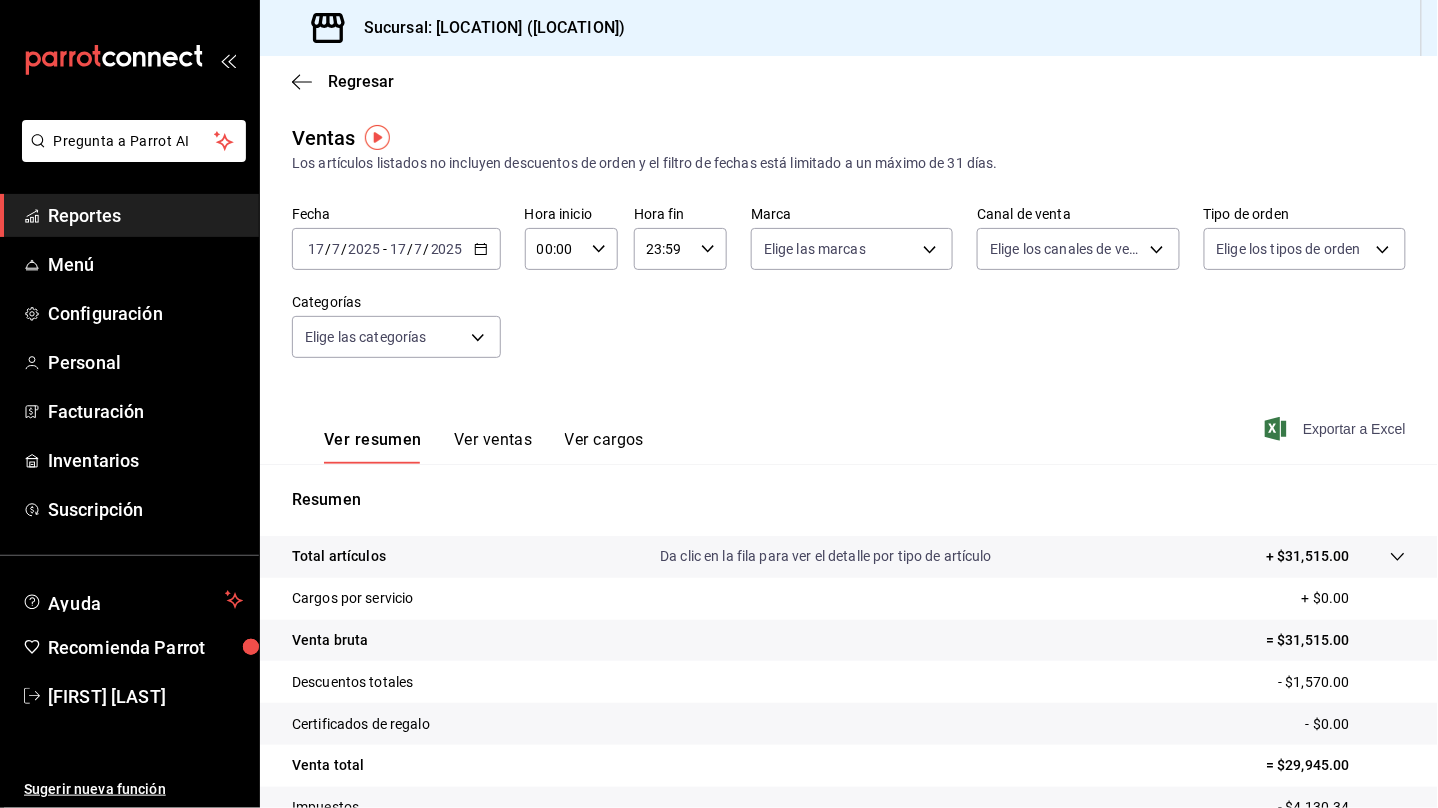 click on "Exportar a Excel" at bounding box center (1337, 429) 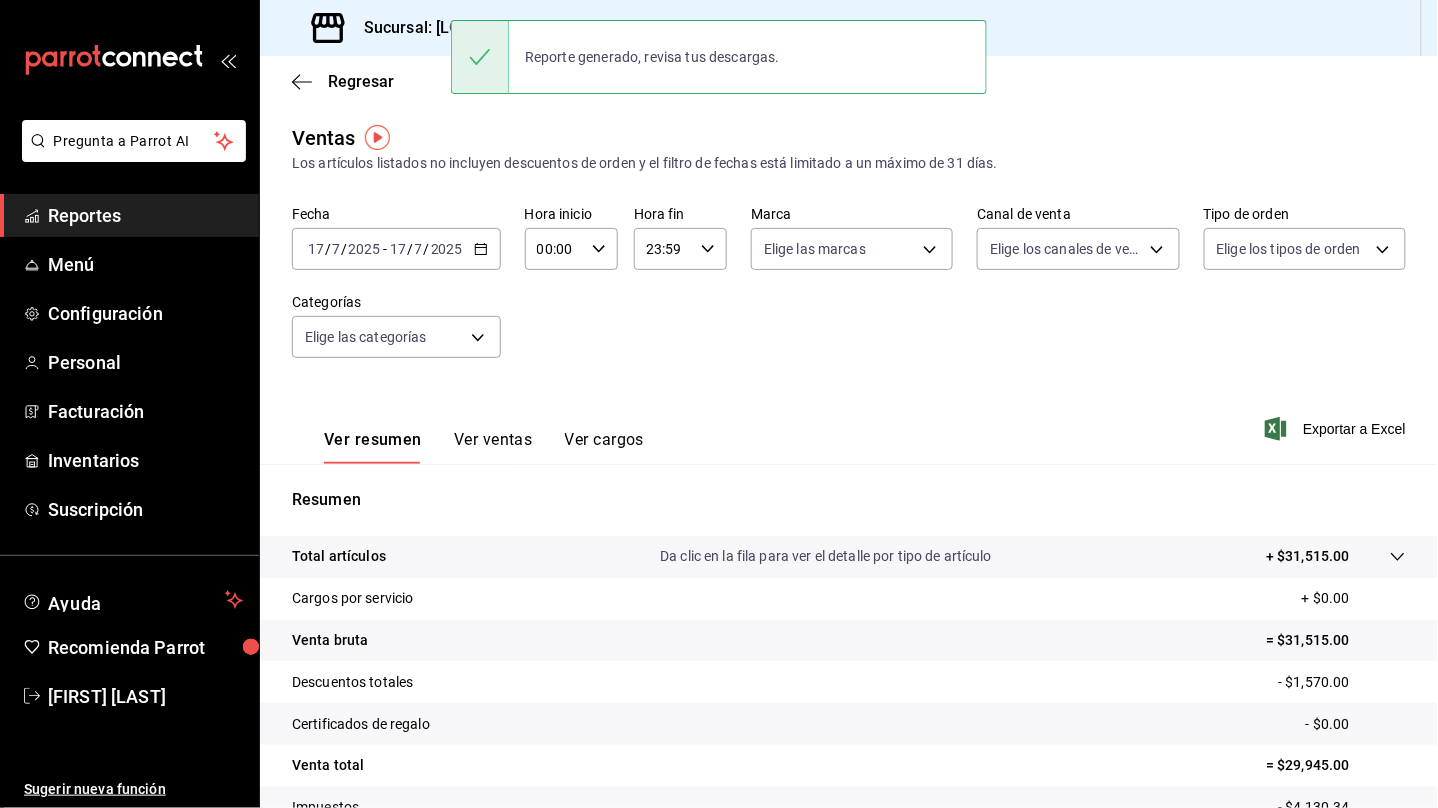 click 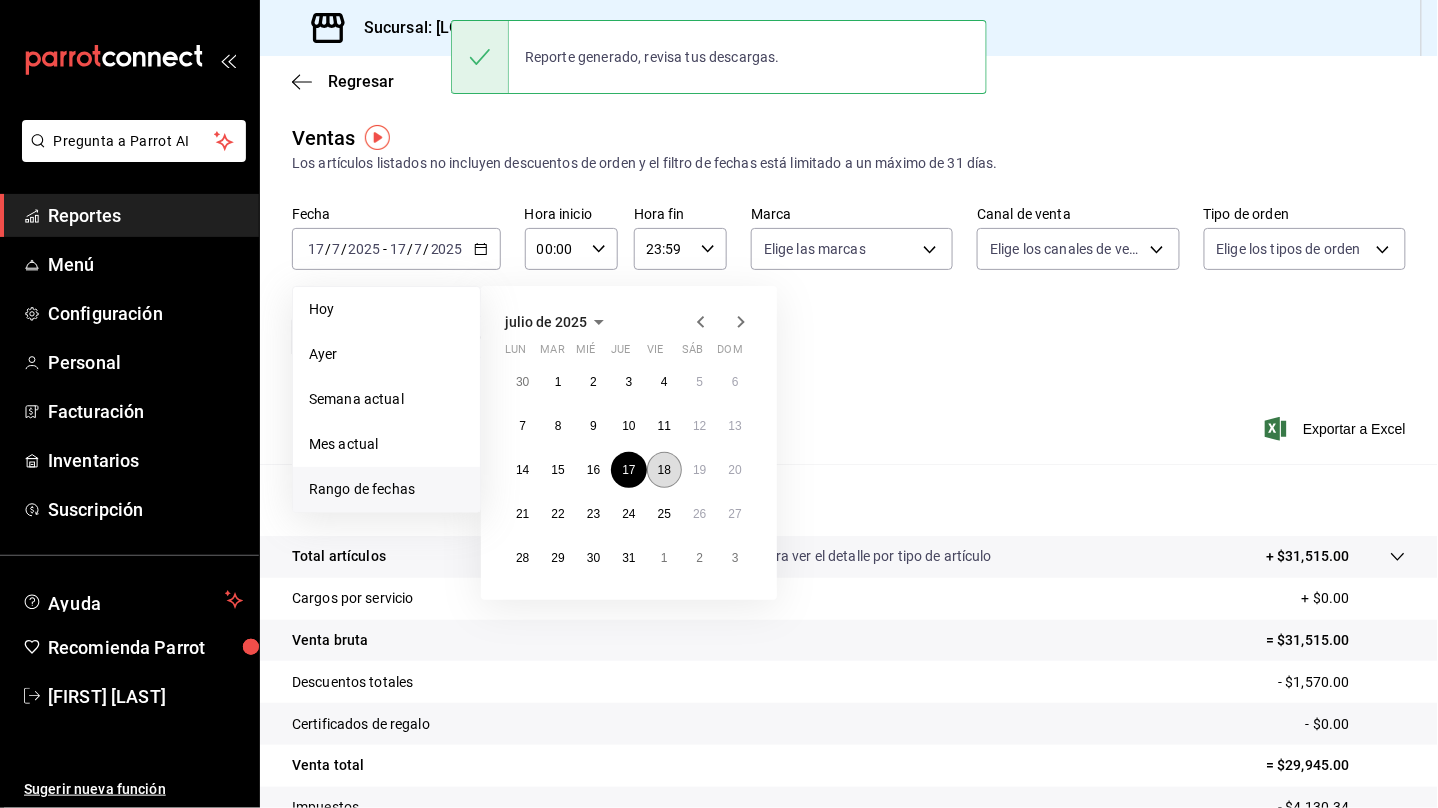 click on "18" at bounding box center [664, 470] 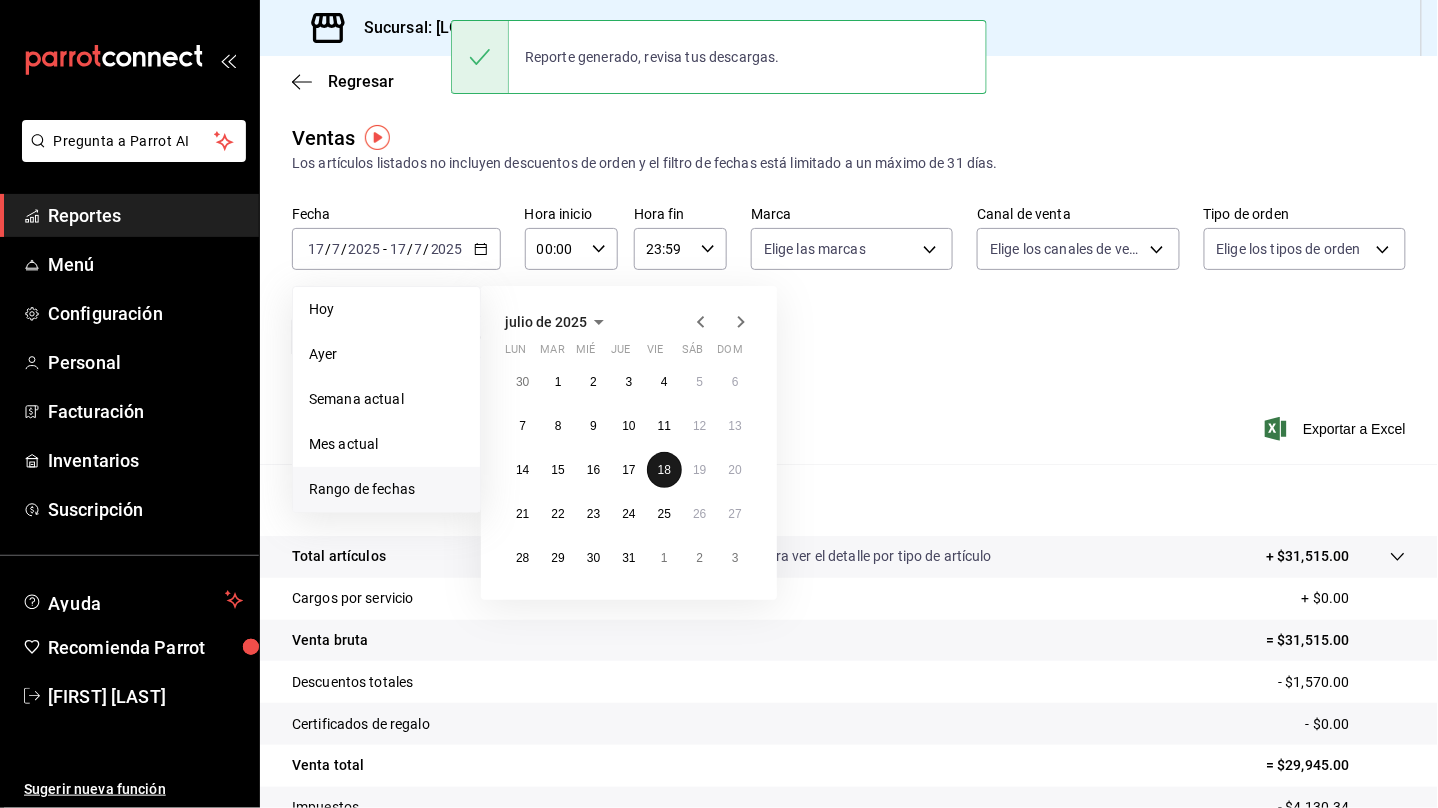 click on "18" at bounding box center [664, 470] 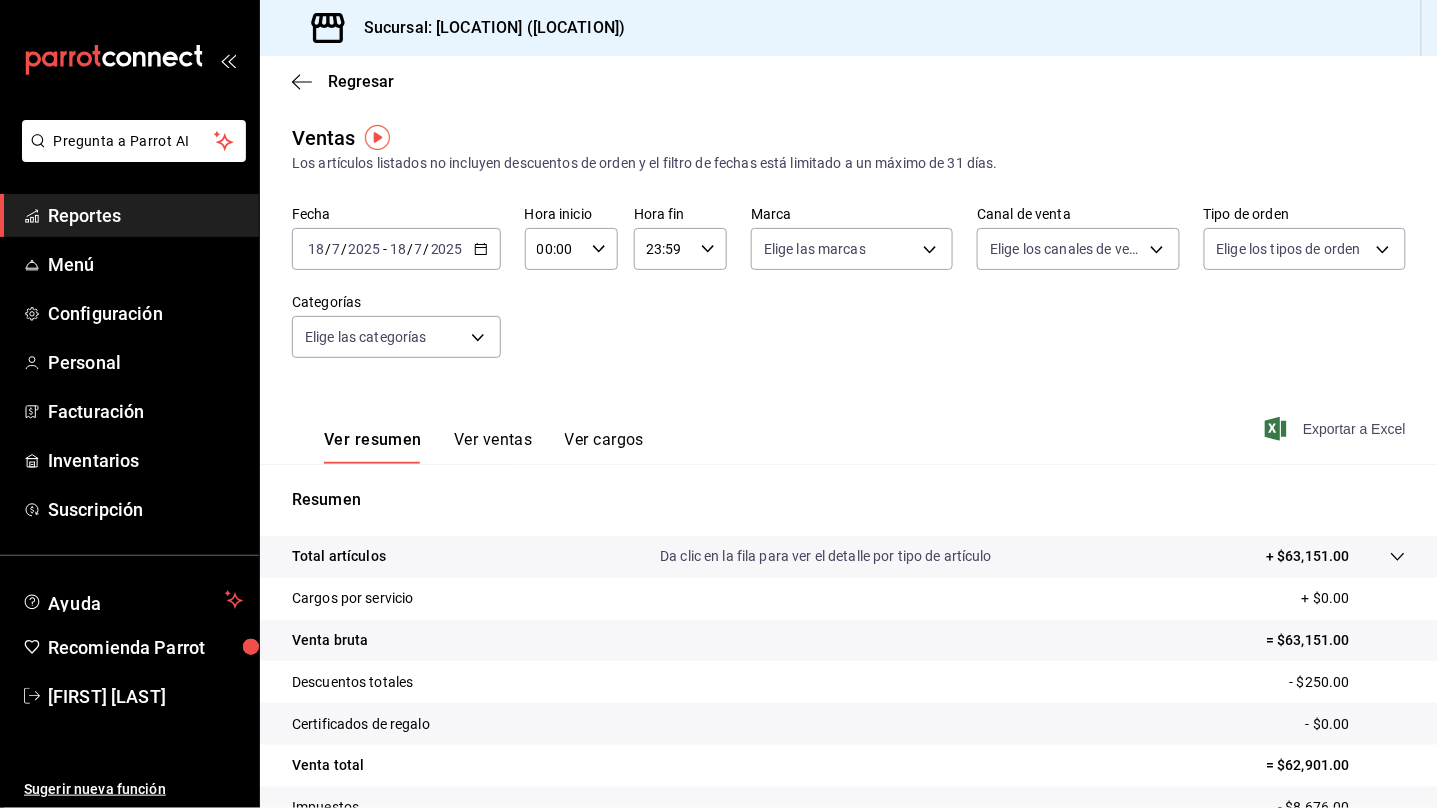 click on "Exportar a Excel" at bounding box center [1337, 429] 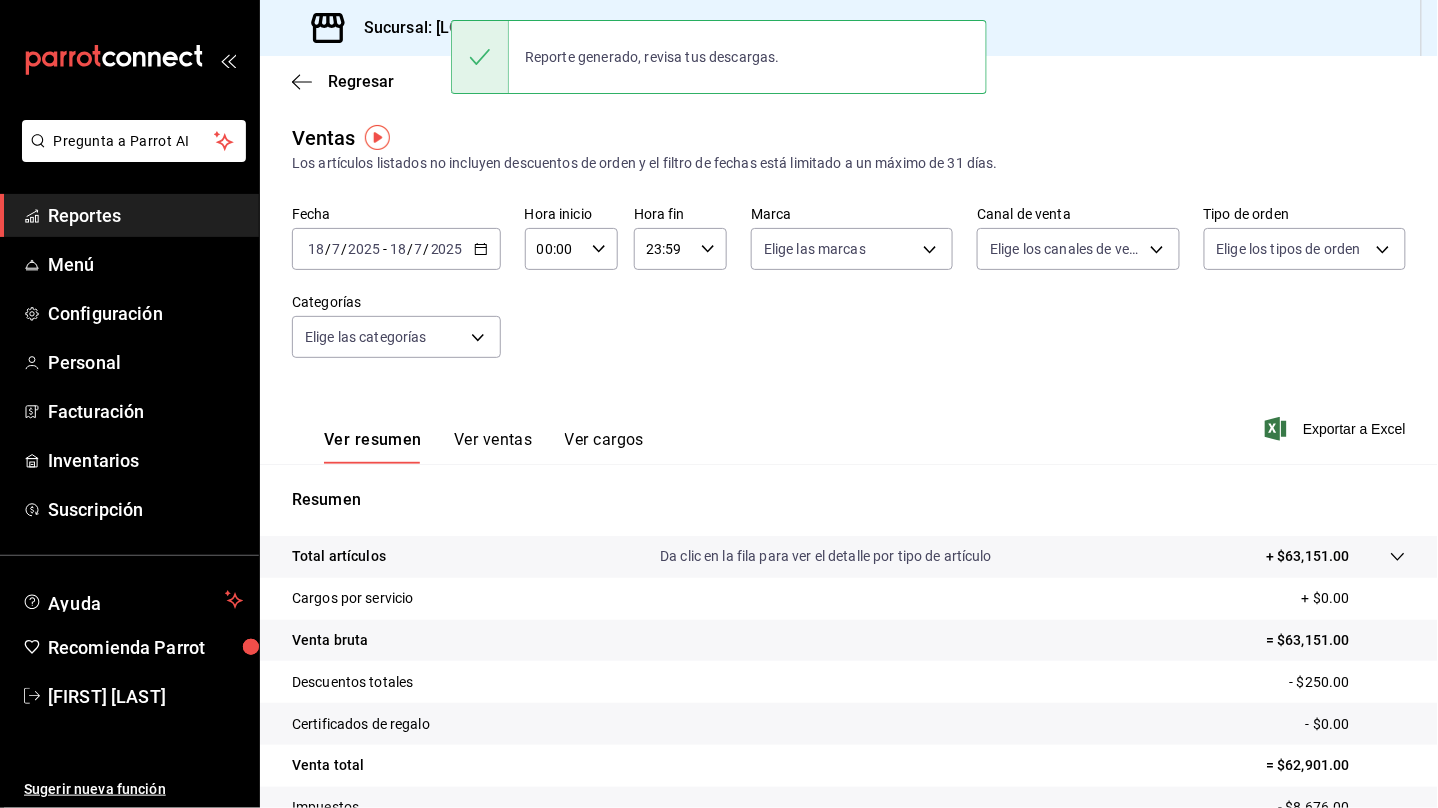 click 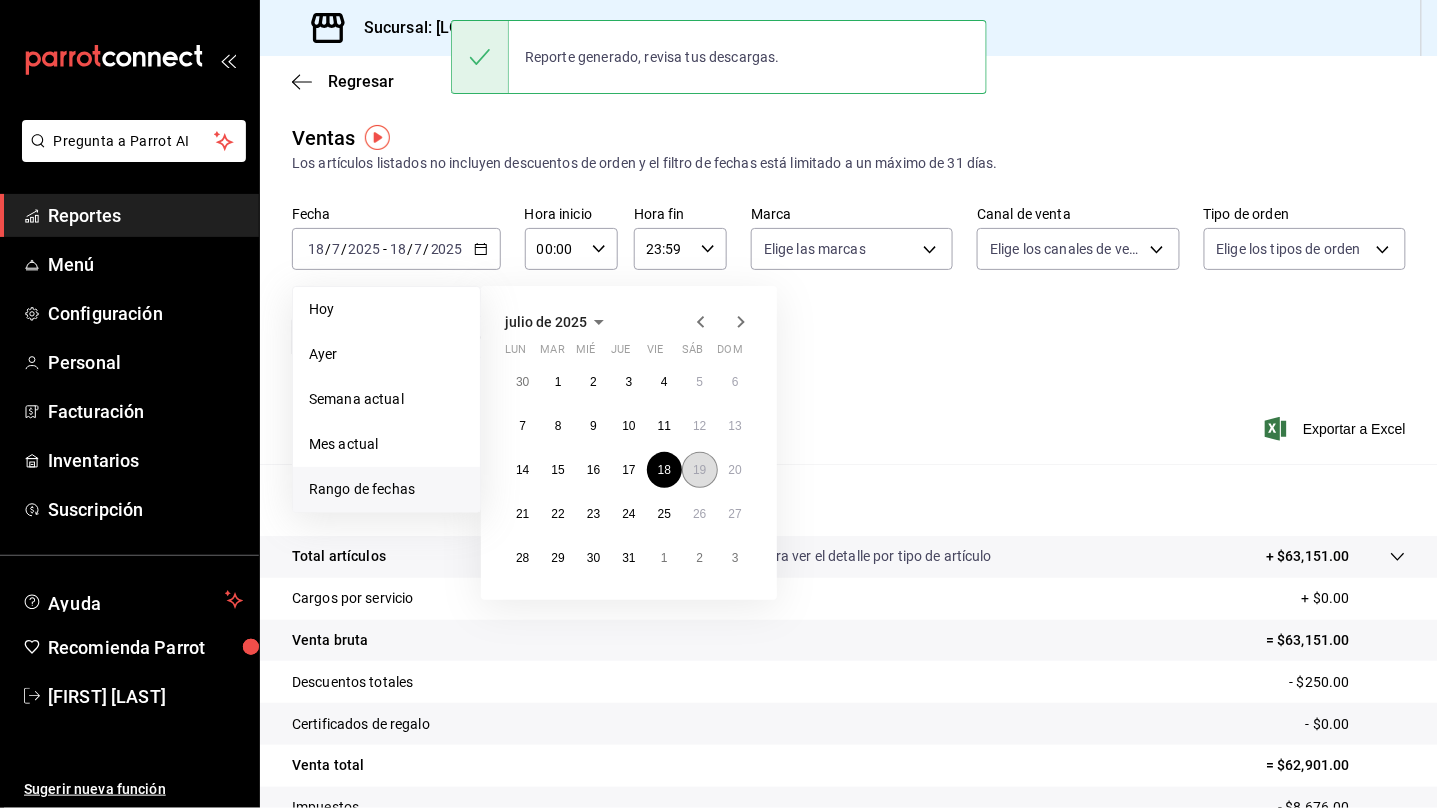 click on "19" at bounding box center (699, 470) 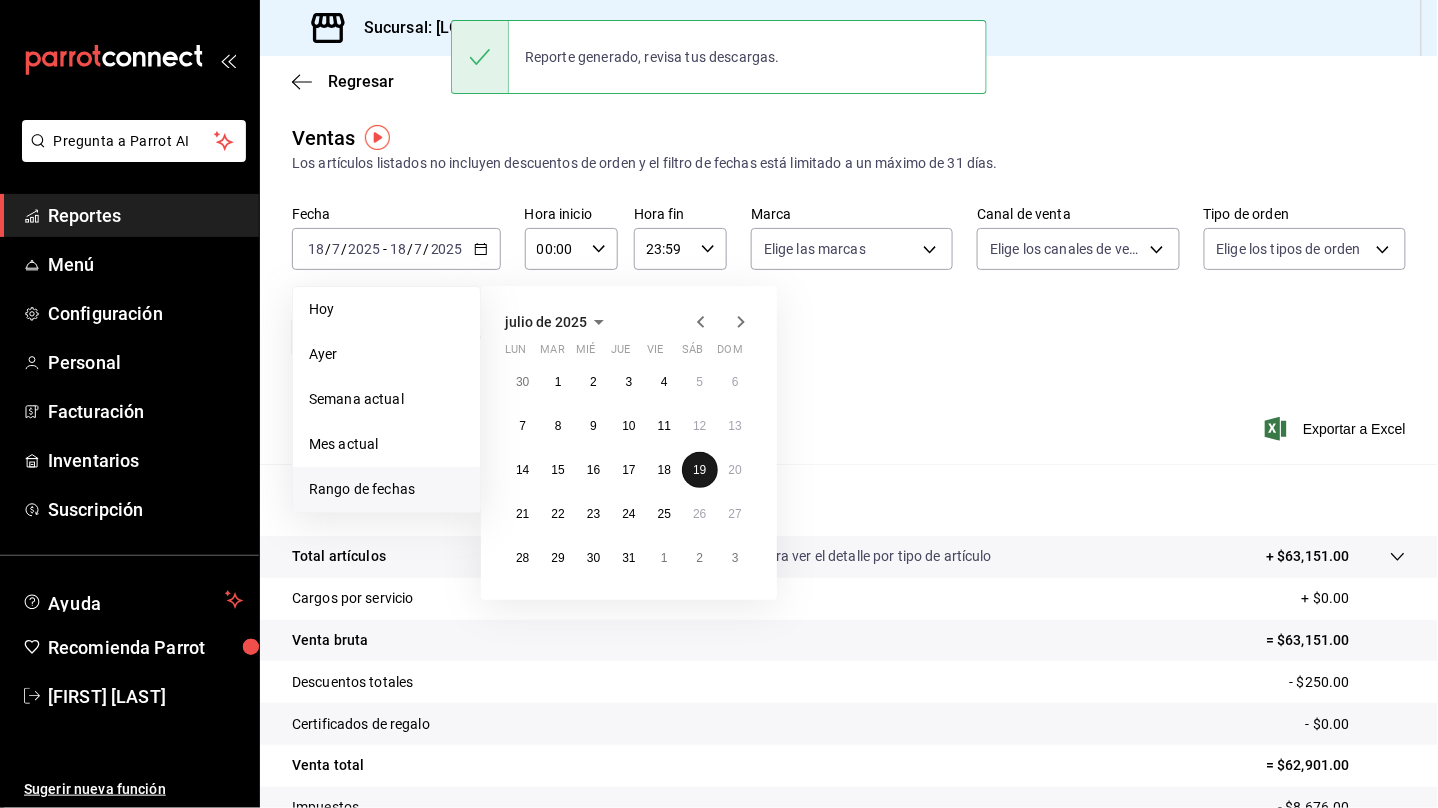 click on "19" at bounding box center (699, 470) 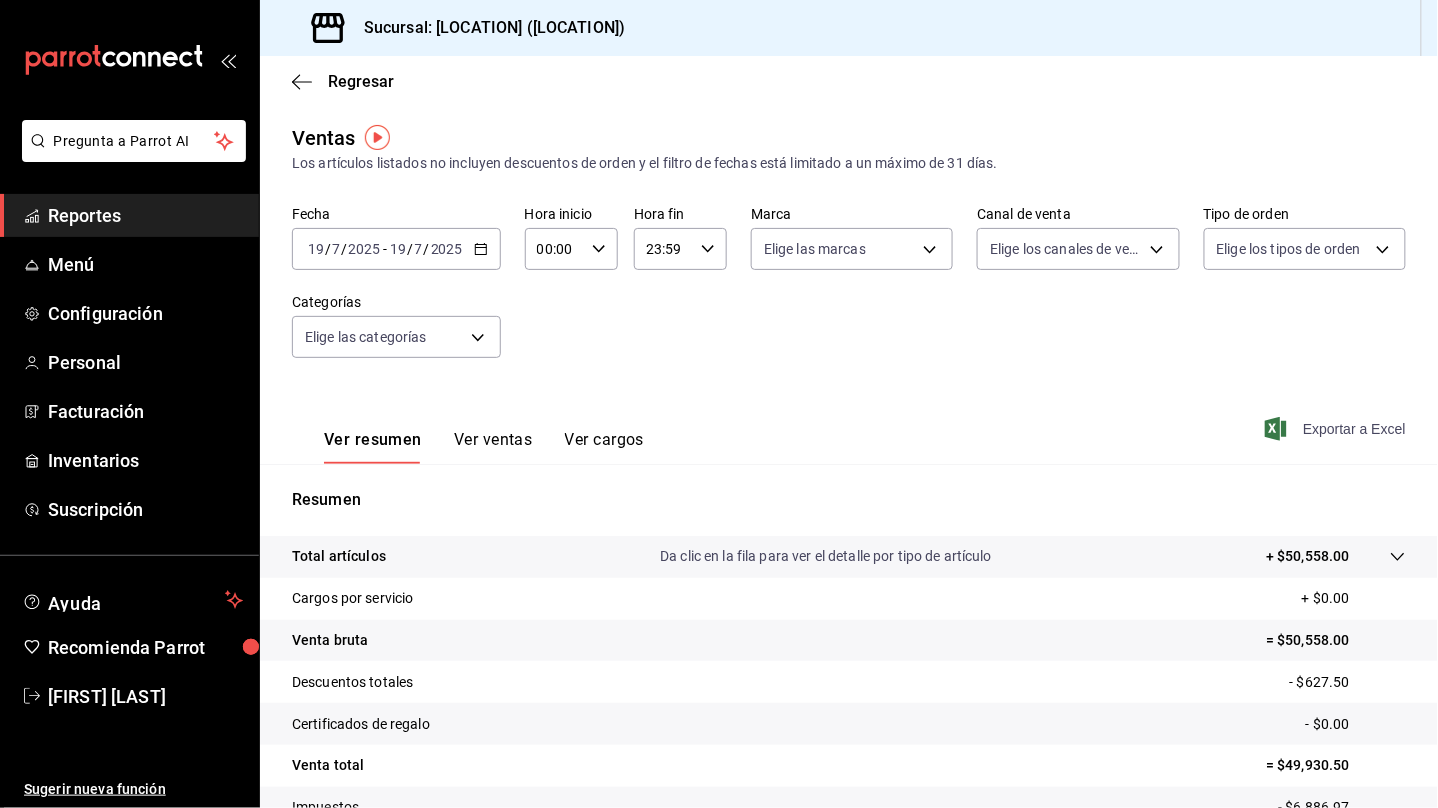 click on "Exportar a Excel" at bounding box center (1337, 429) 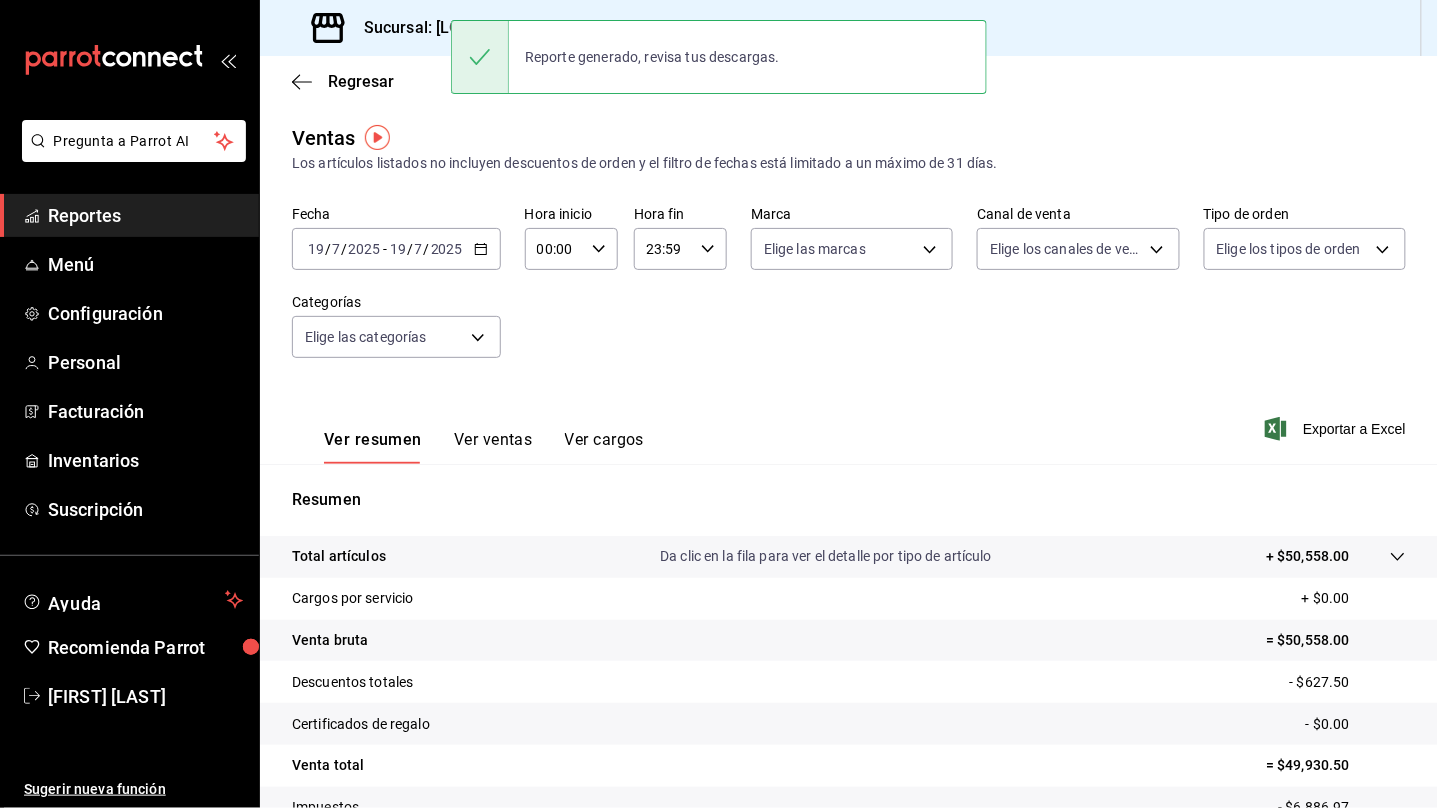 click 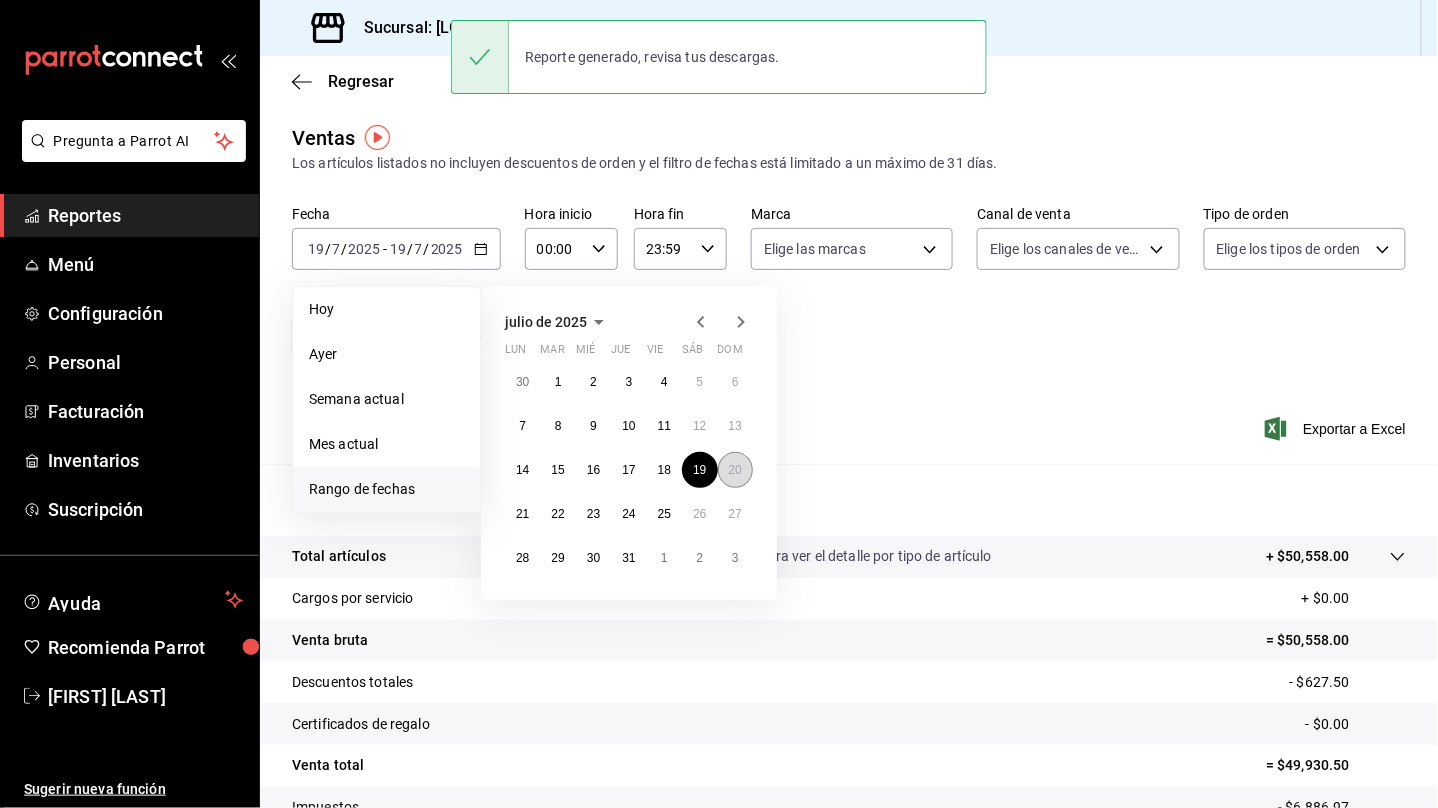 click on "20" at bounding box center (735, 470) 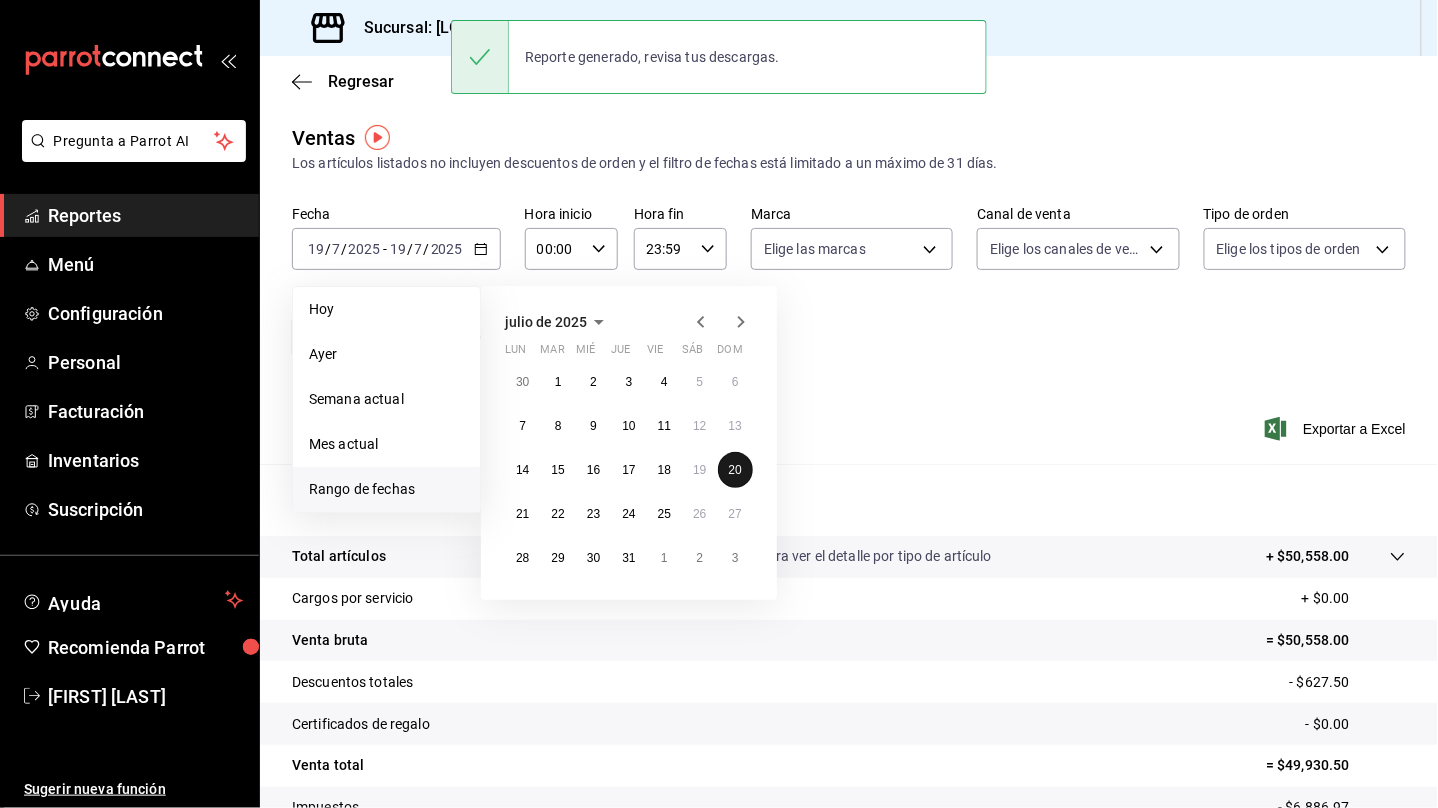 click on "20" at bounding box center [735, 470] 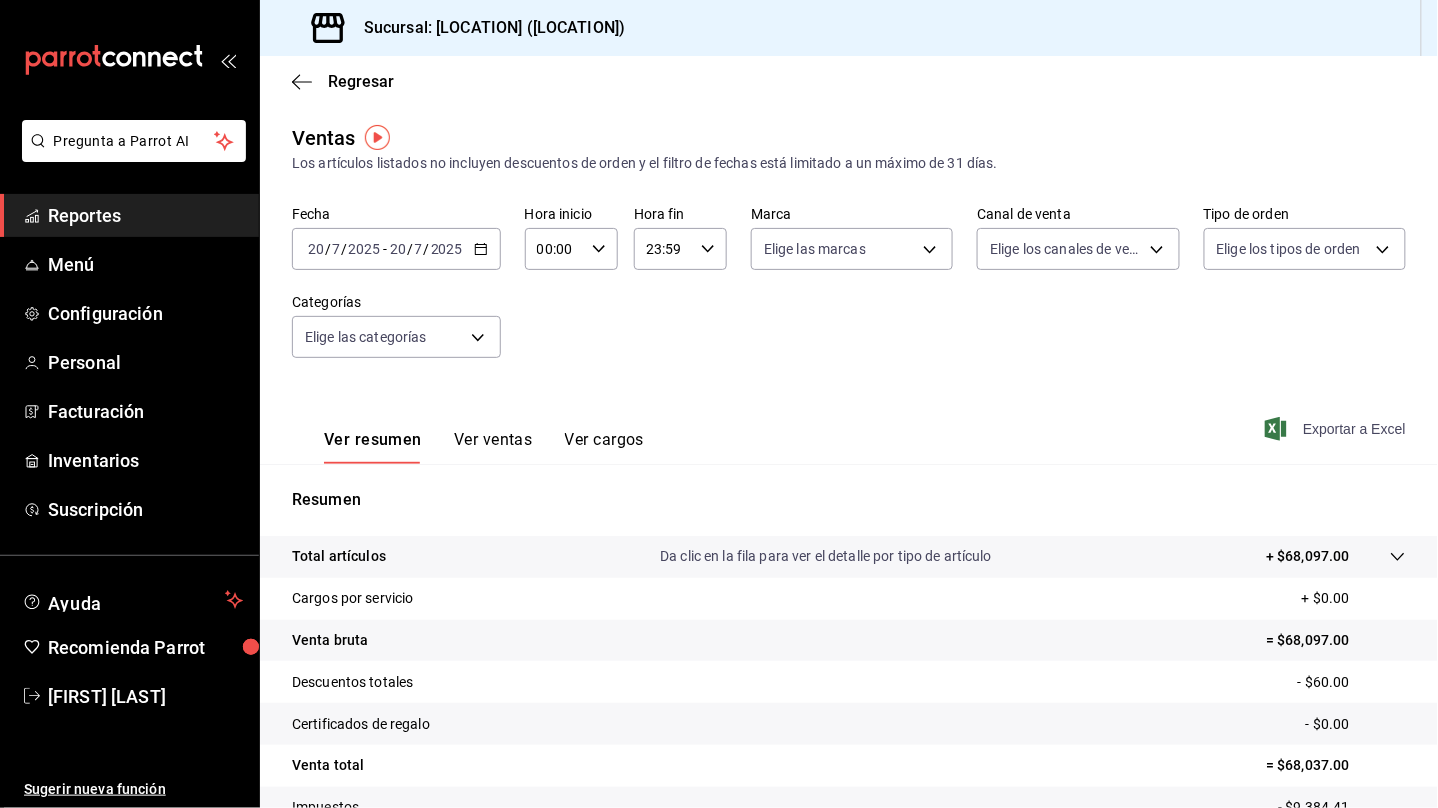 click on "Exportar a Excel" at bounding box center [1337, 429] 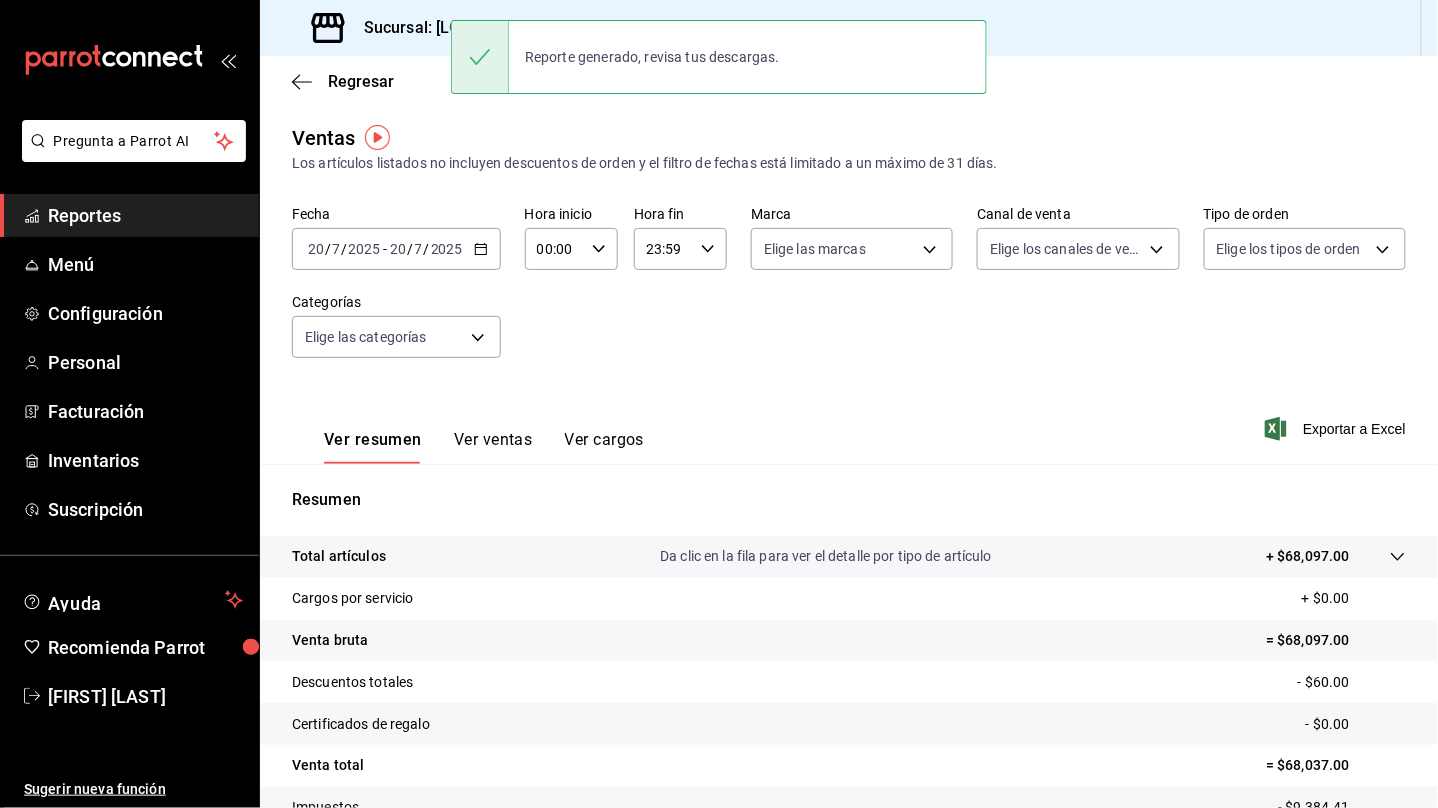 click 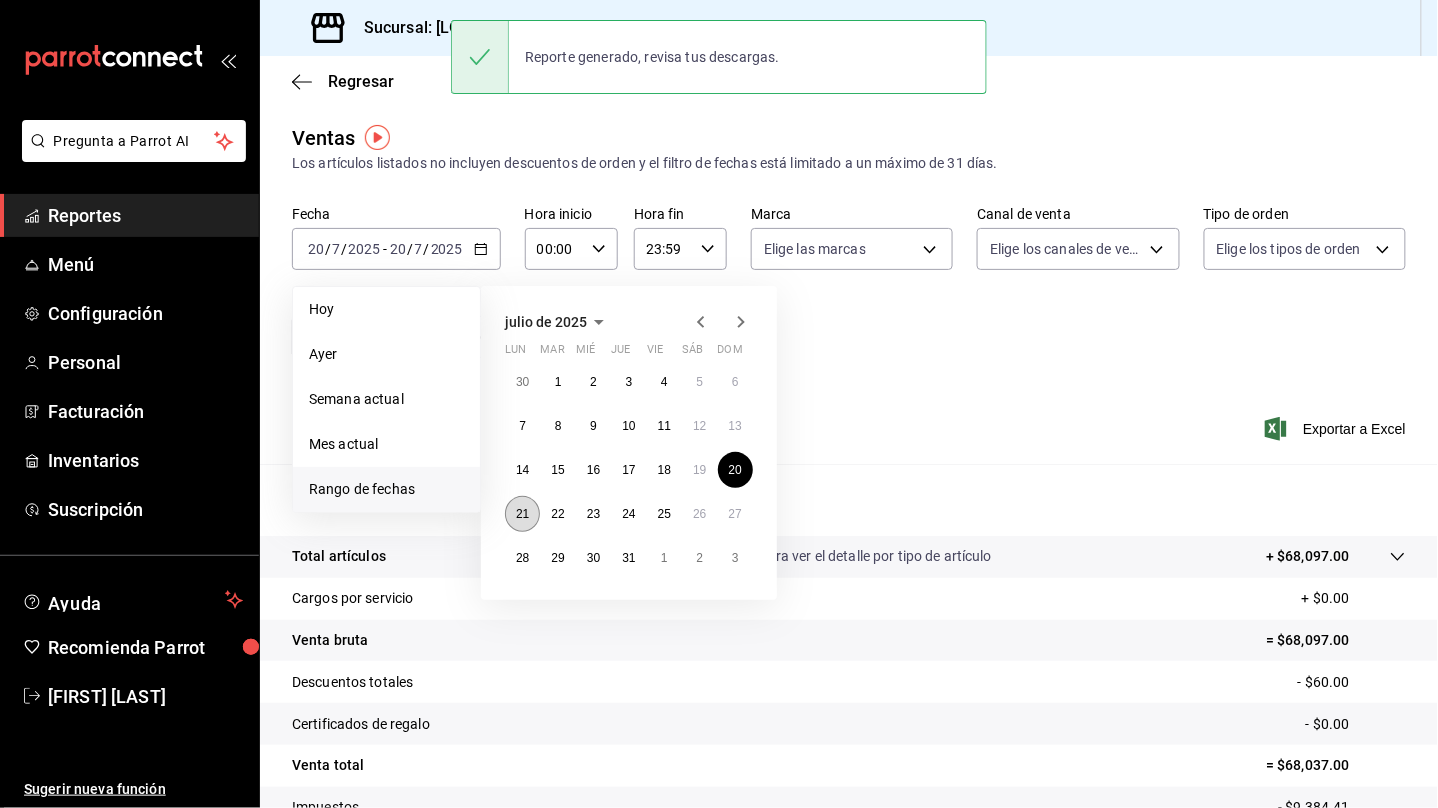click on "21" at bounding box center (522, 514) 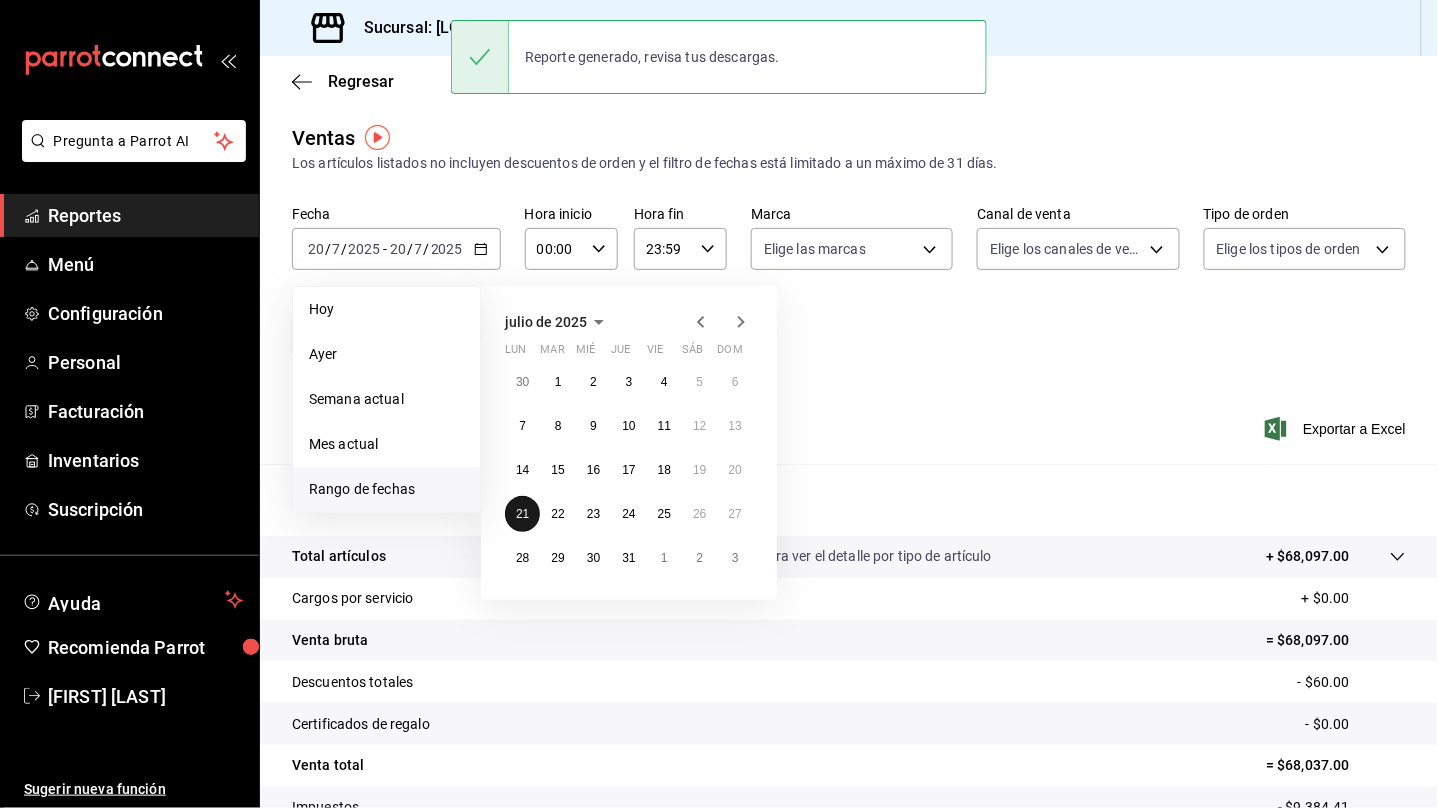 click on "21" at bounding box center [522, 514] 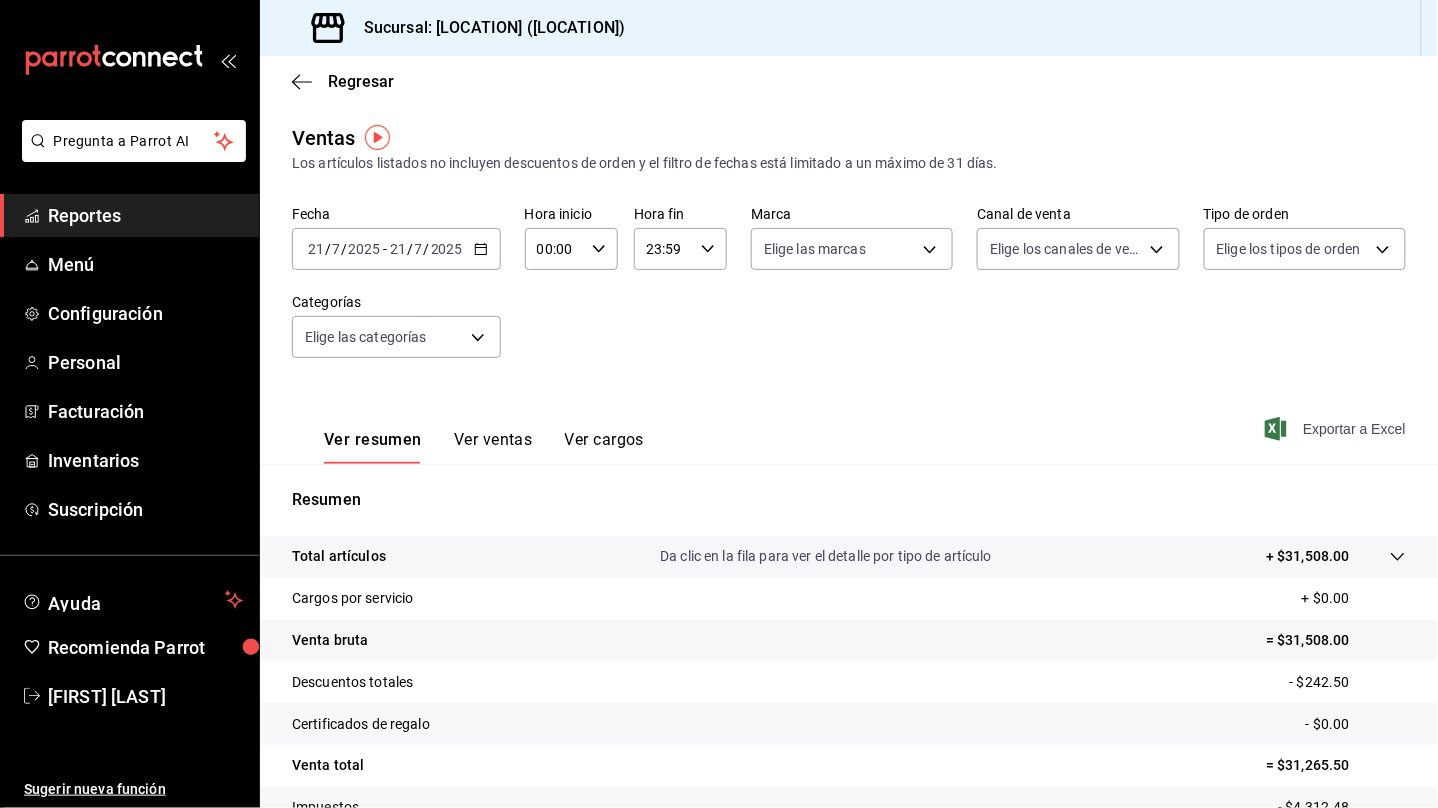 click on "Exportar a Excel" at bounding box center [1337, 429] 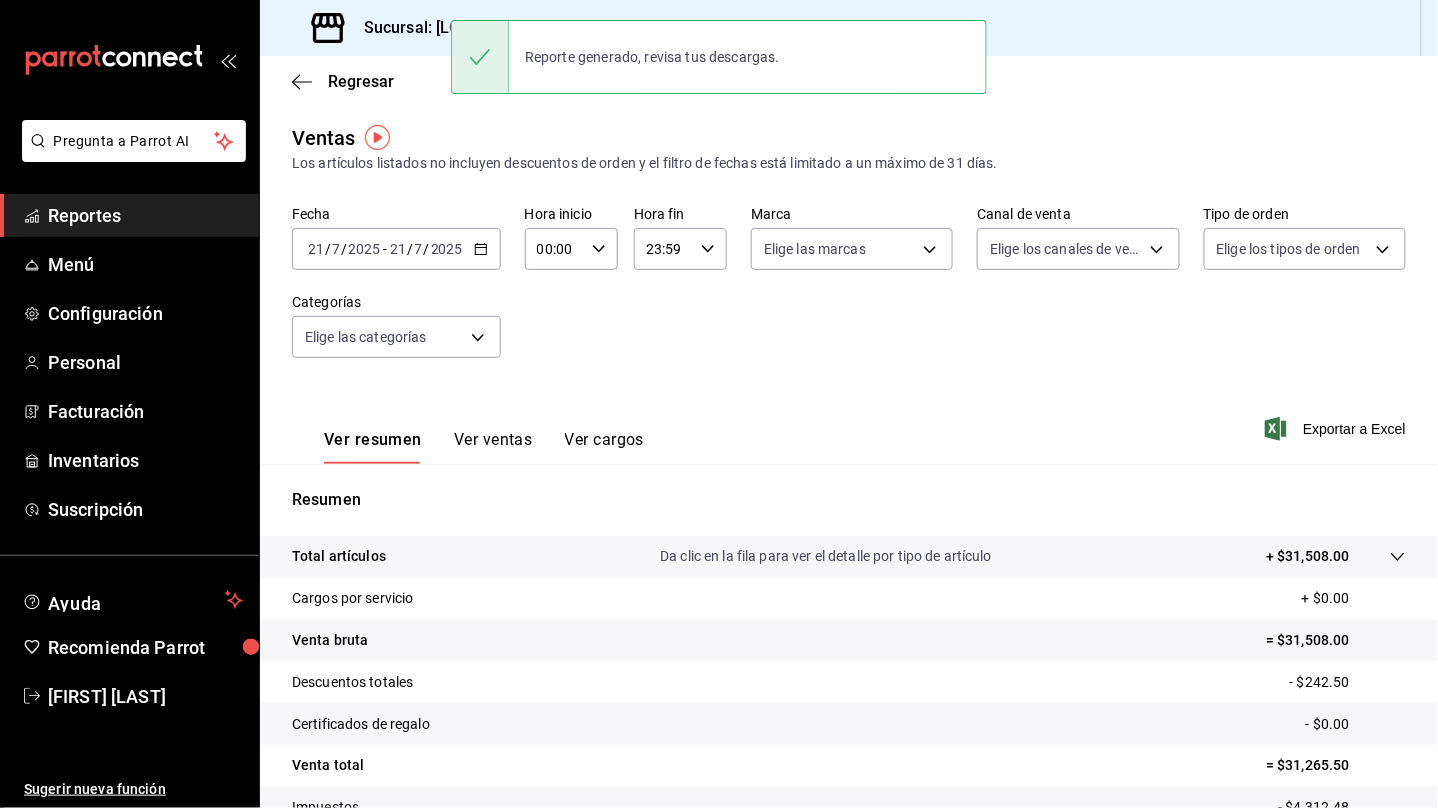 click 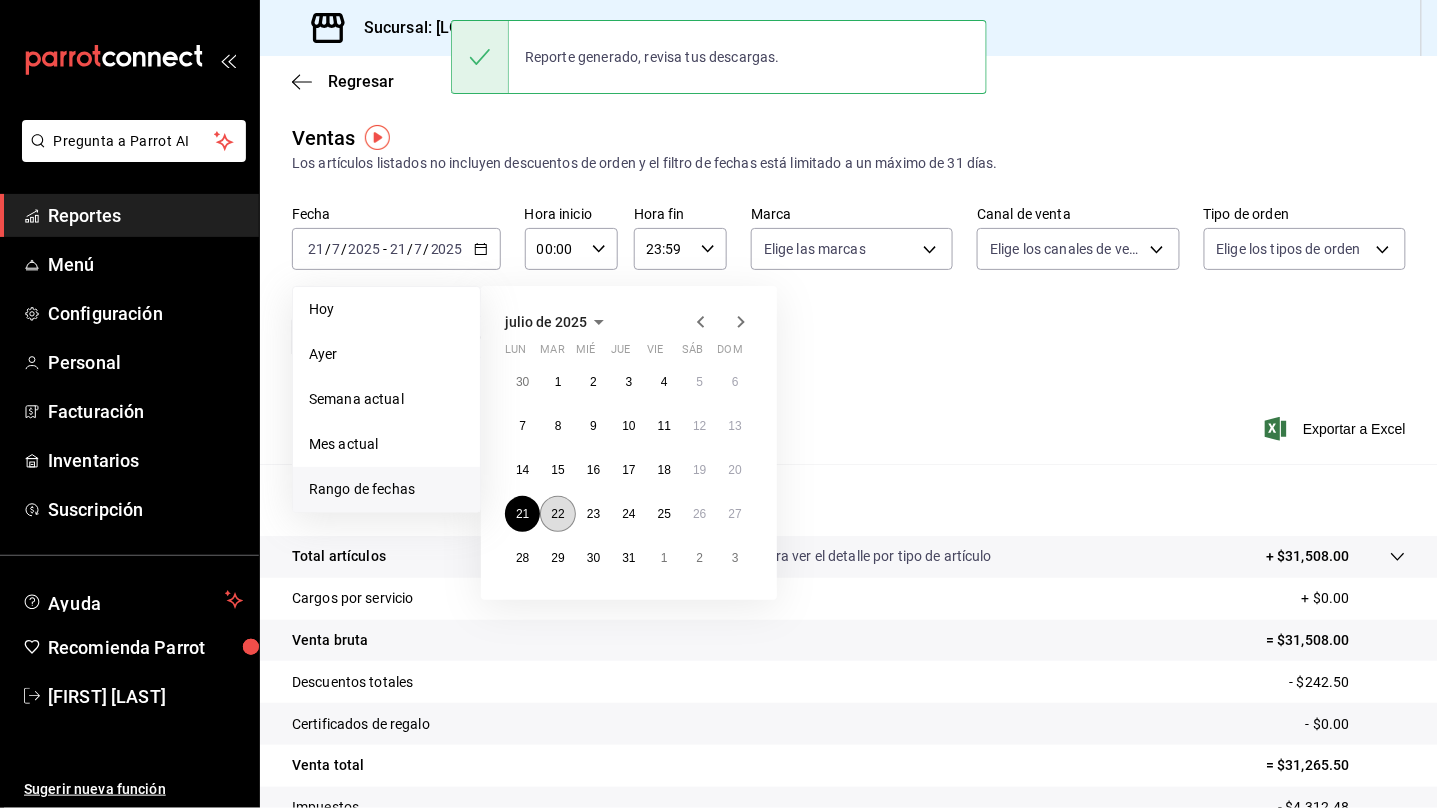 click on "22" at bounding box center [557, 514] 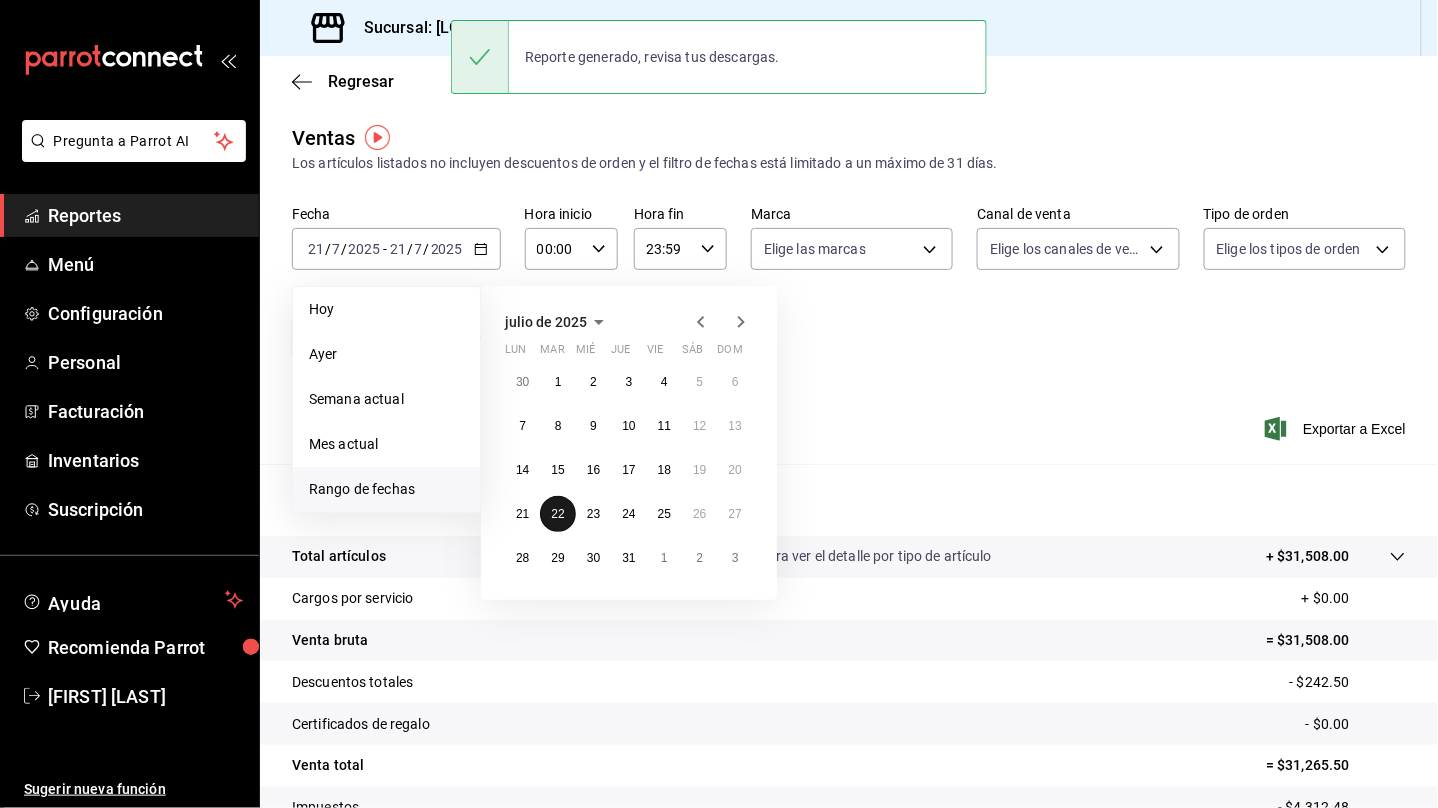 click on "22" at bounding box center (557, 514) 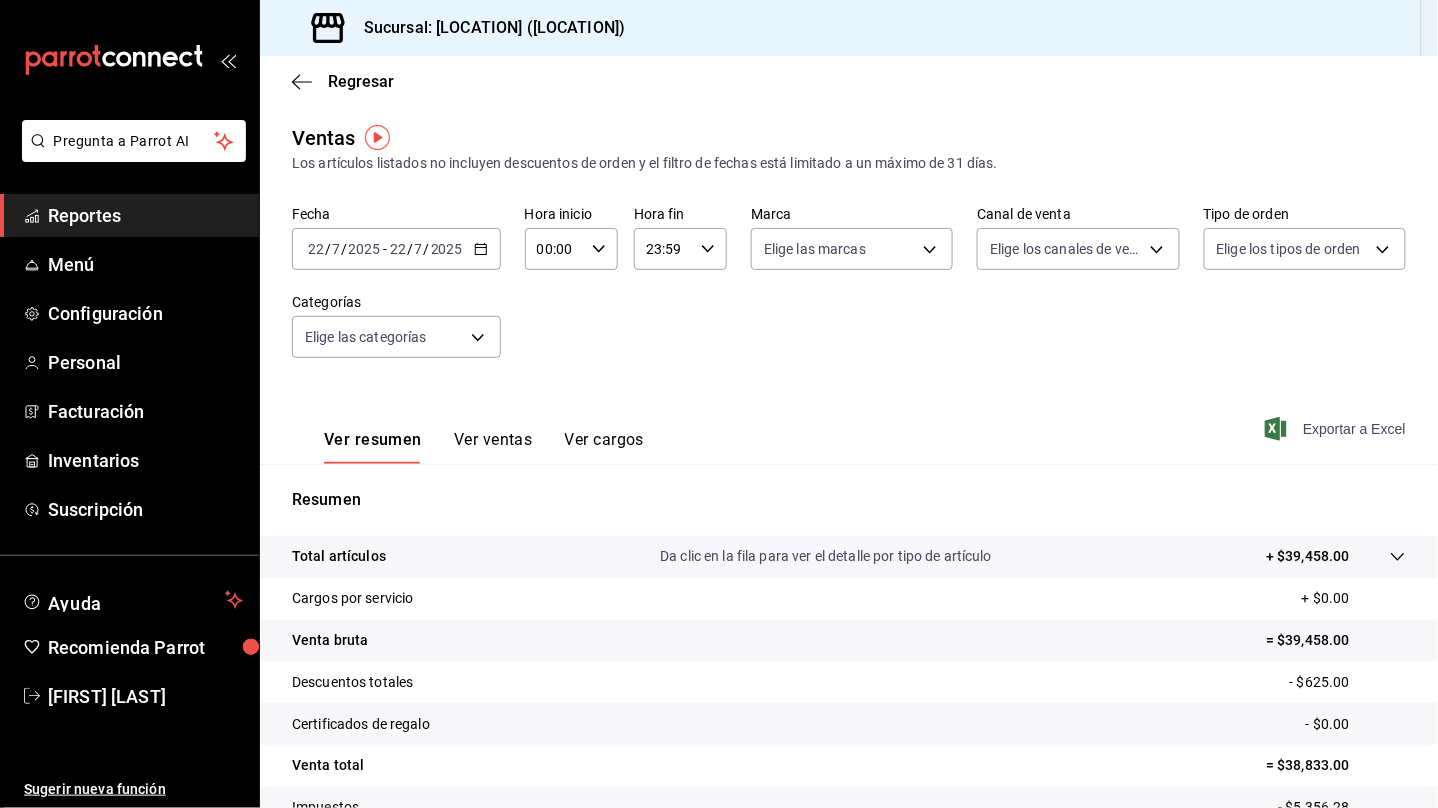 click on "Exportar a Excel" at bounding box center (1337, 429) 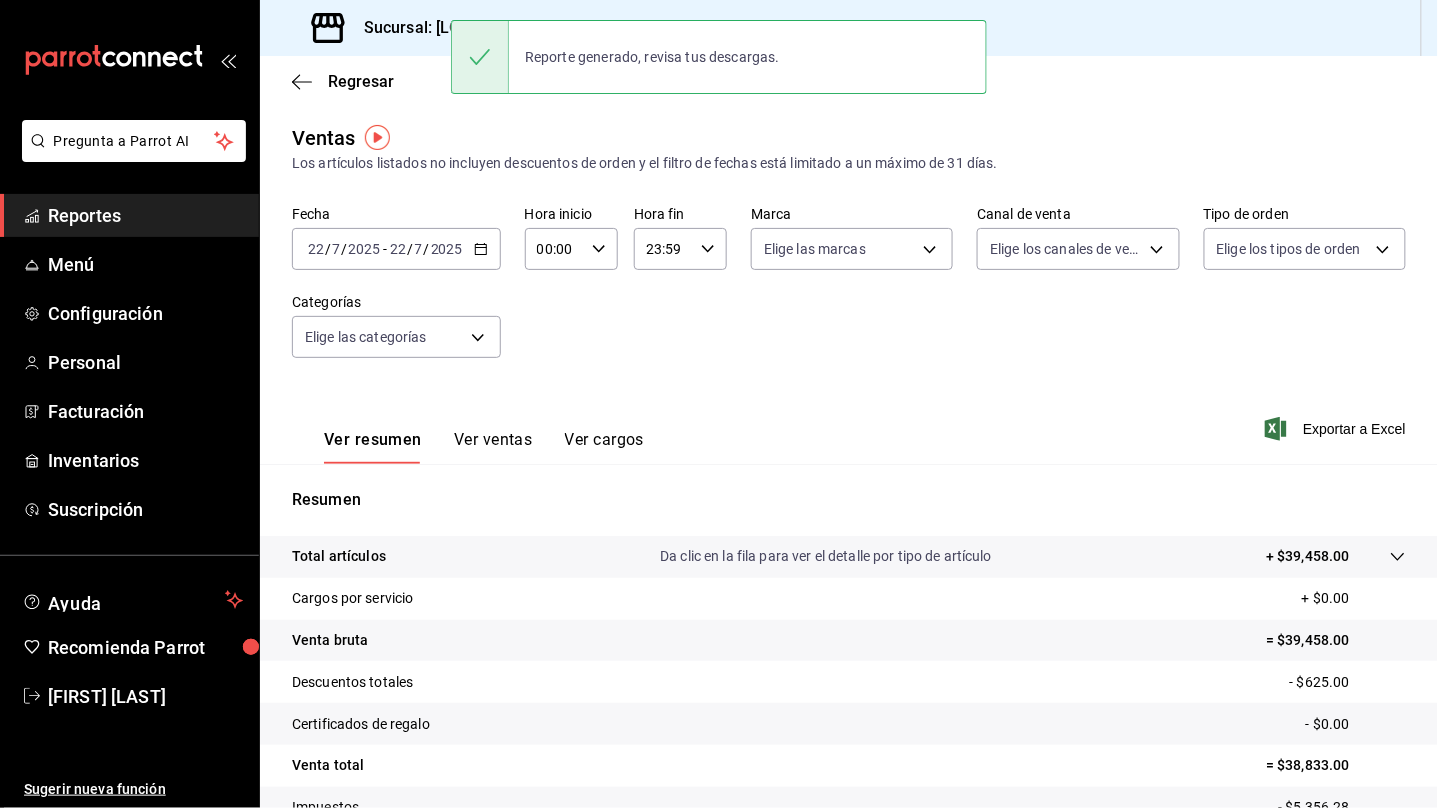 click 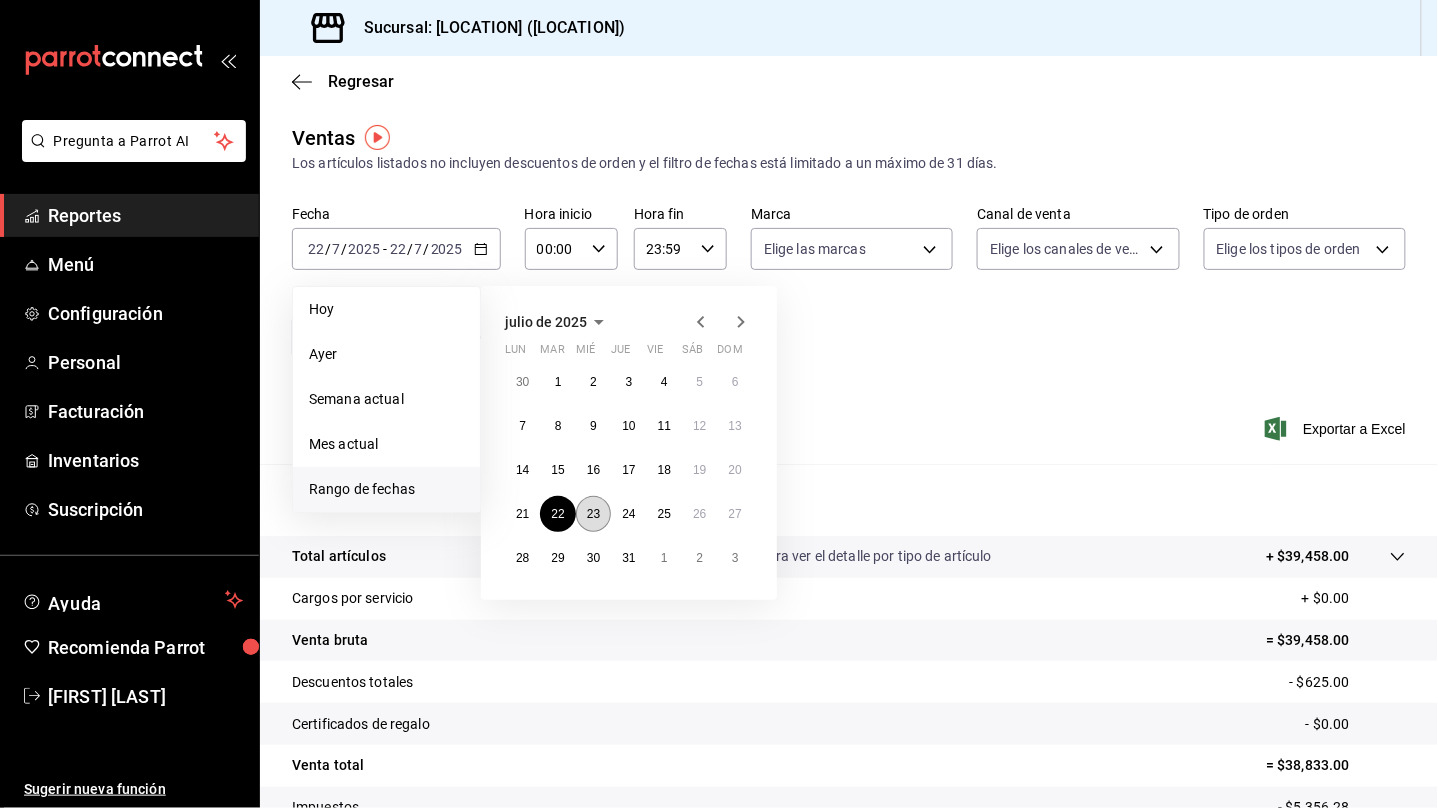 click on "23" at bounding box center [593, 514] 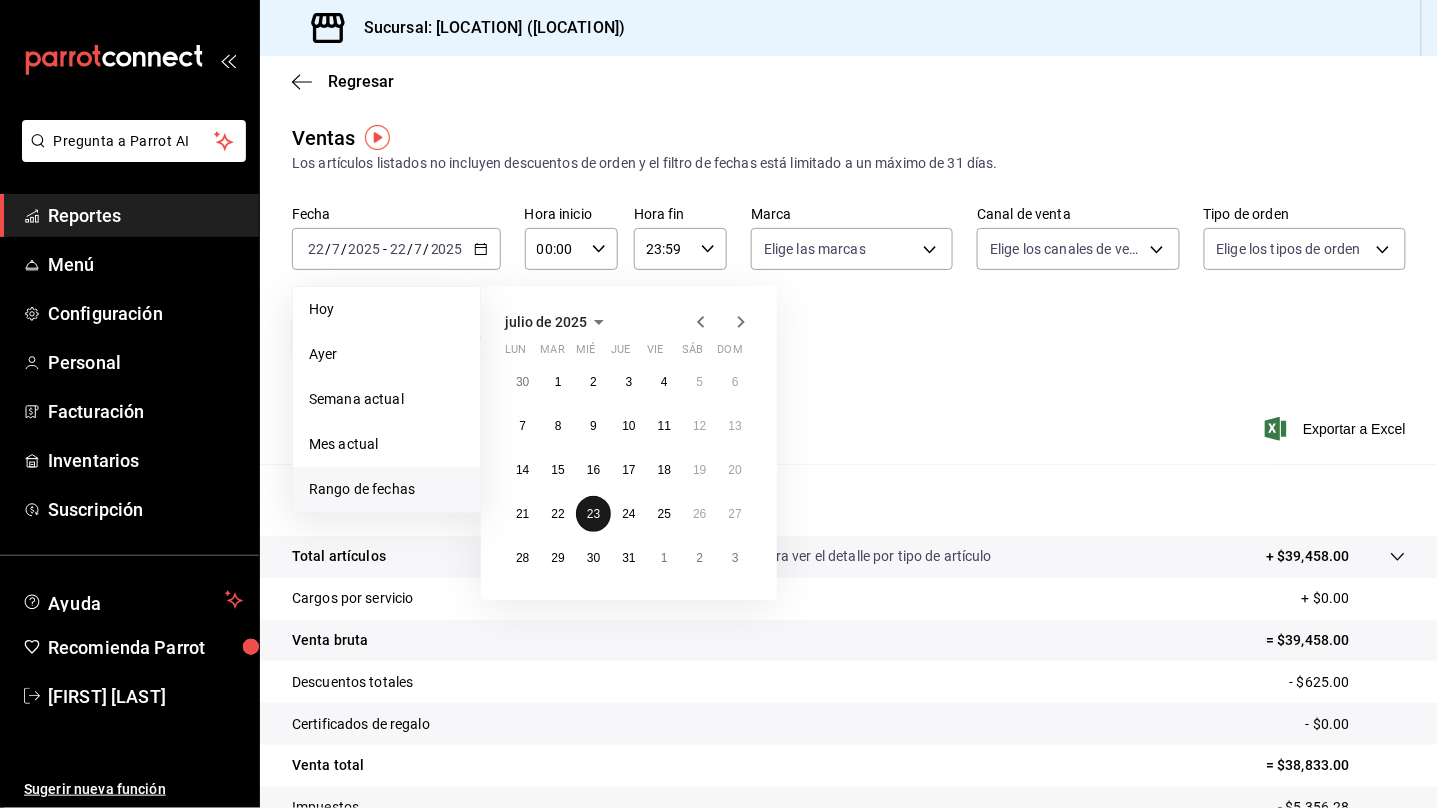 click on "23" at bounding box center [593, 514] 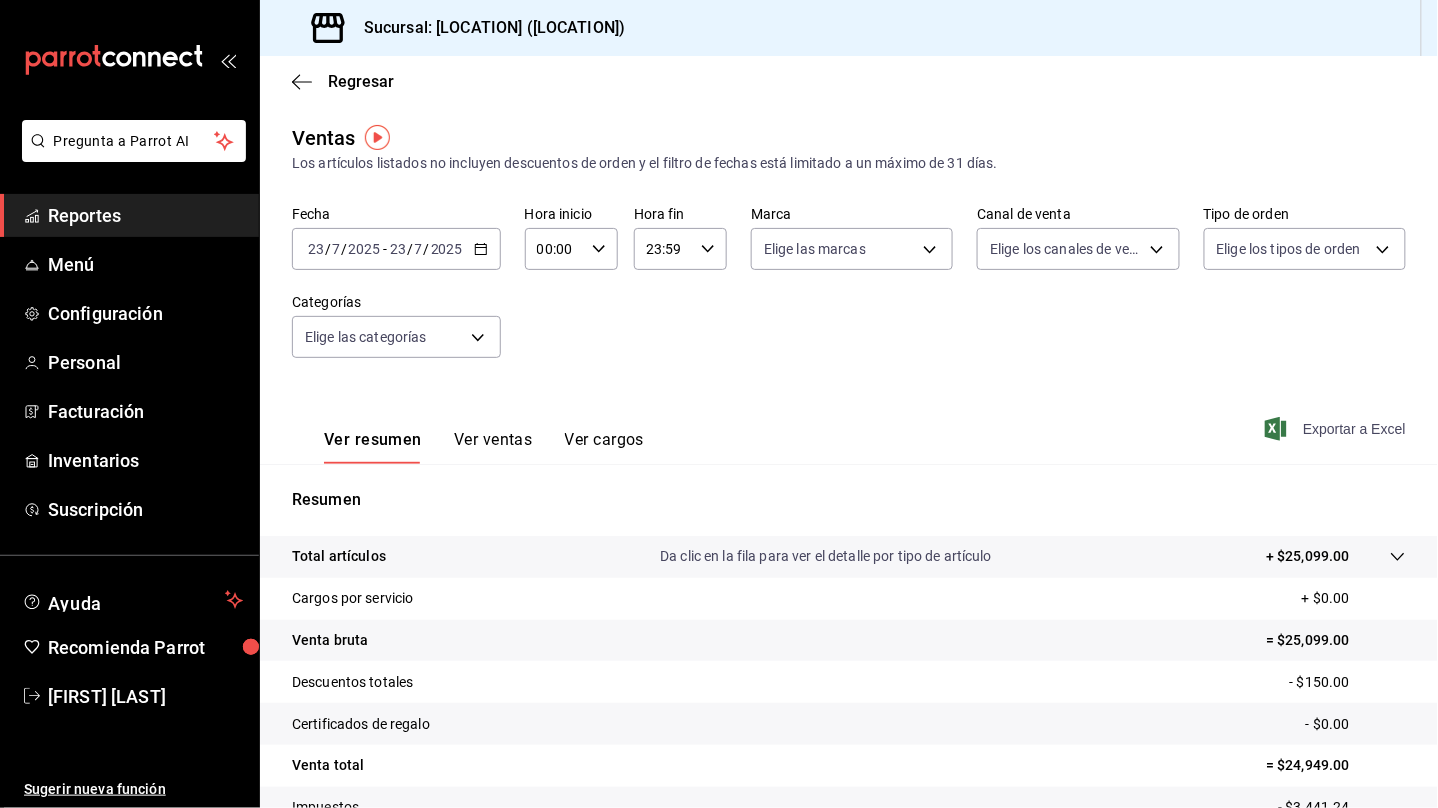 click on "Exportar a Excel" at bounding box center (1337, 429) 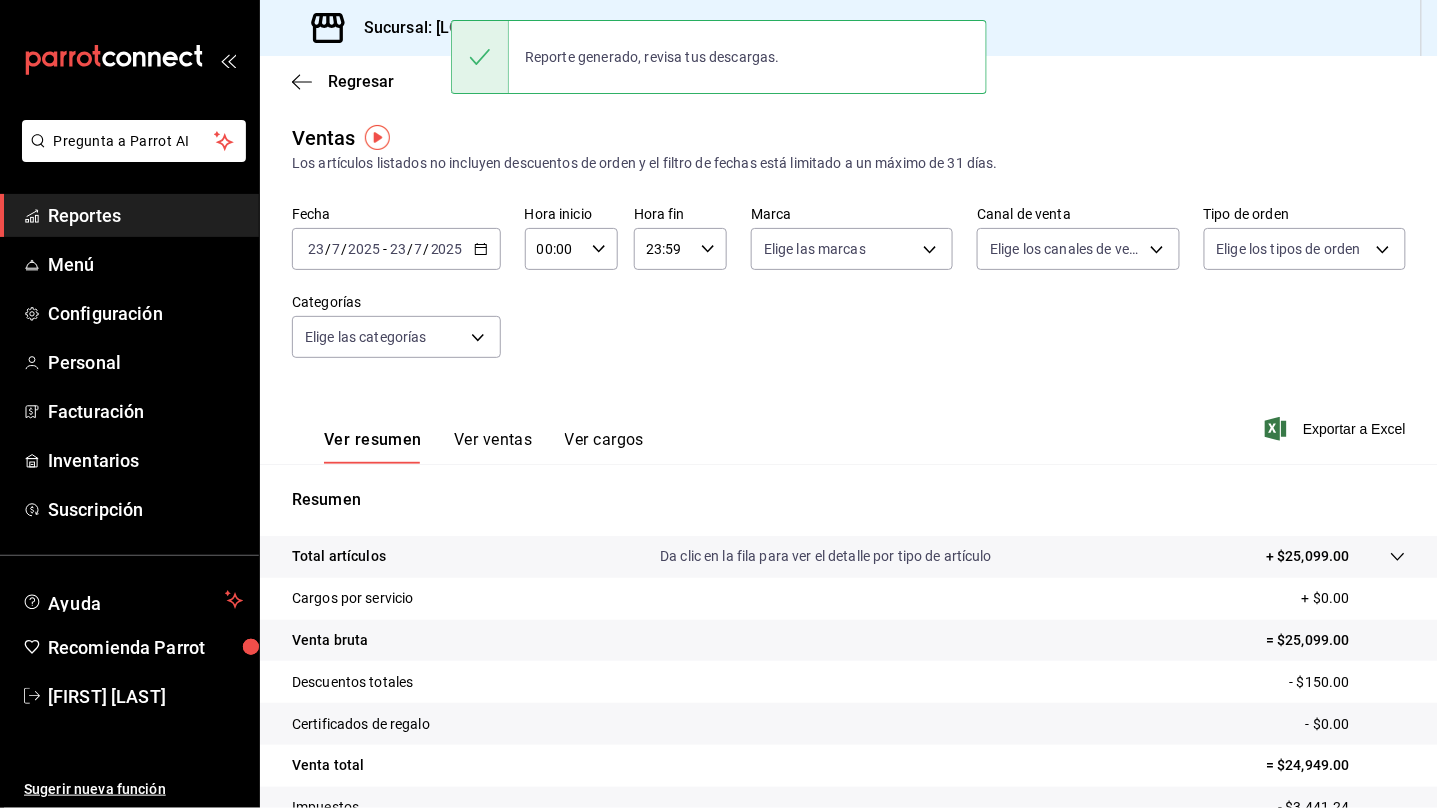 click 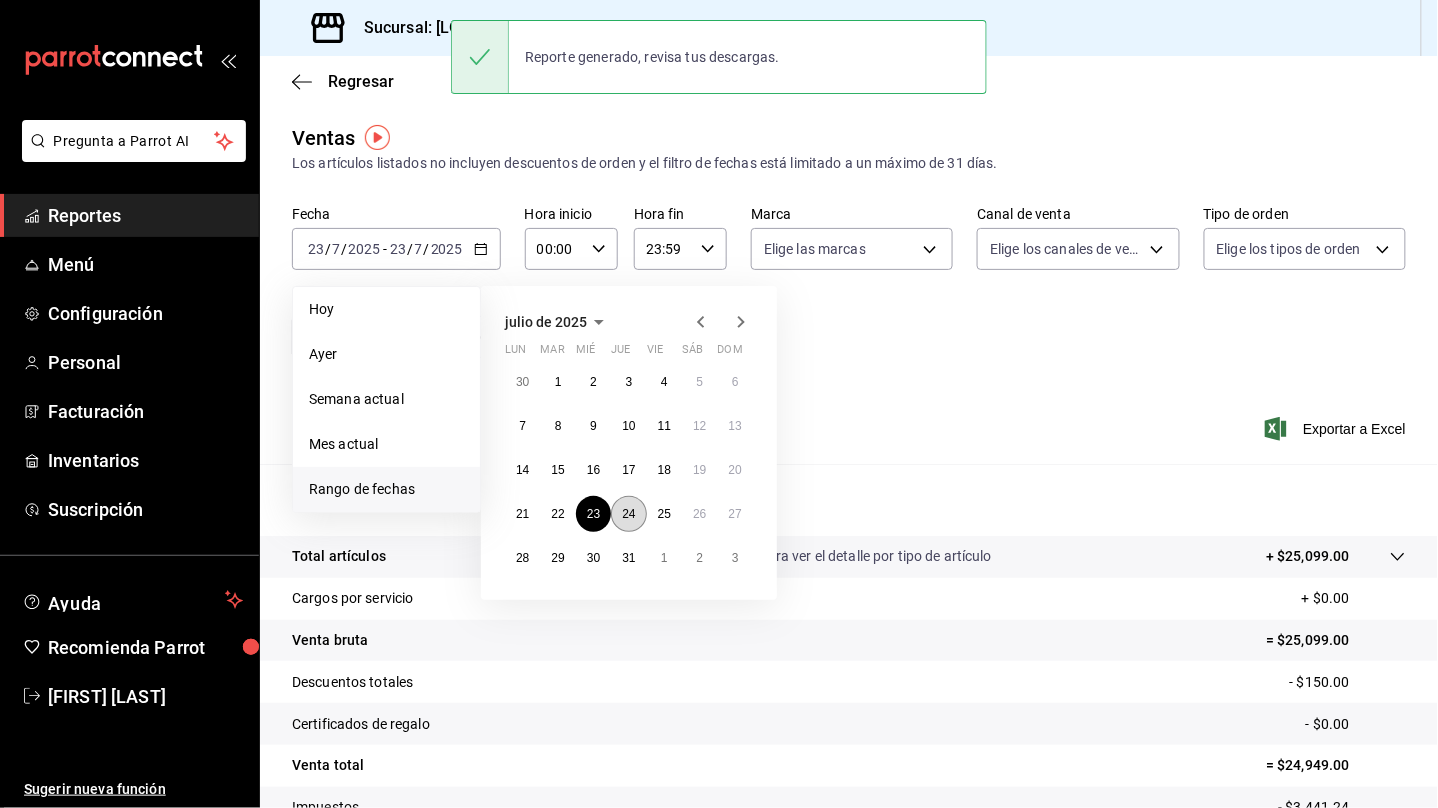 click on "24" at bounding box center (628, 514) 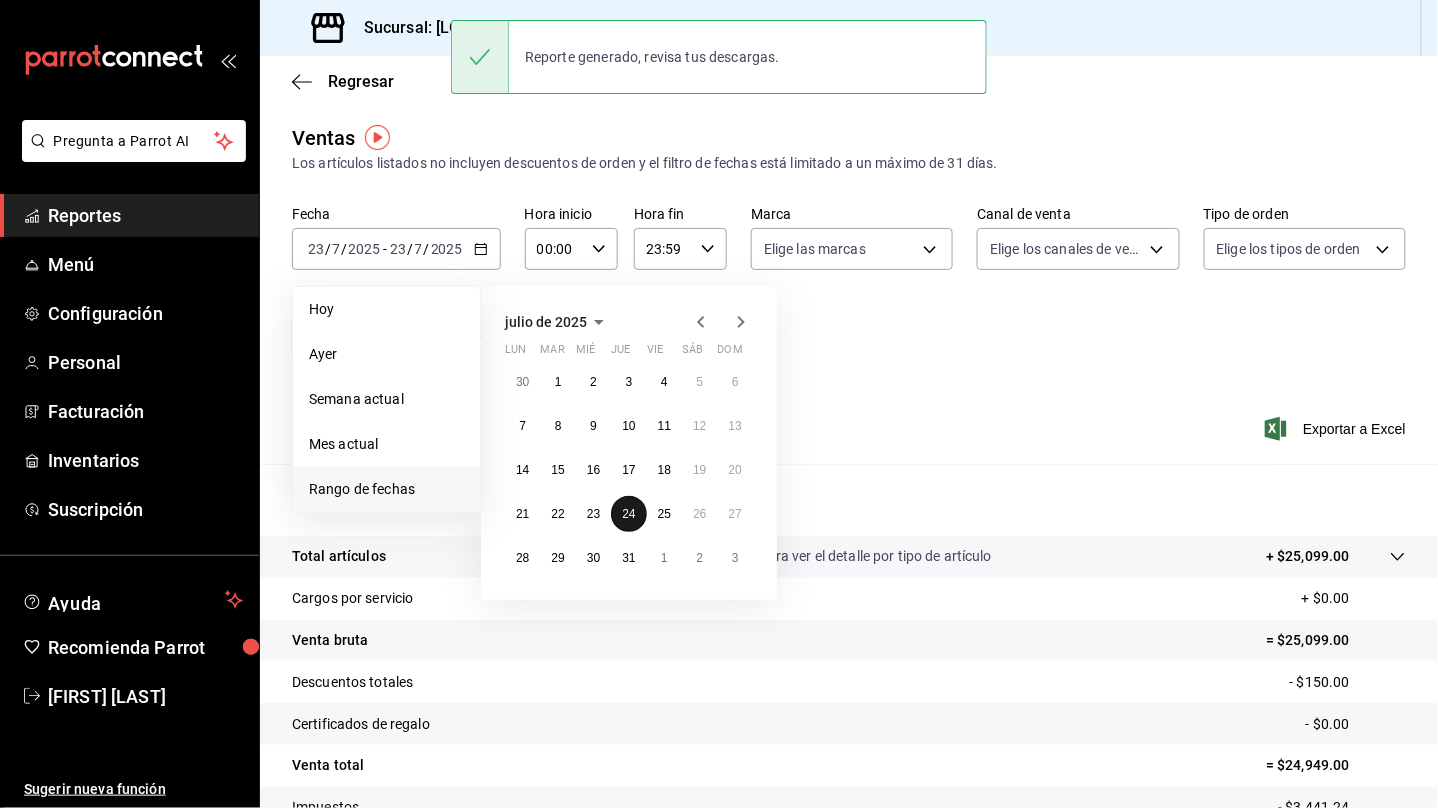 click on "24" at bounding box center [628, 514] 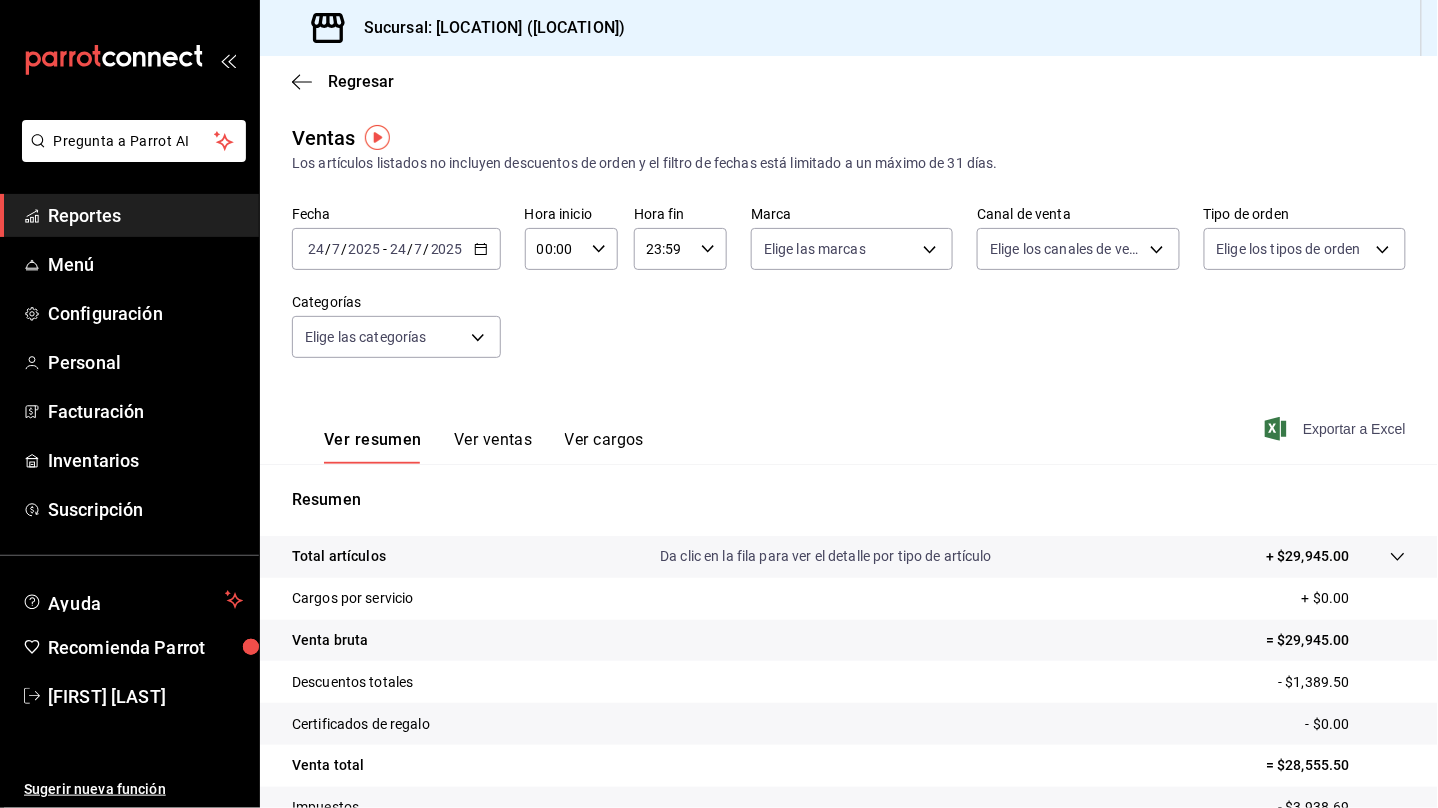 click on "Exportar a Excel" at bounding box center (1337, 429) 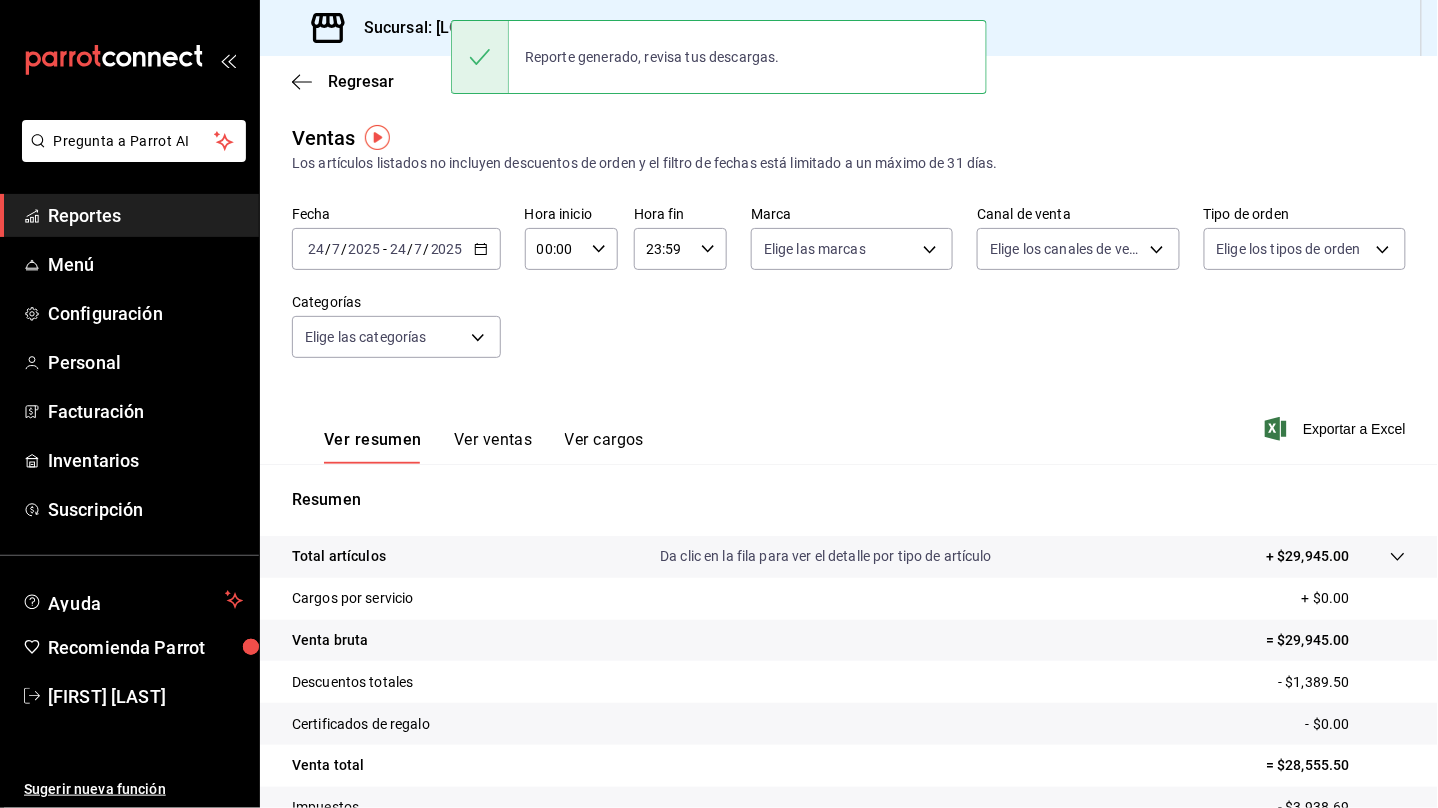 click 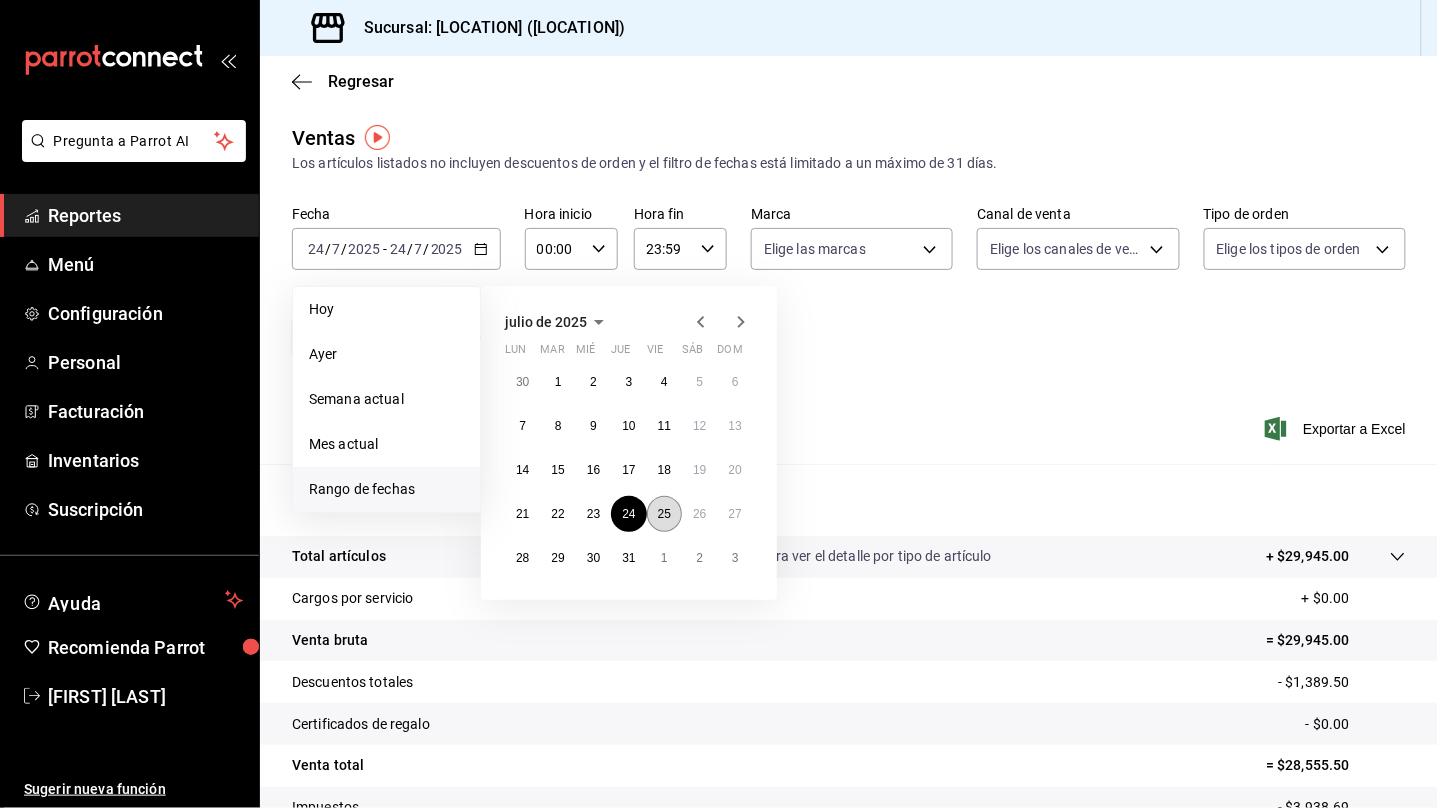 click on "25" at bounding box center [664, 514] 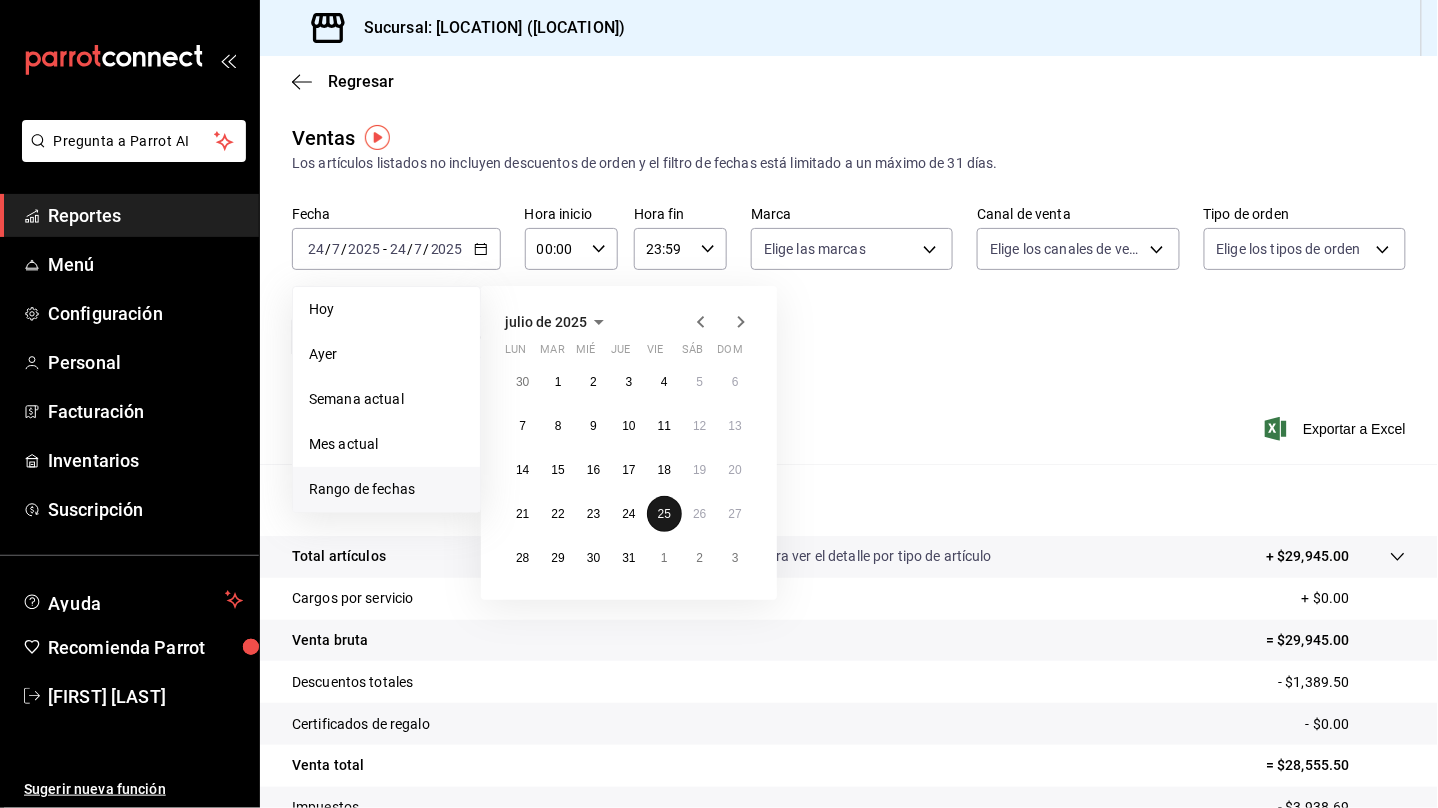 click on "25" at bounding box center (664, 514) 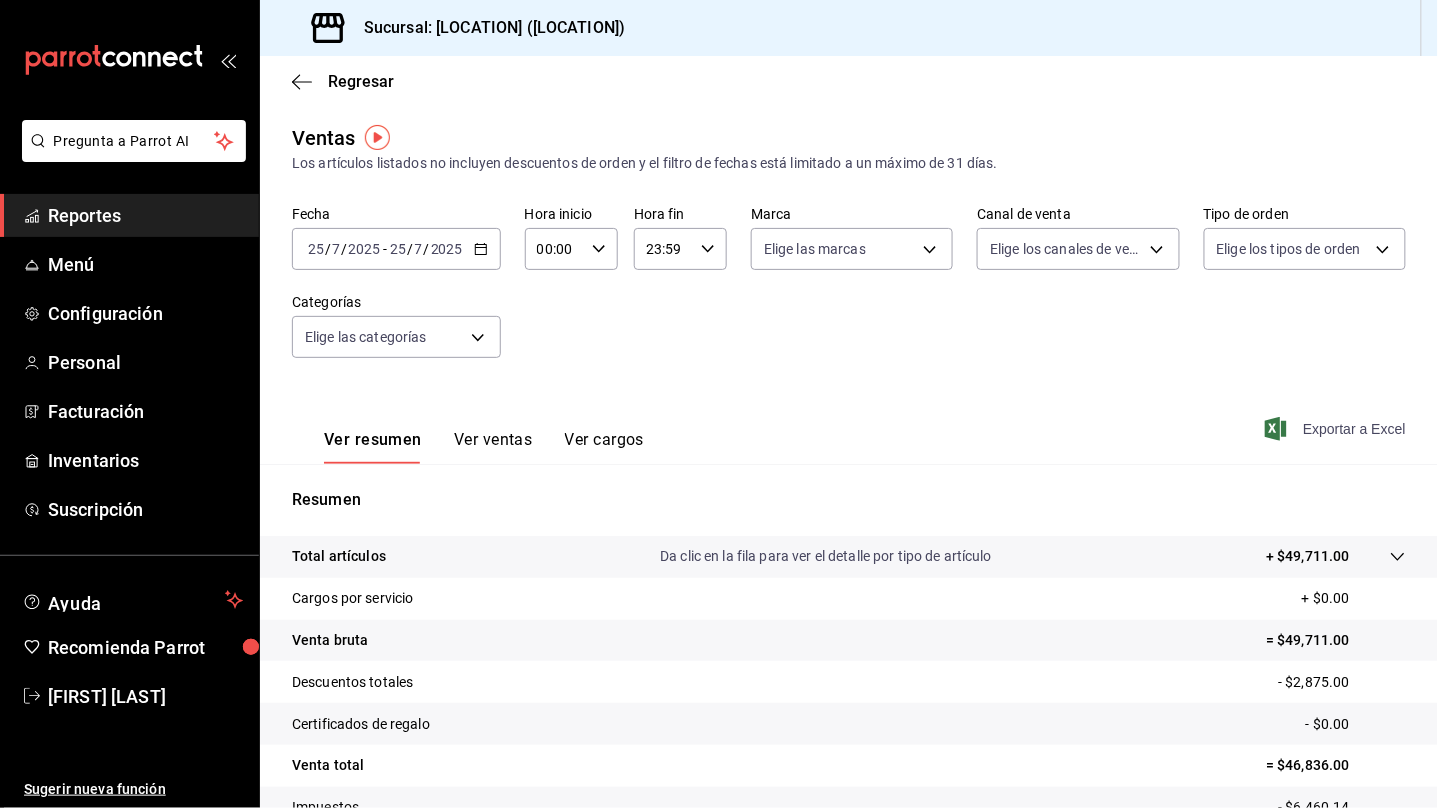 click on "Exportar a Excel" at bounding box center [1337, 429] 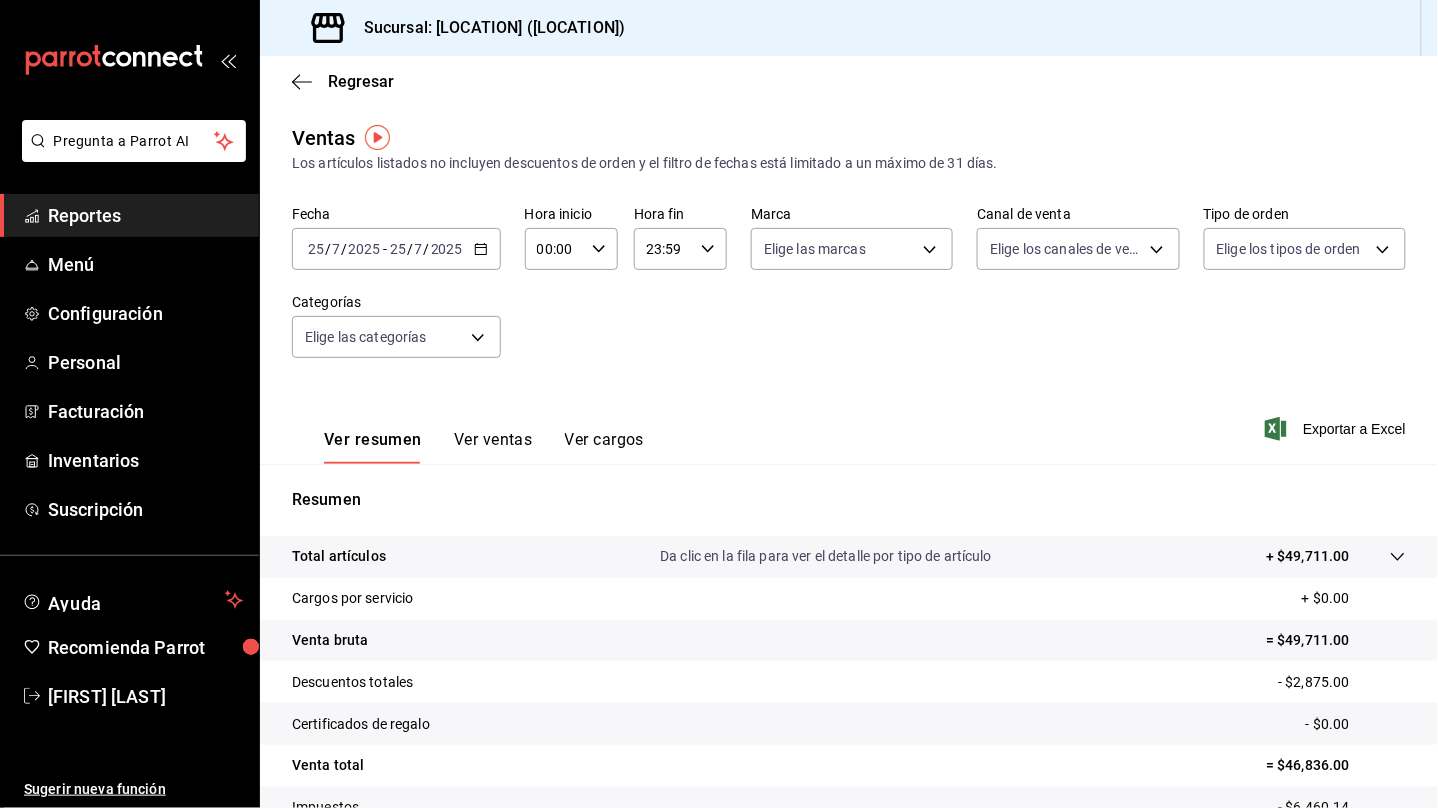 click 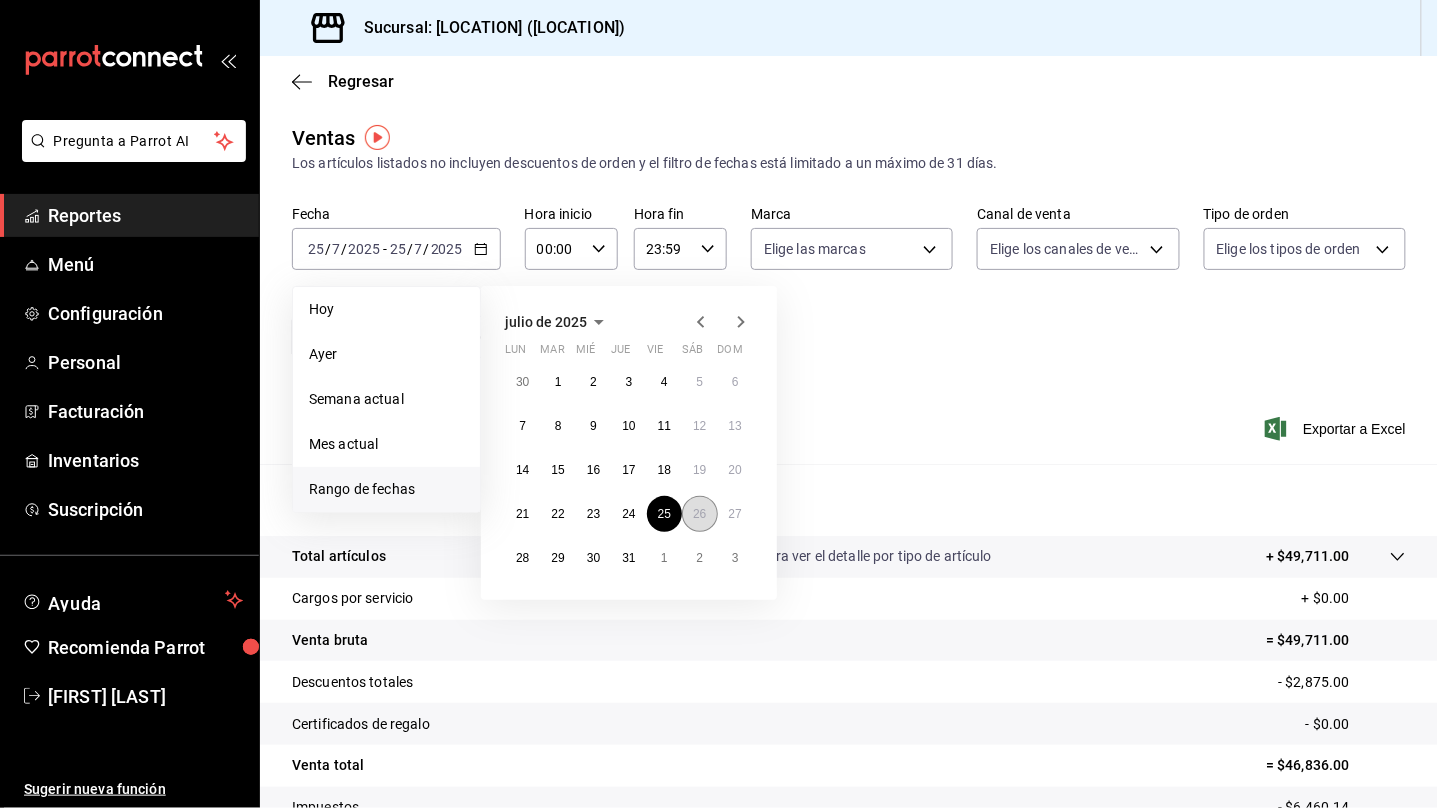 click on "26" at bounding box center (699, 514) 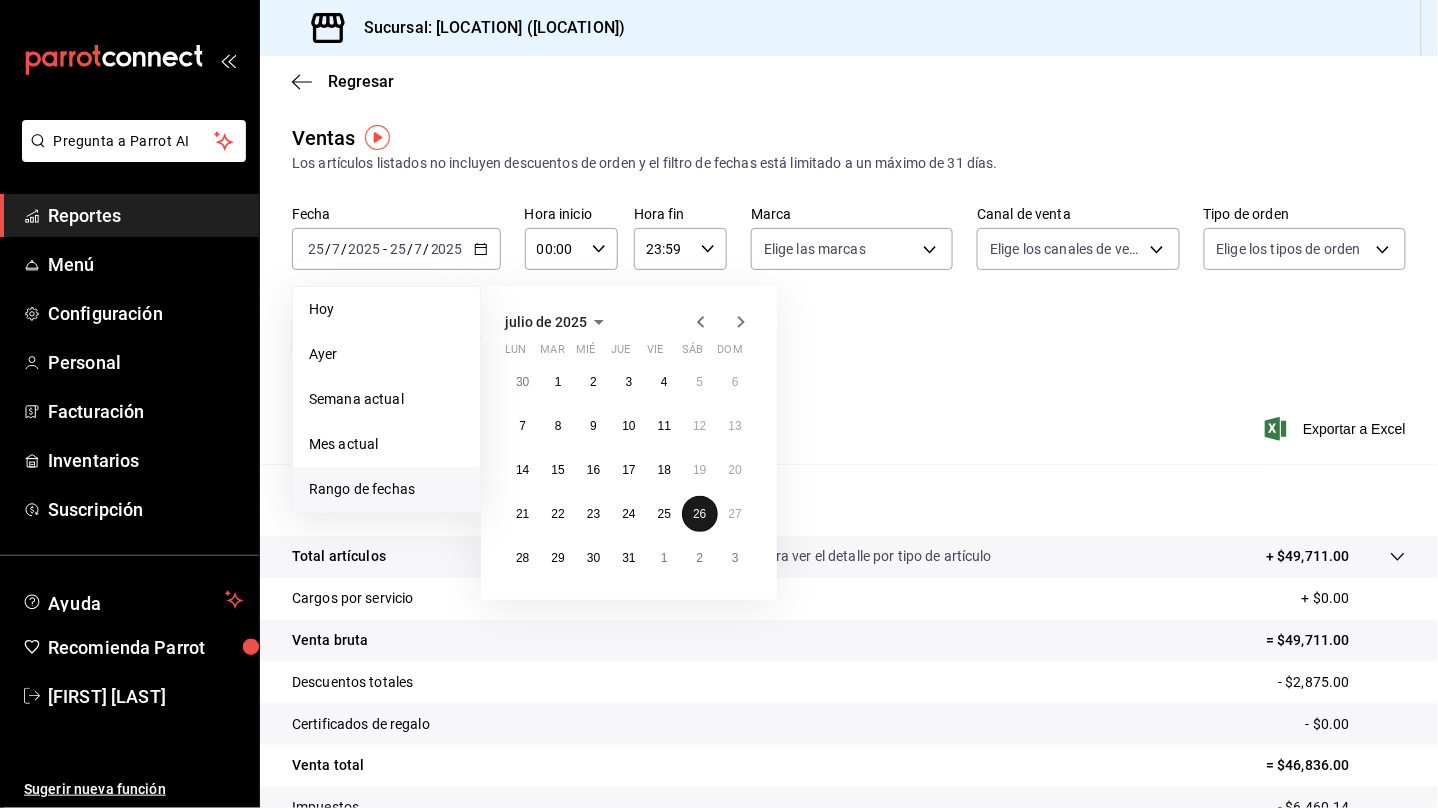 click on "26" at bounding box center [699, 514] 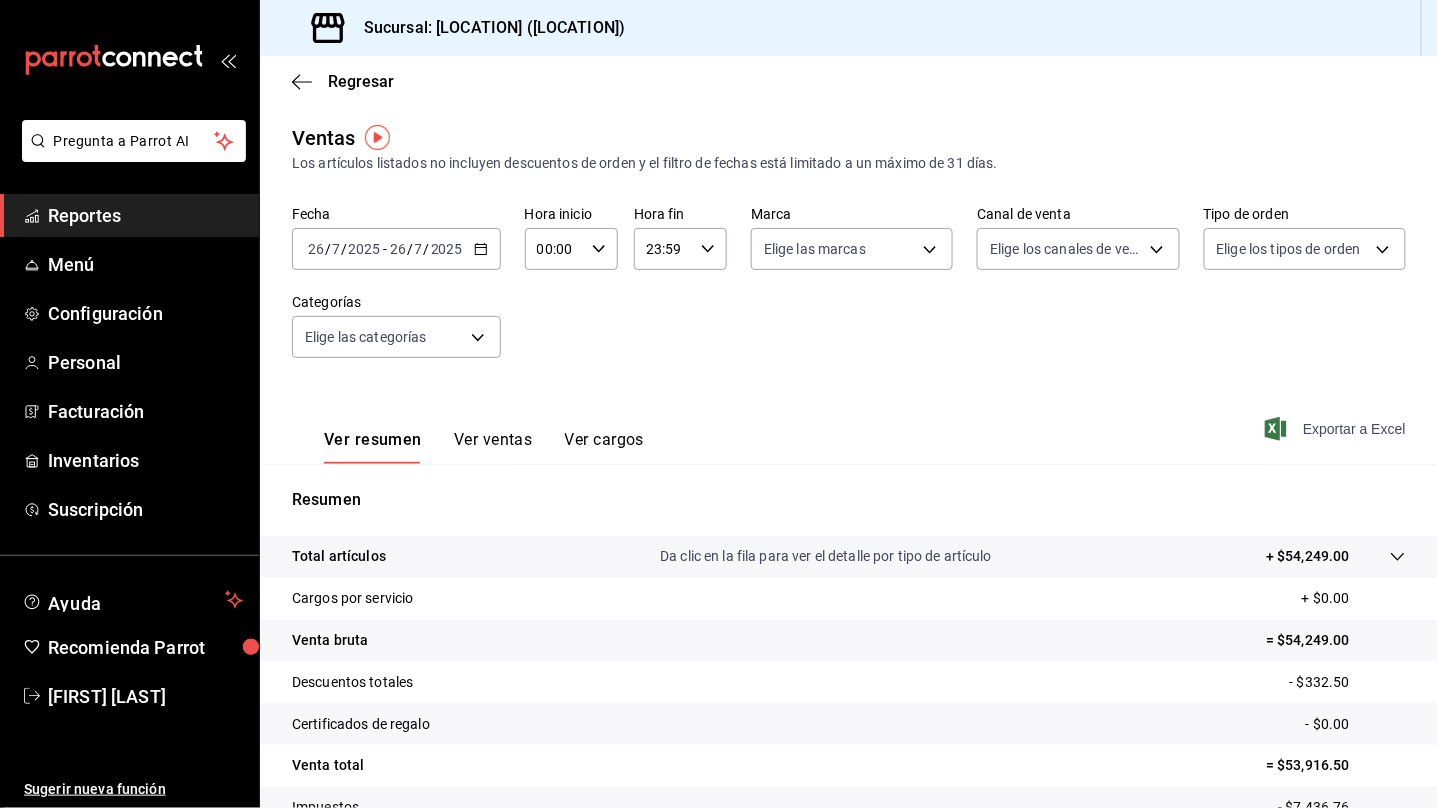 click on "Exportar a Excel" at bounding box center (1337, 429) 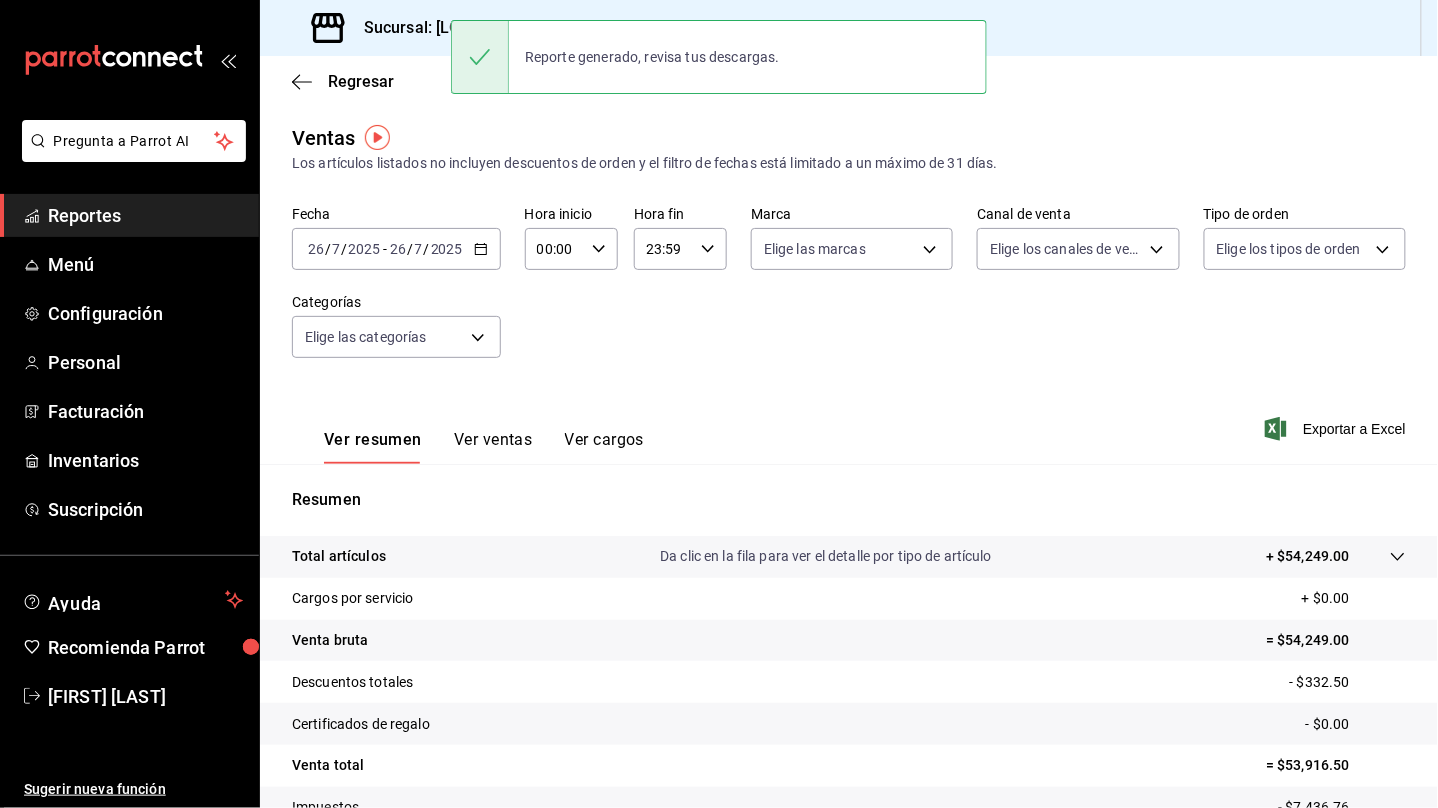 click 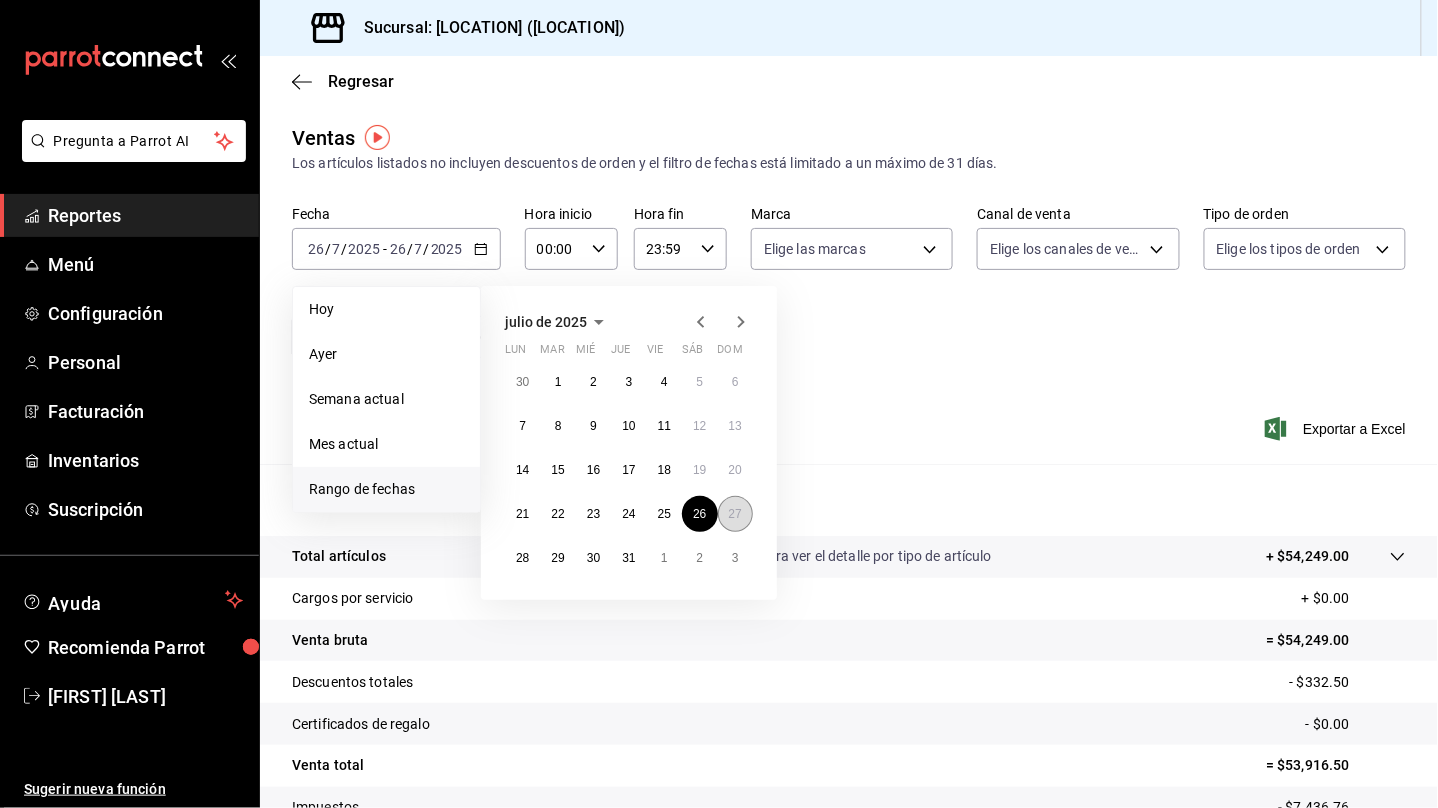 click on "27" at bounding box center (735, 514) 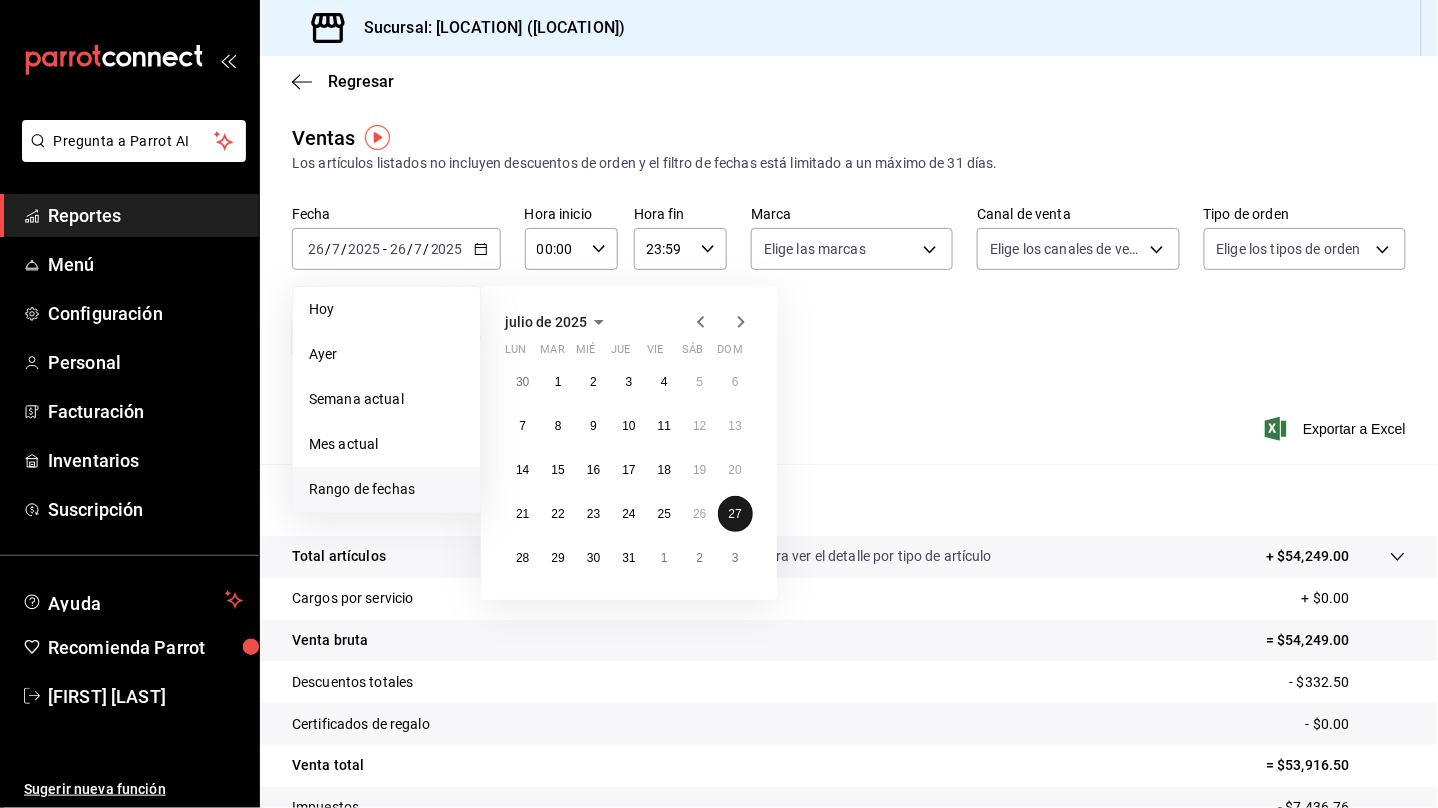 click on "27" at bounding box center (735, 514) 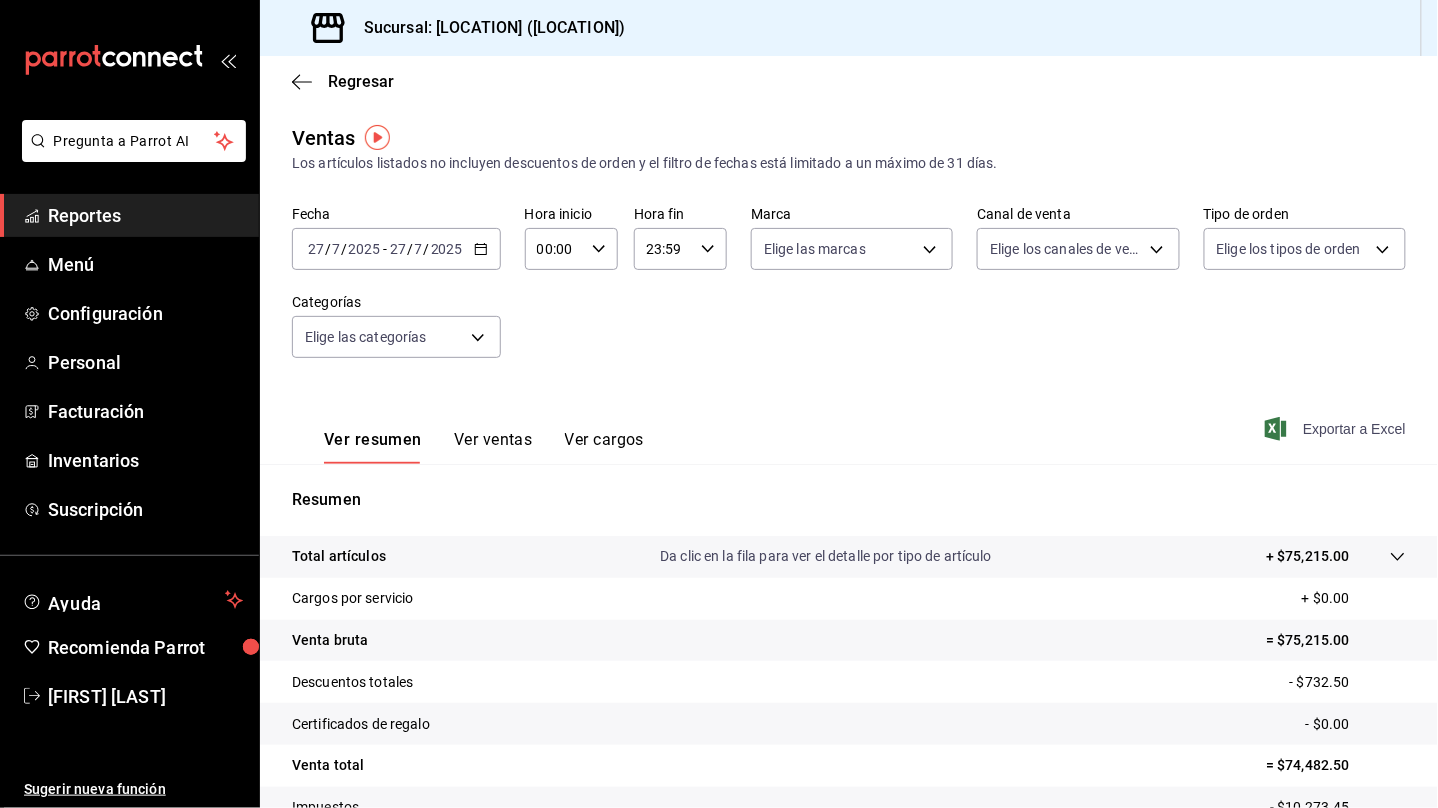 click on "Exportar a Excel" at bounding box center (1337, 429) 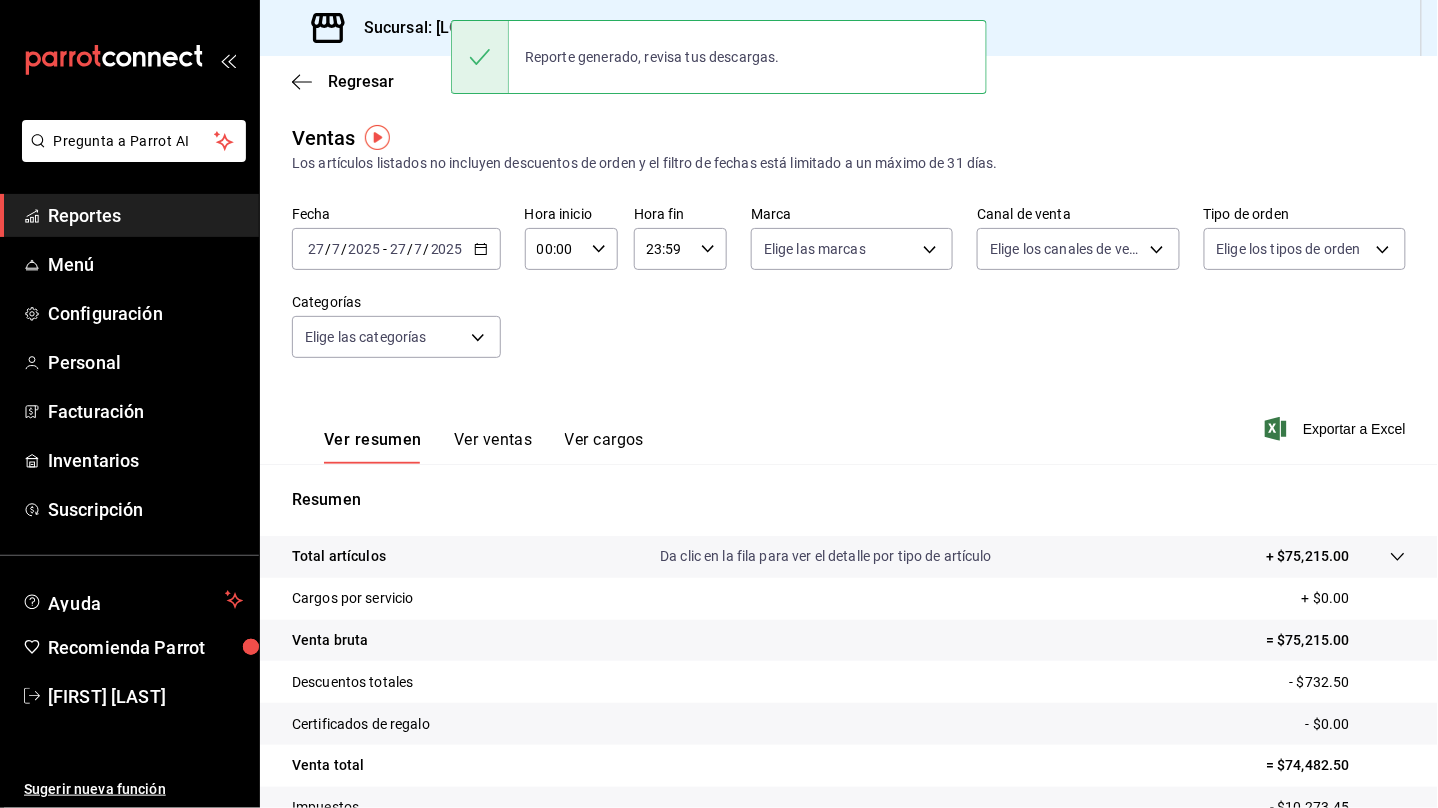 click 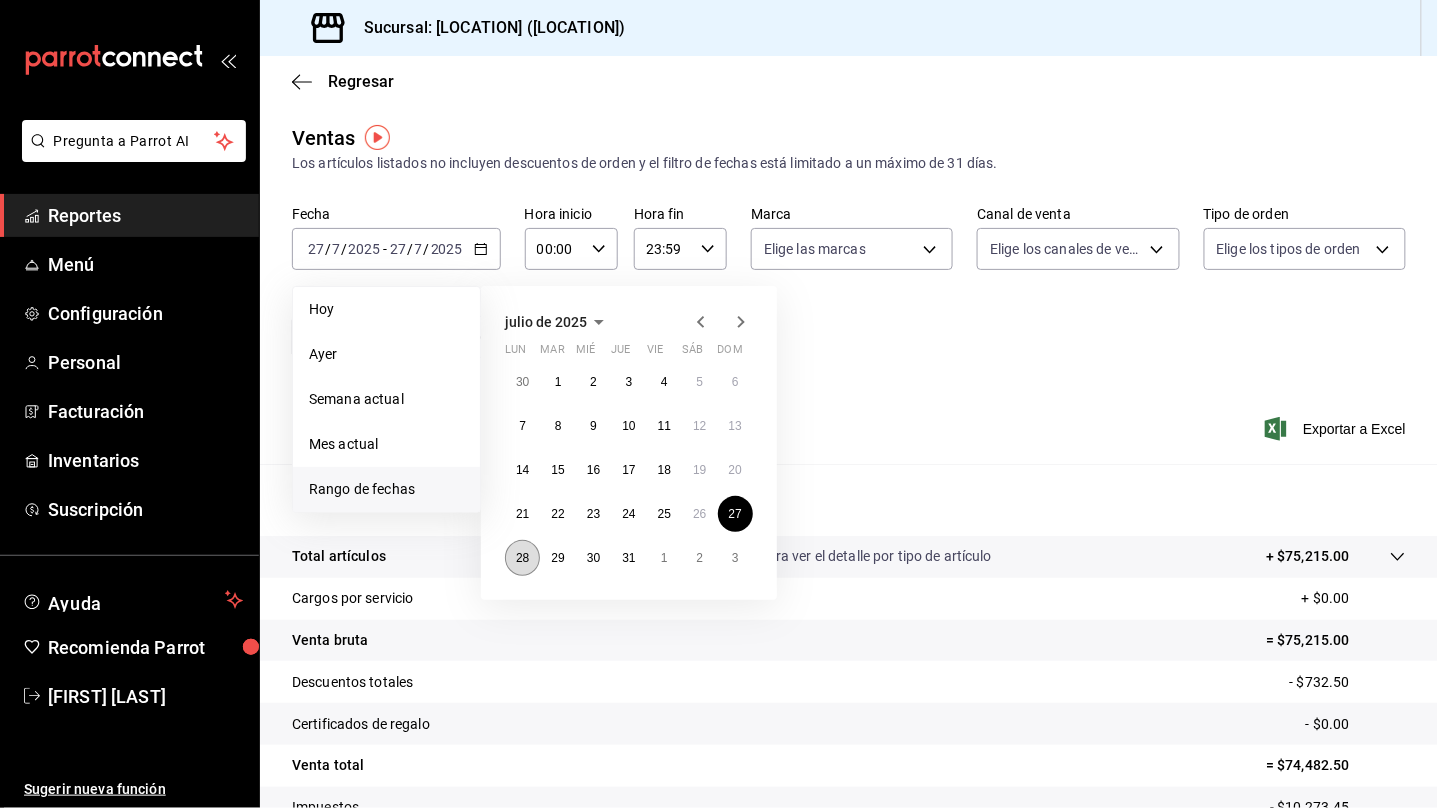 click on "28" at bounding box center [522, 558] 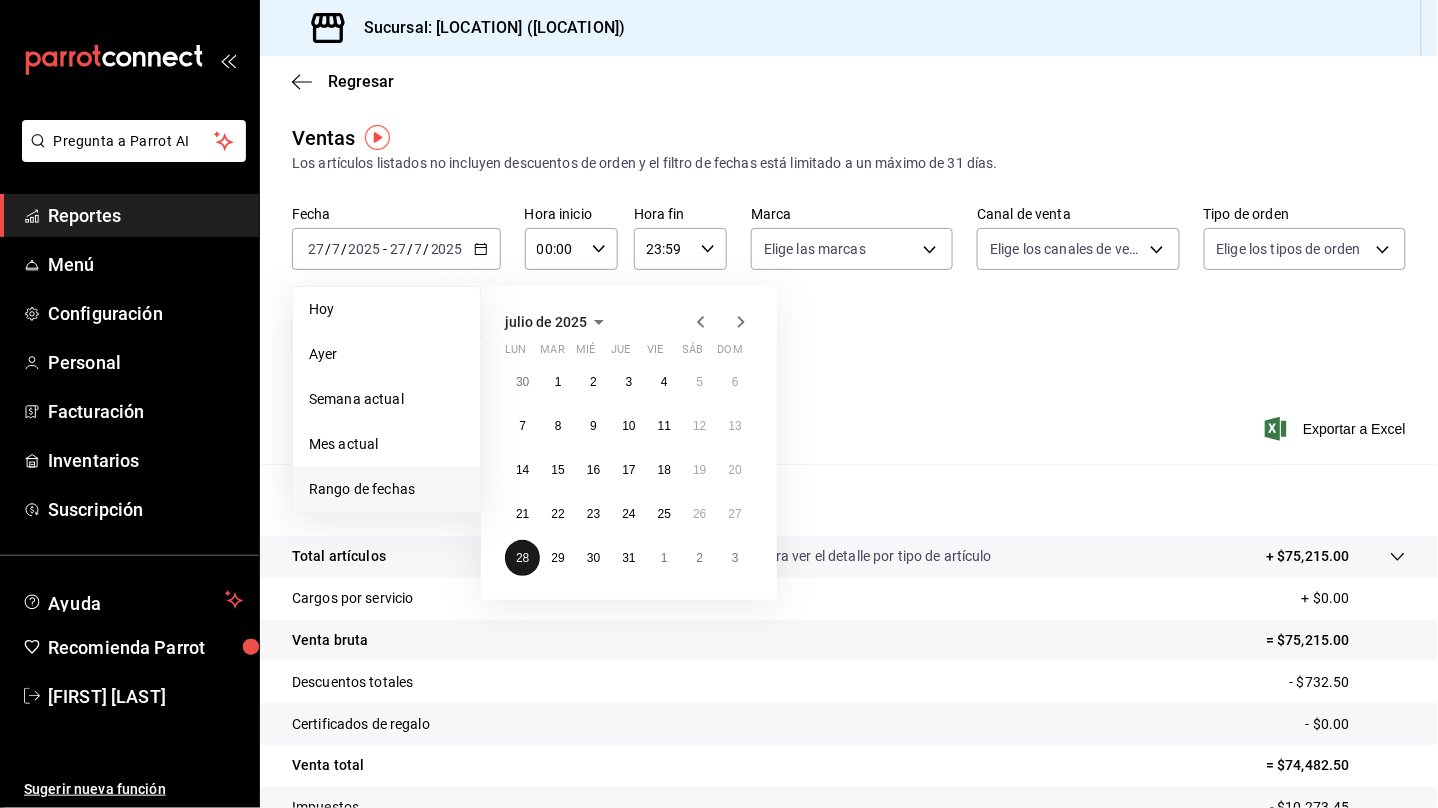 click on "28" at bounding box center [522, 558] 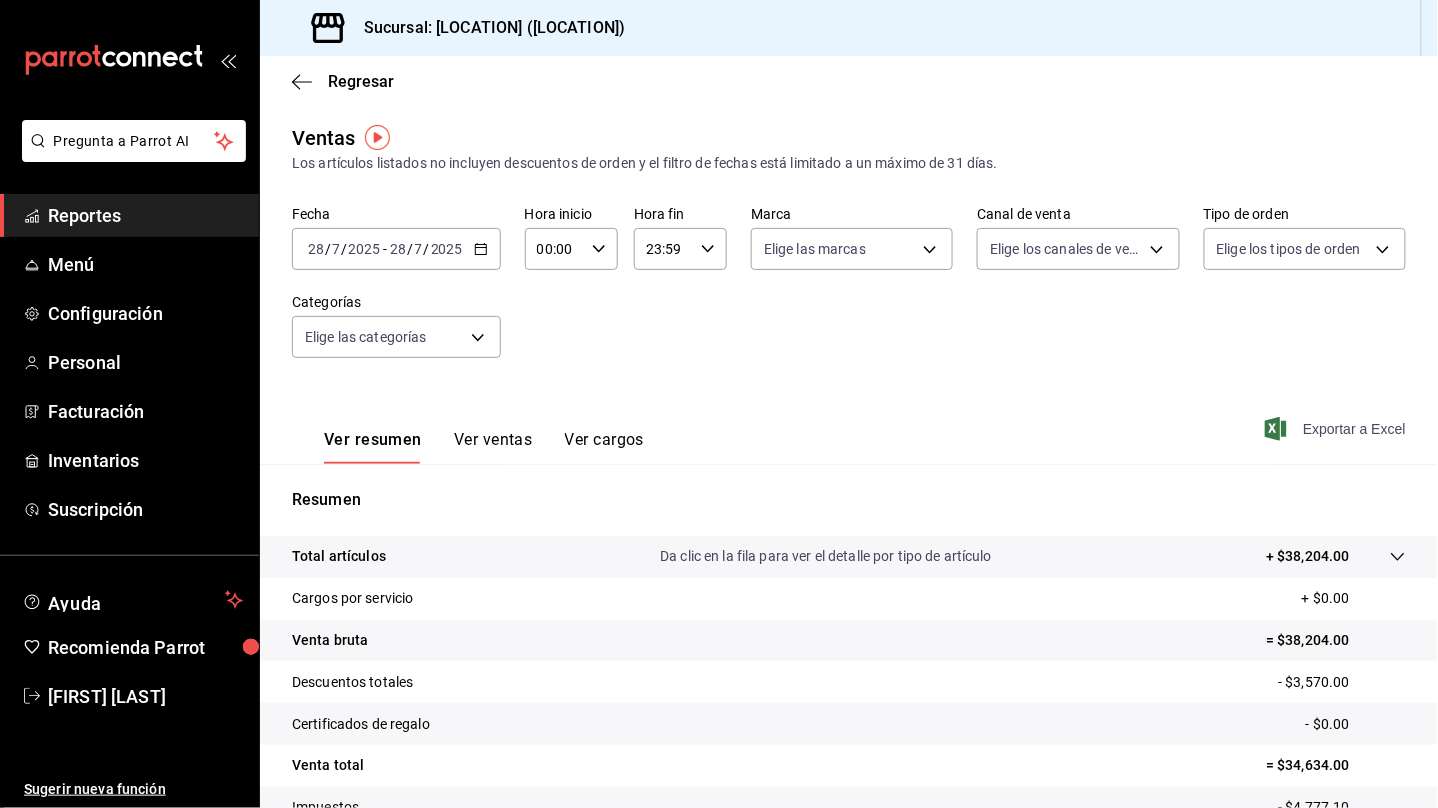 click on "Exportar a Excel" at bounding box center [1337, 429] 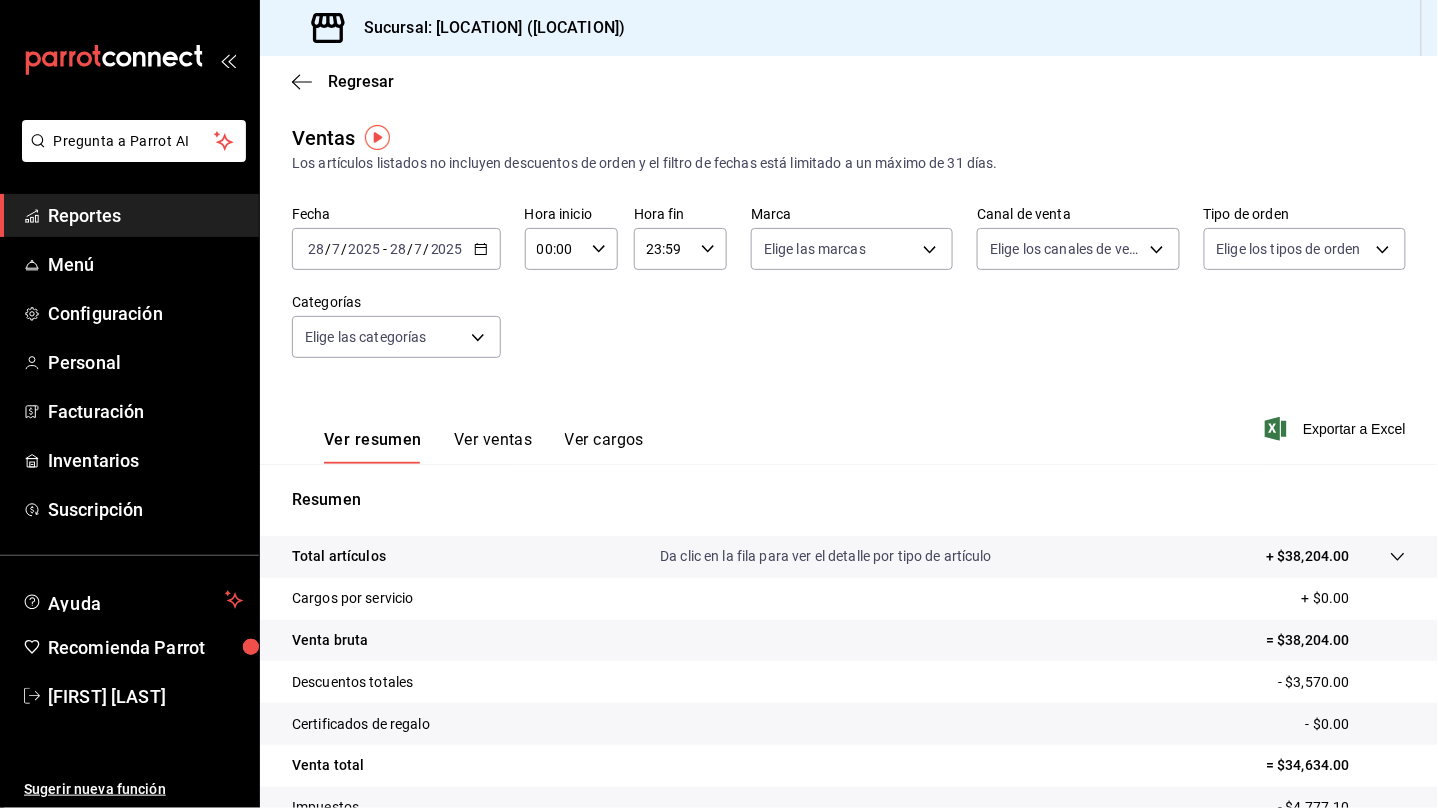 click 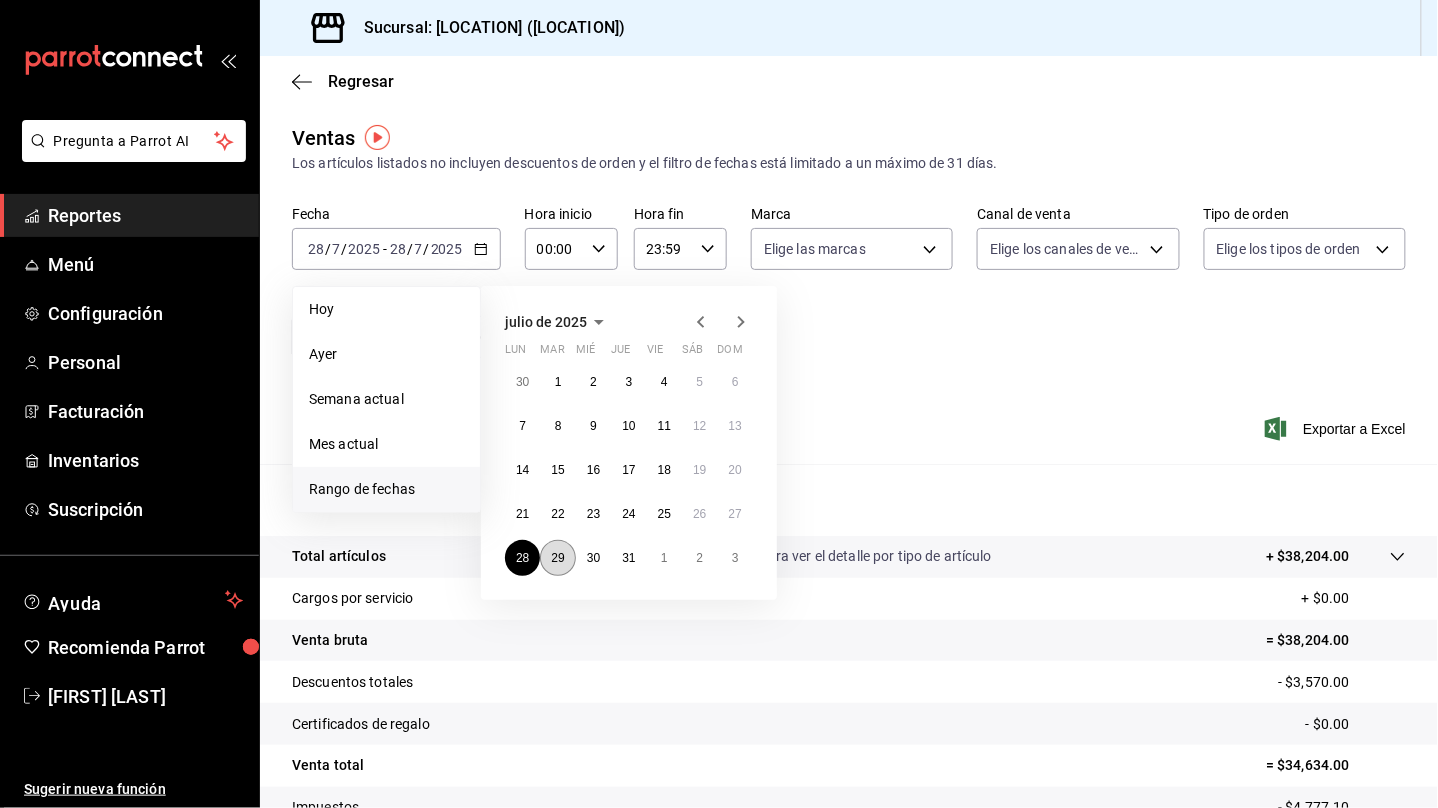 click on "29" at bounding box center (557, 558) 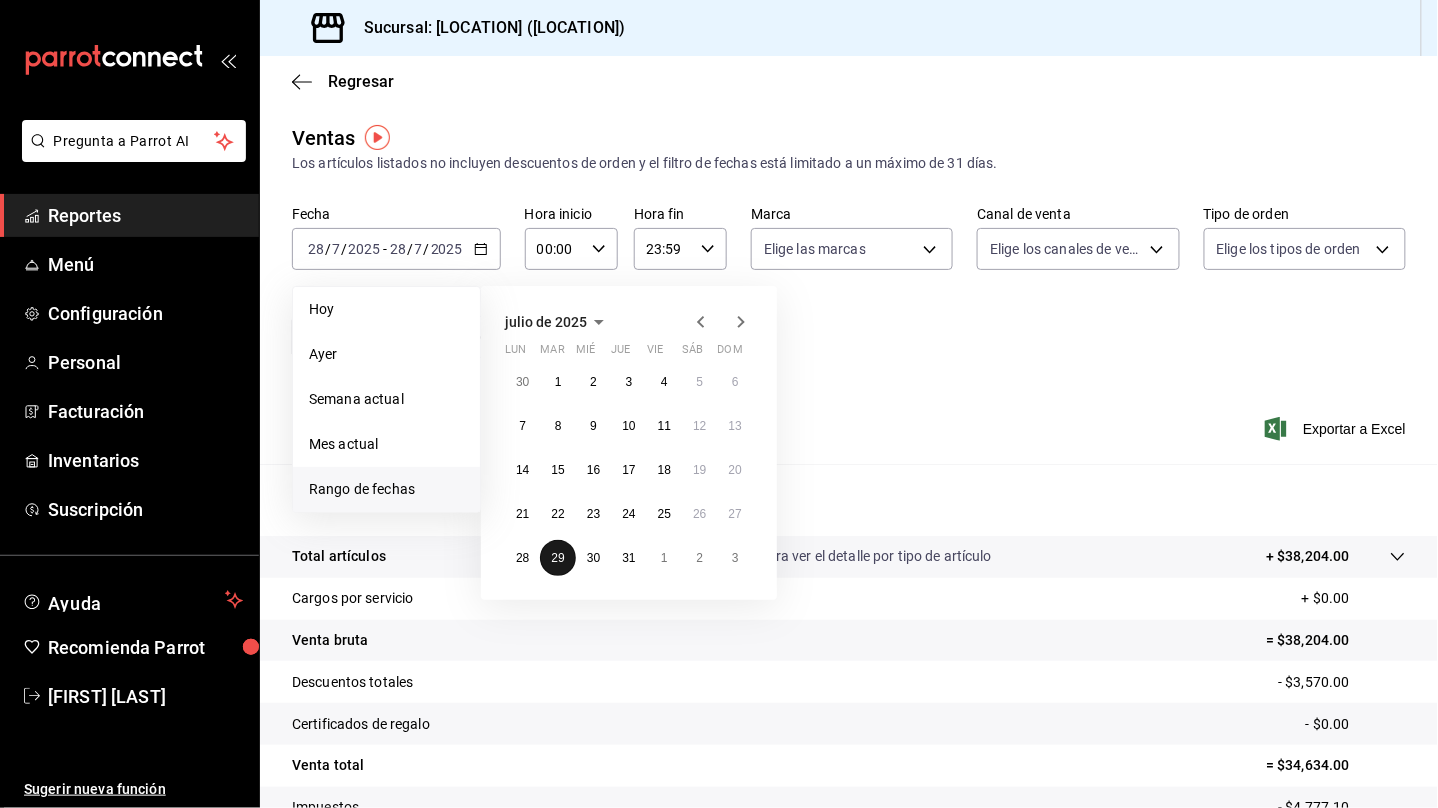 click on "29" at bounding box center [557, 558] 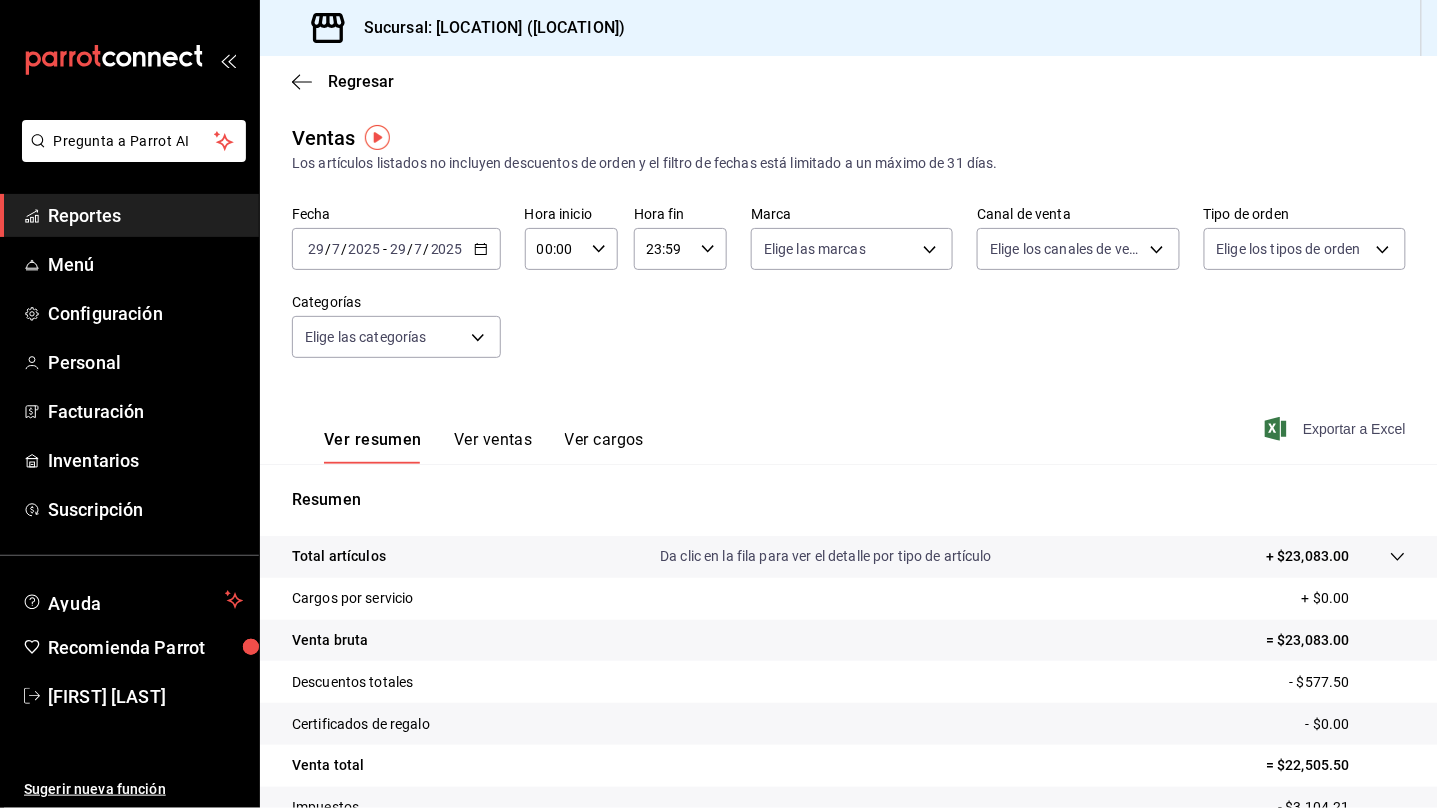 click on "Exportar a Excel" at bounding box center (1337, 429) 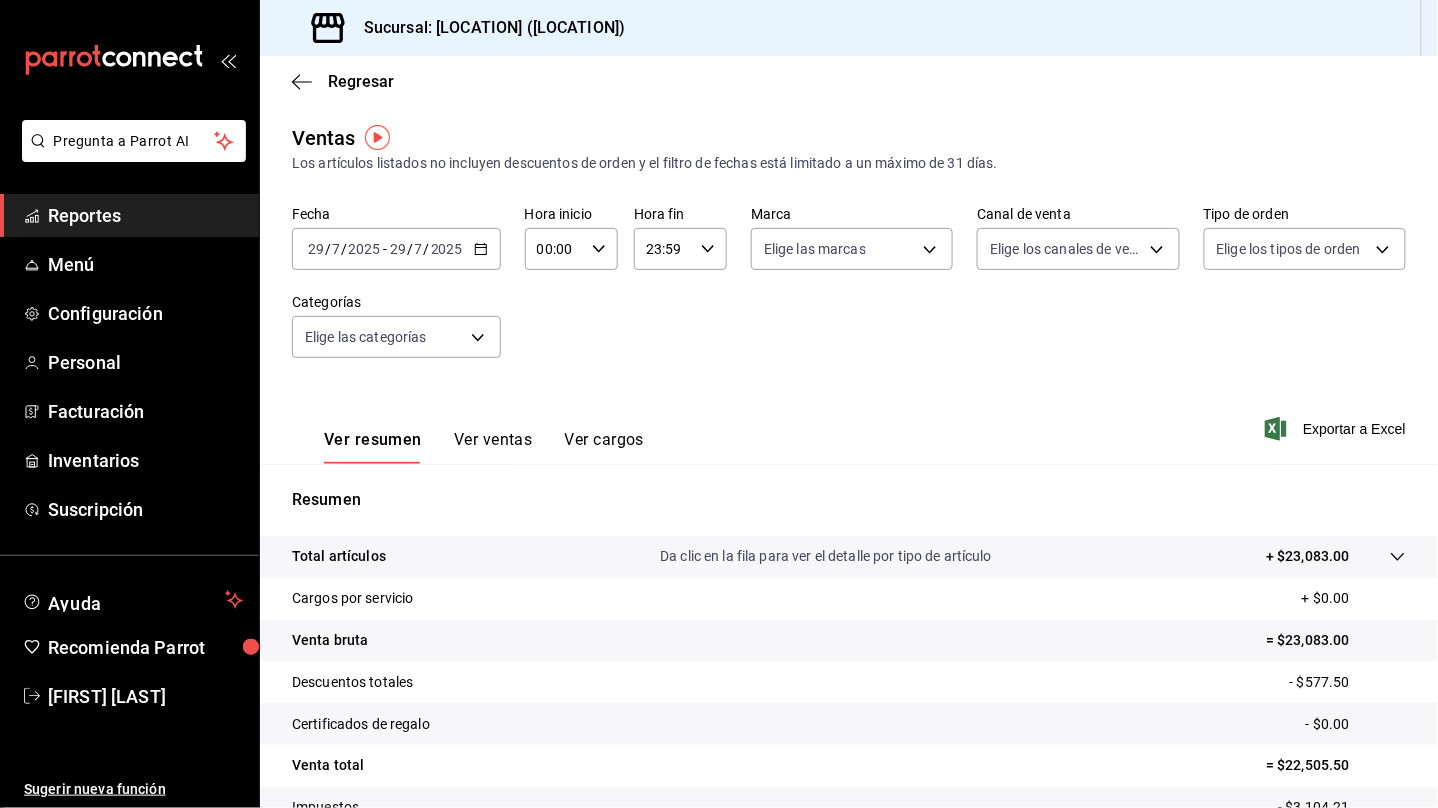 click 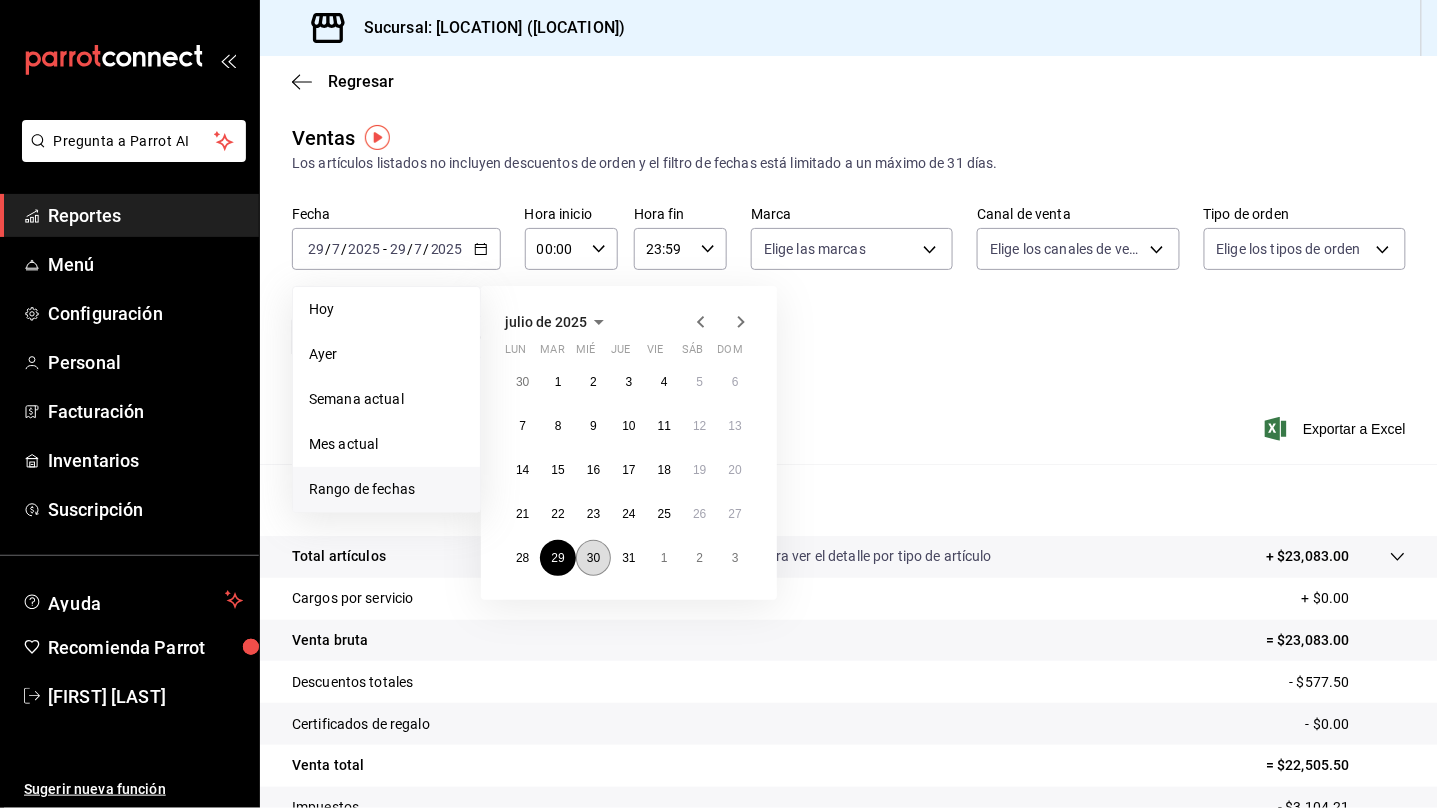 click on "30" at bounding box center (593, 558) 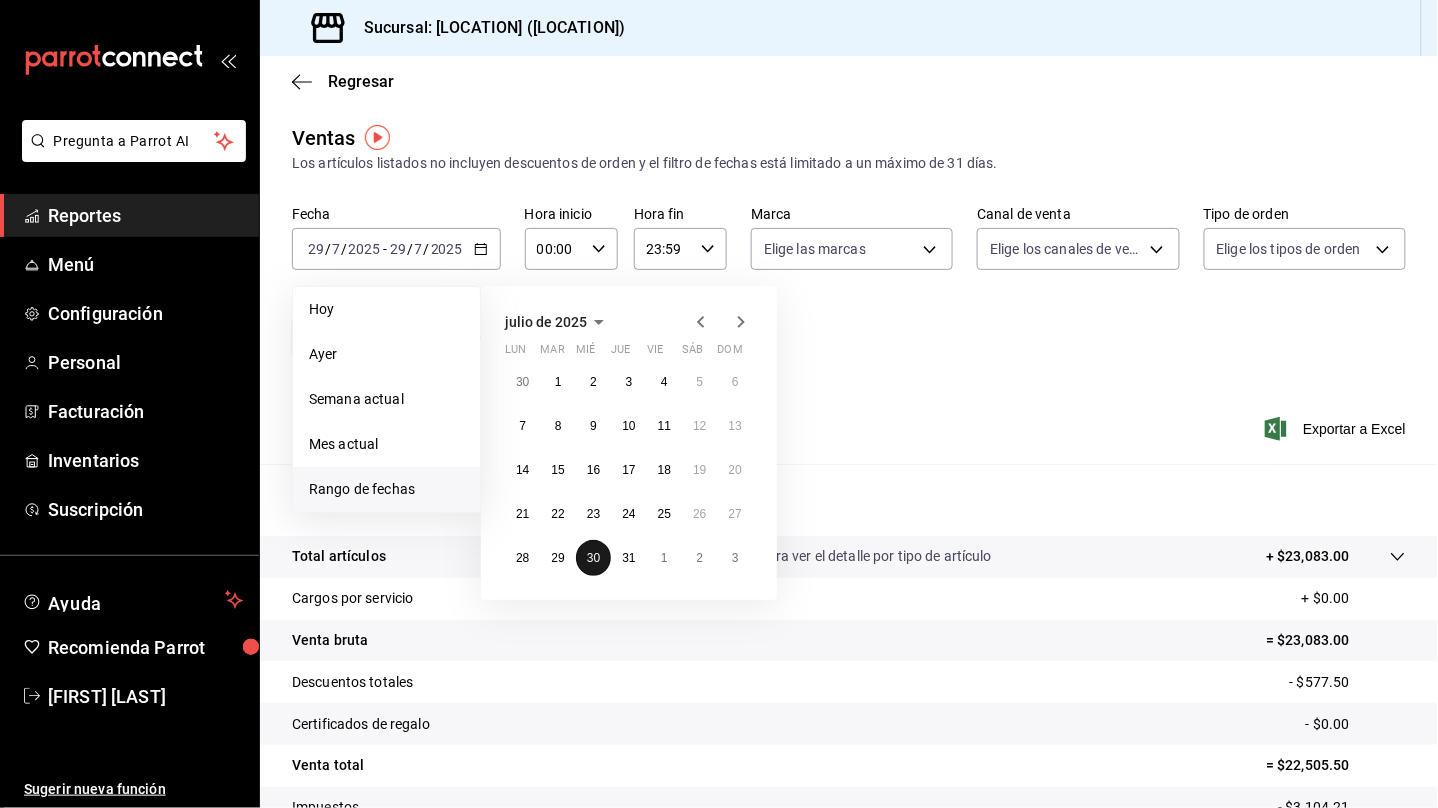 click on "30" at bounding box center (593, 558) 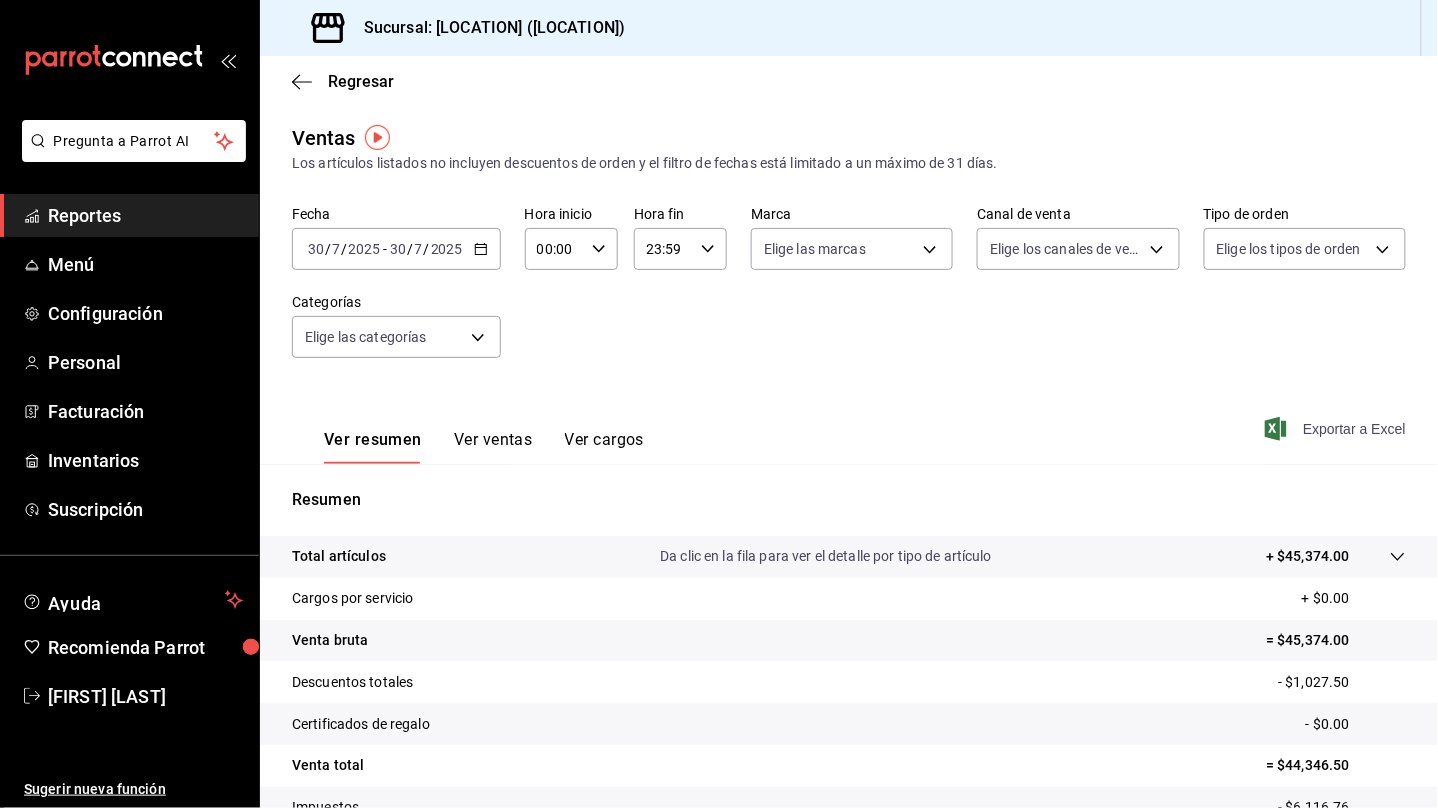 click on "Exportar a Excel" at bounding box center [1337, 429] 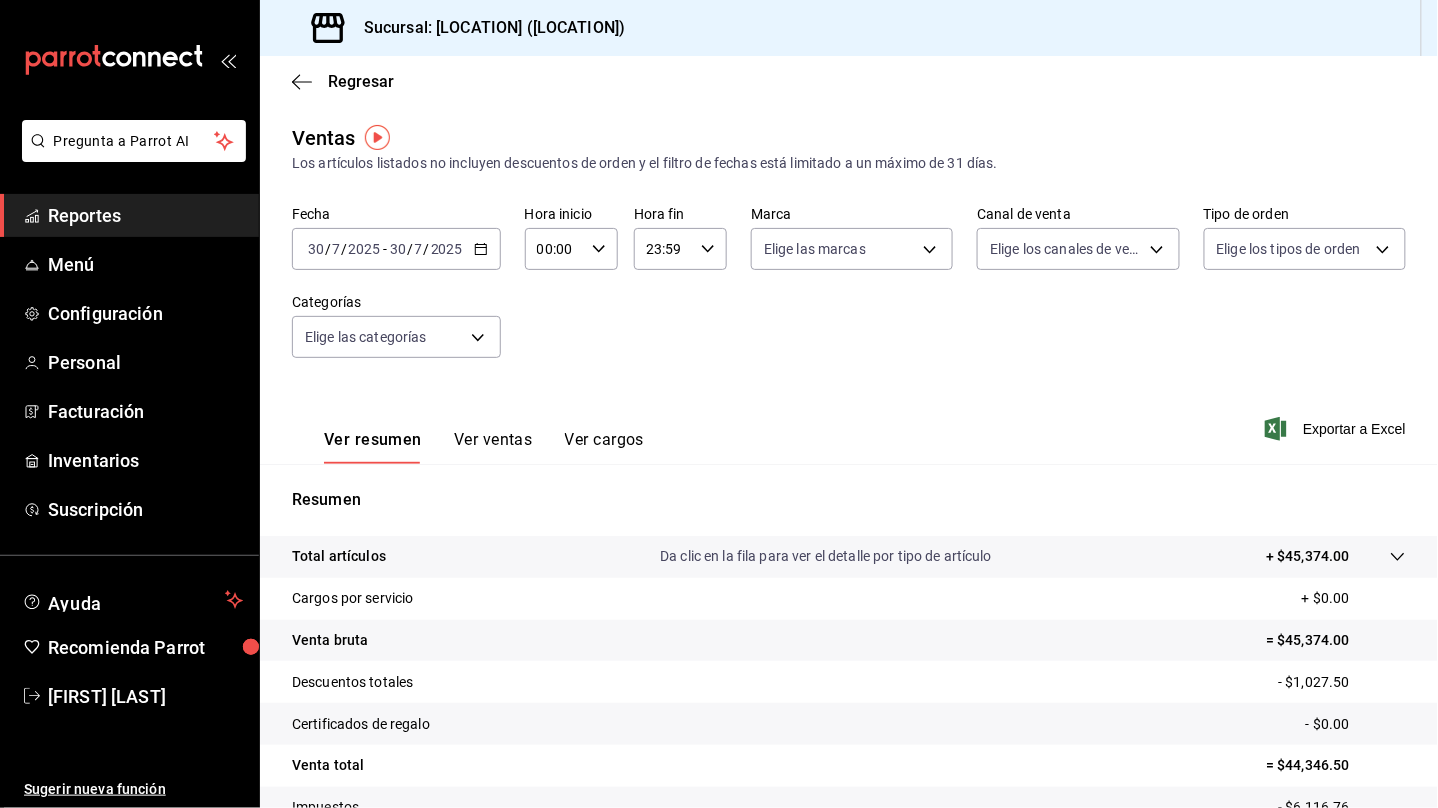 click 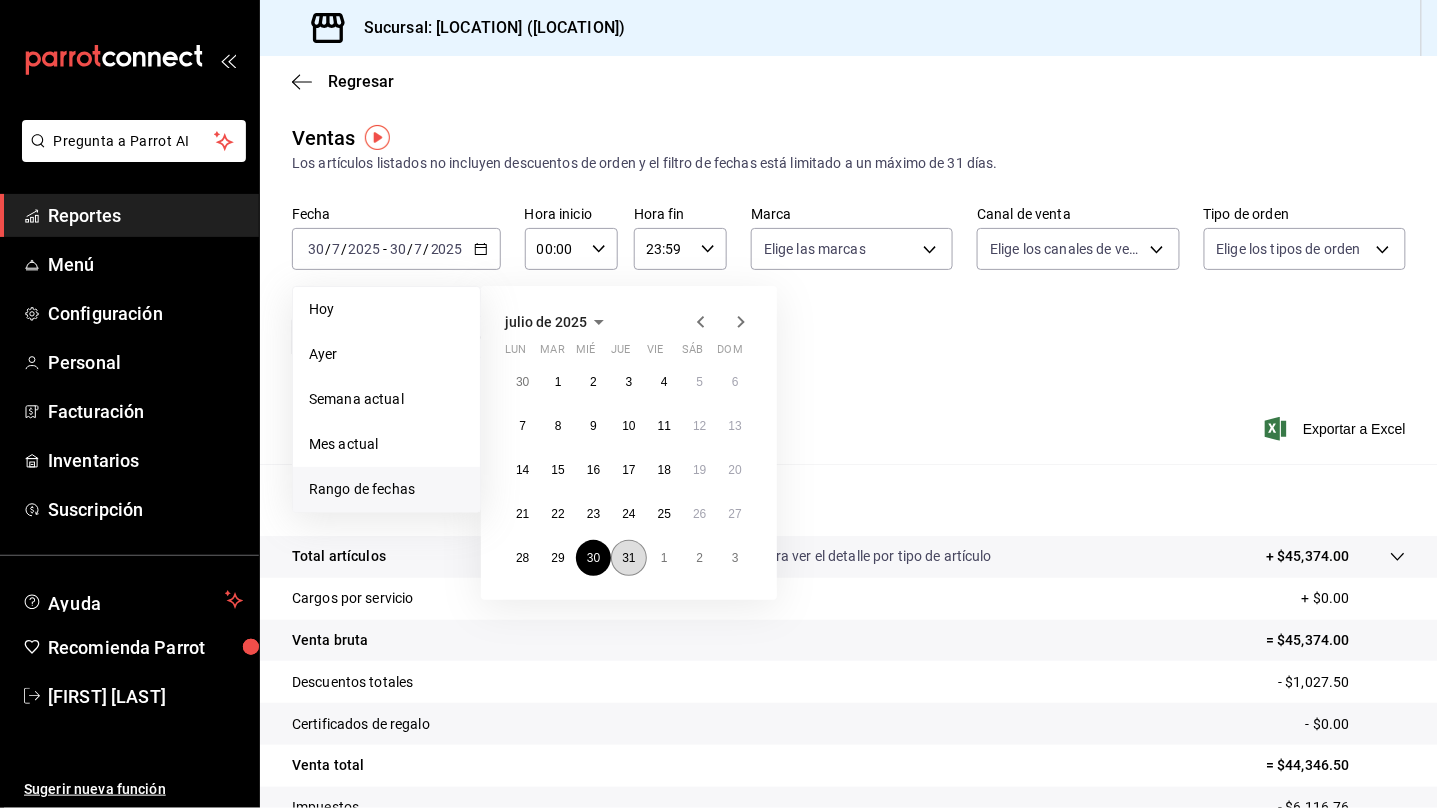 click on "31" at bounding box center [628, 558] 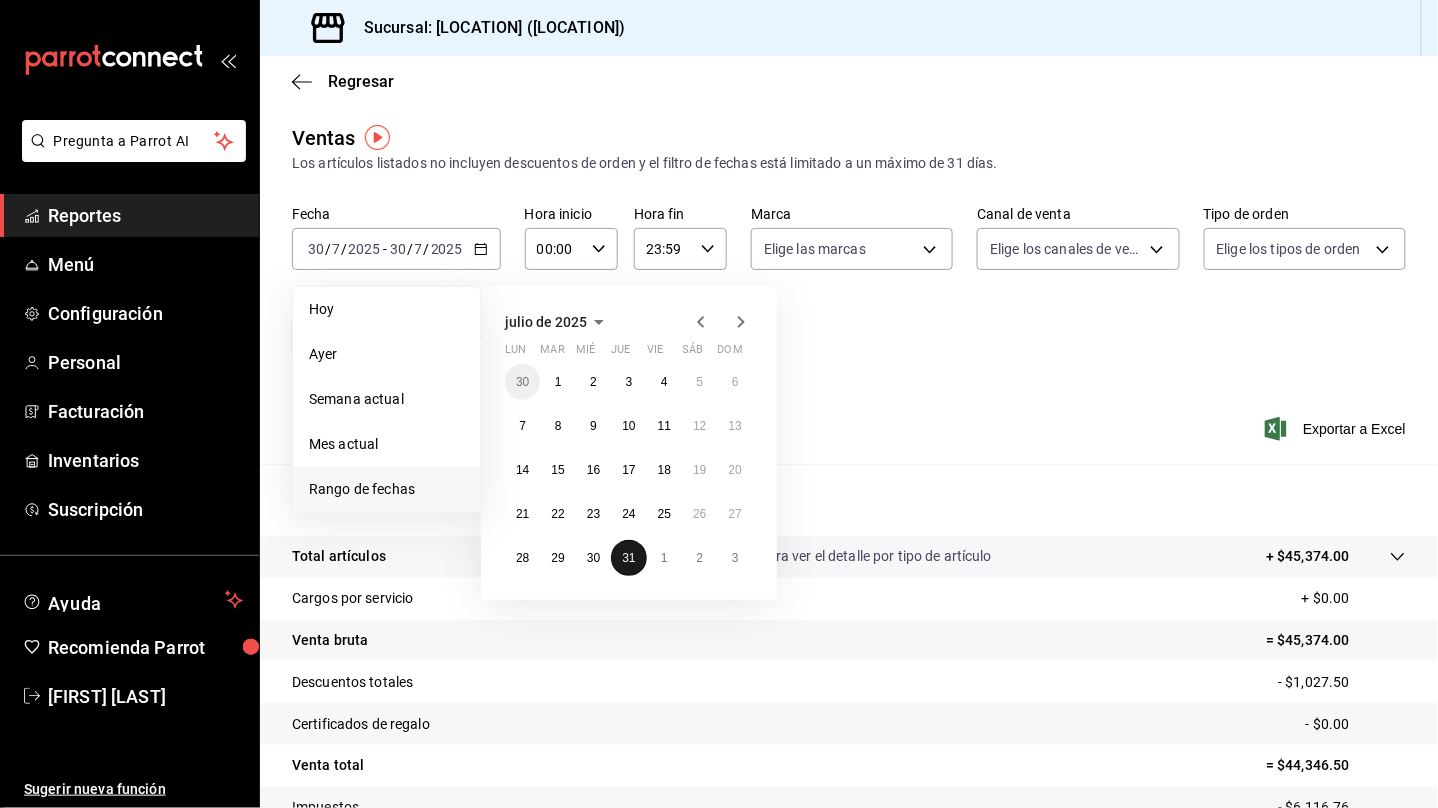 click on "31" at bounding box center (628, 558) 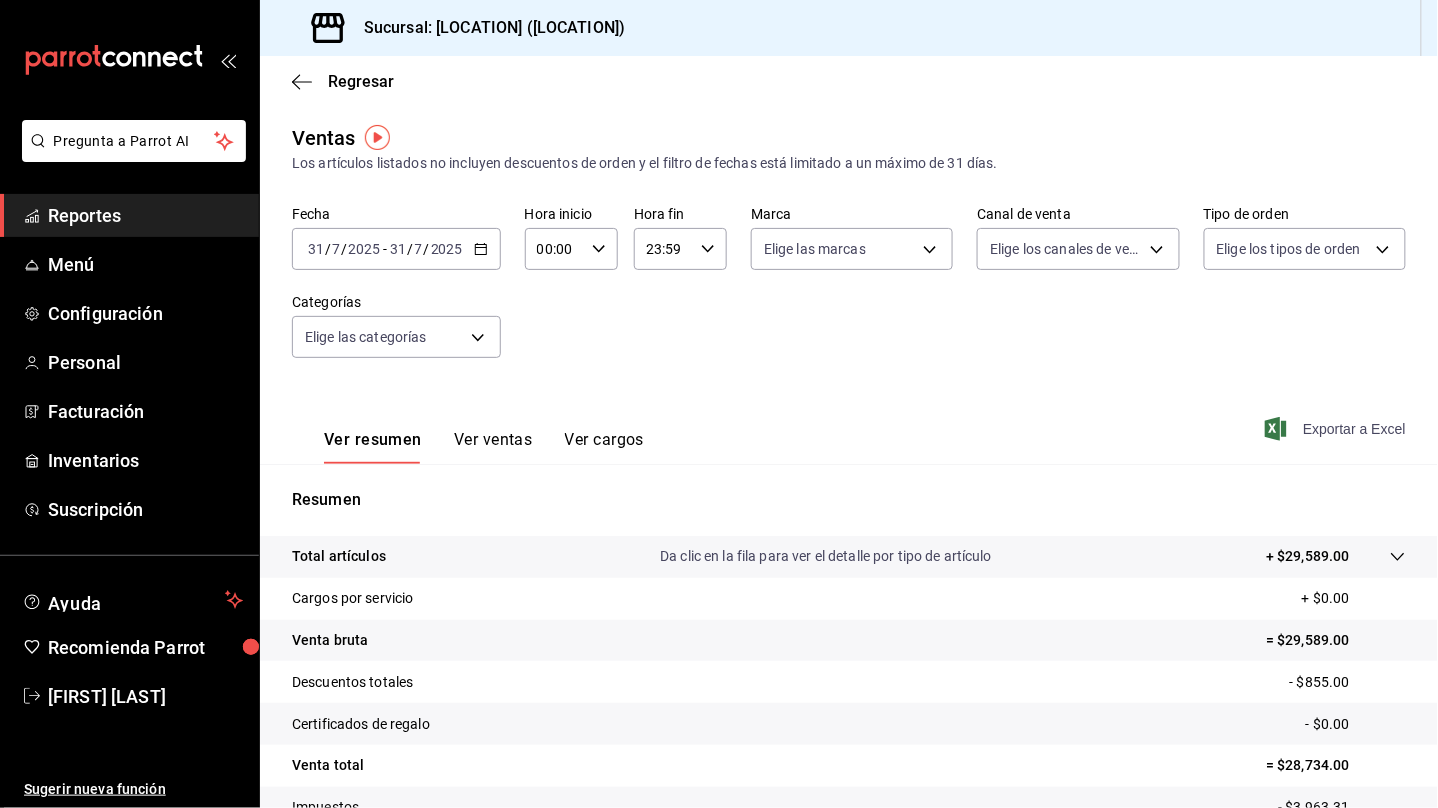 click on "Exportar a Excel" at bounding box center (1337, 429) 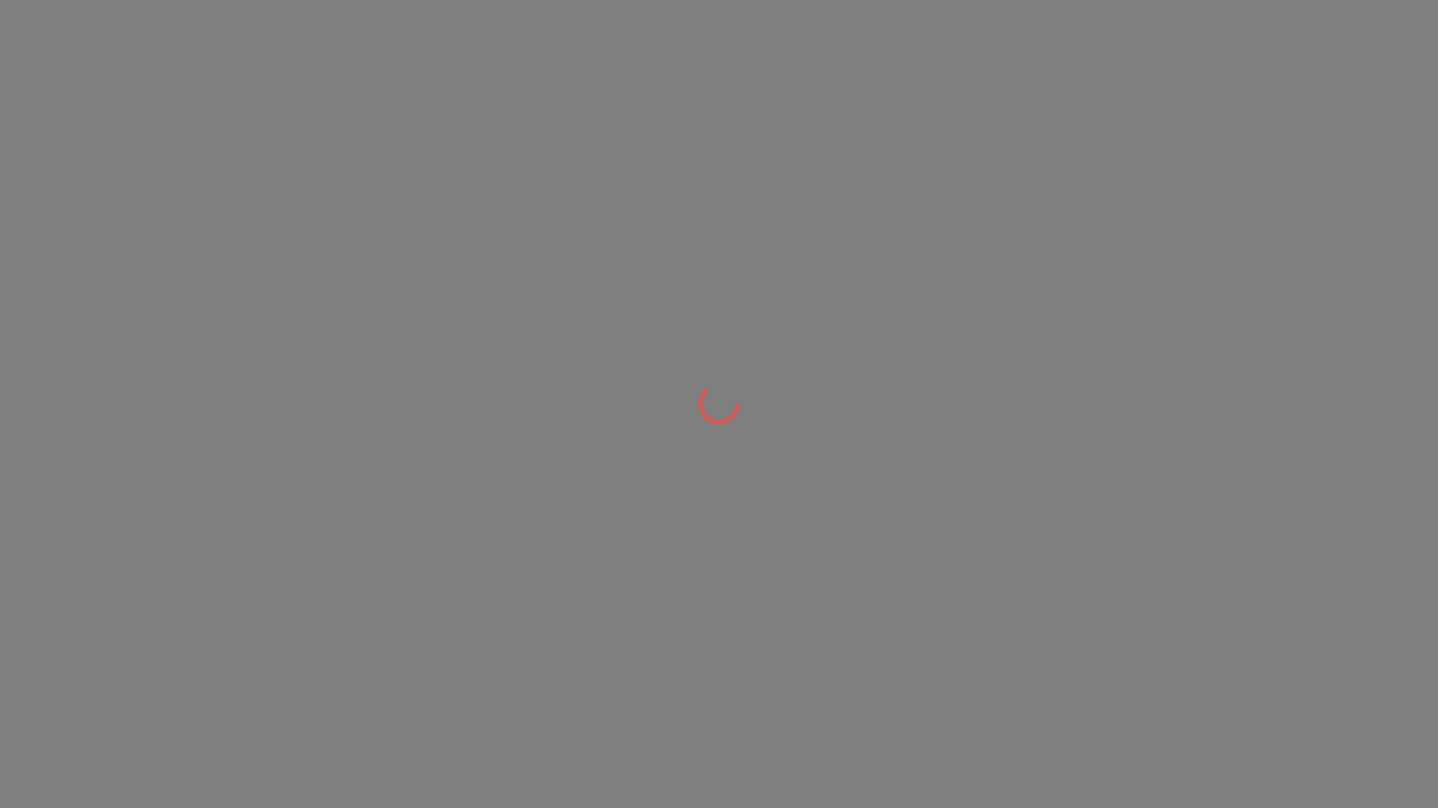 scroll, scrollTop: 0, scrollLeft: 0, axis: both 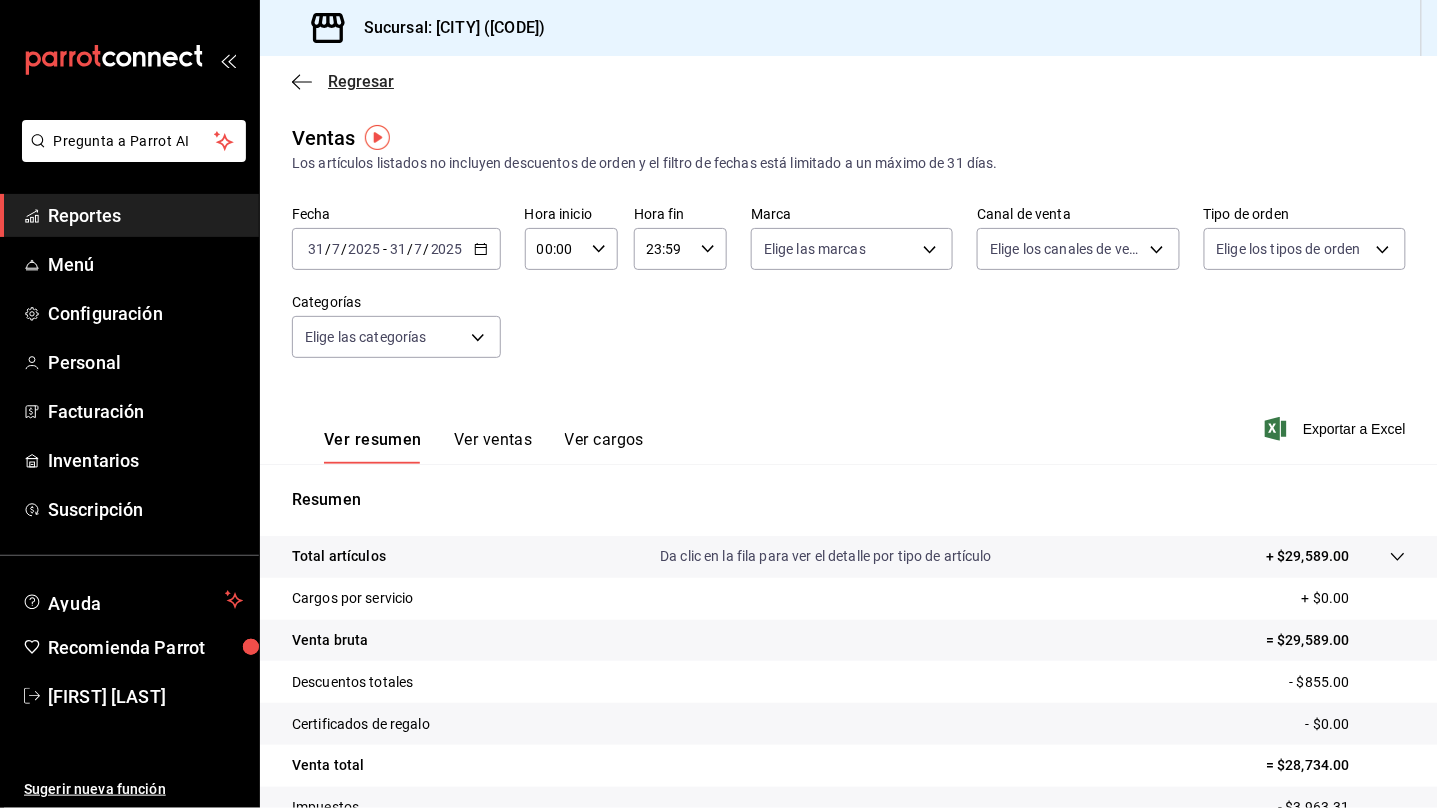 click 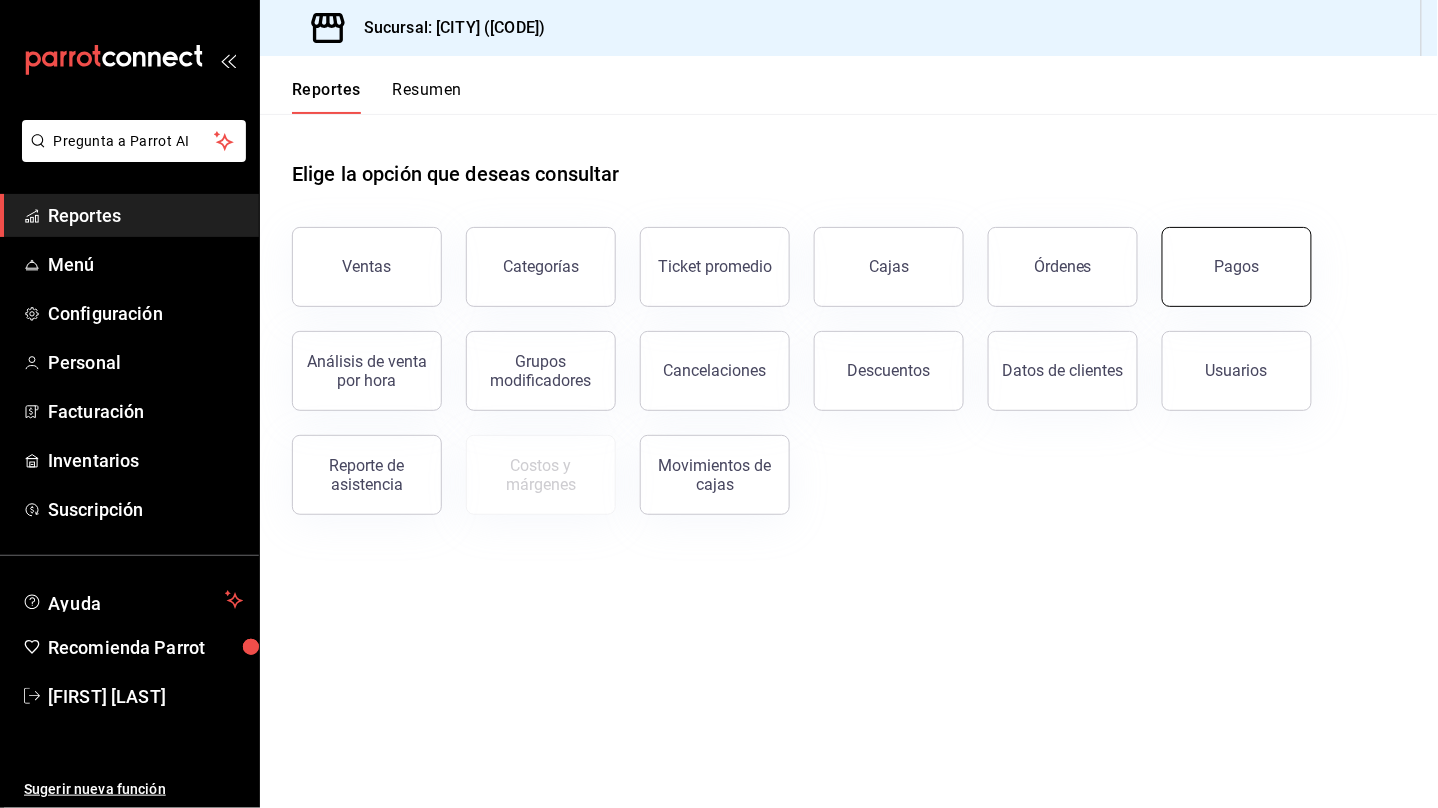 click on "Pagos" at bounding box center [1237, 266] 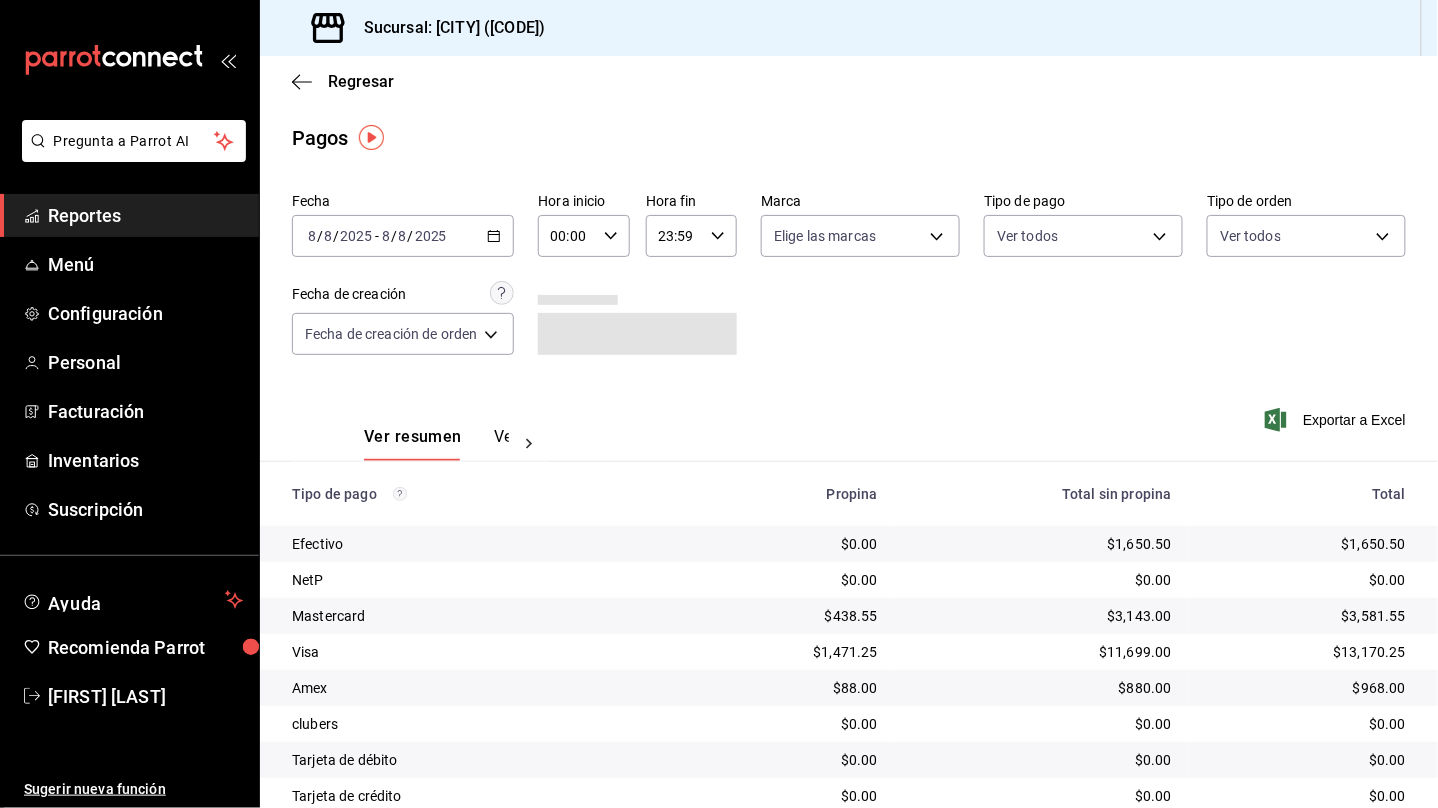 click 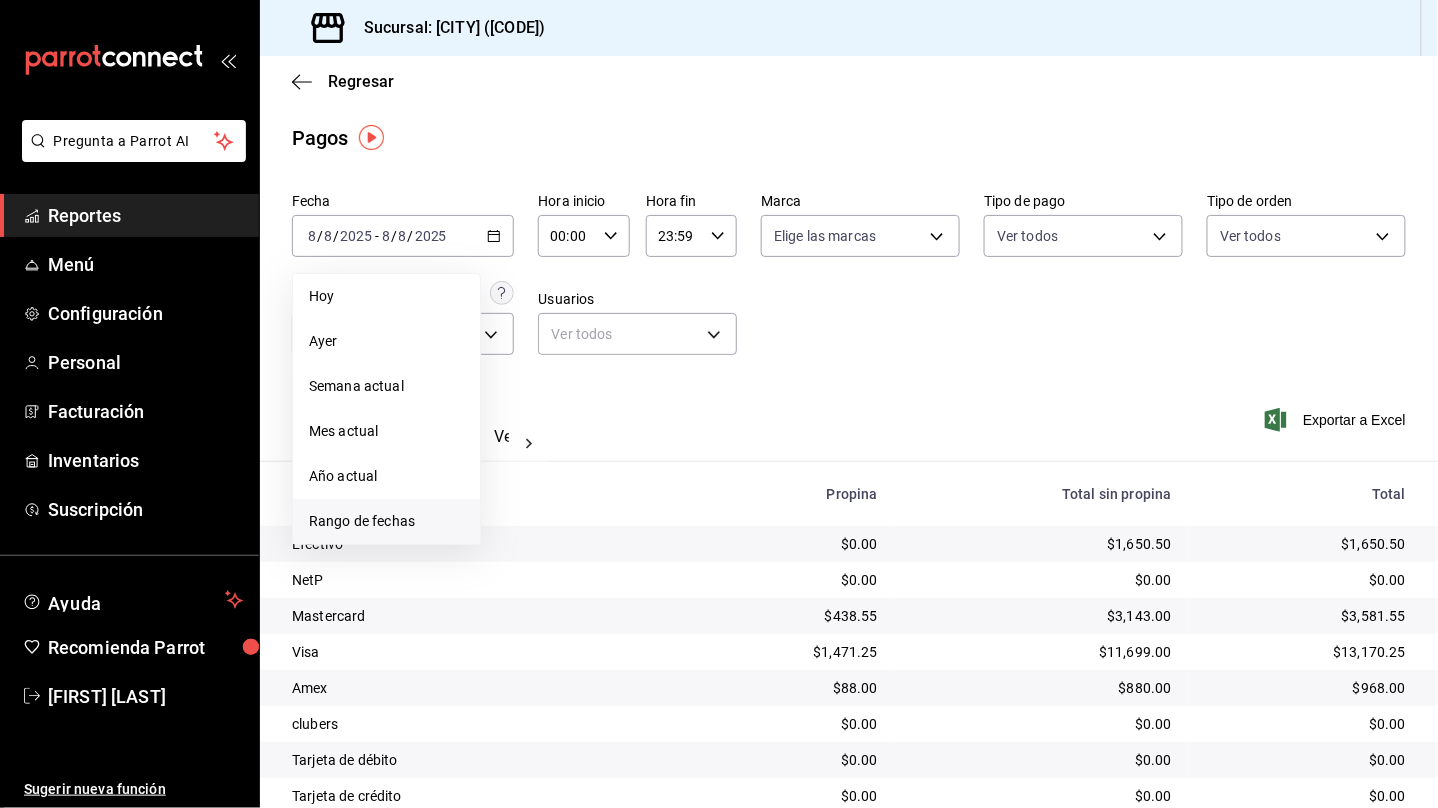 click on "Rango de fechas" at bounding box center (386, 521) 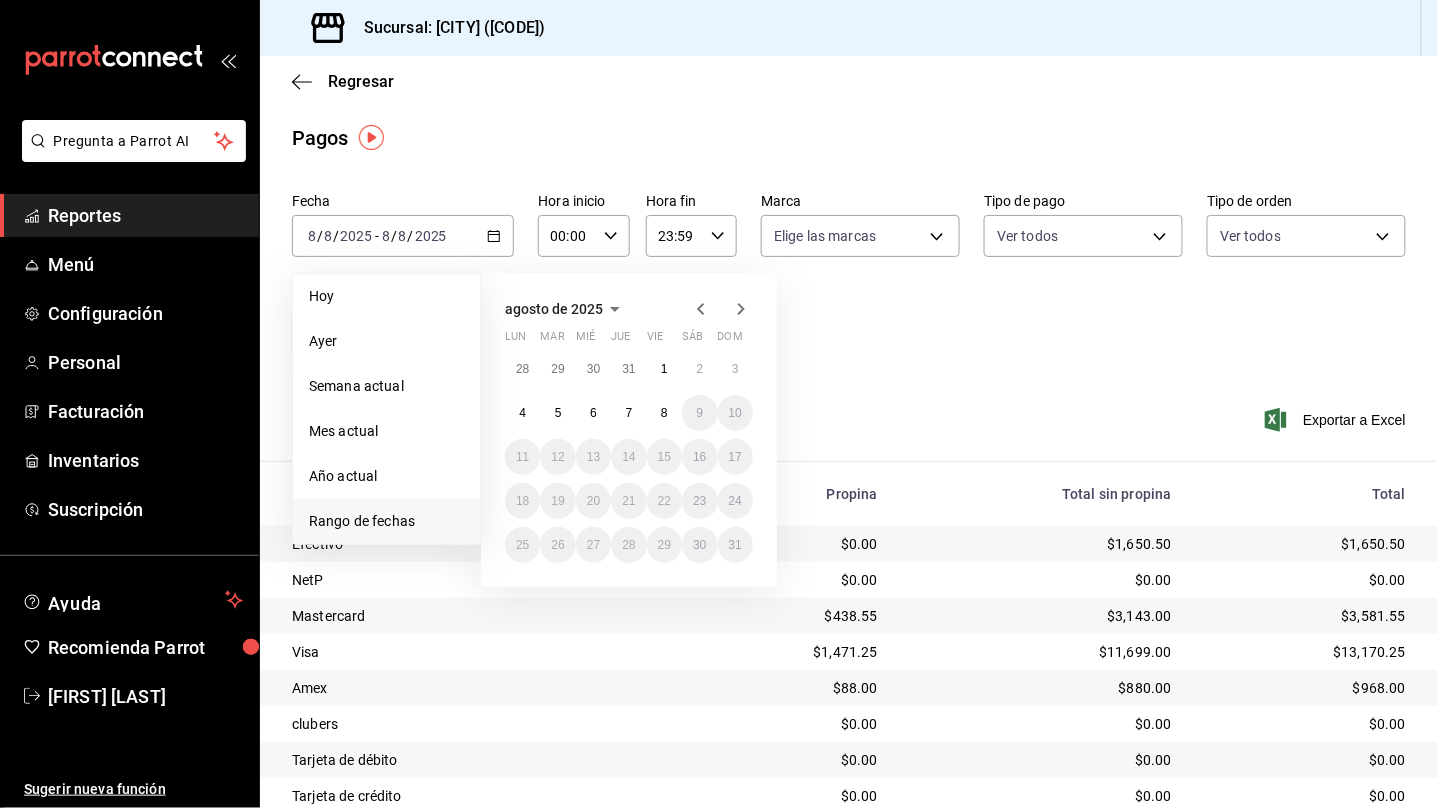 click 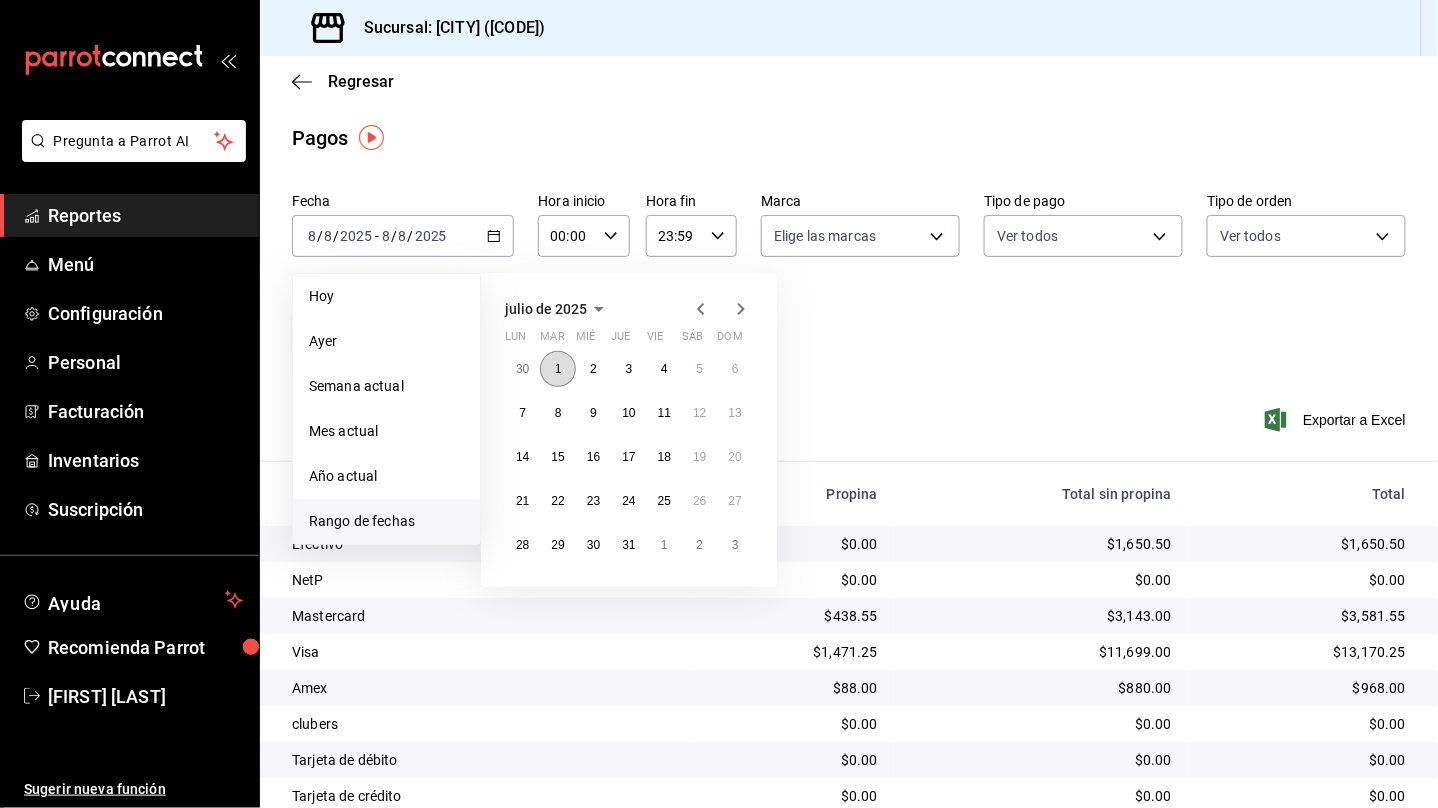 click on "1" at bounding box center [557, 369] 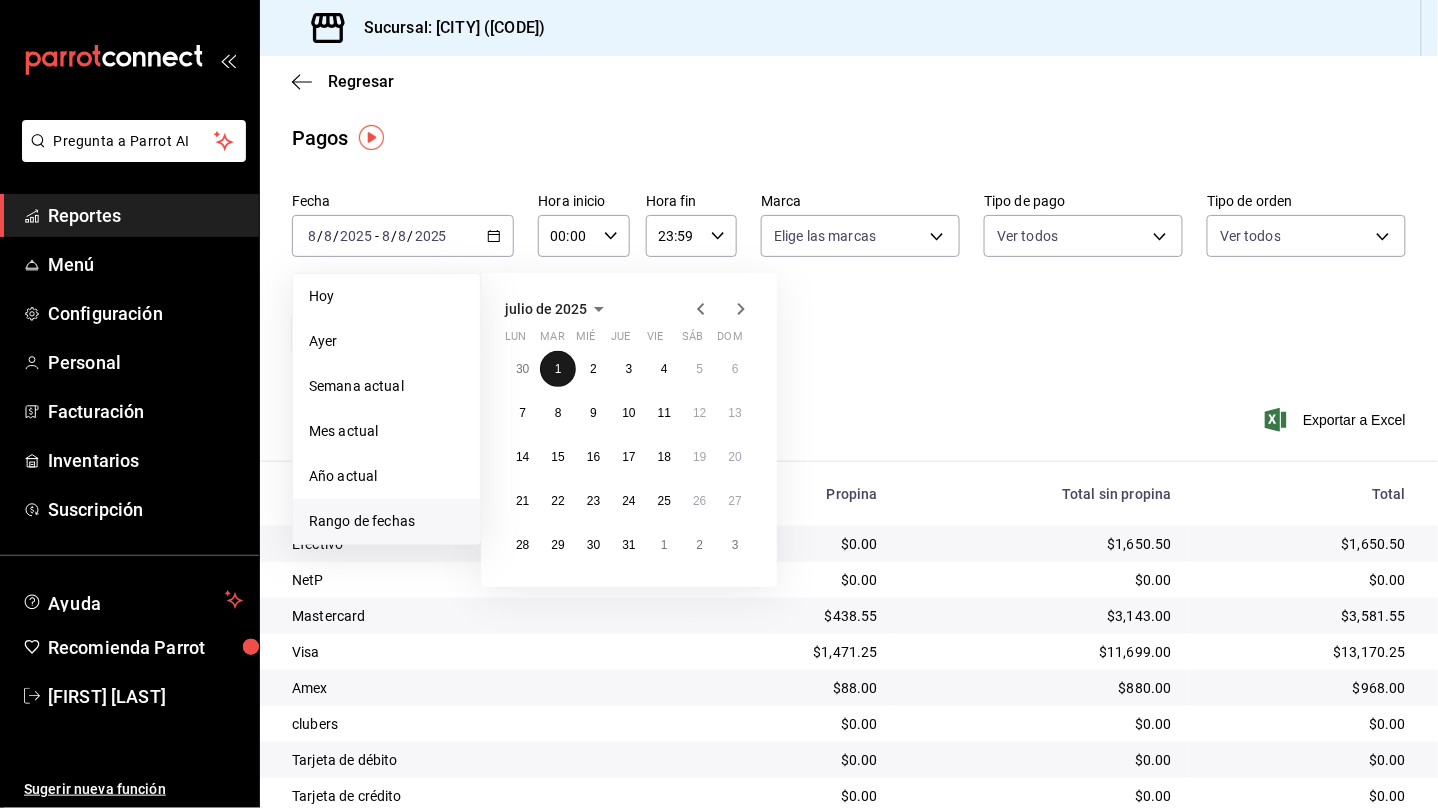 click on "1" at bounding box center (557, 369) 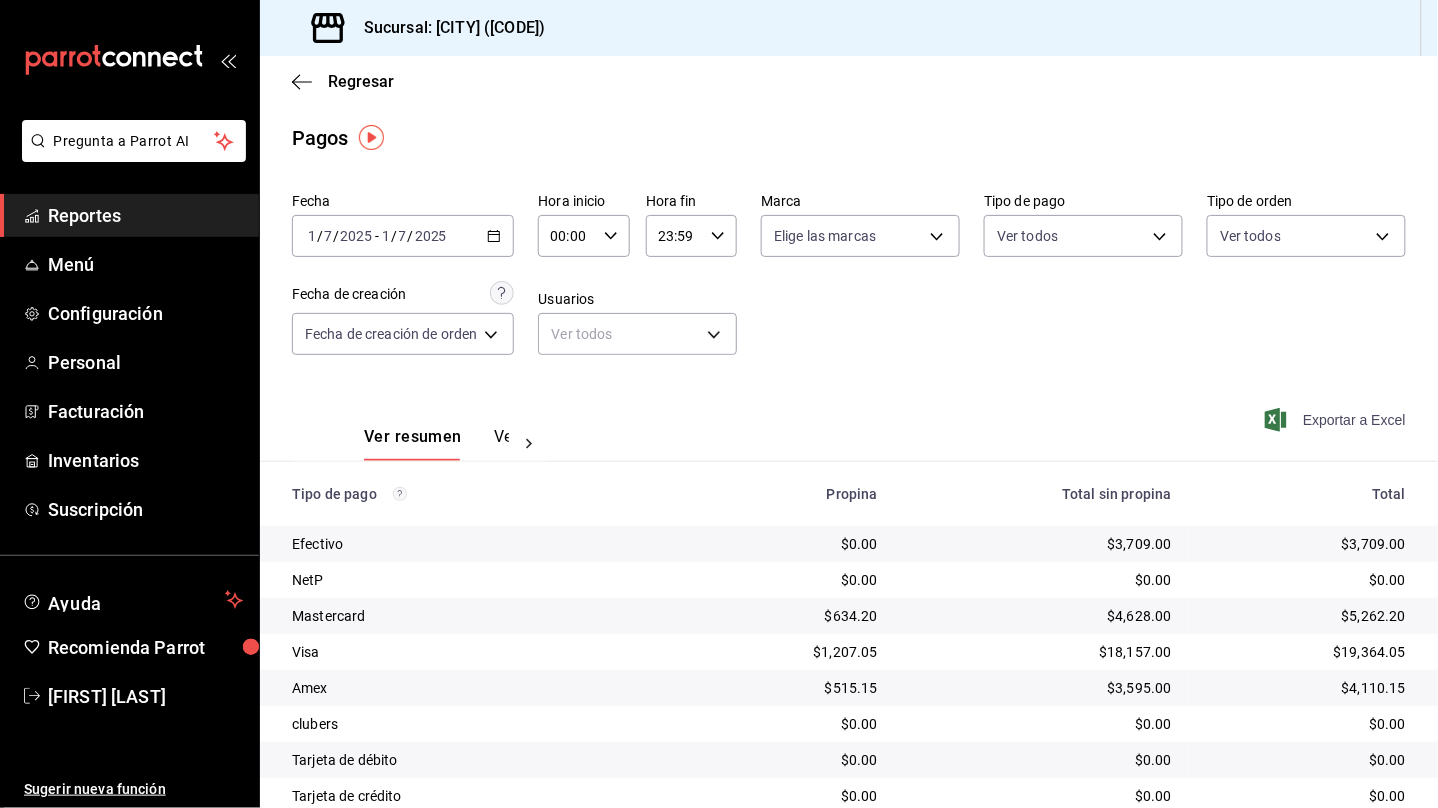 click on "Exportar a Excel" at bounding box center (1337, 420) 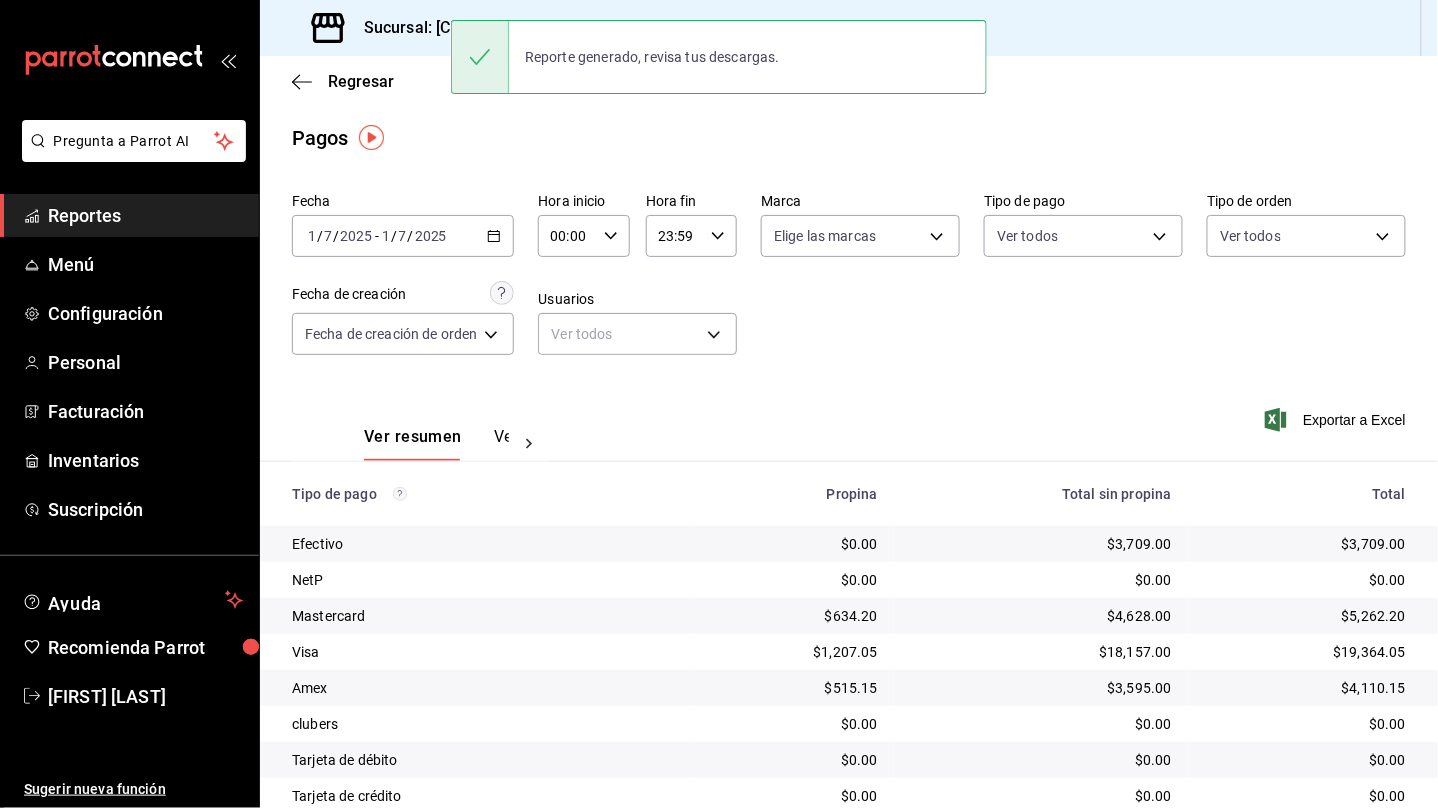 click 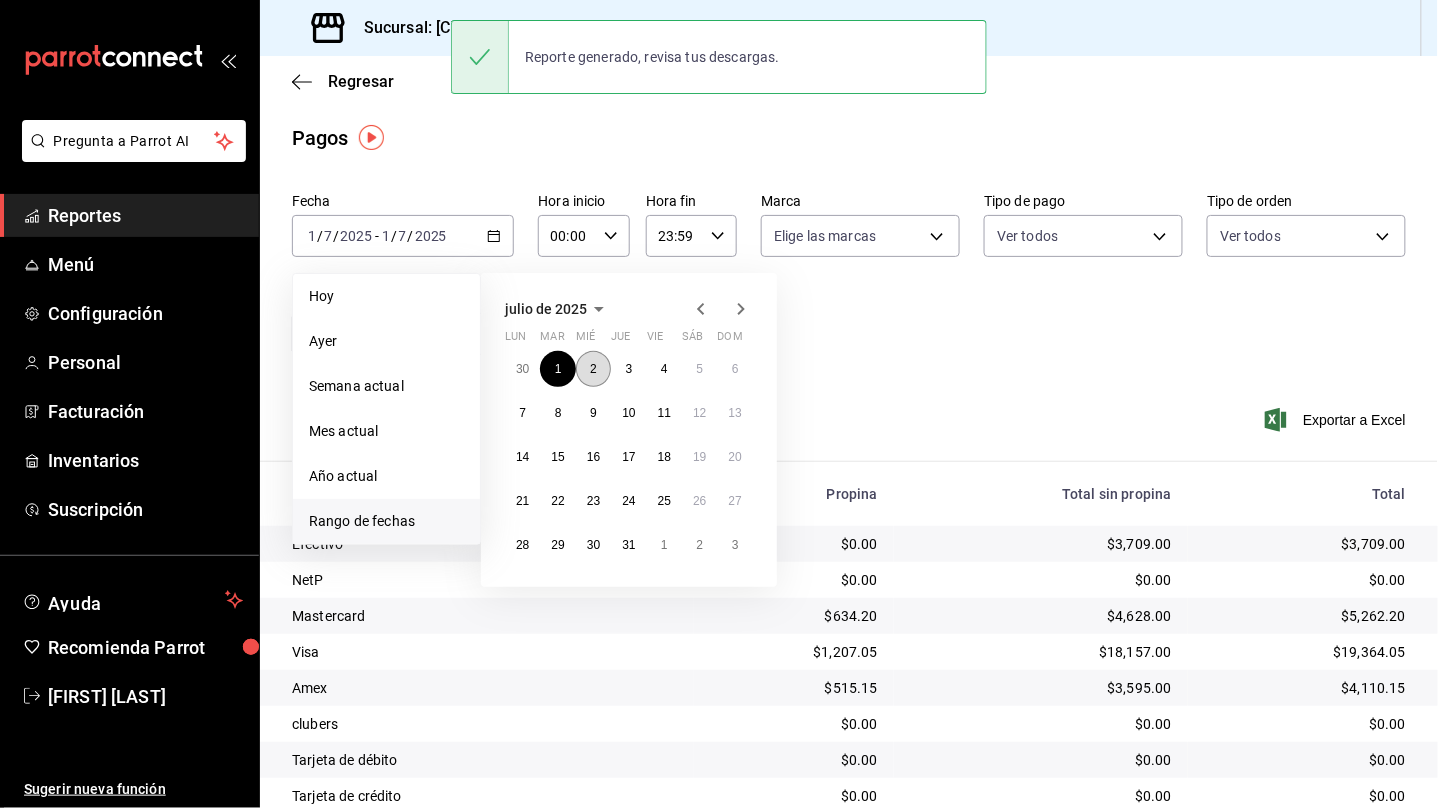 click on "2" at bounding box center (593, 369) 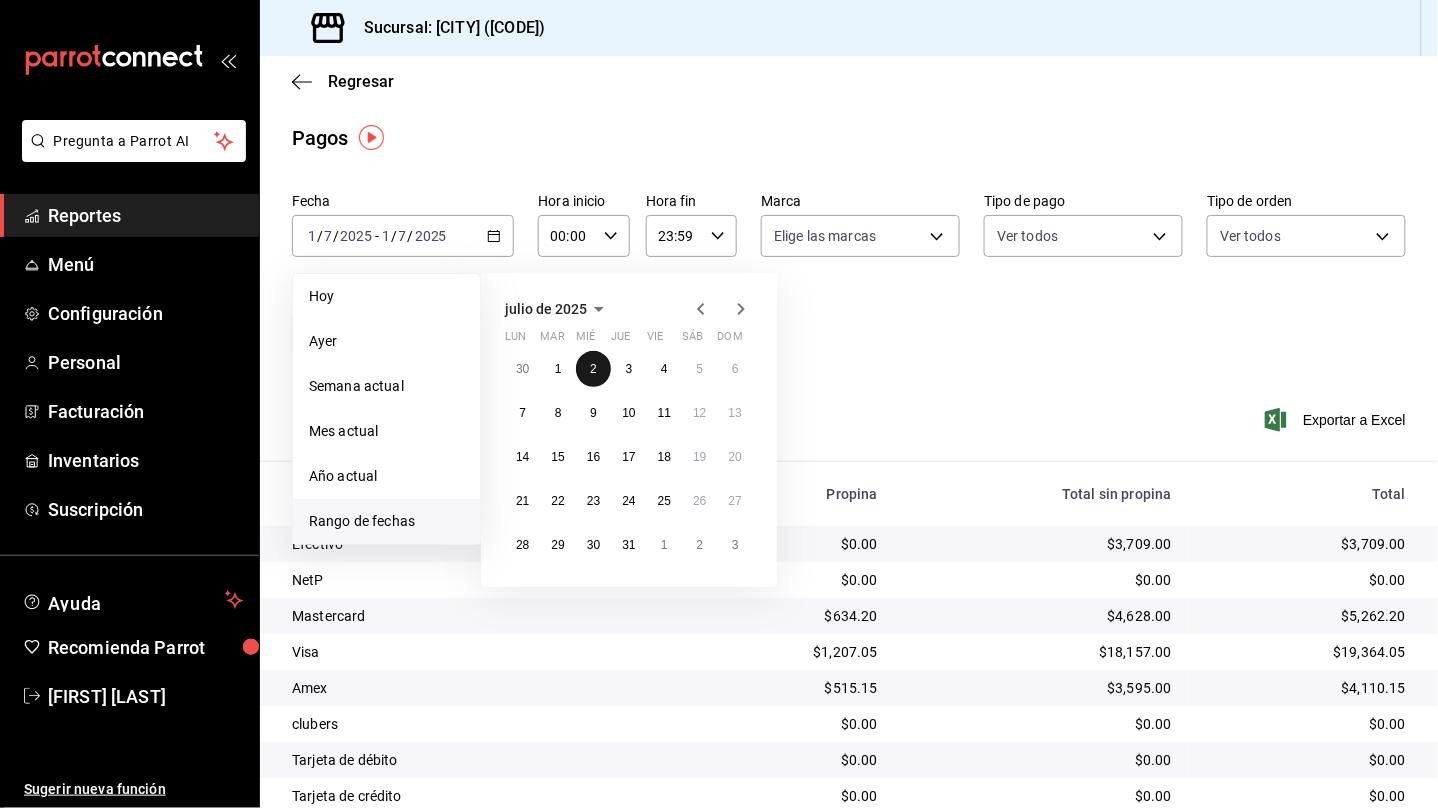click on "2" at bounding box center (593, 369) 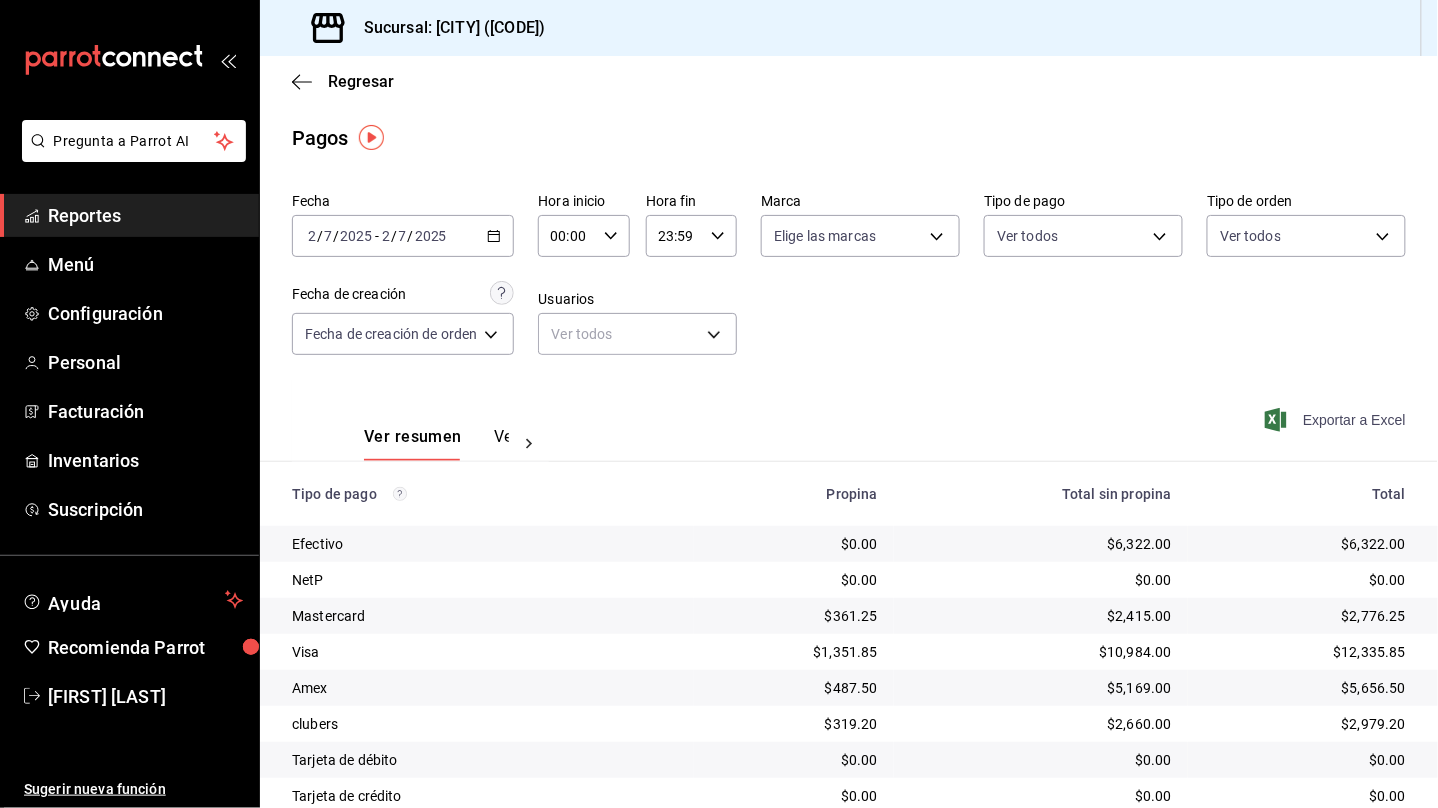 click on "Exportar a Excel" at bounding box center [1337, 420] 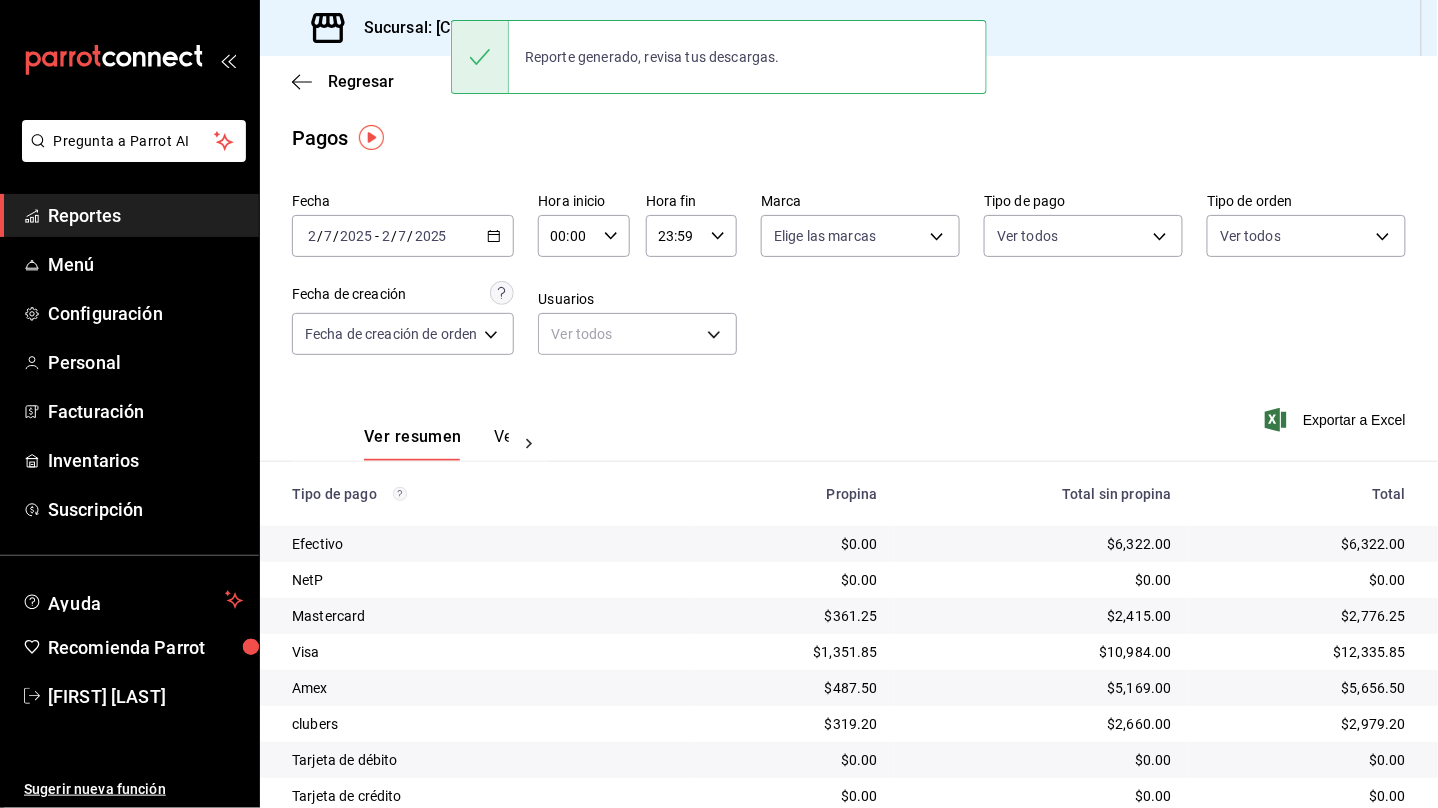 click on "[DATE] [MONTH] / [YEAR] - [DATE] [MONTH] / [YEAR]" at bounding box center [403, 236] 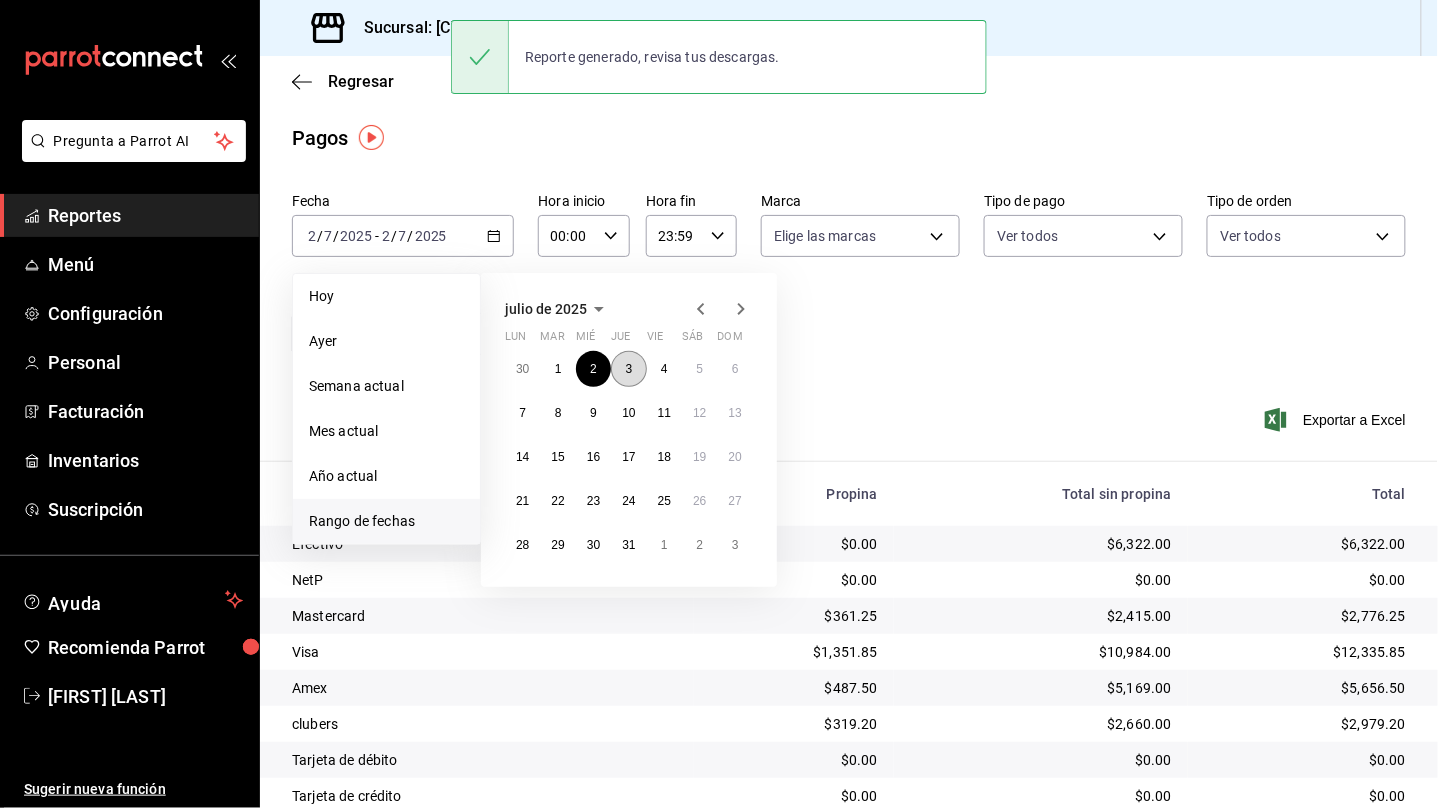 click on "3" at bounding box center [628, 369] 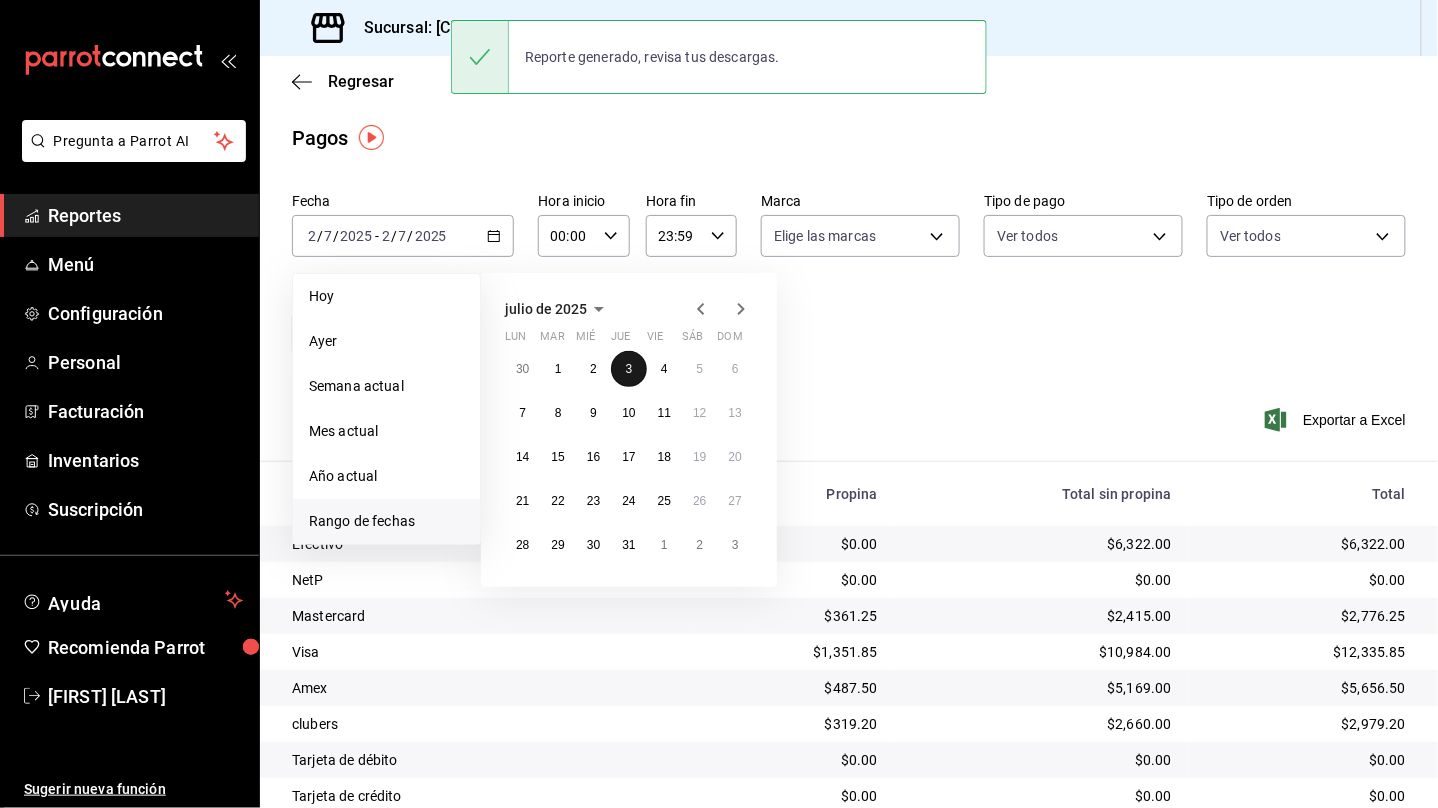 click on "3" at bounding box center (628, 369) 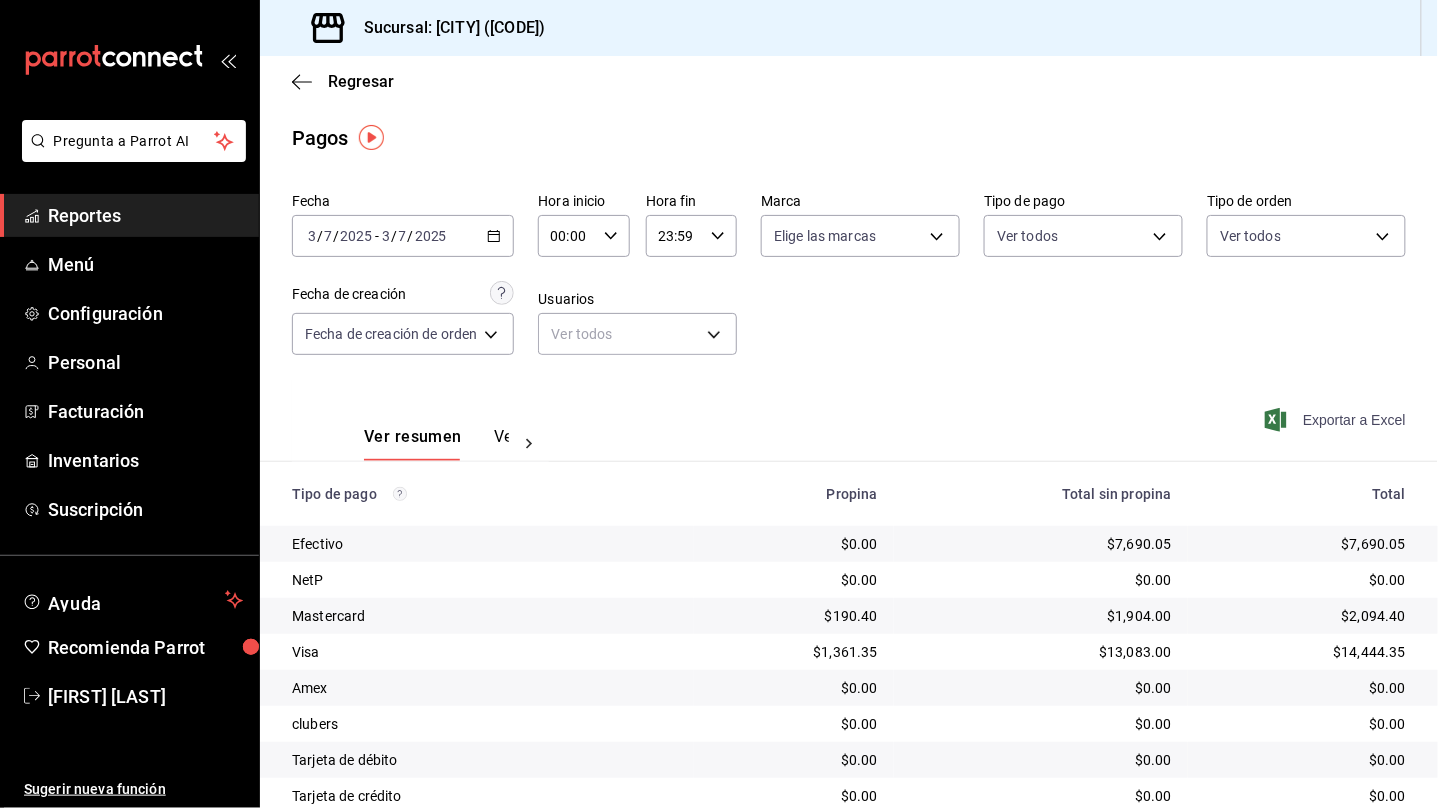 click on "Exportar a Excel" at bounding box center [1337, 420] 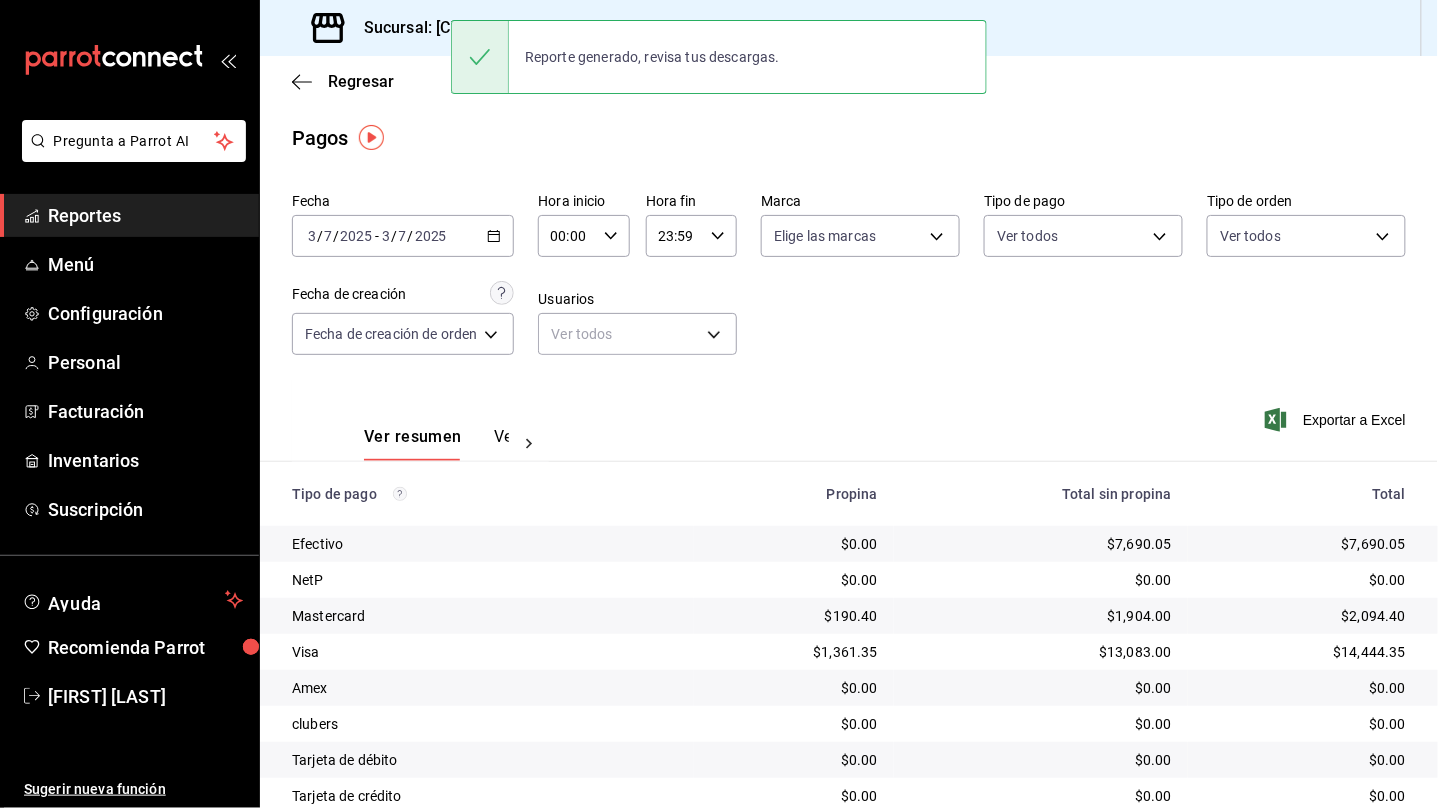 click on "[DATE] [MONTH] / [YEAR] - [DATE] [MONTH] / [YEAR]" at bounding box center (403, 236) 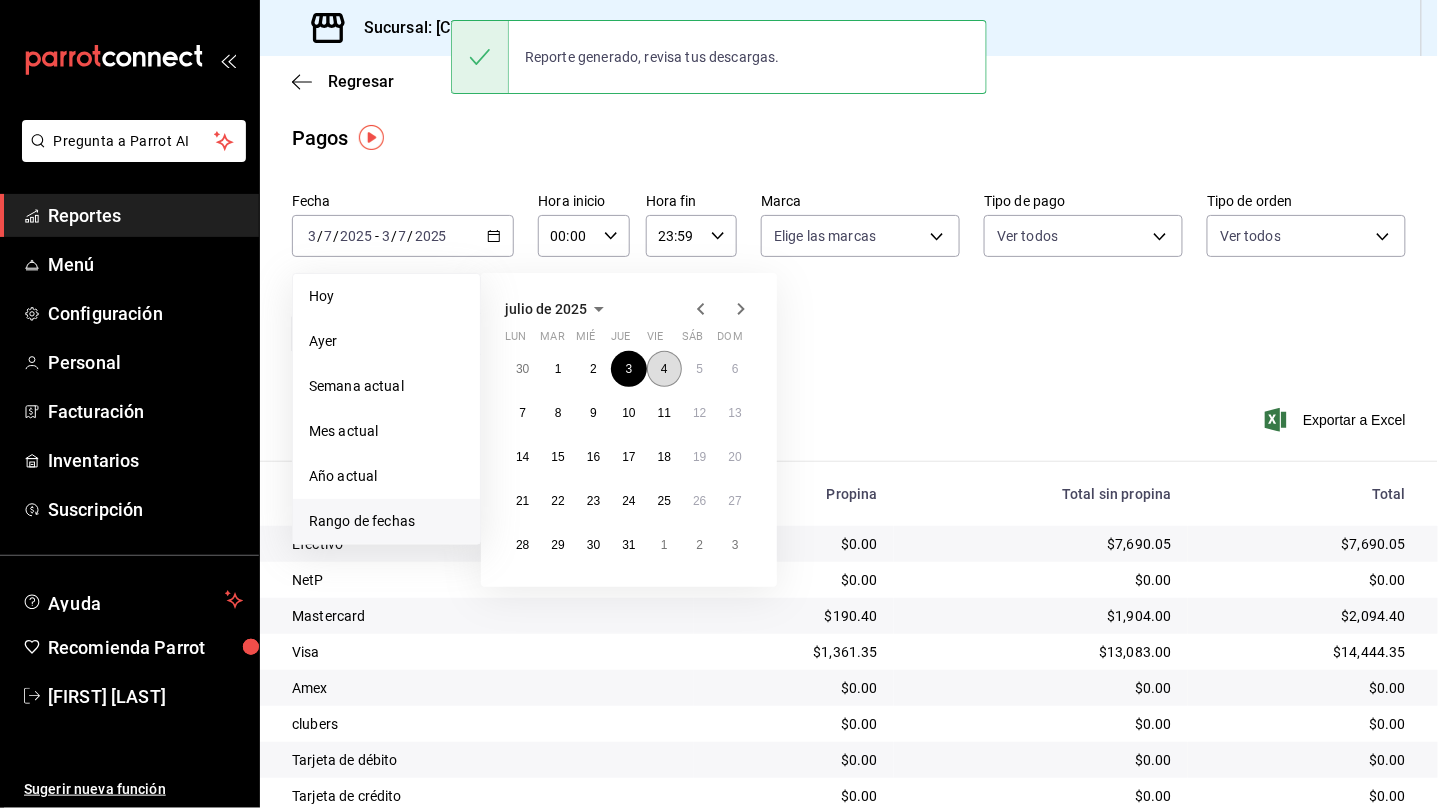 click on "4" at bounding box center [664, 369] 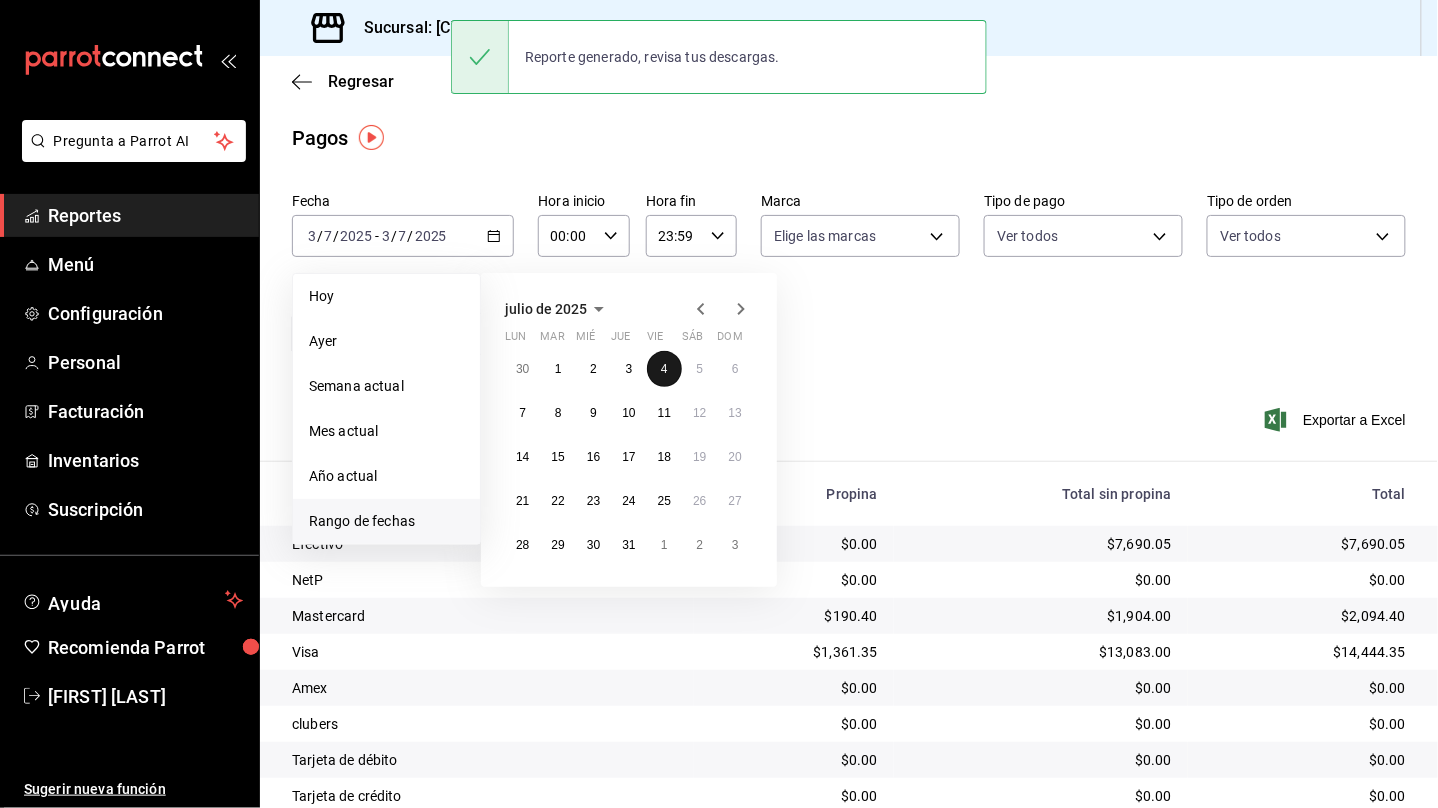 click on "4" at bounding box center (664, 369) 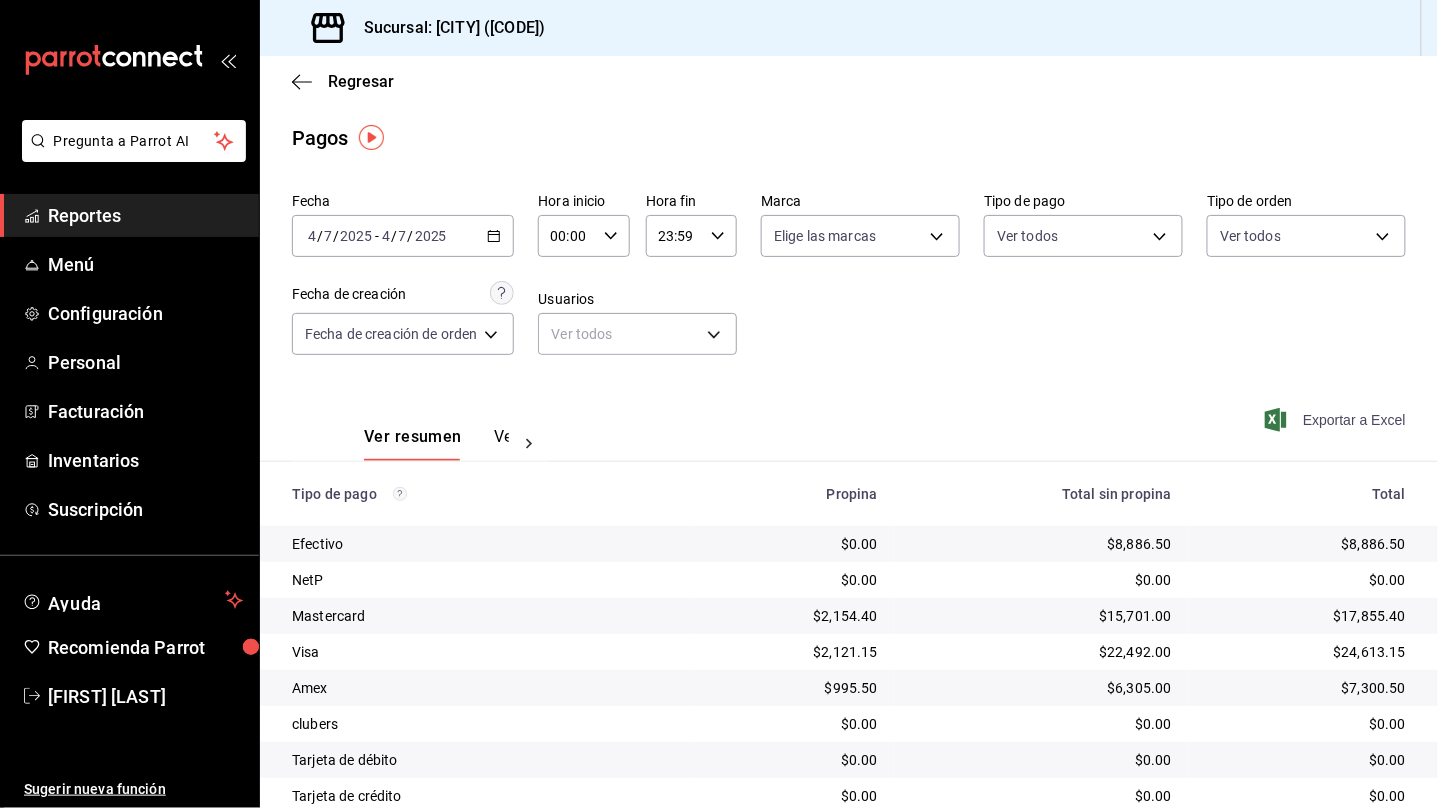 click on "Exportar a Excel" at bounding box center (1337, 420) 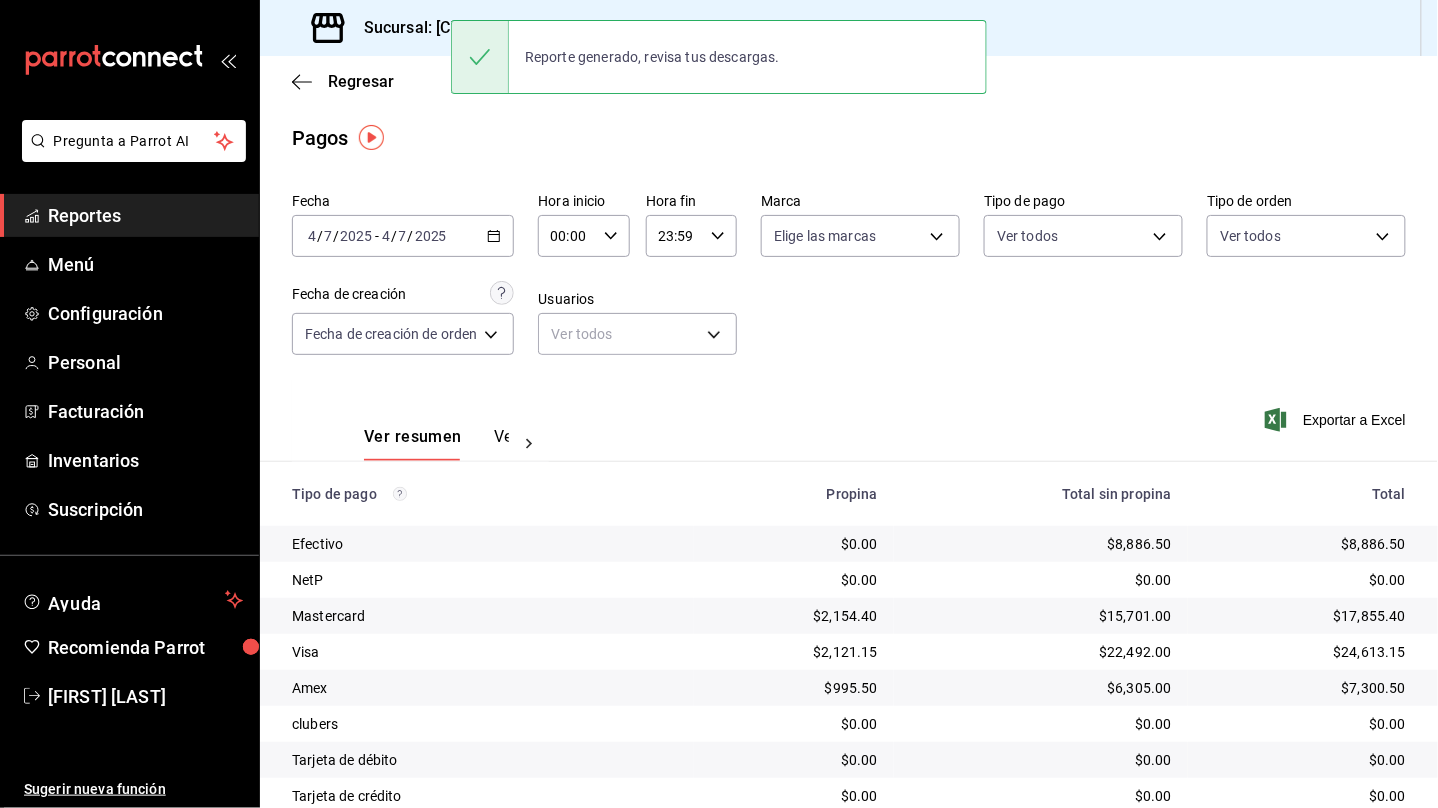 click 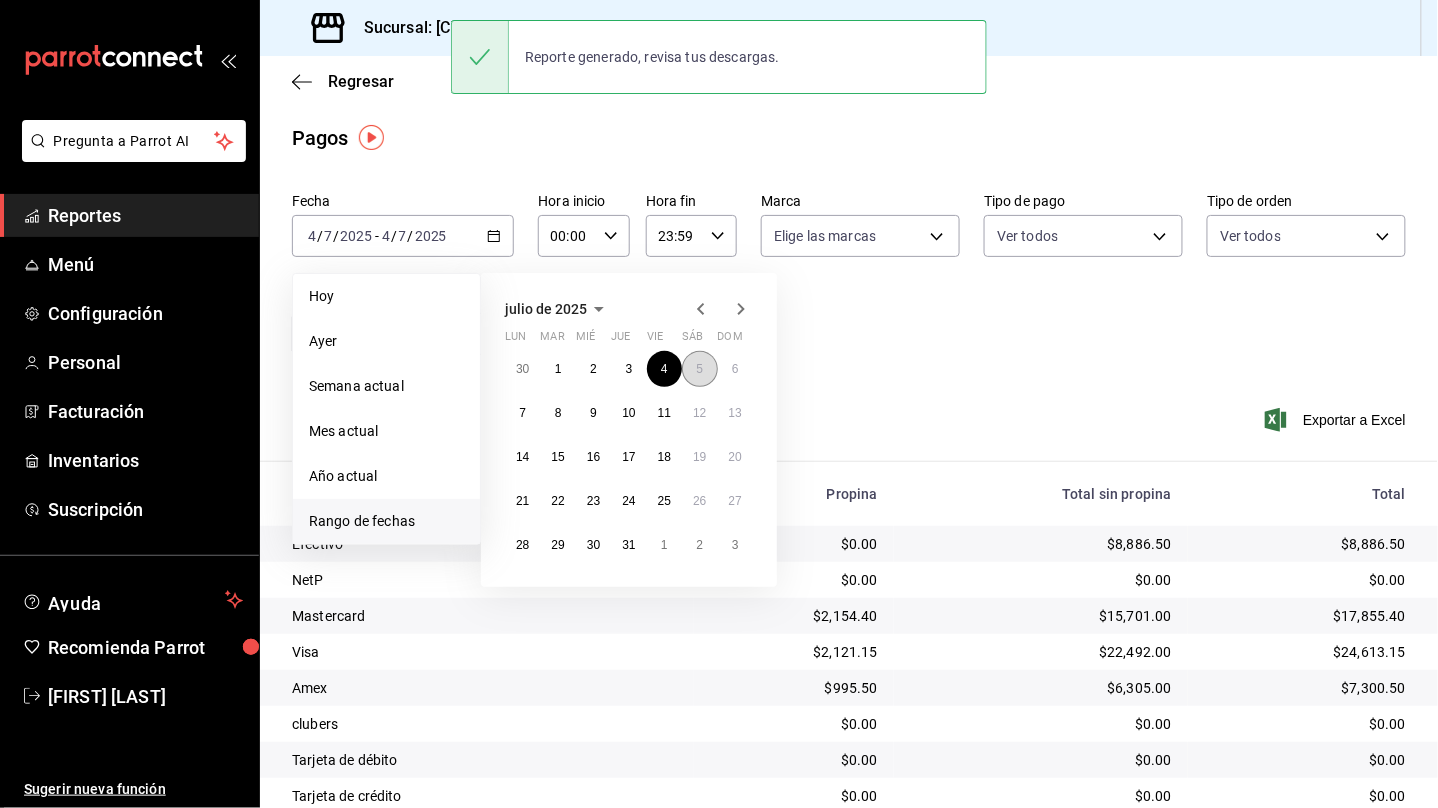 click on "5" at bounding box center (699, 369) 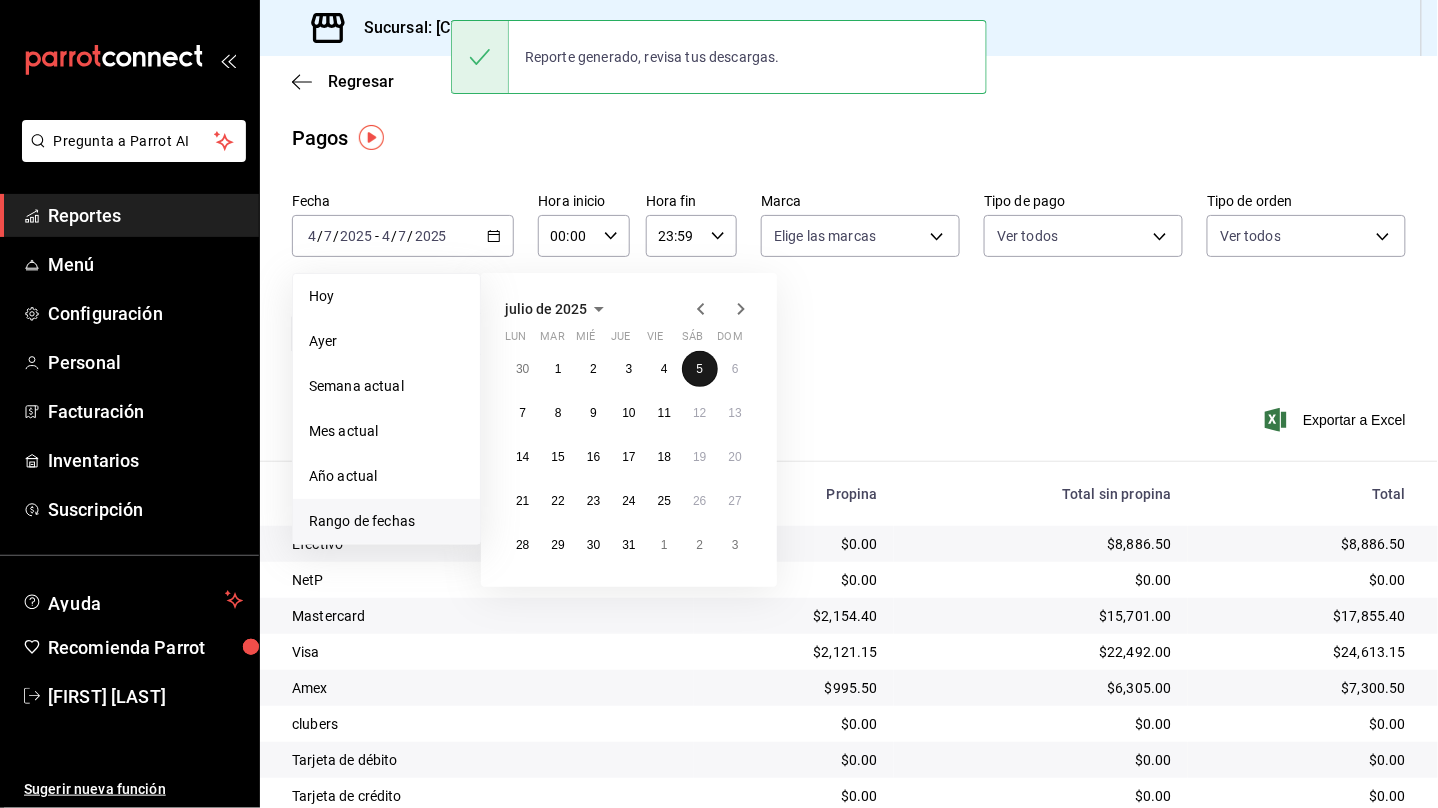 click on "5" at bounding box center [699, 369] 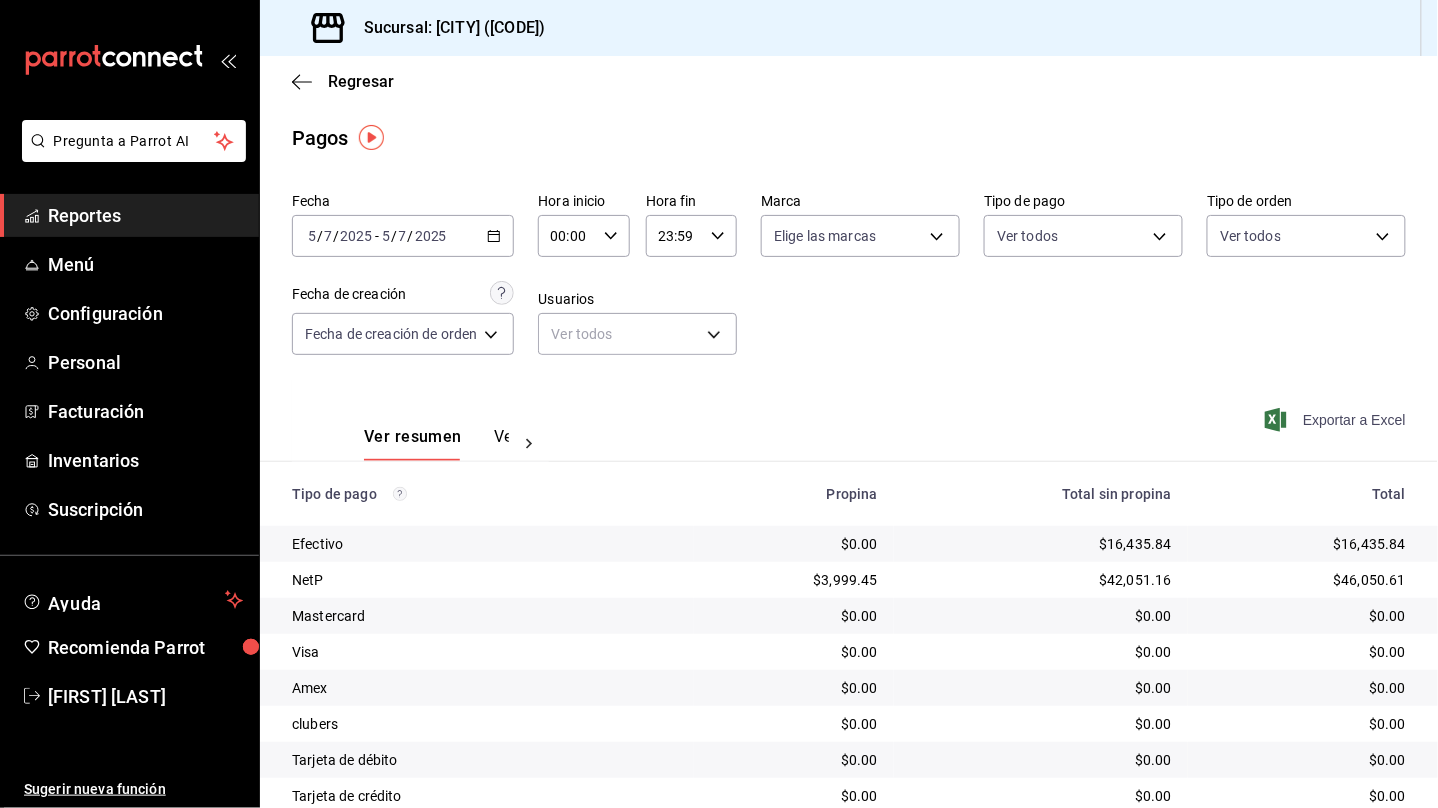click on "Exportar a Excel" at bounding box center [1337, 420] 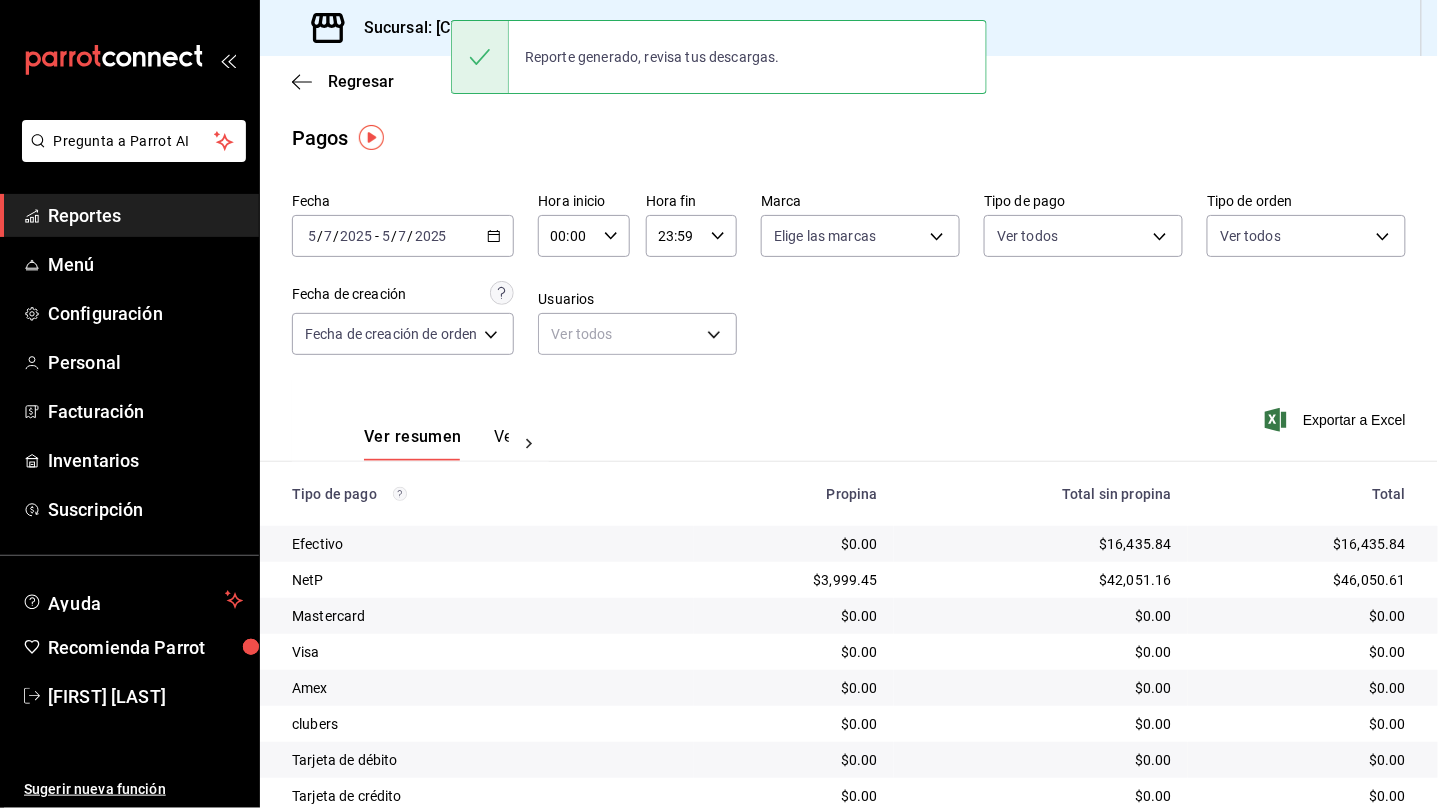 click 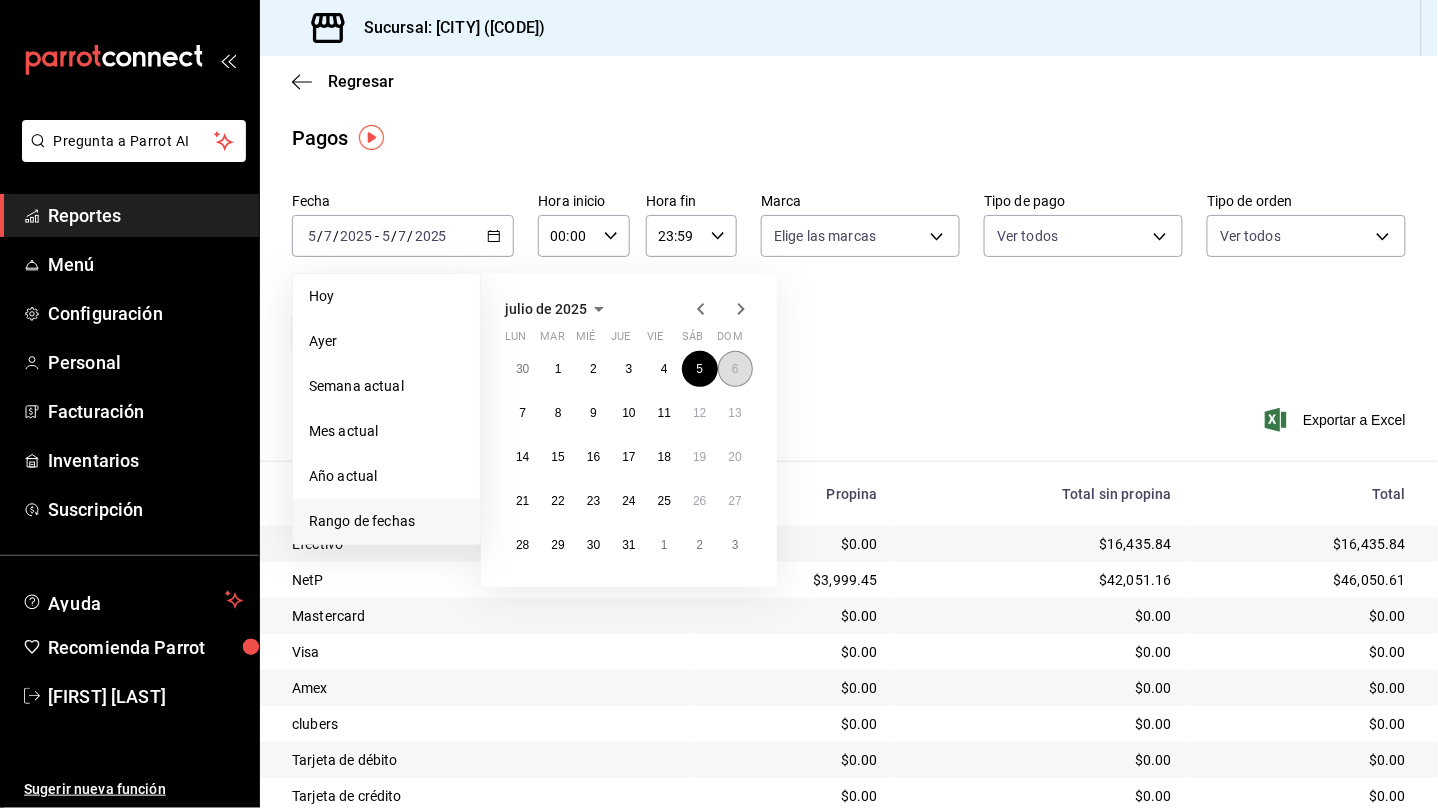 click on "6" at bounding box center [735, 369] 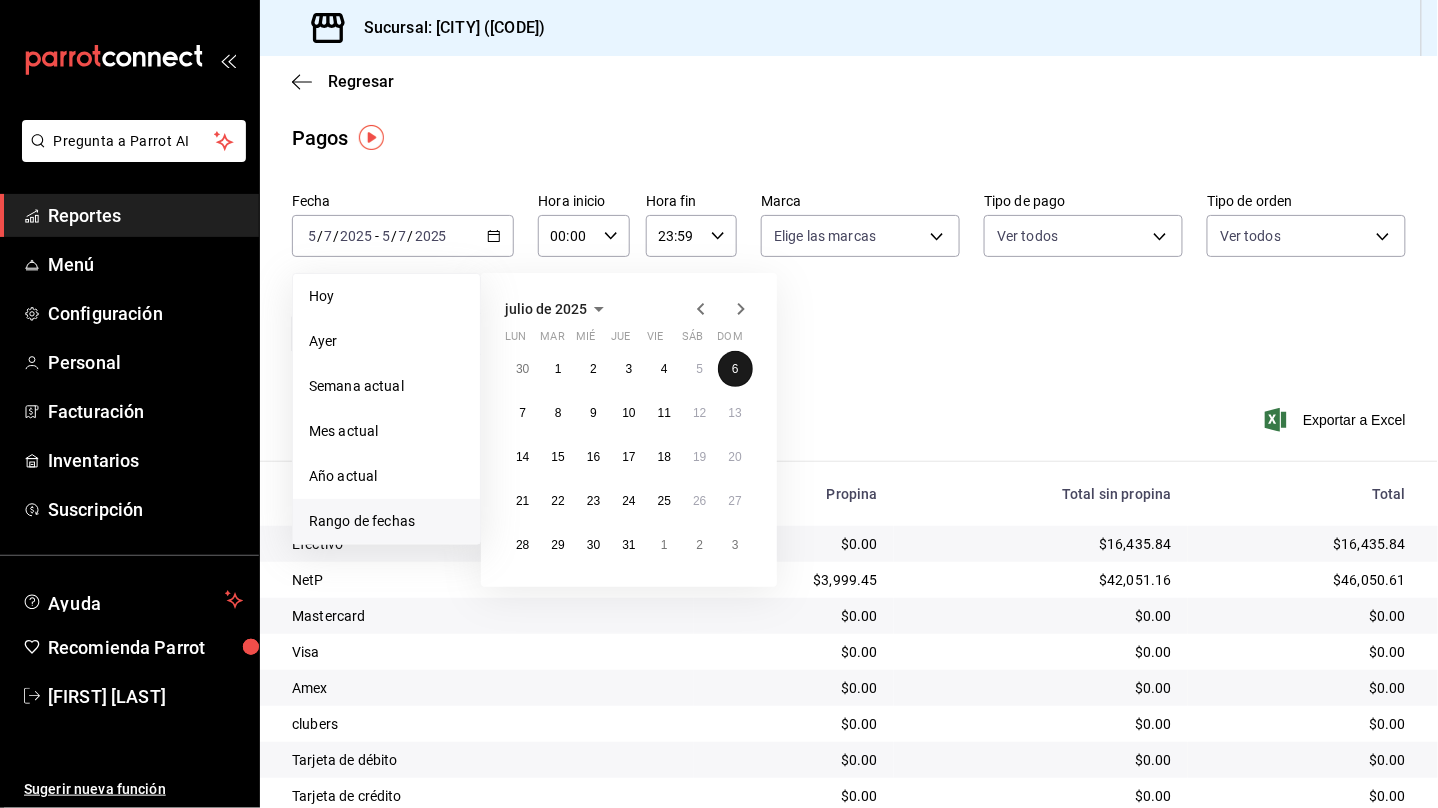 click on "6" at bounding box center [735, 369] 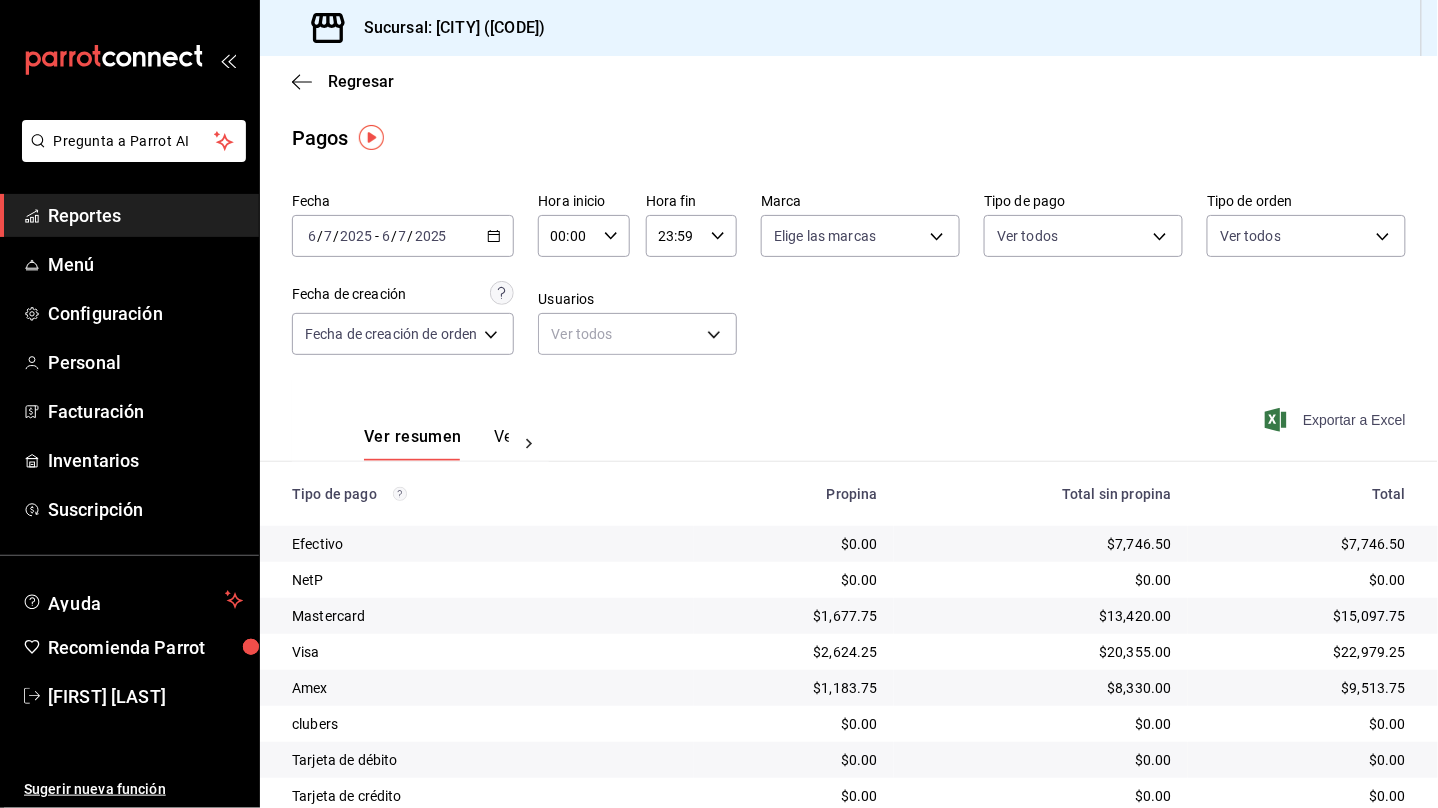 click on "Exportar a Excel" at bounding box center (1337, 420) 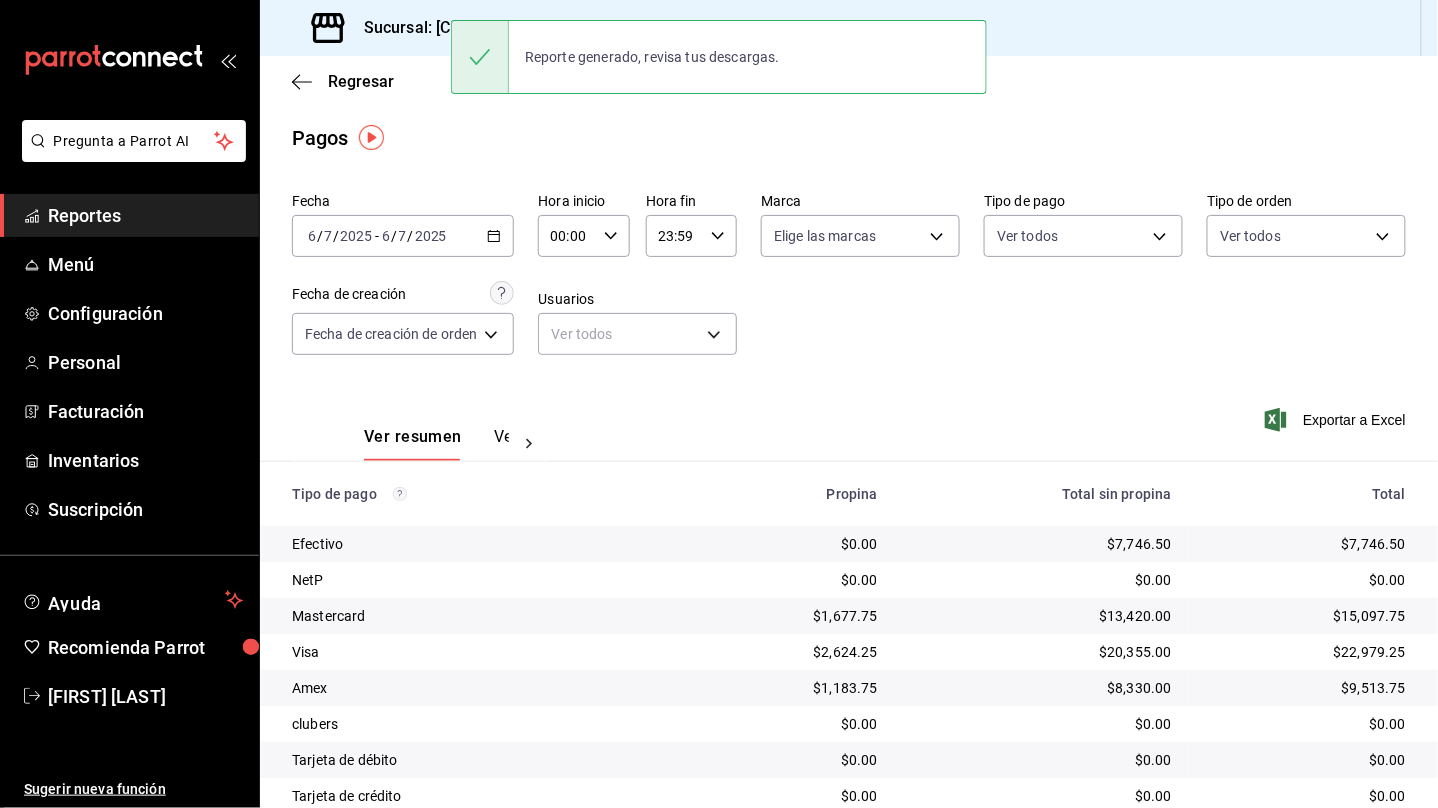 click 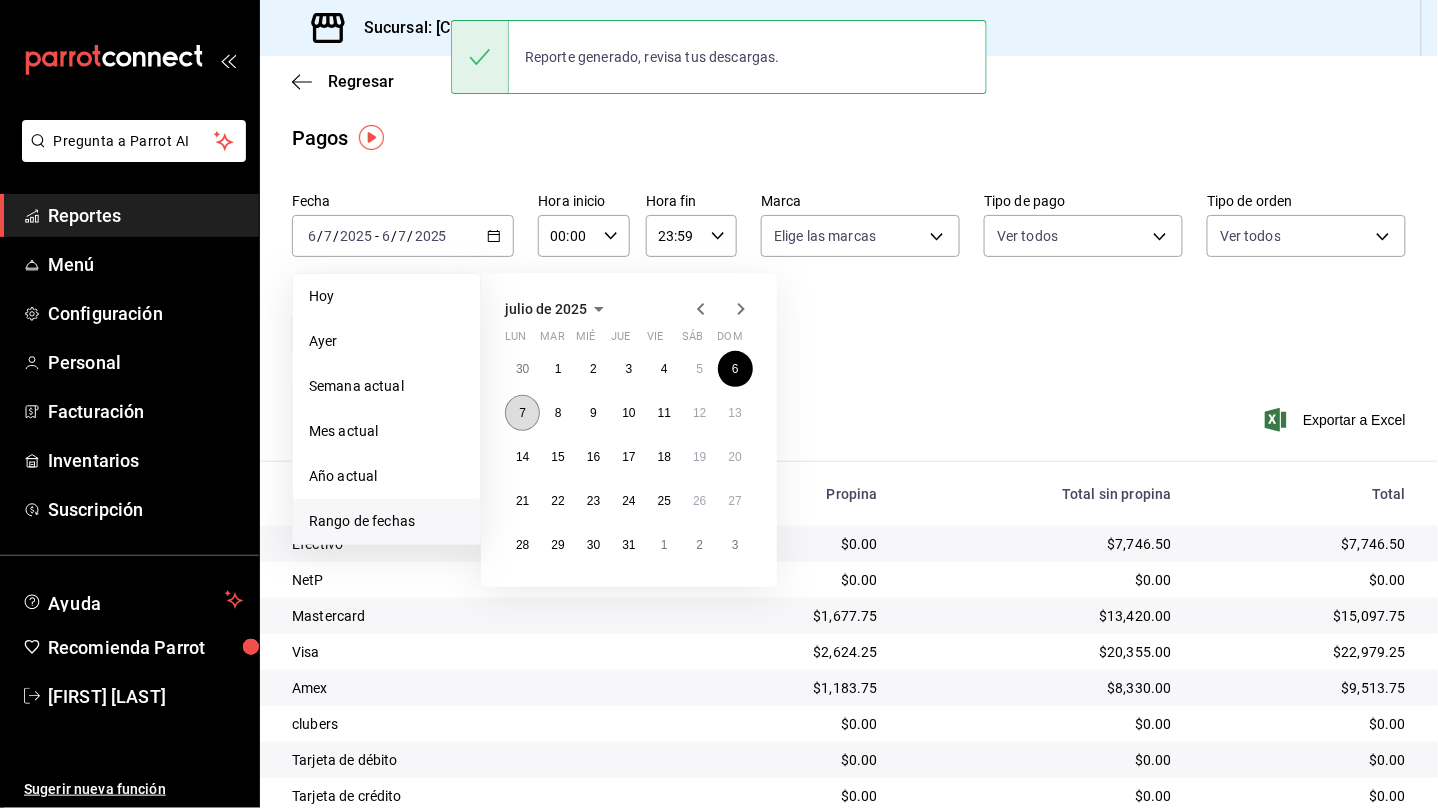 click on "7" at bounding box center [522, 413] 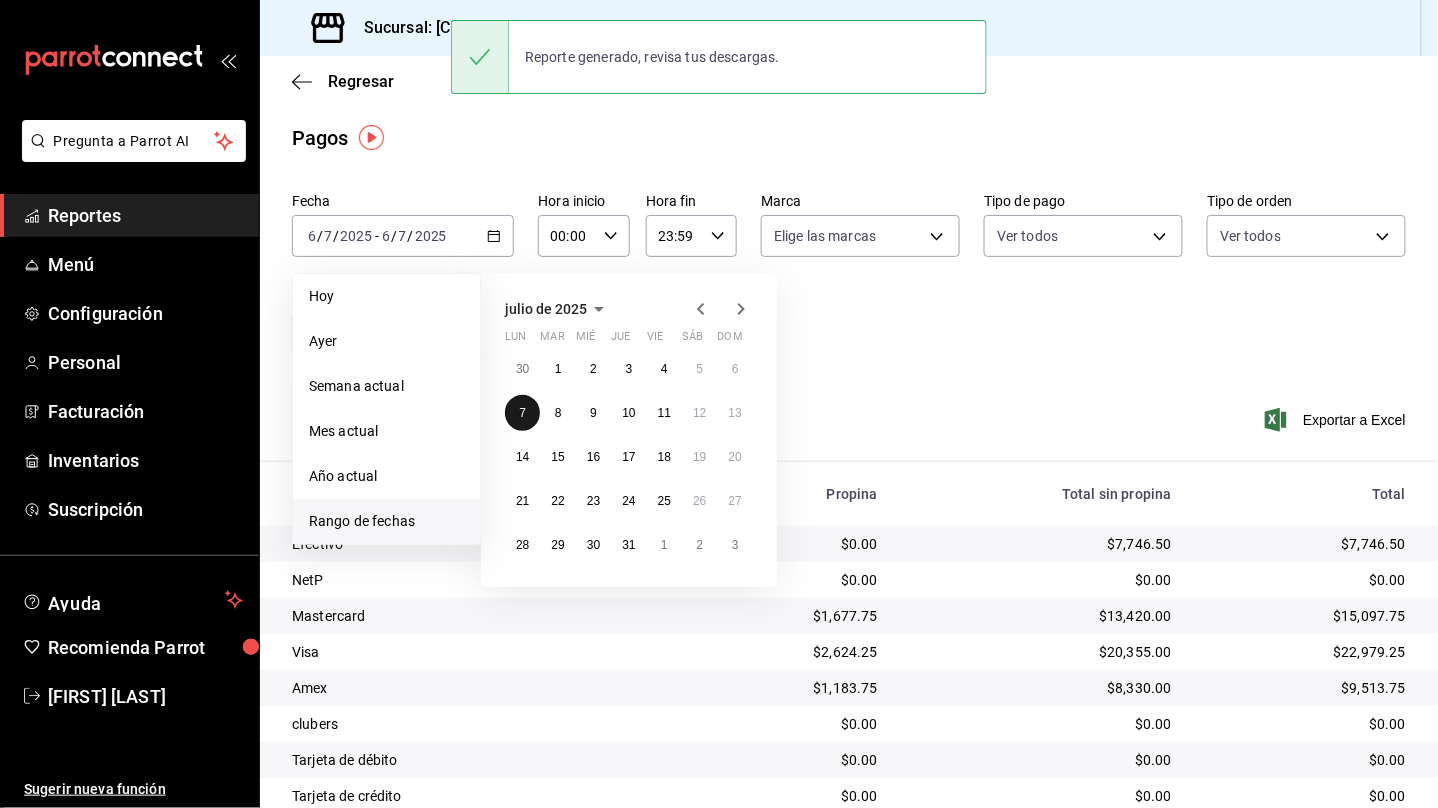 click on "7" at bounding box center (522, 413) 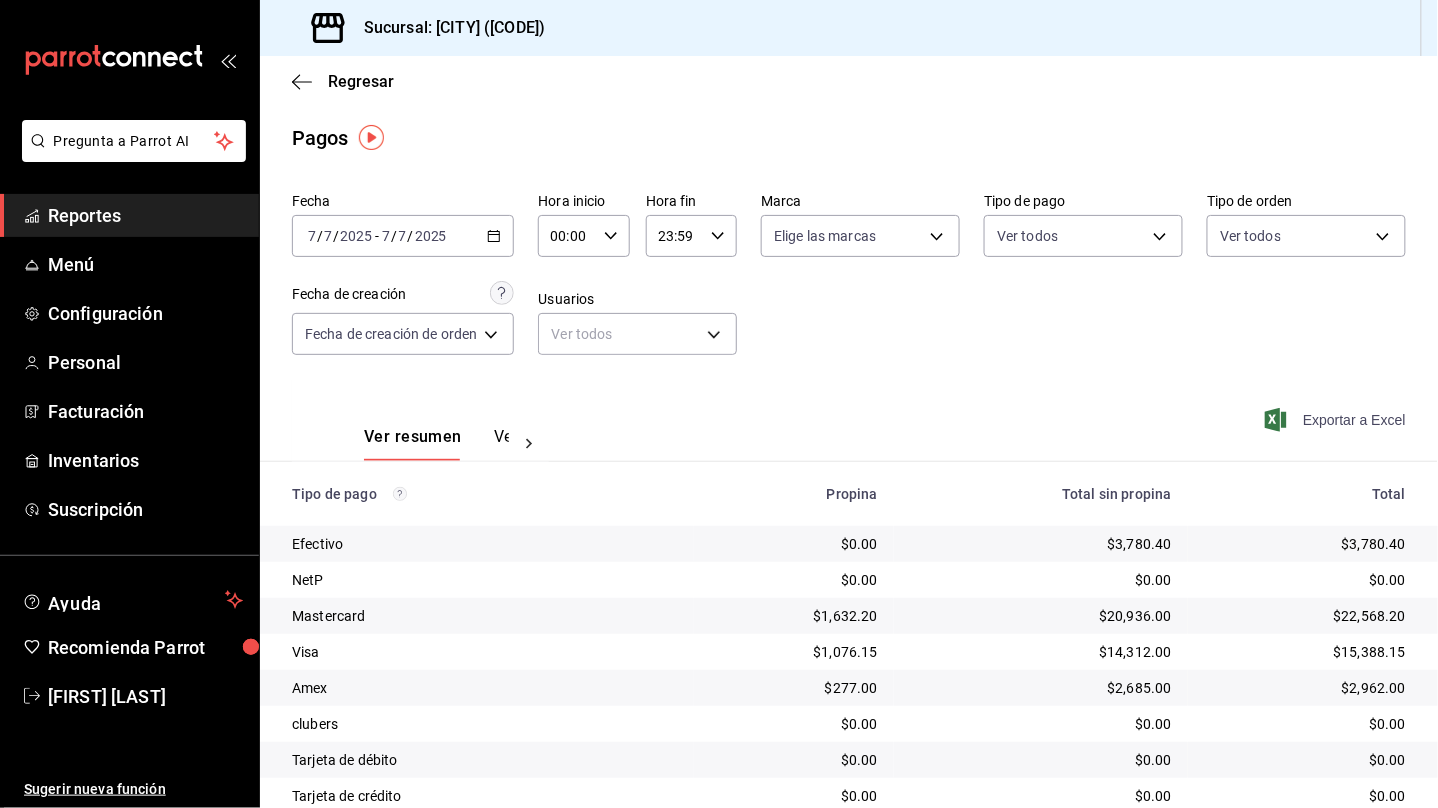 click on "Exportar a Excel" at bounding box center (1337, 420) 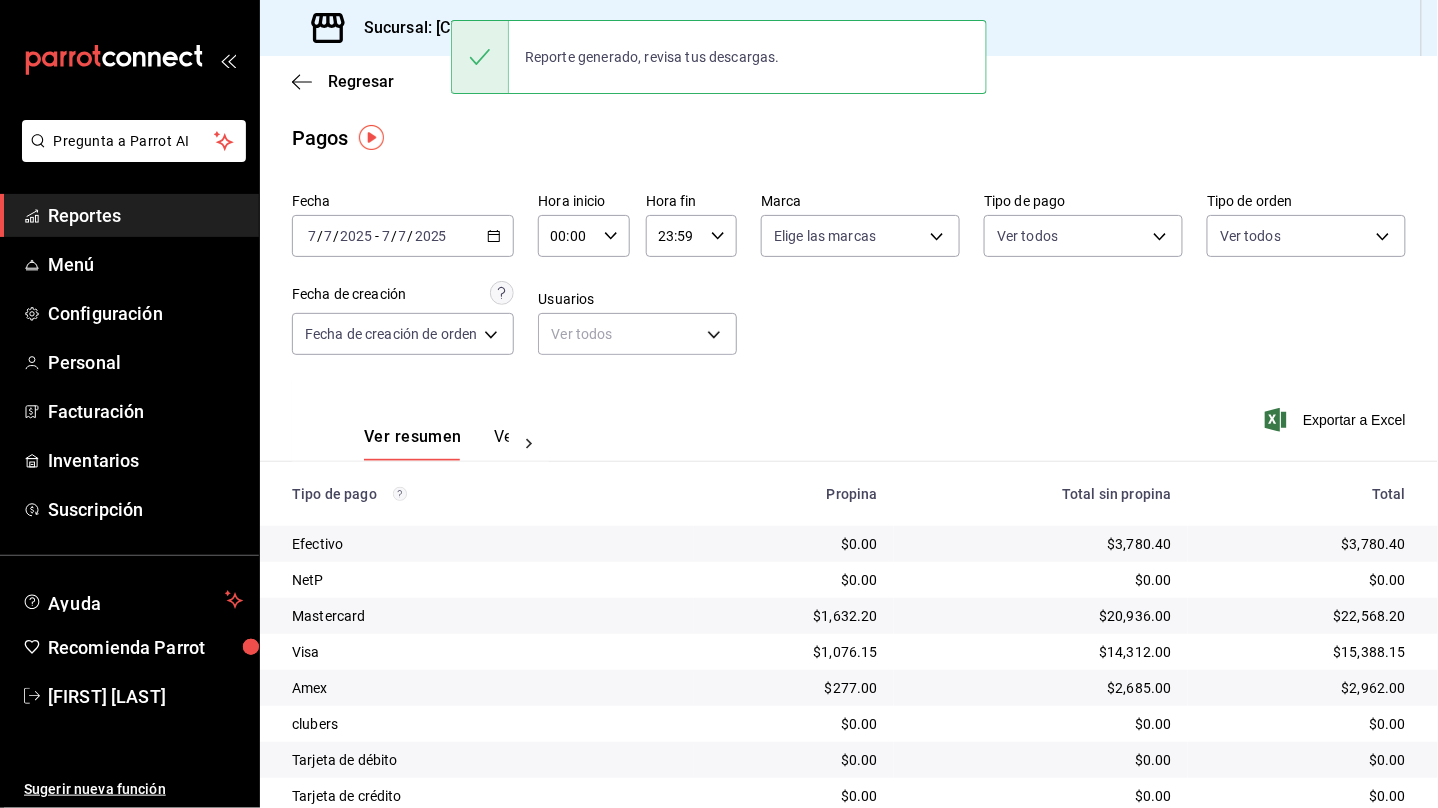 click 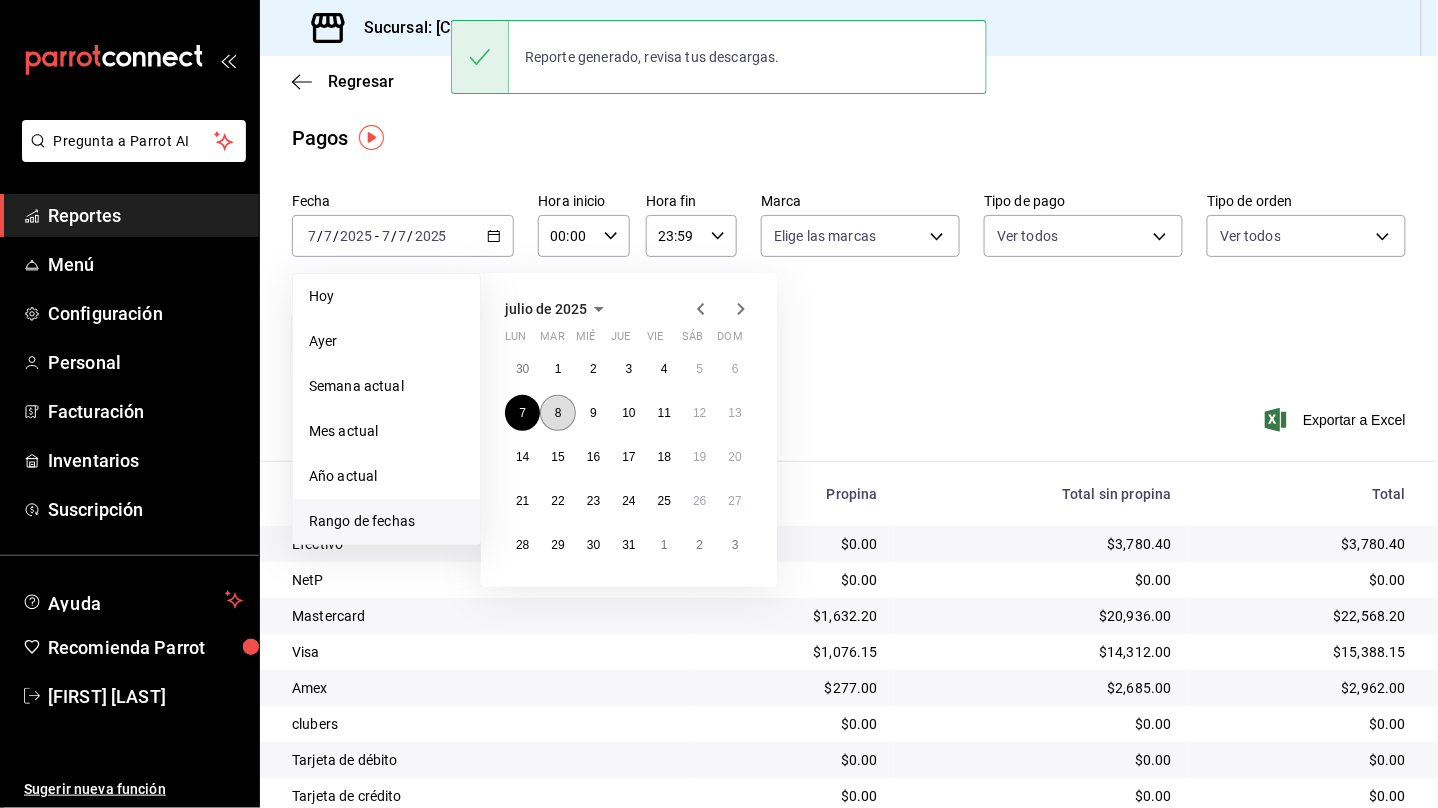 click on "8" at bounding box center [557, 413] 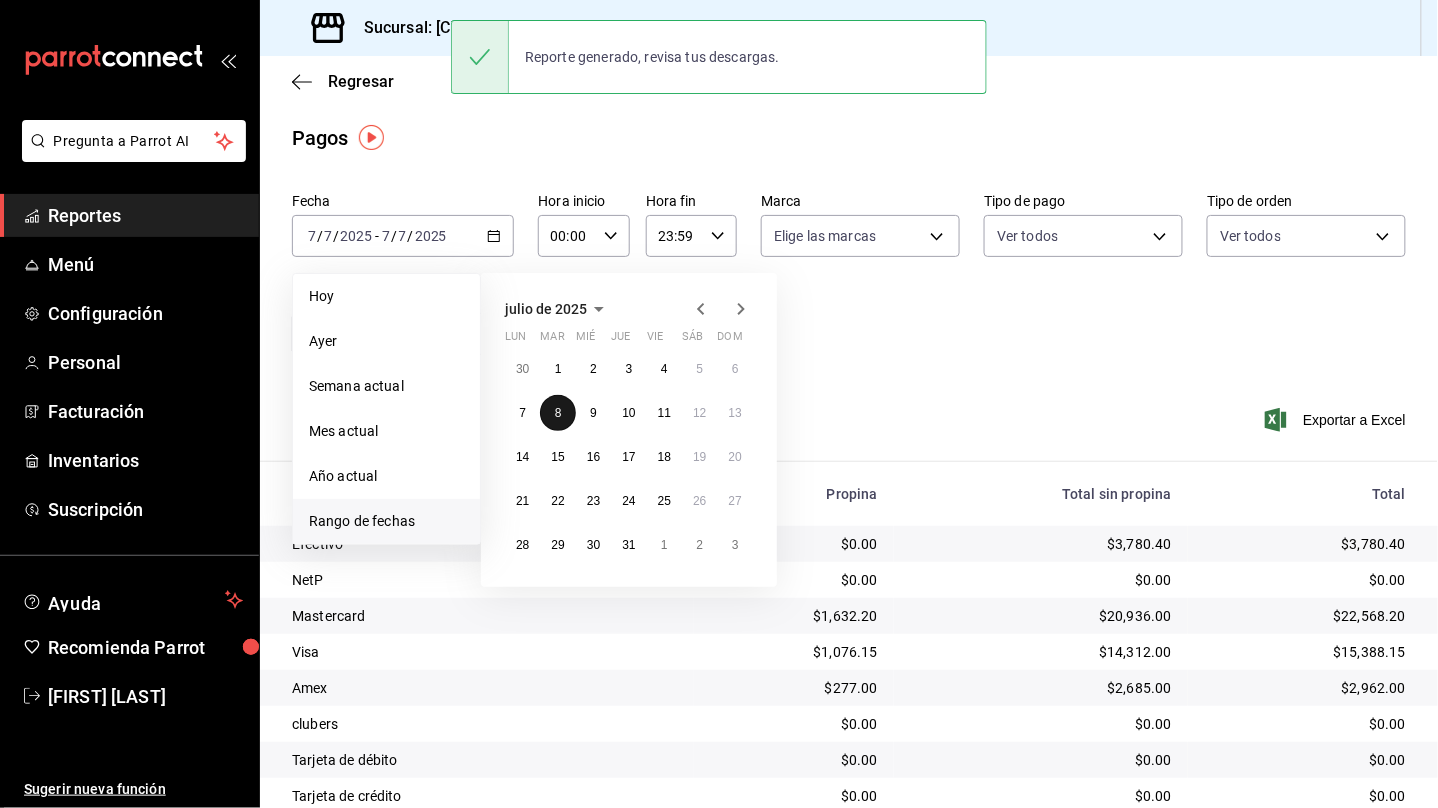 click on "8" at bounding box center [557, 413] 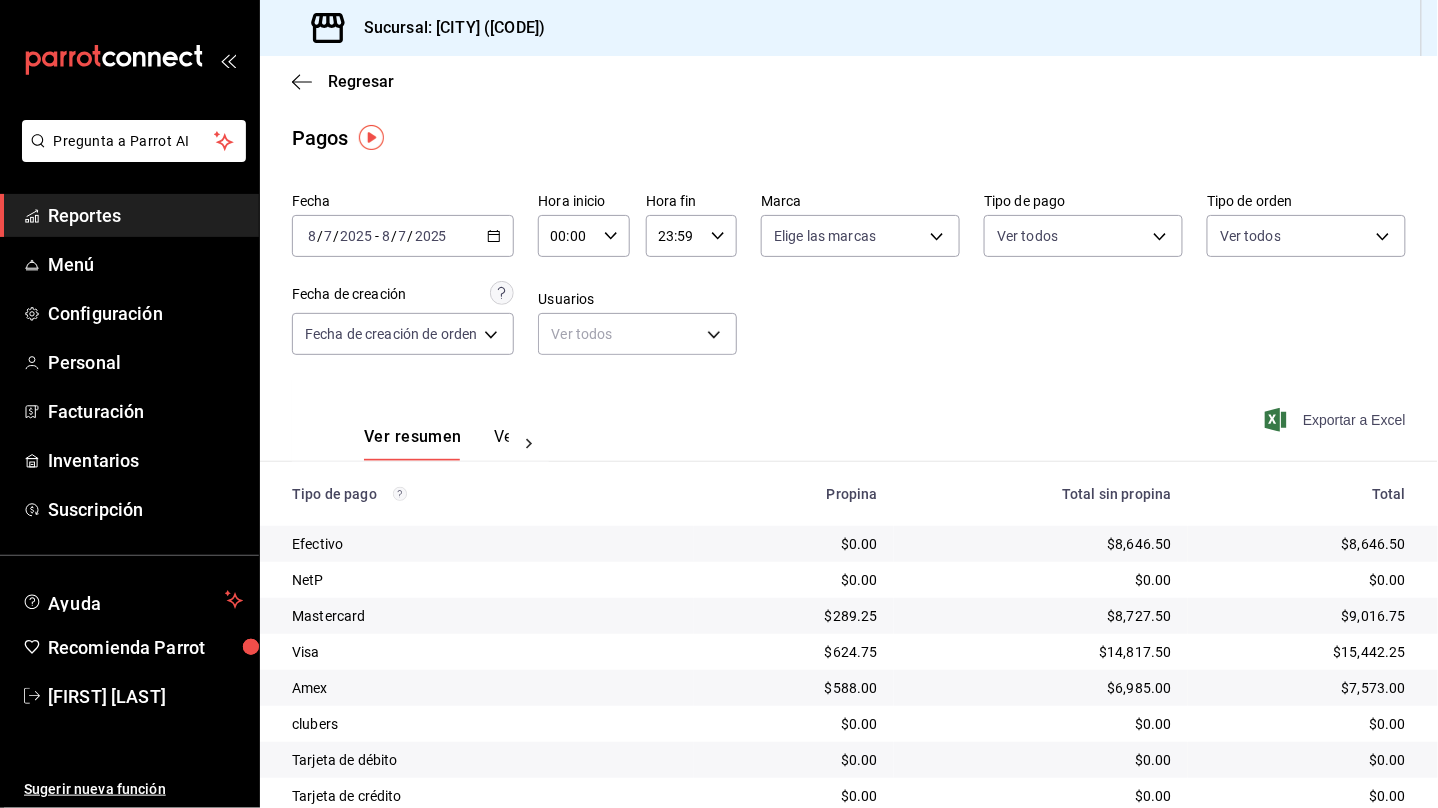 click on "Exportar a Excel" at bounding box center [1337, 420] 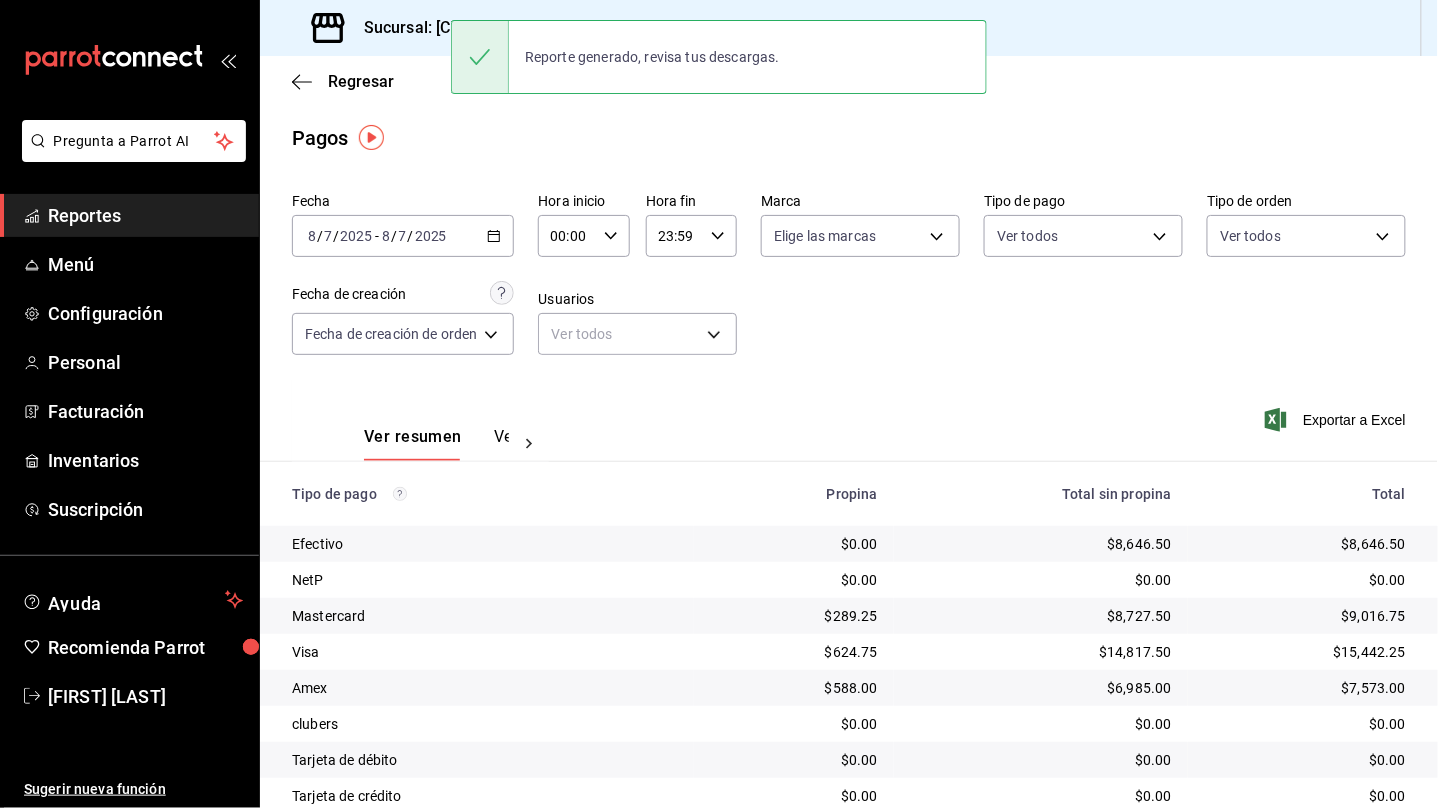 click 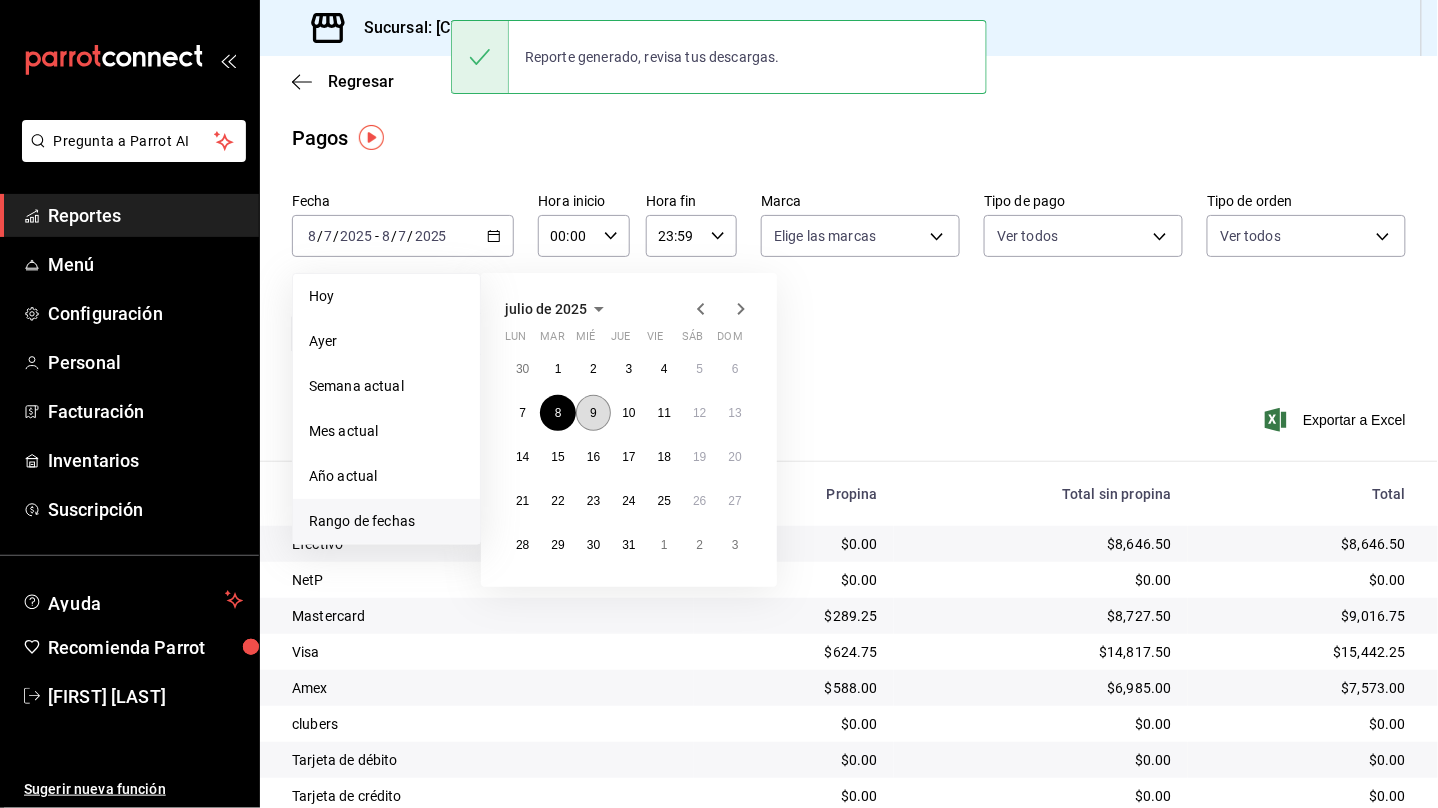 click on "9" at bounding box center (593, 413) 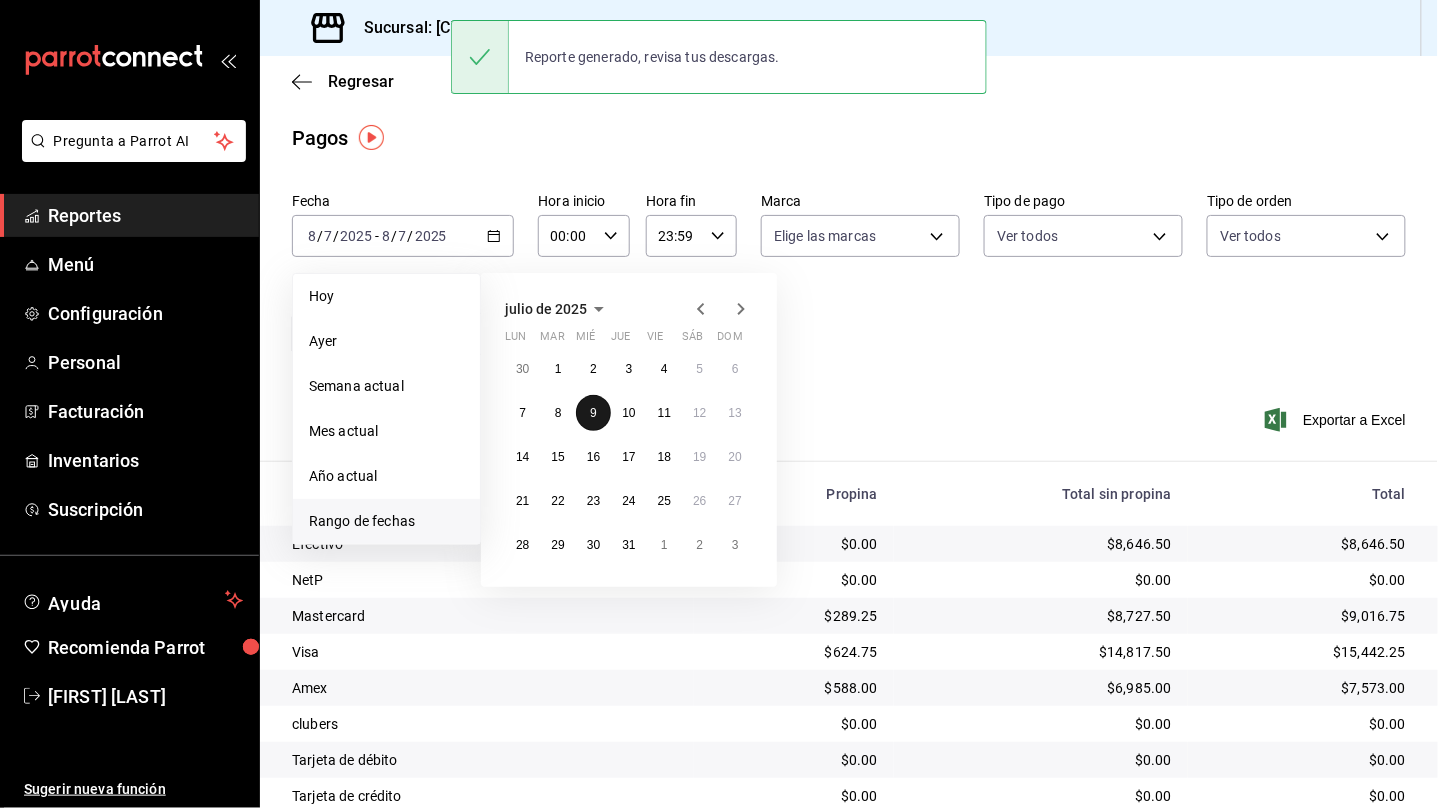 click on "9" at bounding box center [593, 413] 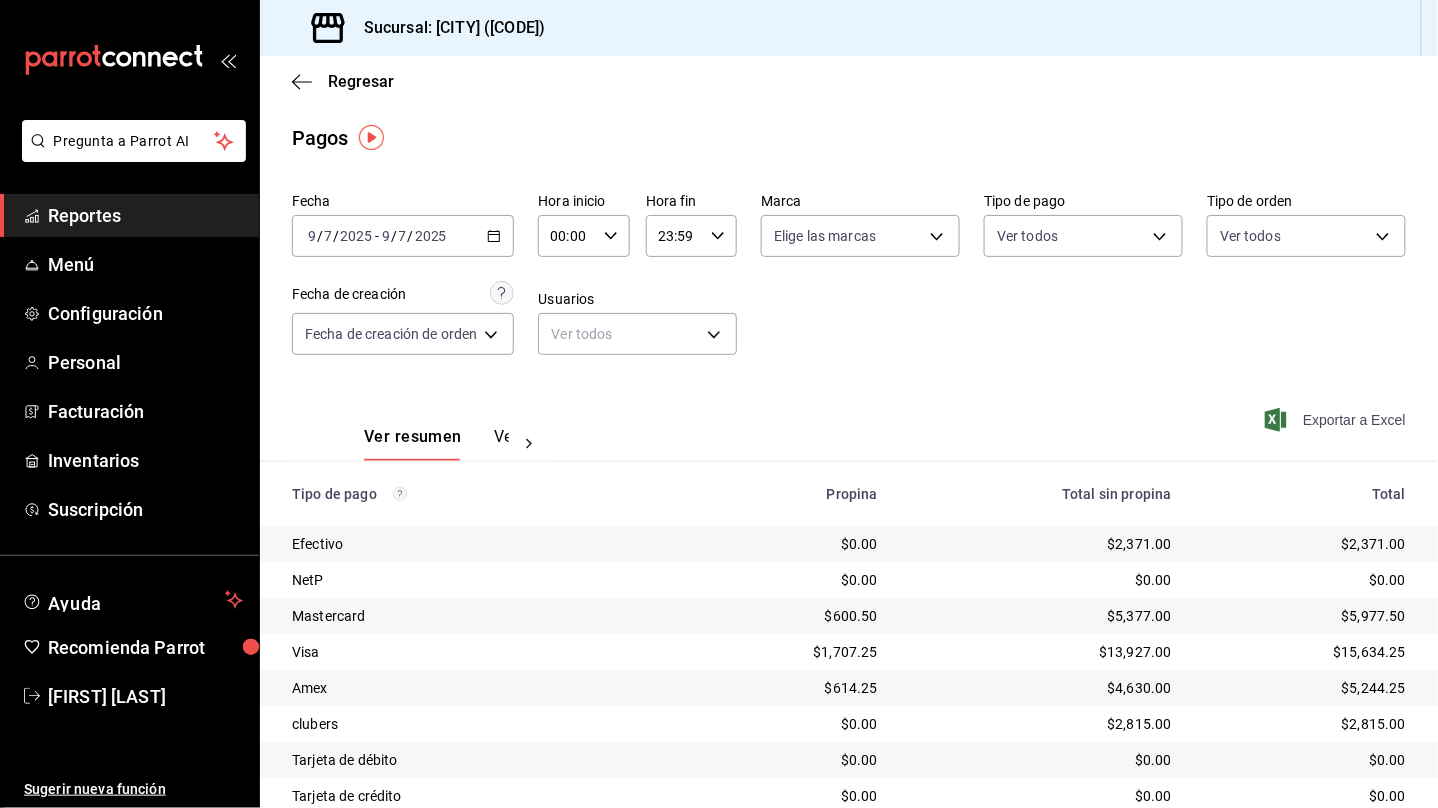 click on "Exportar a Excel" at bounding box center [1337, 420] 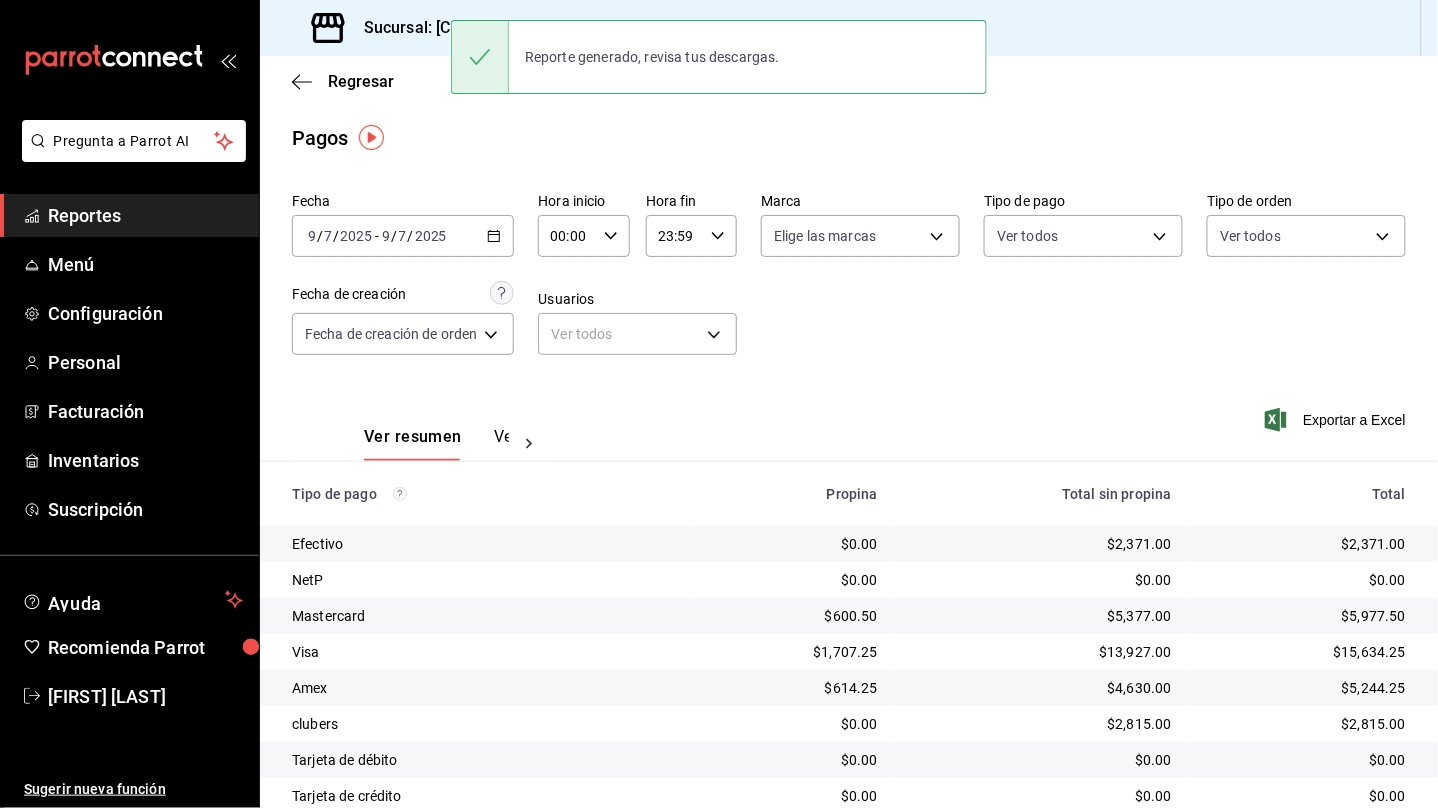 click on "2025-07-09 9 / 7 / 2025 - 2025-07-09 9 / 7 / 2025" at bounding box center (403, 236) 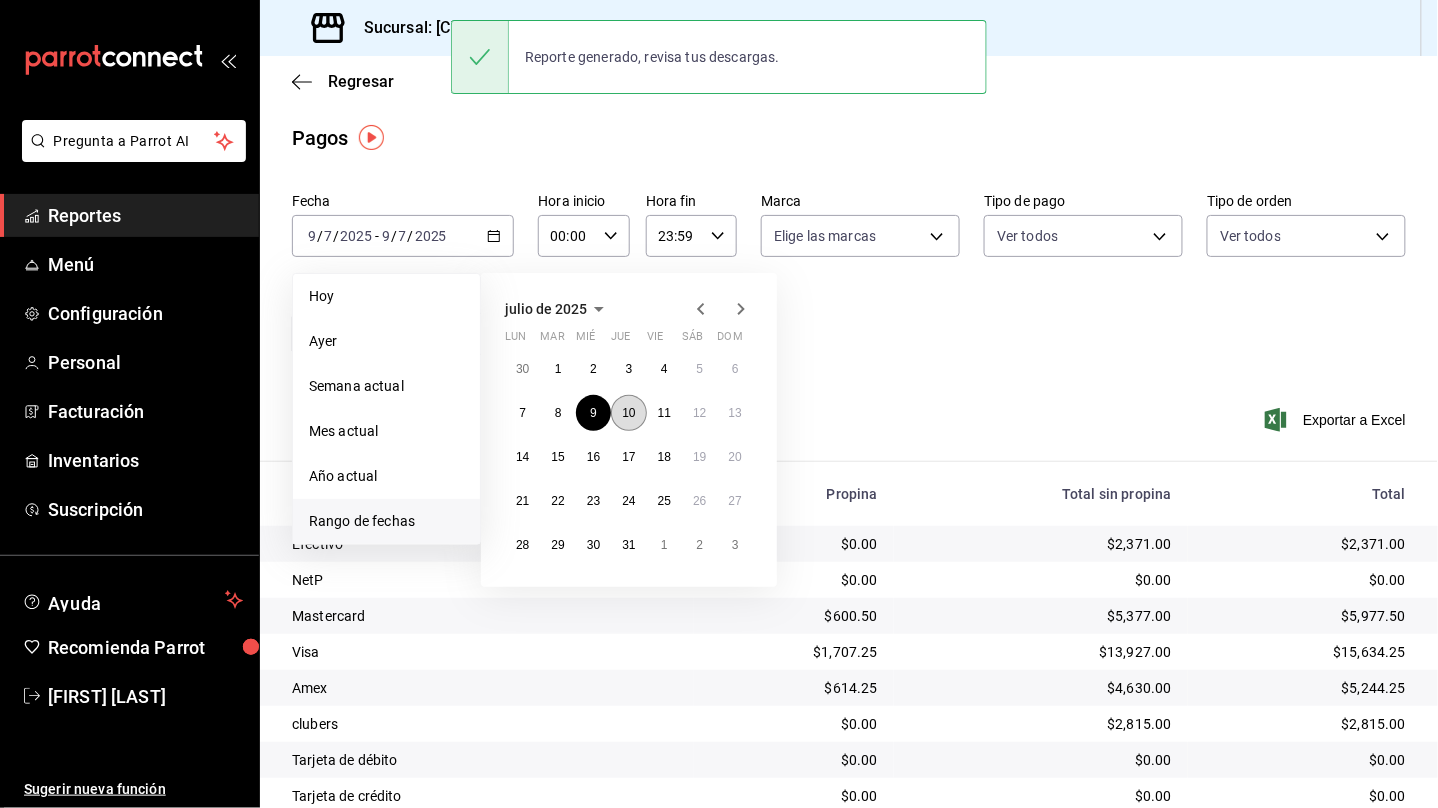click on "10" at bounding box center (628, 413) 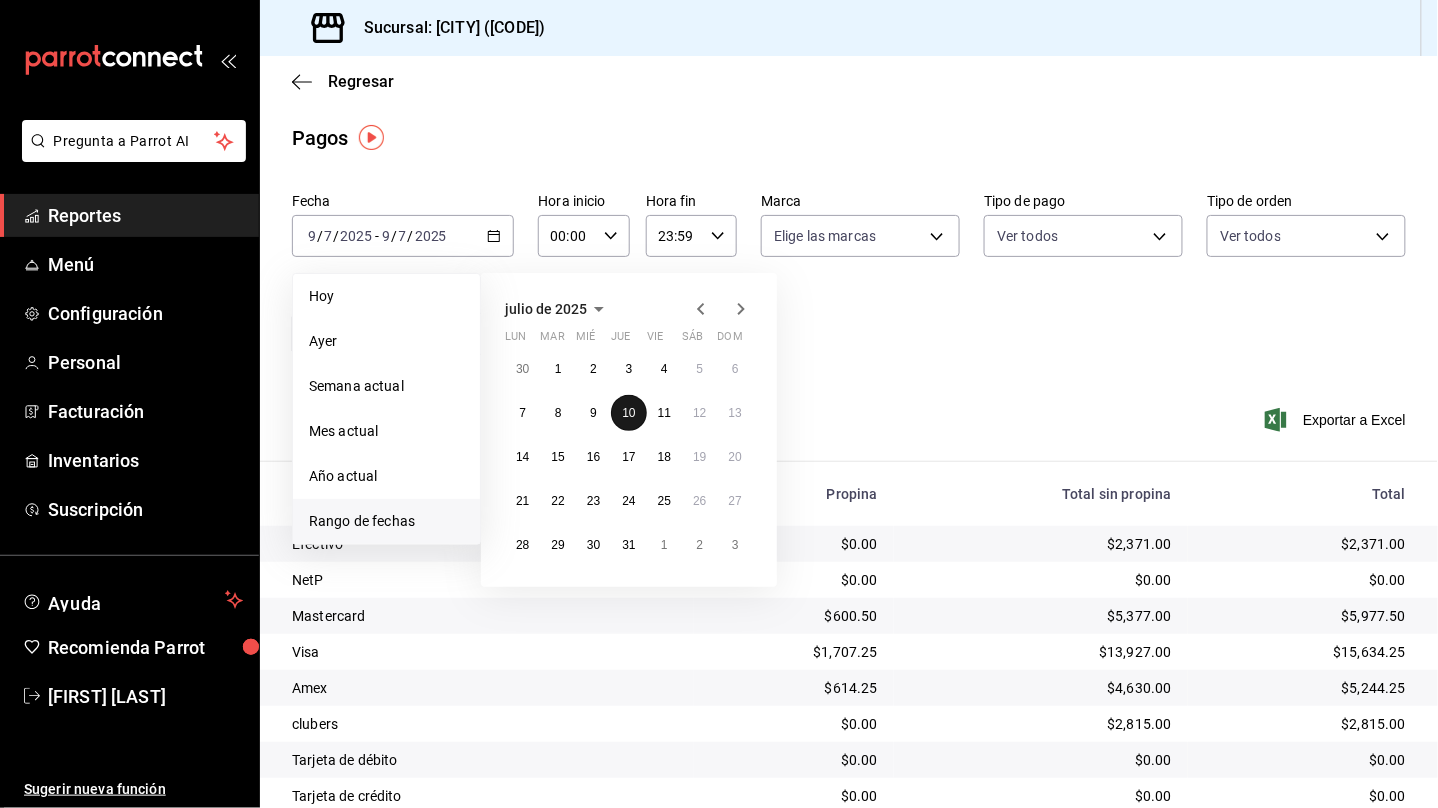 click on "10" at bounding box center [628, 413] 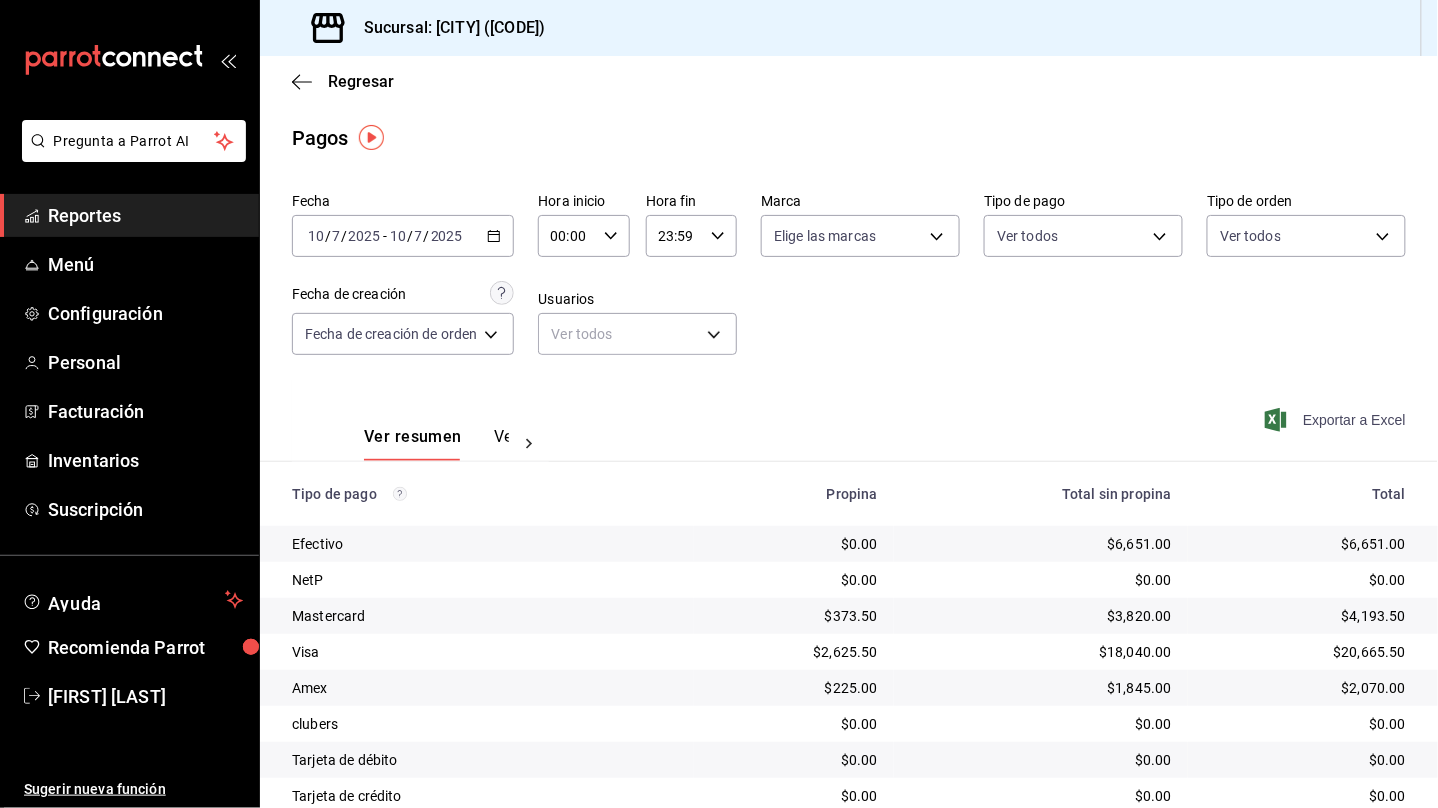 click on "Exportar a Excel" at bounding box center [1337, 420] 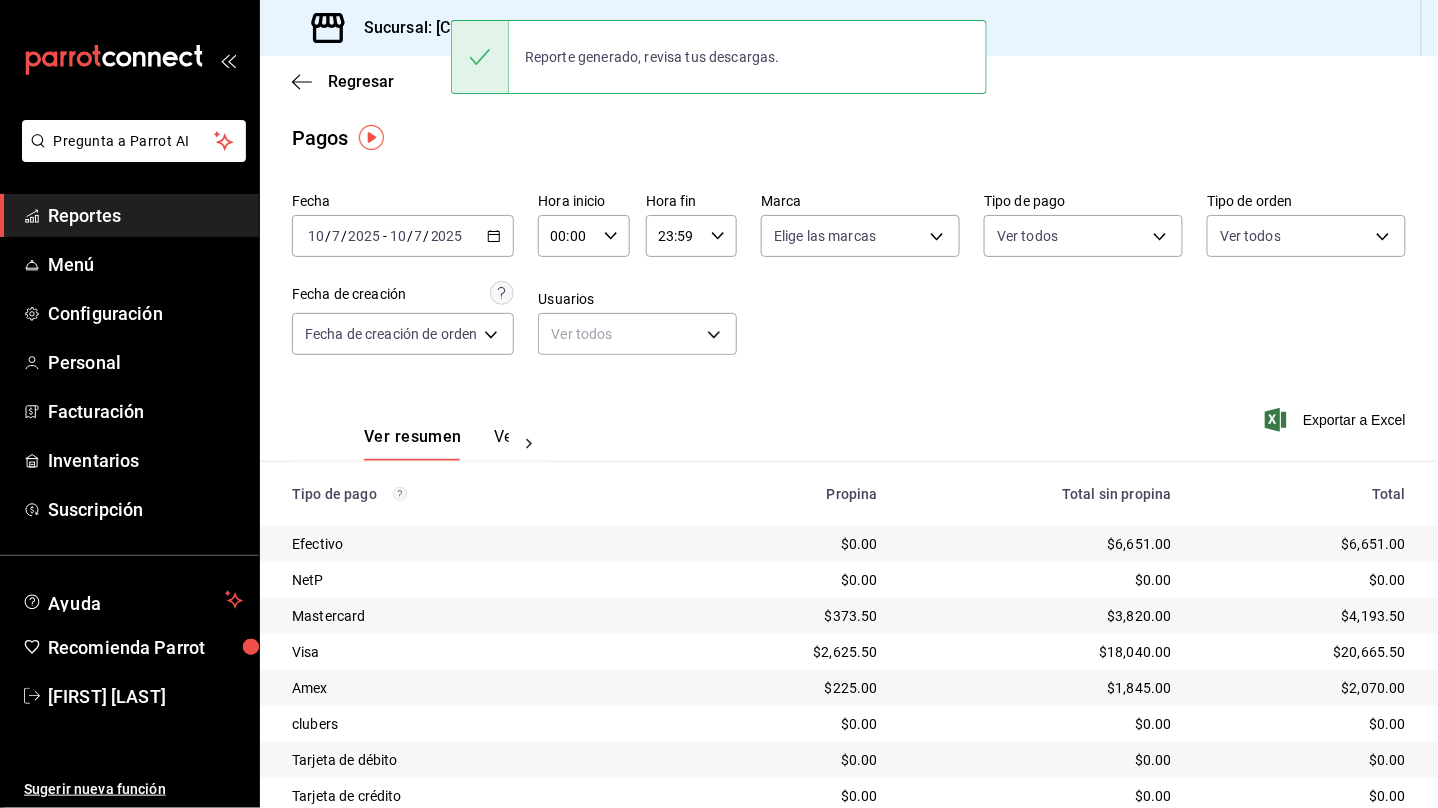 click on "[DATE] [MONTH] / [YEAR] - [DATE] [MONTH] / [YEAR]" at bounding box center (403, 236) 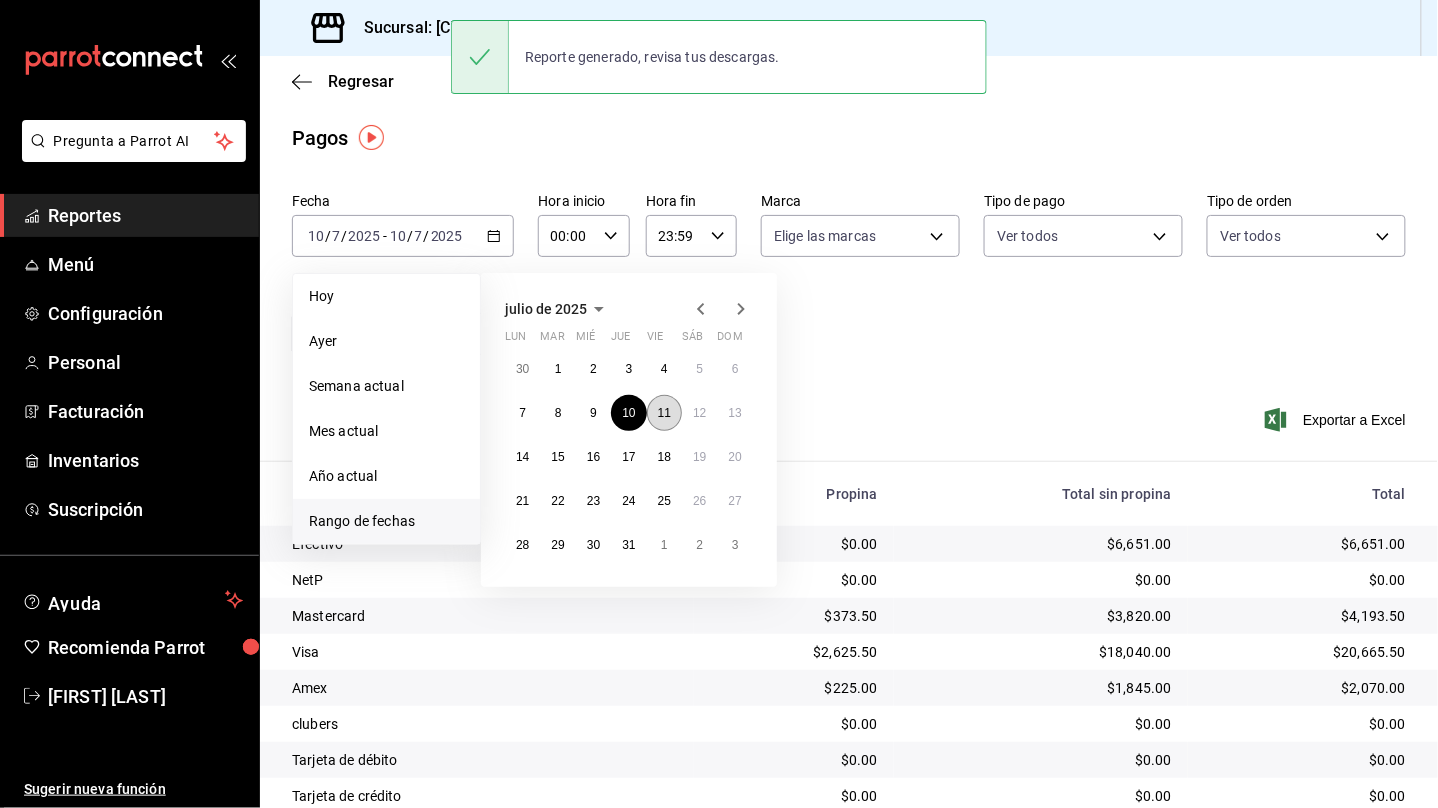 click on "11" at bounding box center (664, 413) 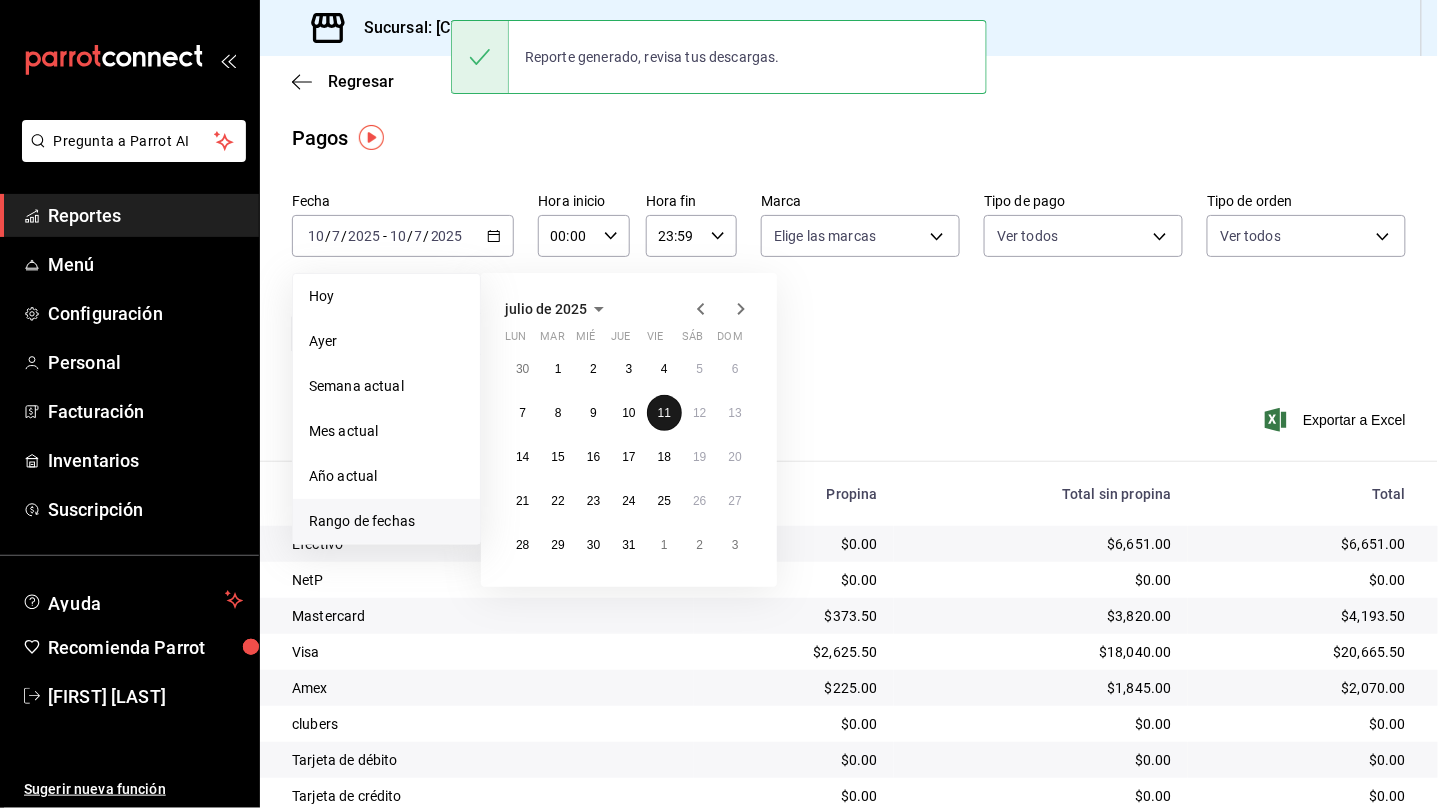 click on "11" at bounding box center (664, 413) 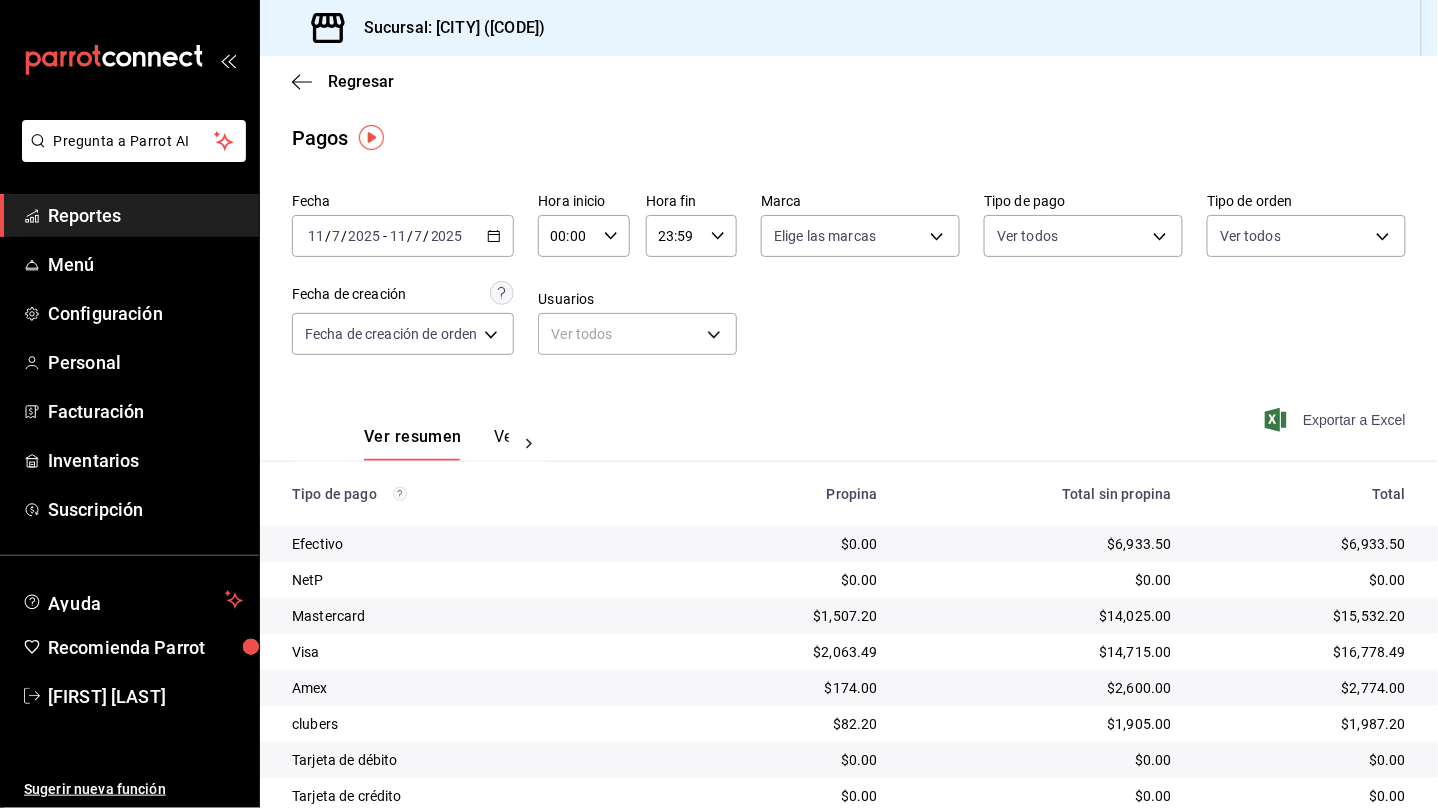 click on "Exportar a Excel" at bounding box center [1337, 420] 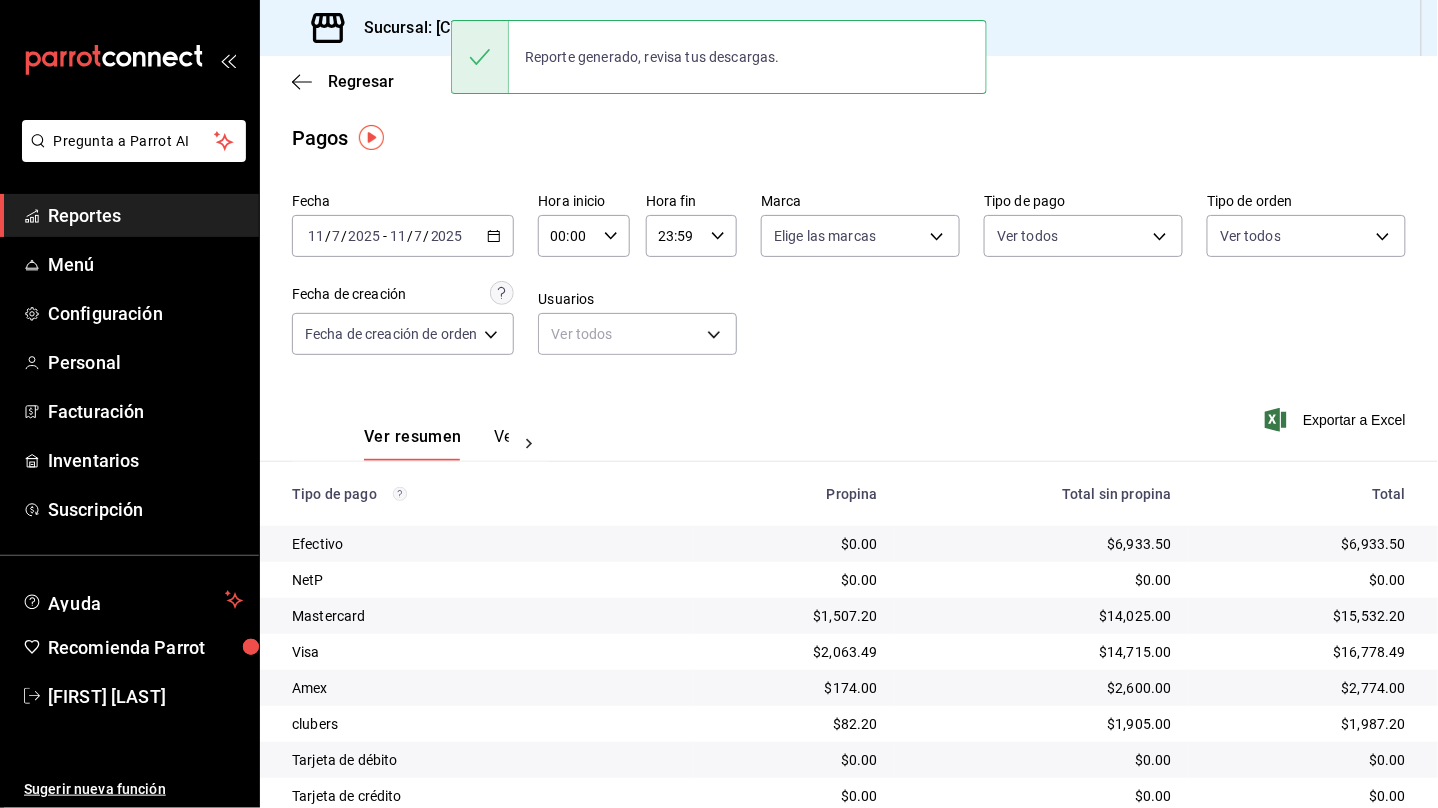 click 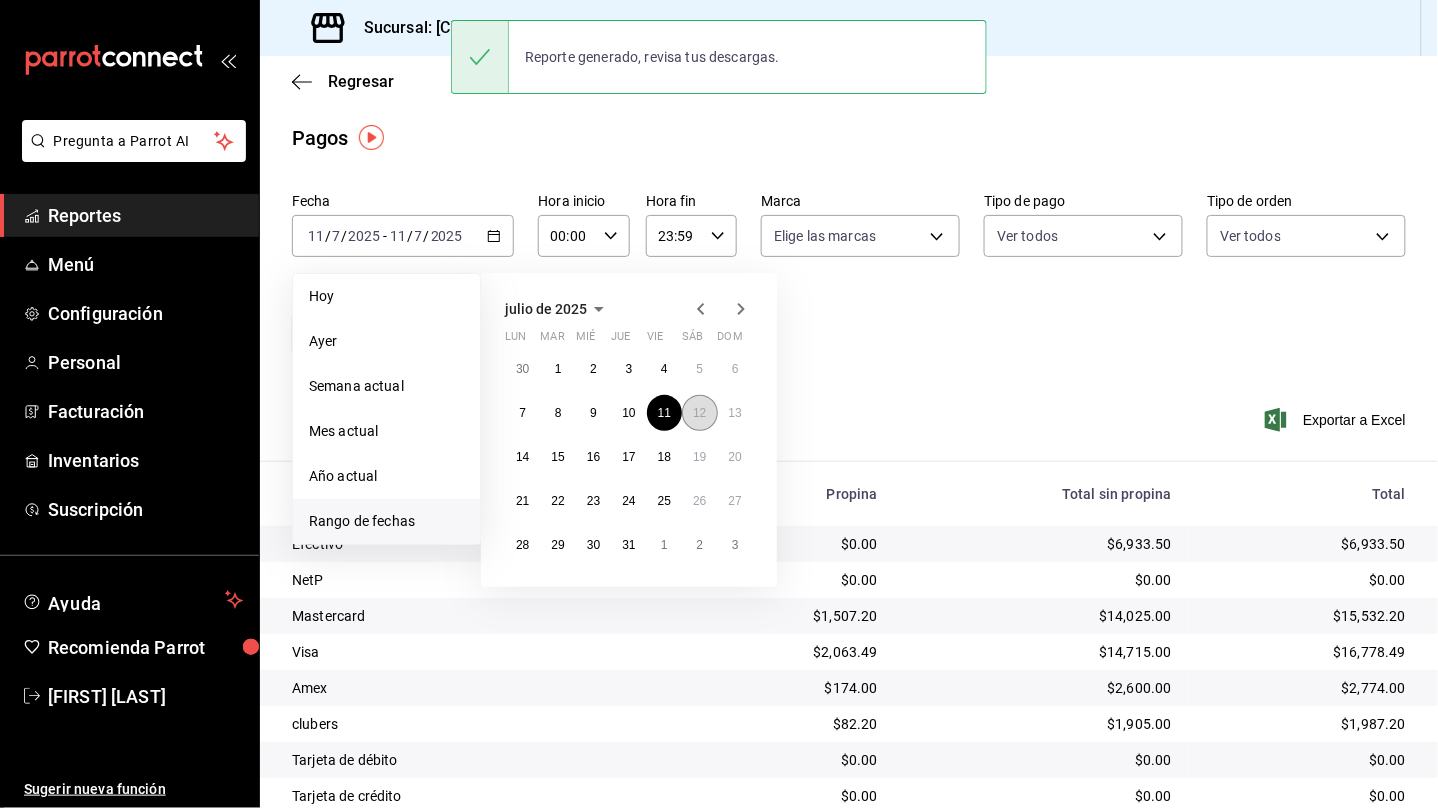 click on "12" at bounding box center [699, 413] 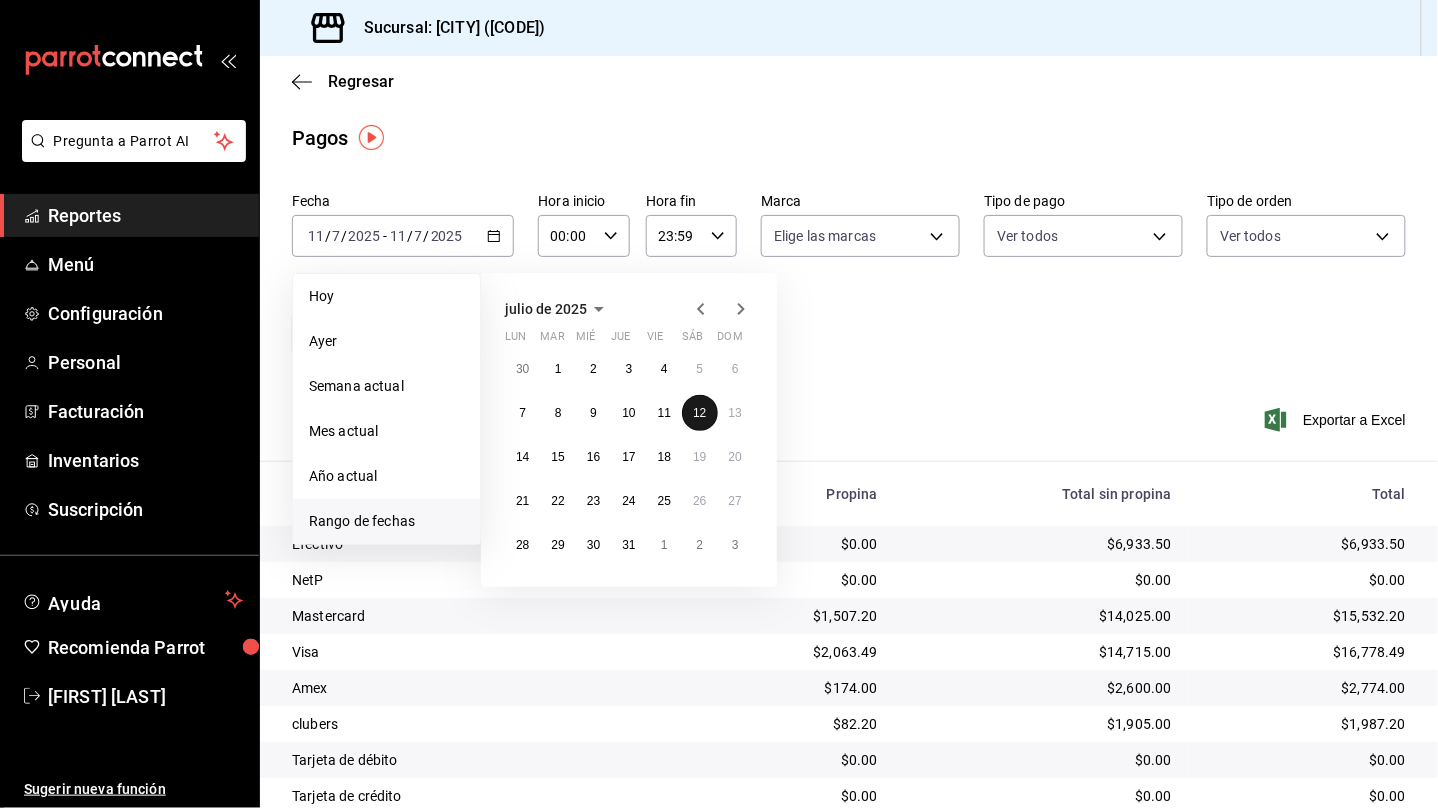 click on "12" at bounding box center (699, 413) 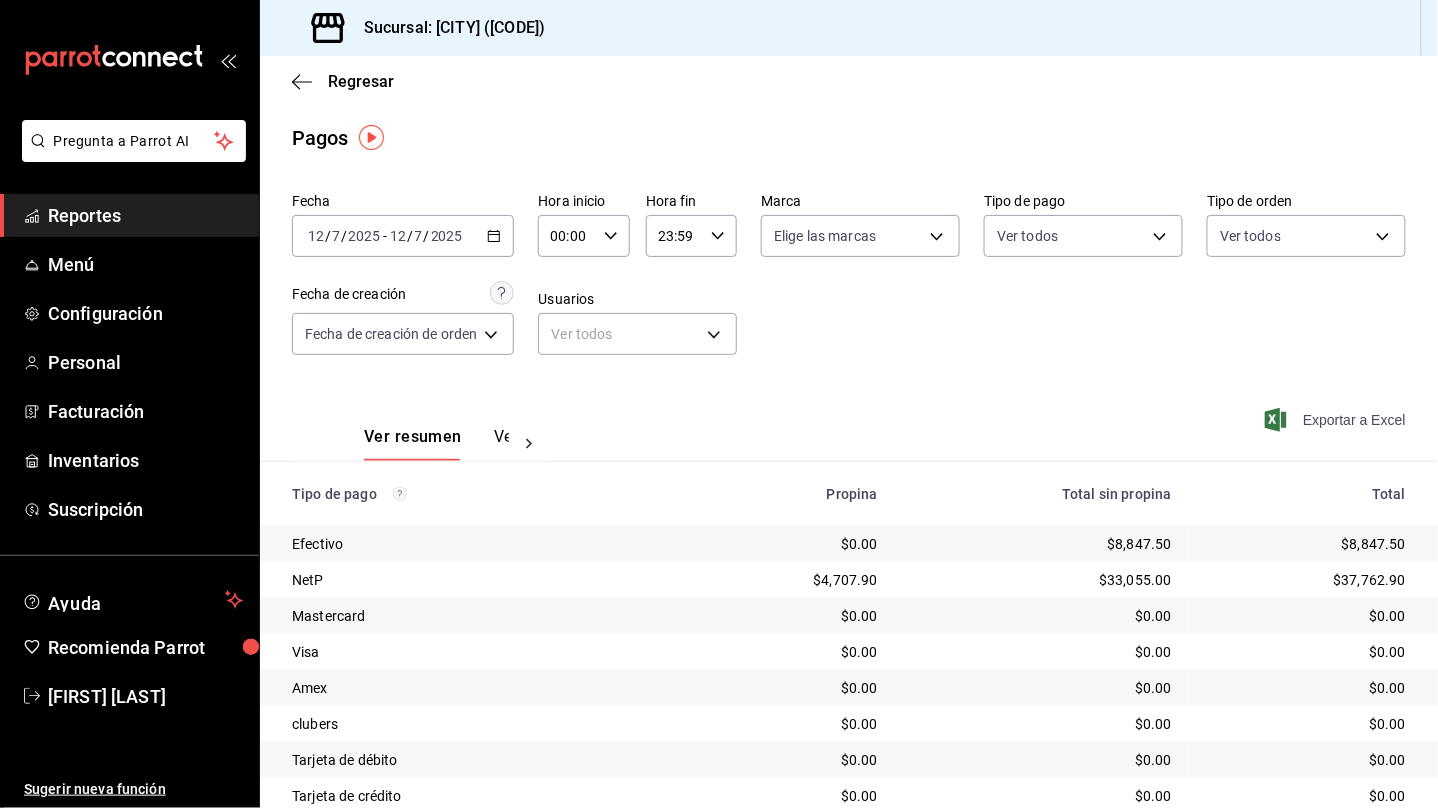 click on "Exportar a Excel" at bounding box center [1299, 420] 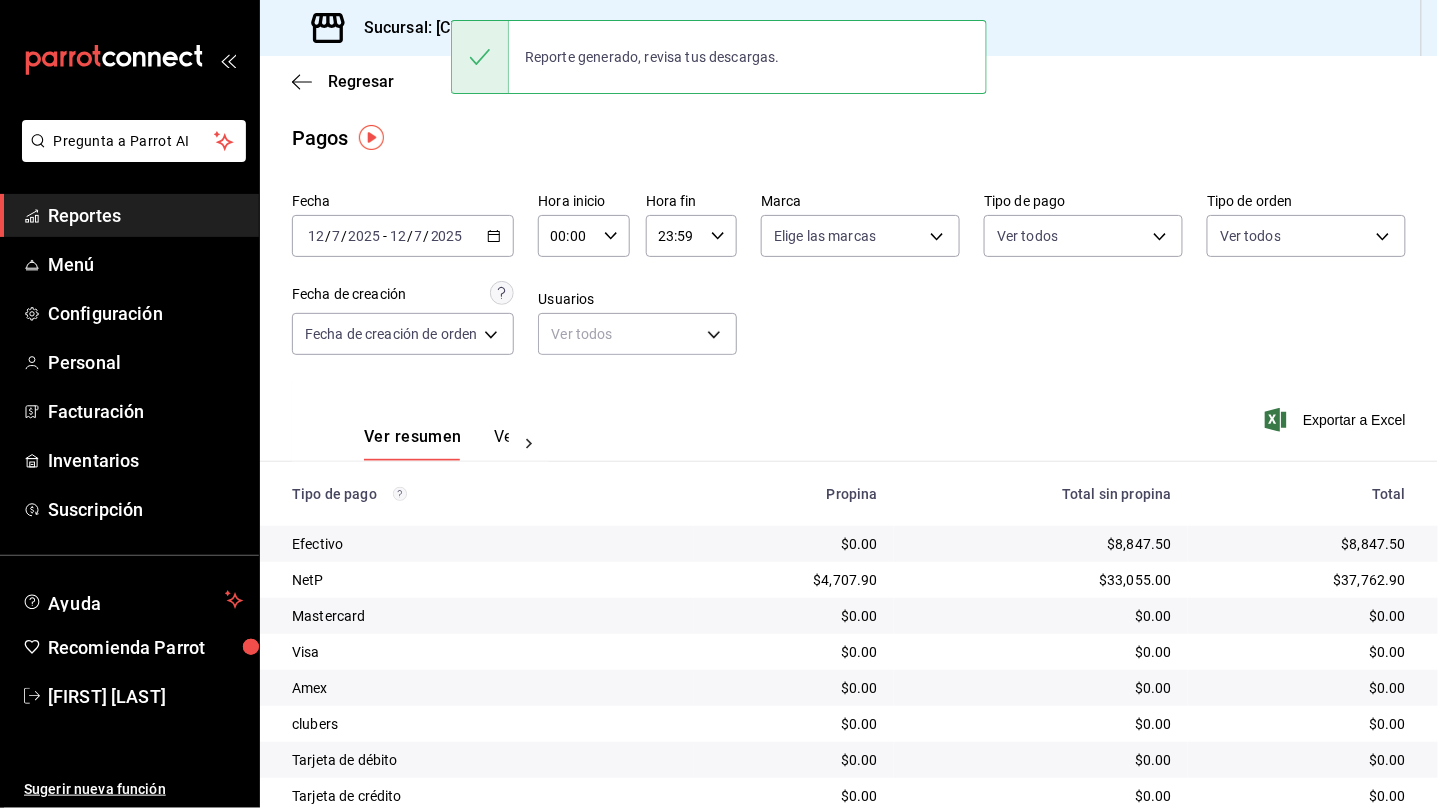 click 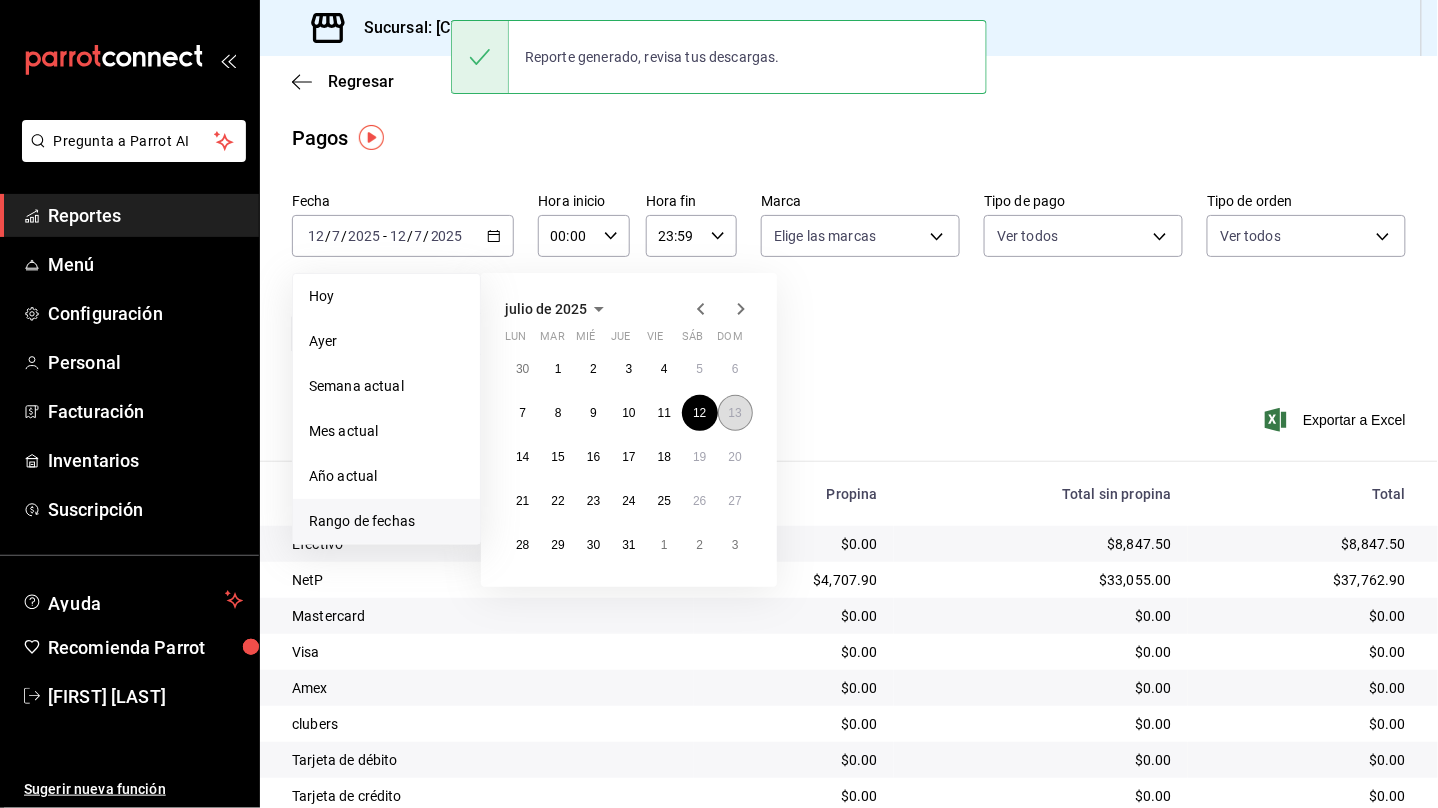 click on "13" at bounding box center (735, 413) 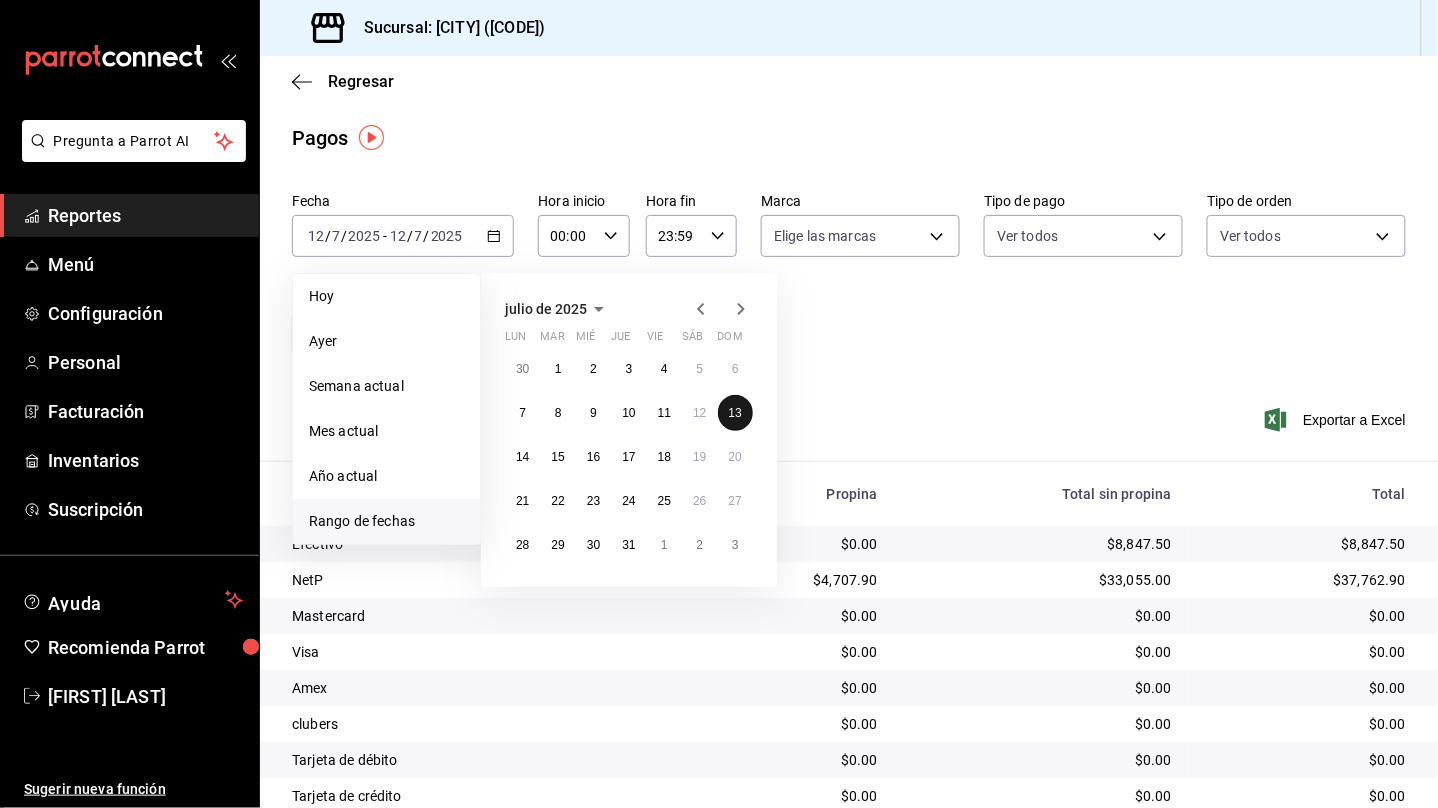 click on "13" at bounding box center (735, 413) 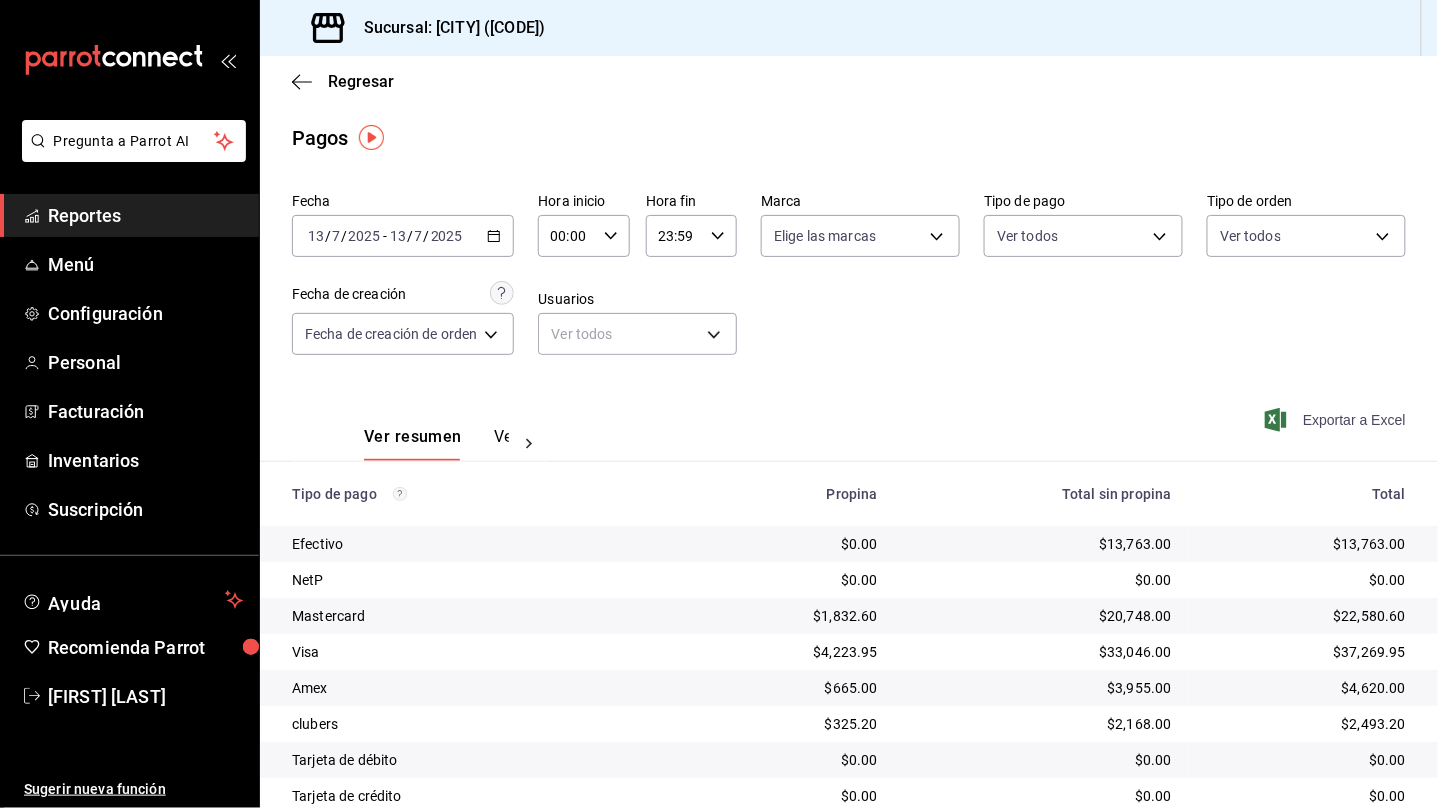 click on "Exportar a Excel" at bounding box center (1337, 420) 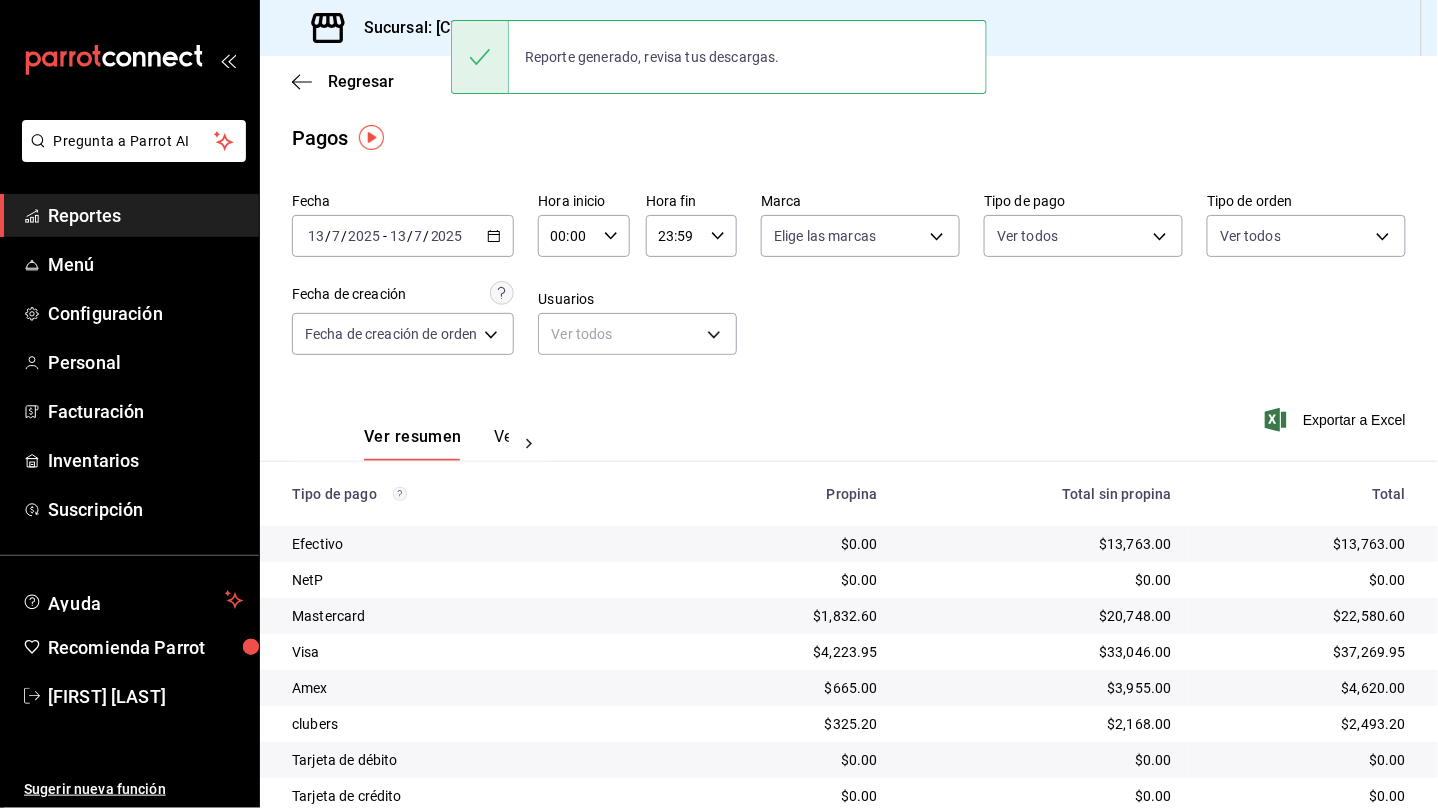 click 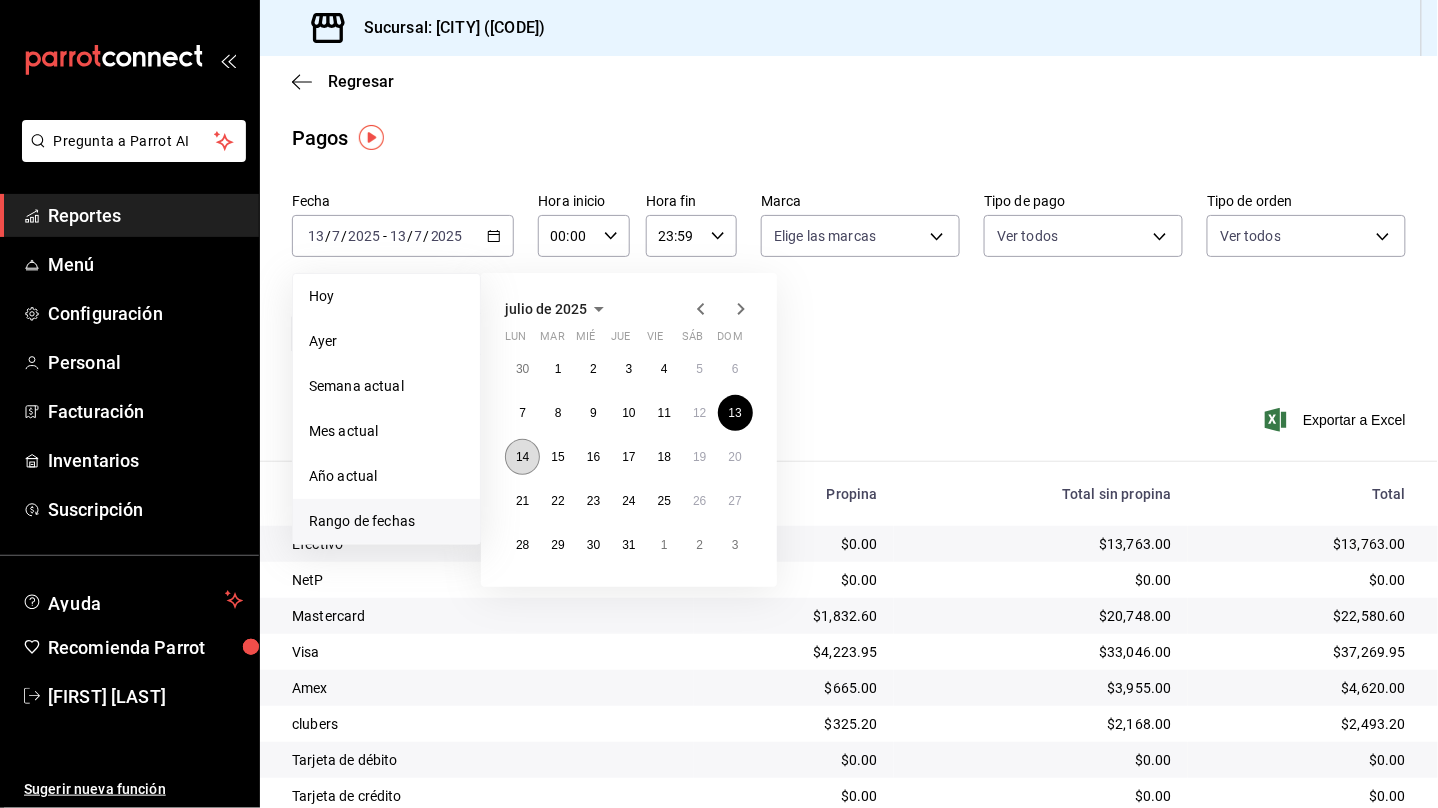 click on "14" at bounding box center [522, 457] 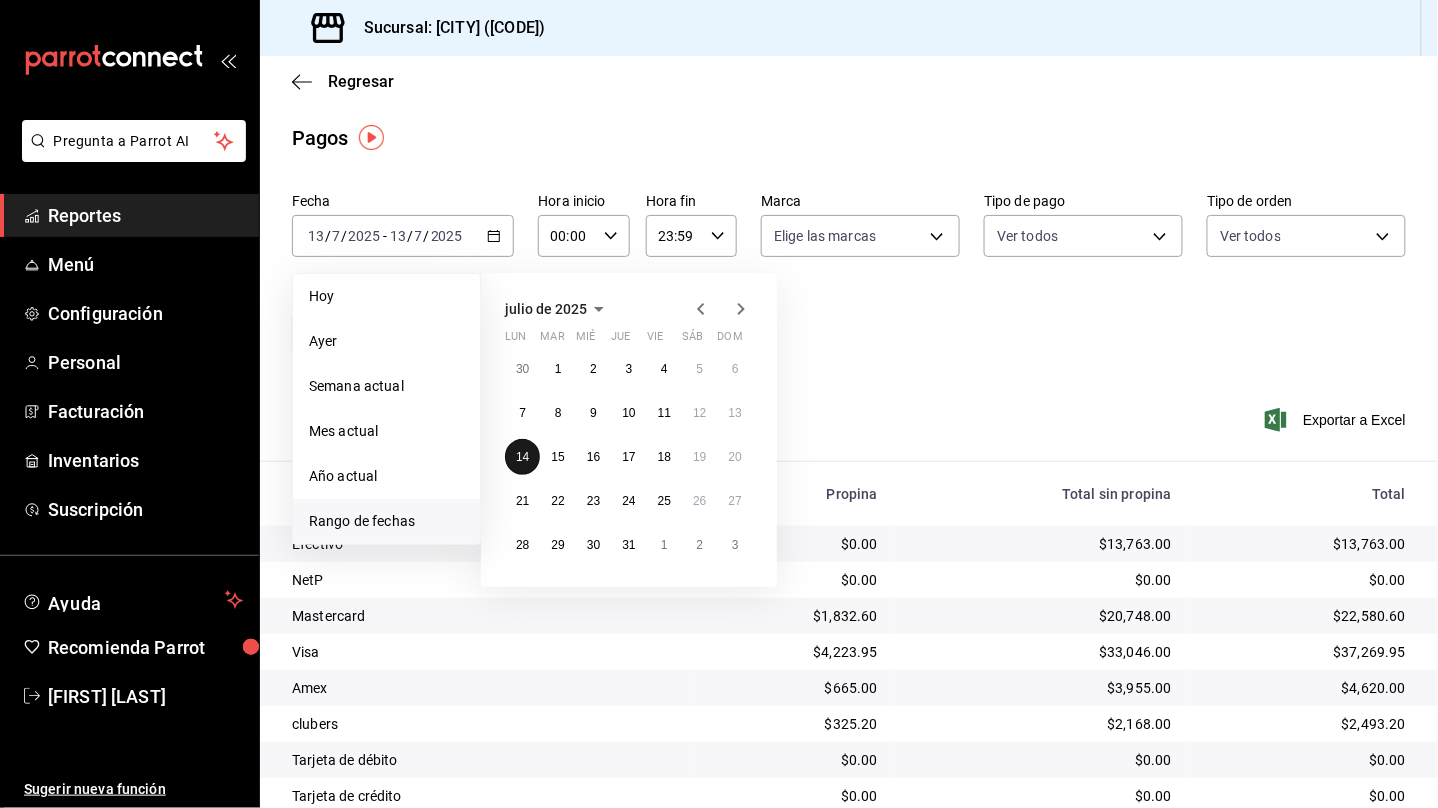 click on "14" at bounding box center [522, 457] 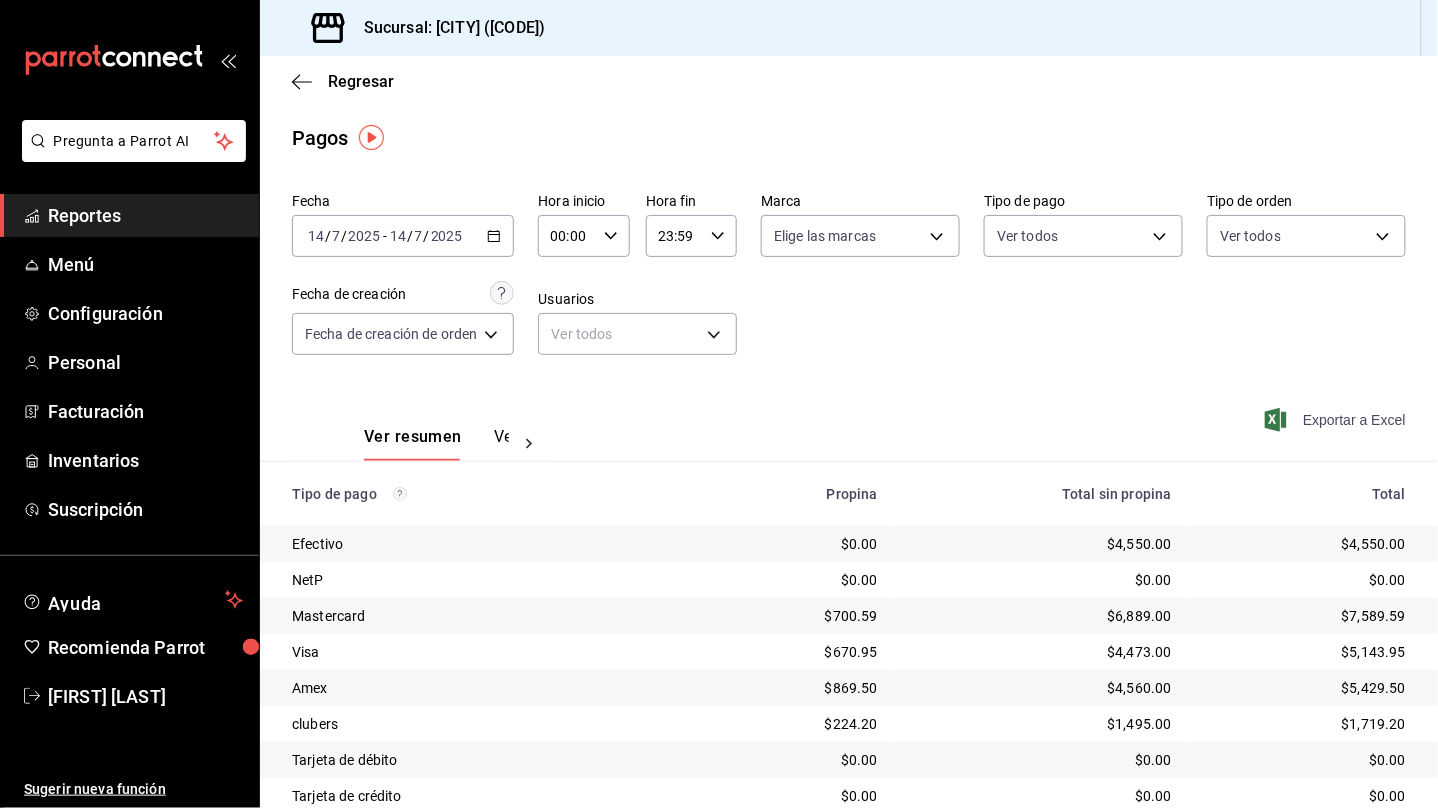 click on "Exportar a Excel" at bounding box center (1337, 420) 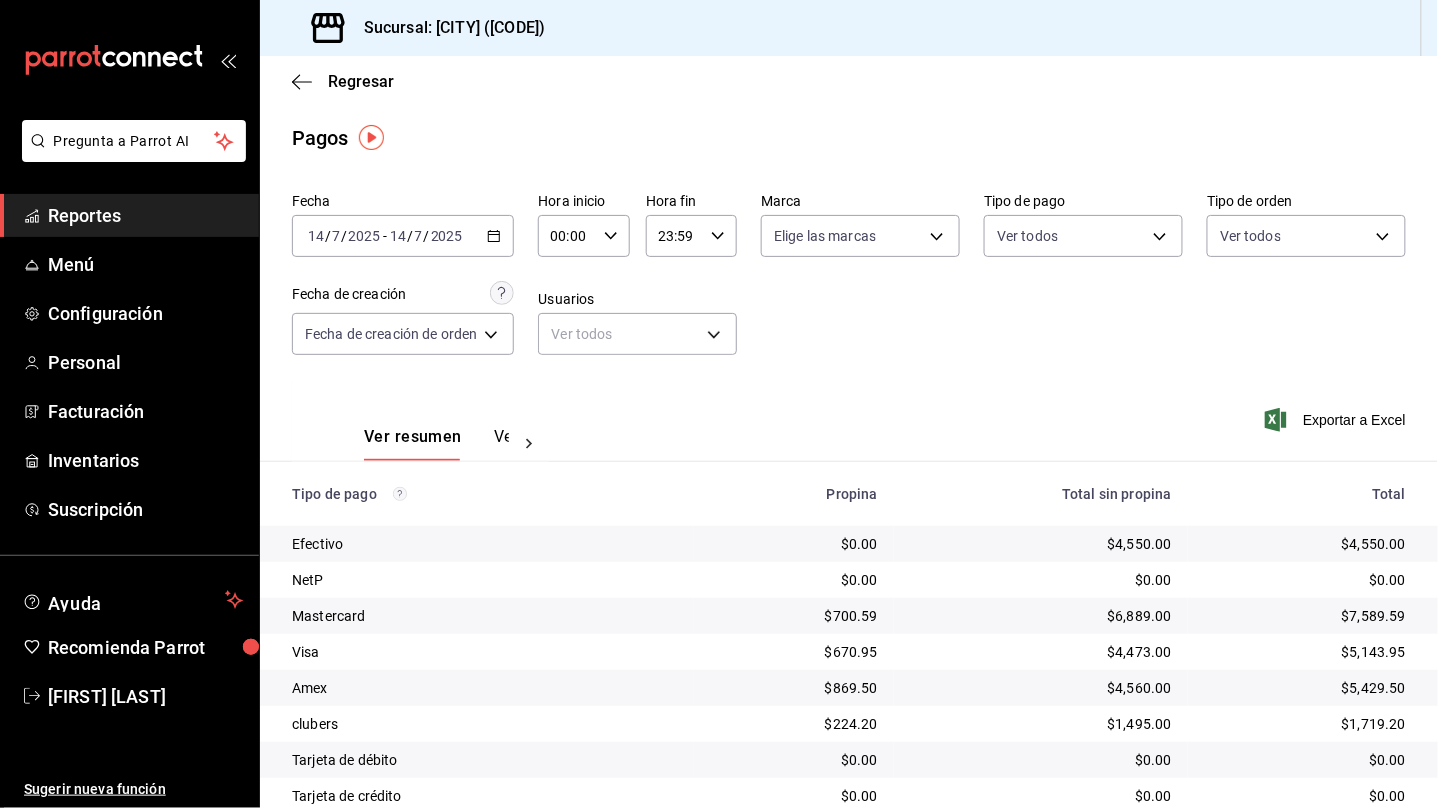 click 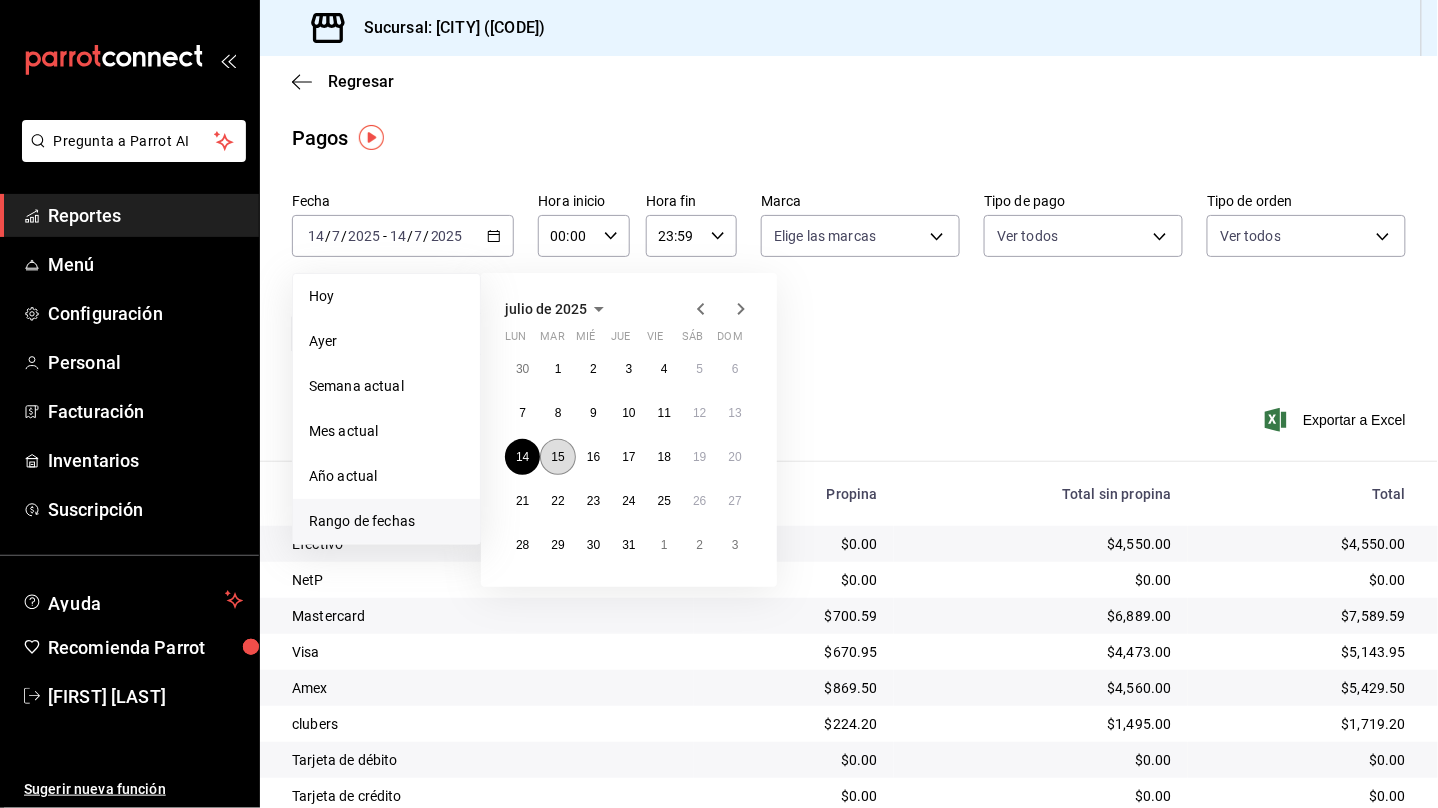 click on "15" at bounding box center (557, 457) 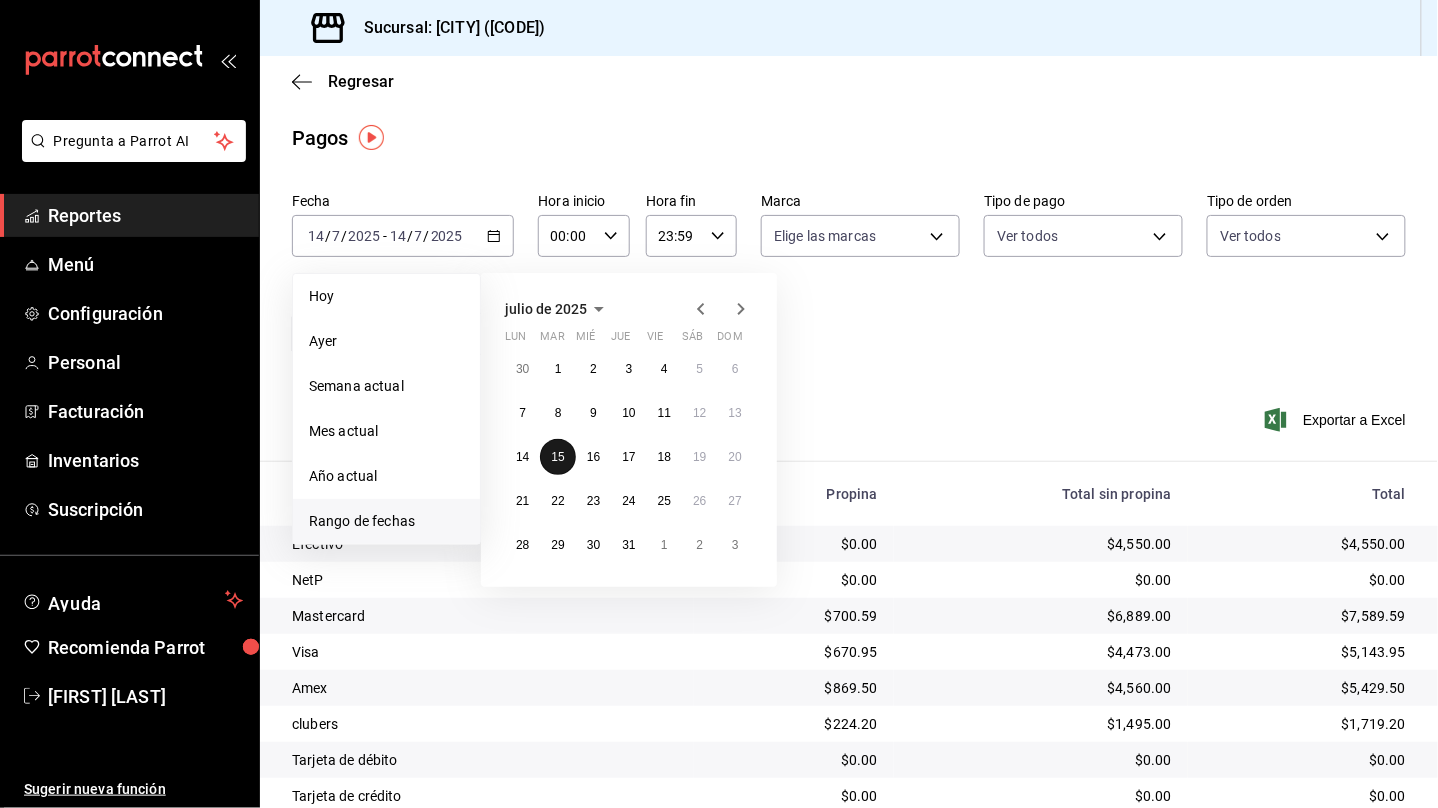 click on "15" at bounding box center [557, 457] 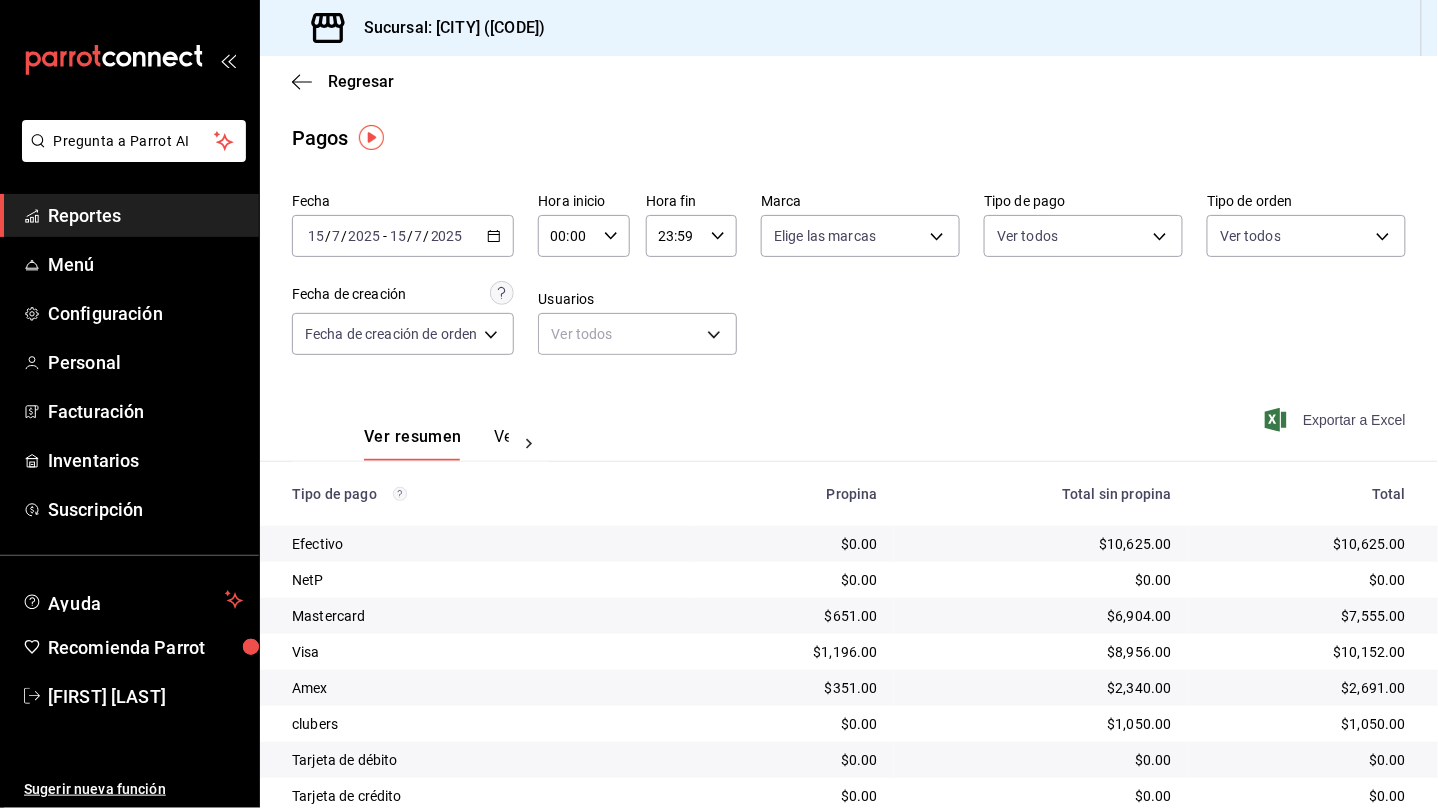 click on "Exportar a Excel" at bounding box center (1337, 420) 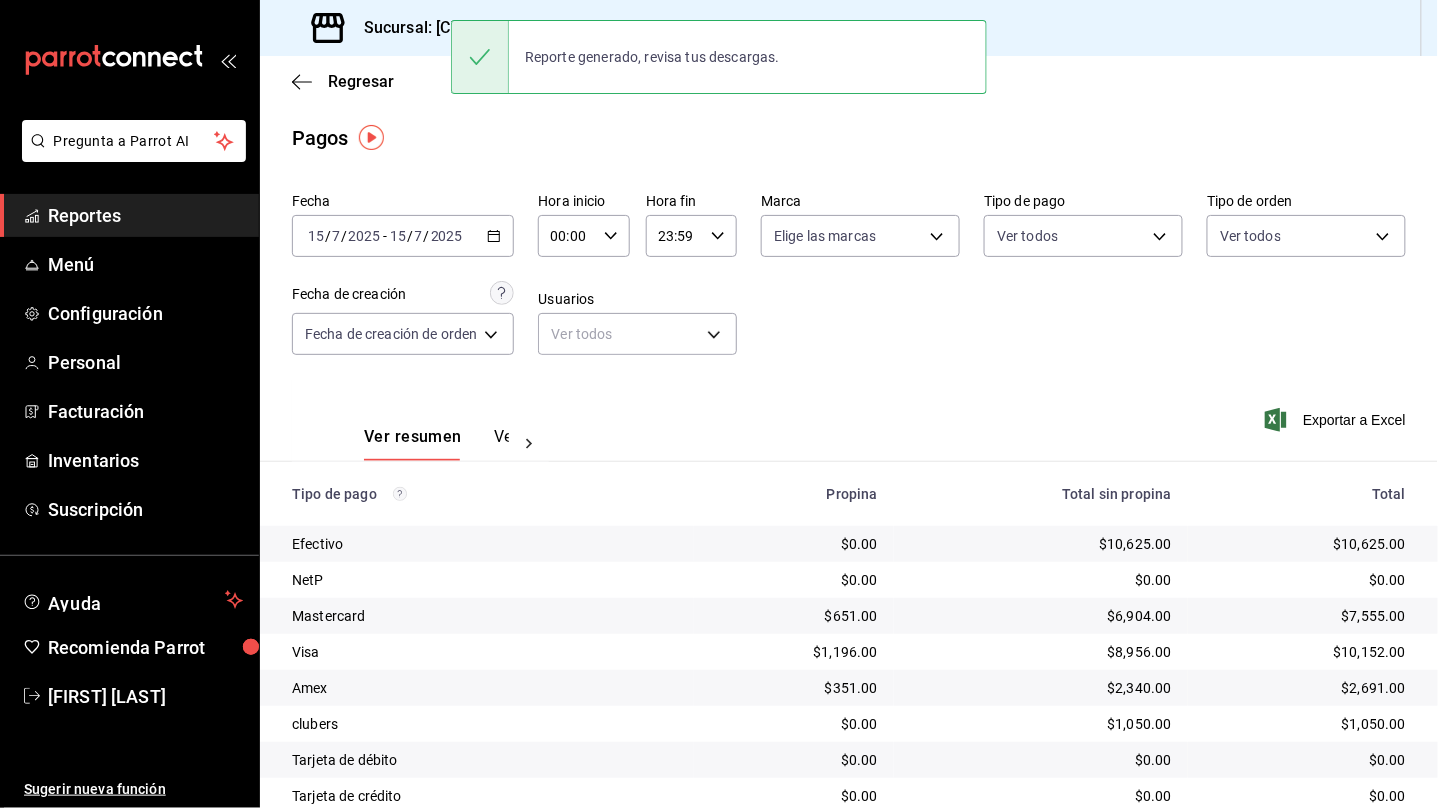 click 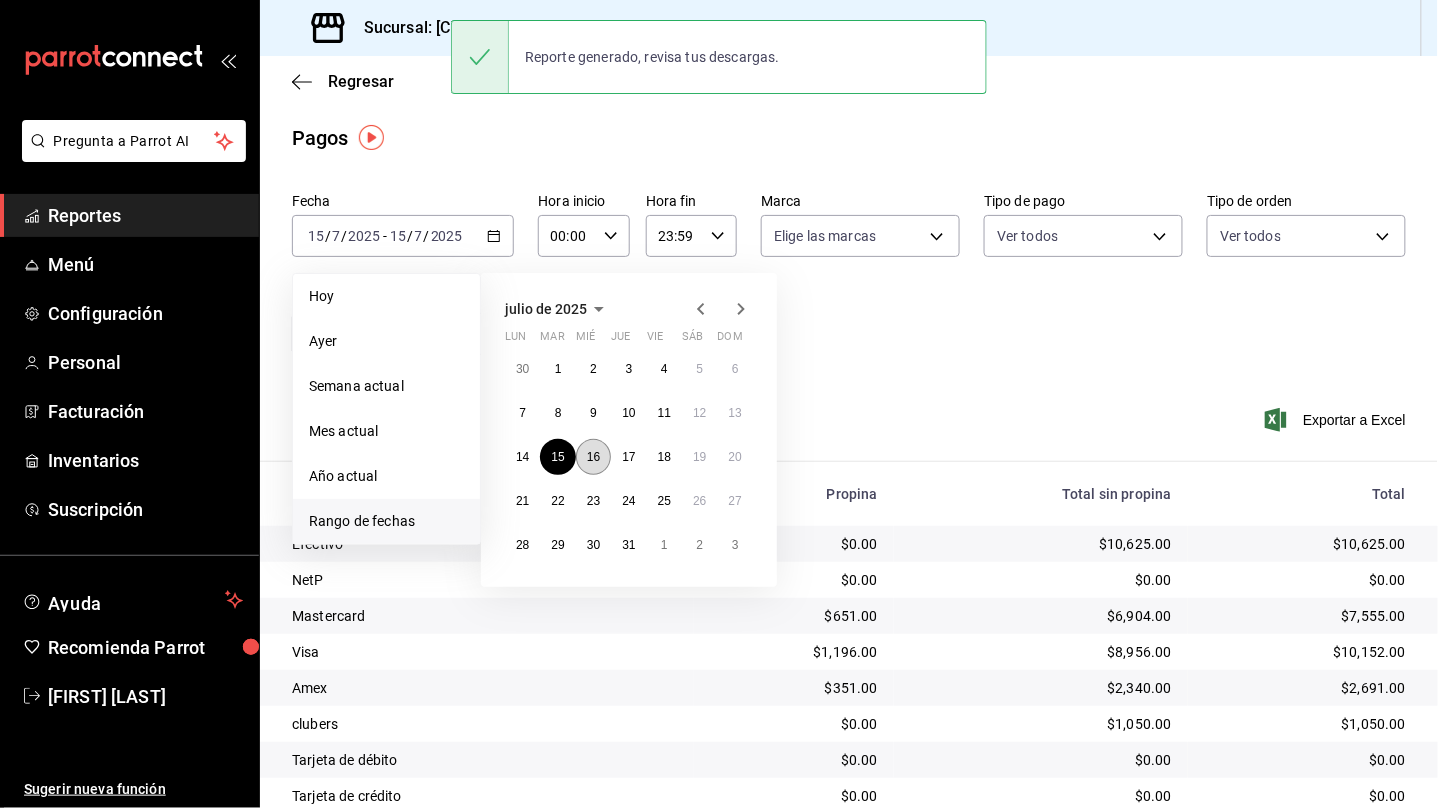 click on "16" at bounding box center (593, 457) 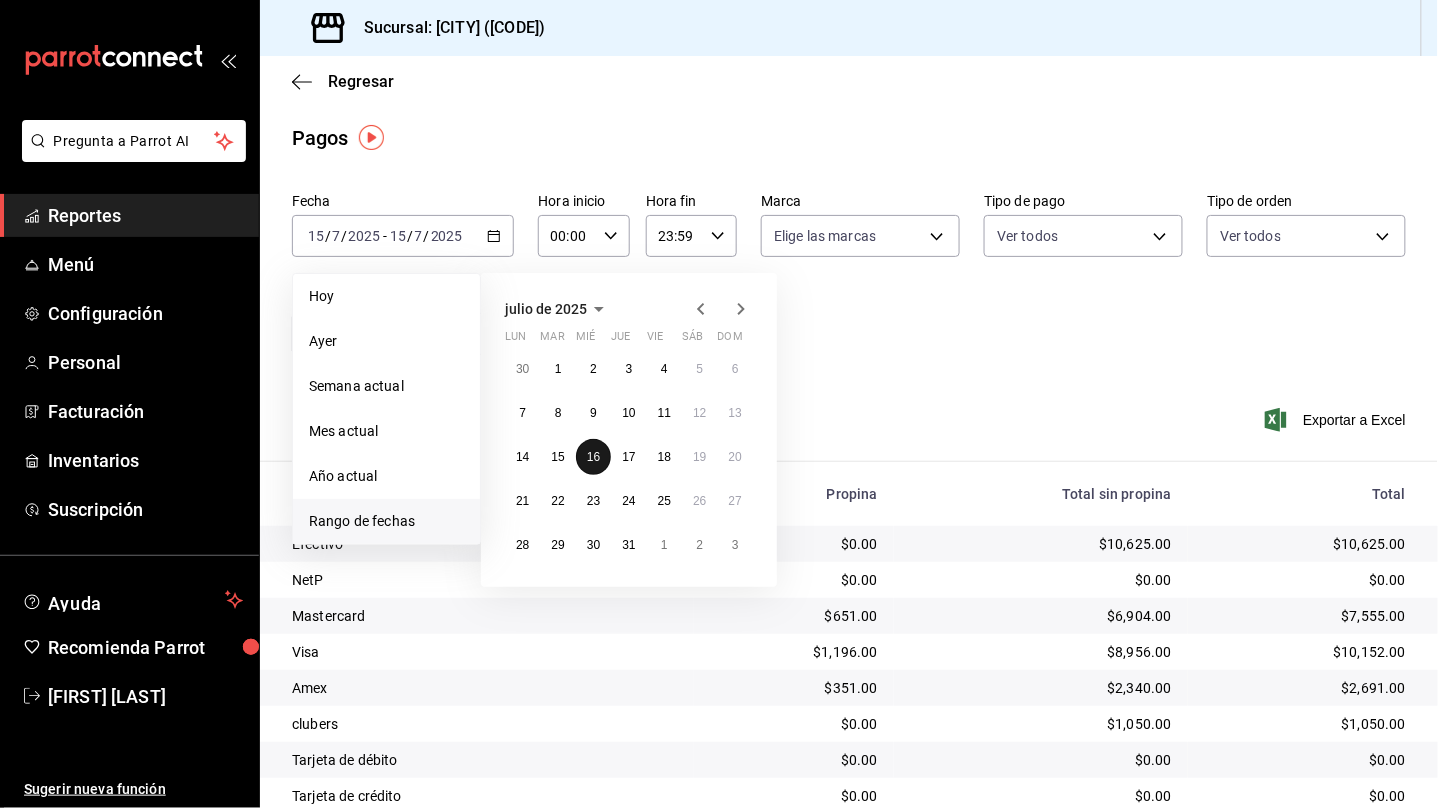 click on "16" at bounding box center [593, 457] 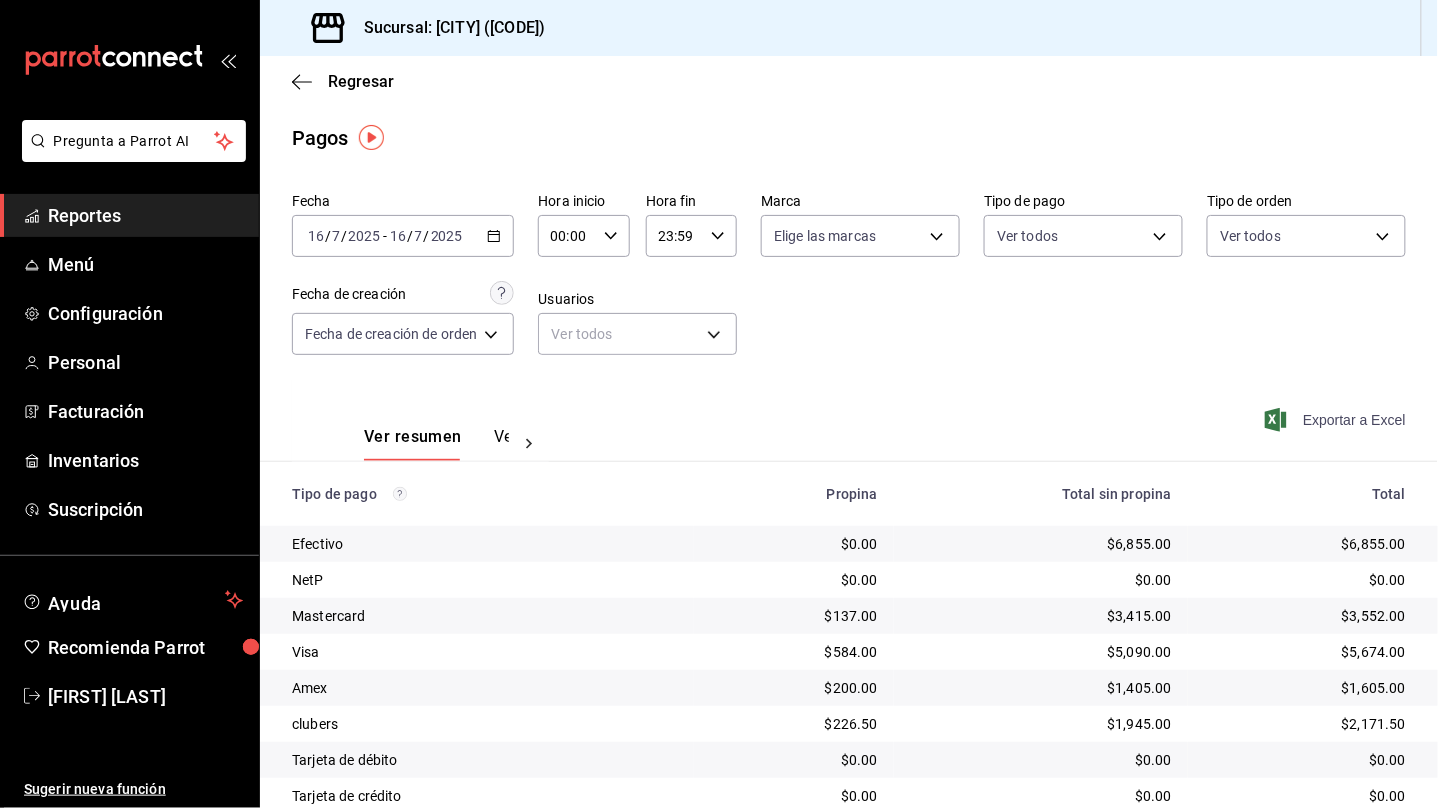 click on "Exportar a Excel" at bounding box center [1337, 420] 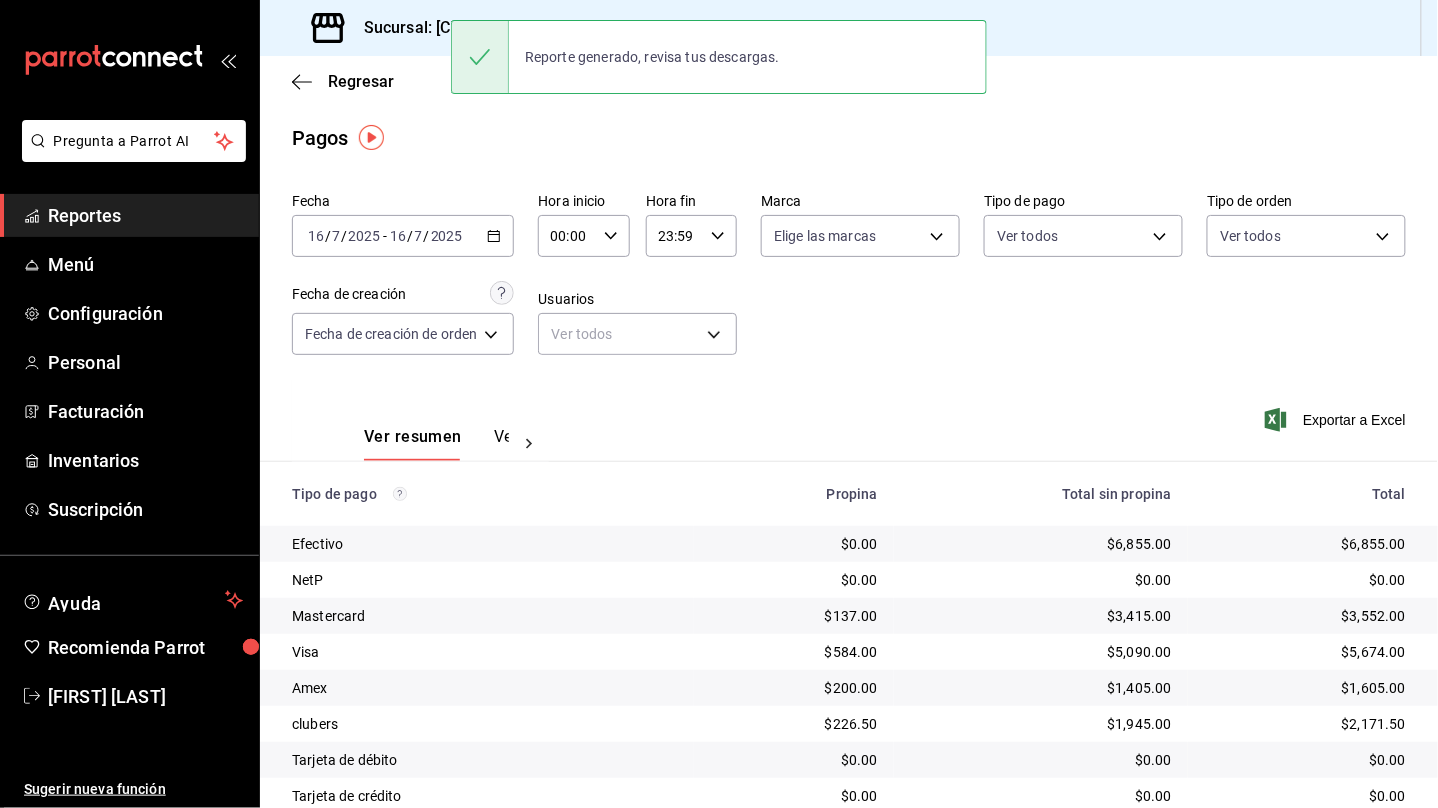 click 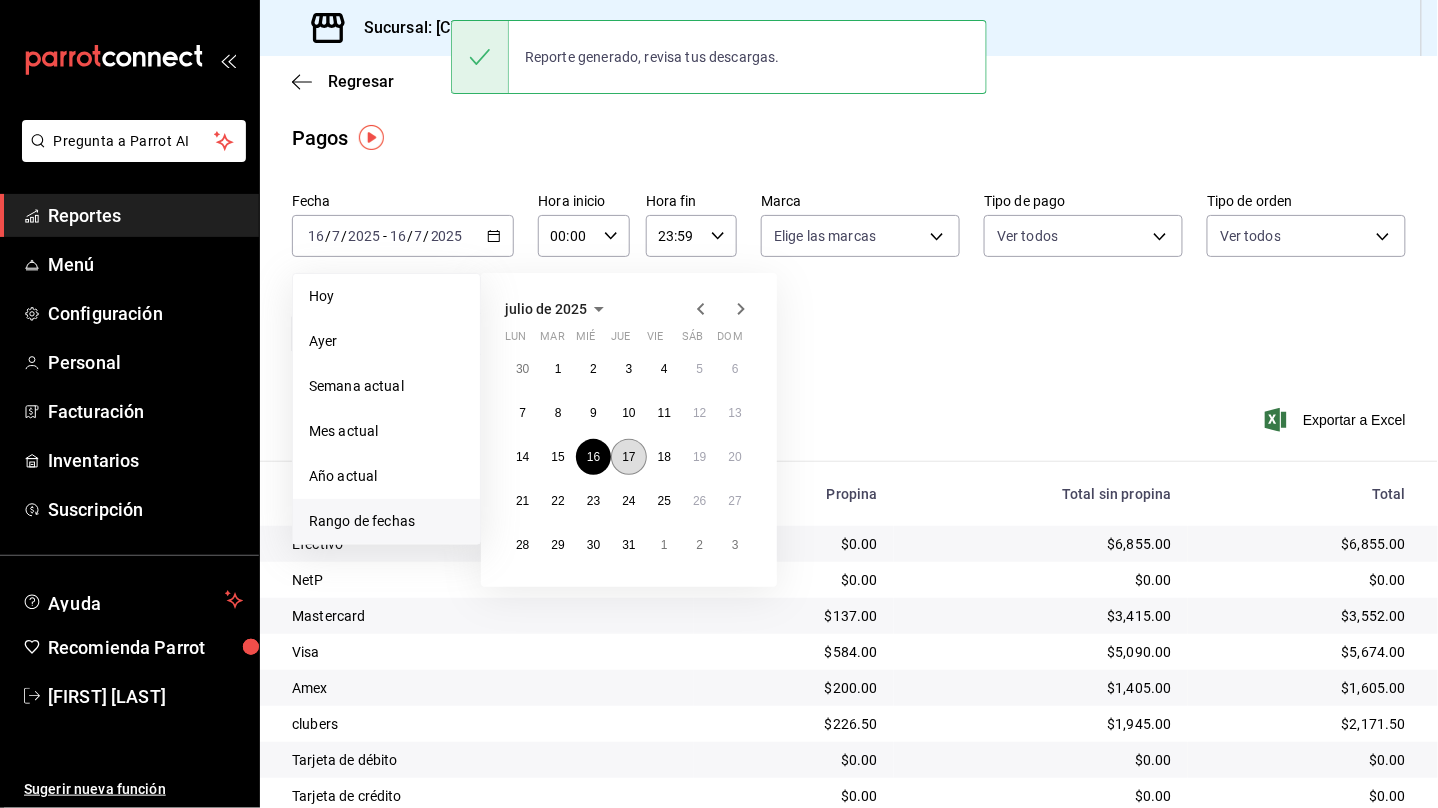 click on "17" at bounding box center (628, 457) 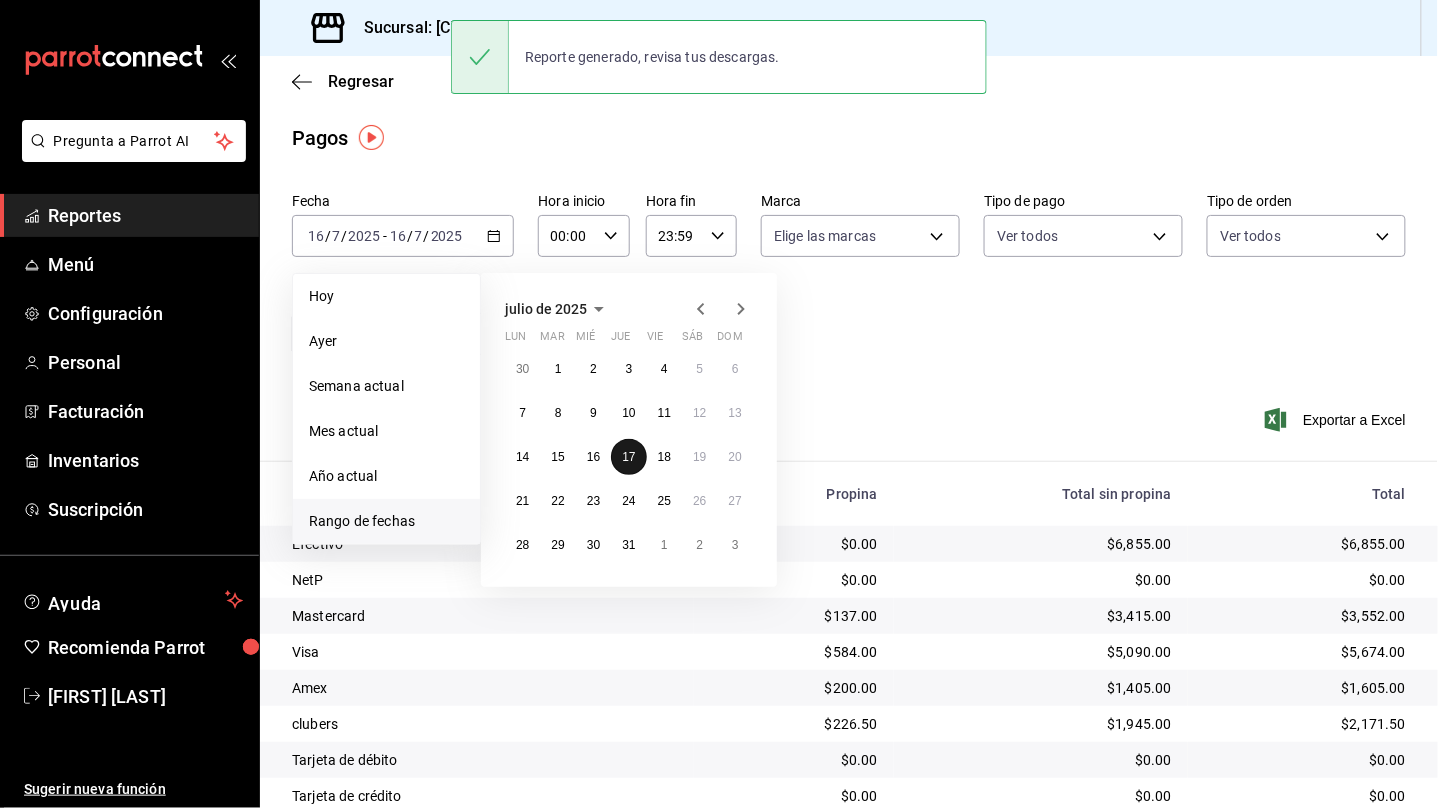 click on "17" at bounding box center (628, 457) 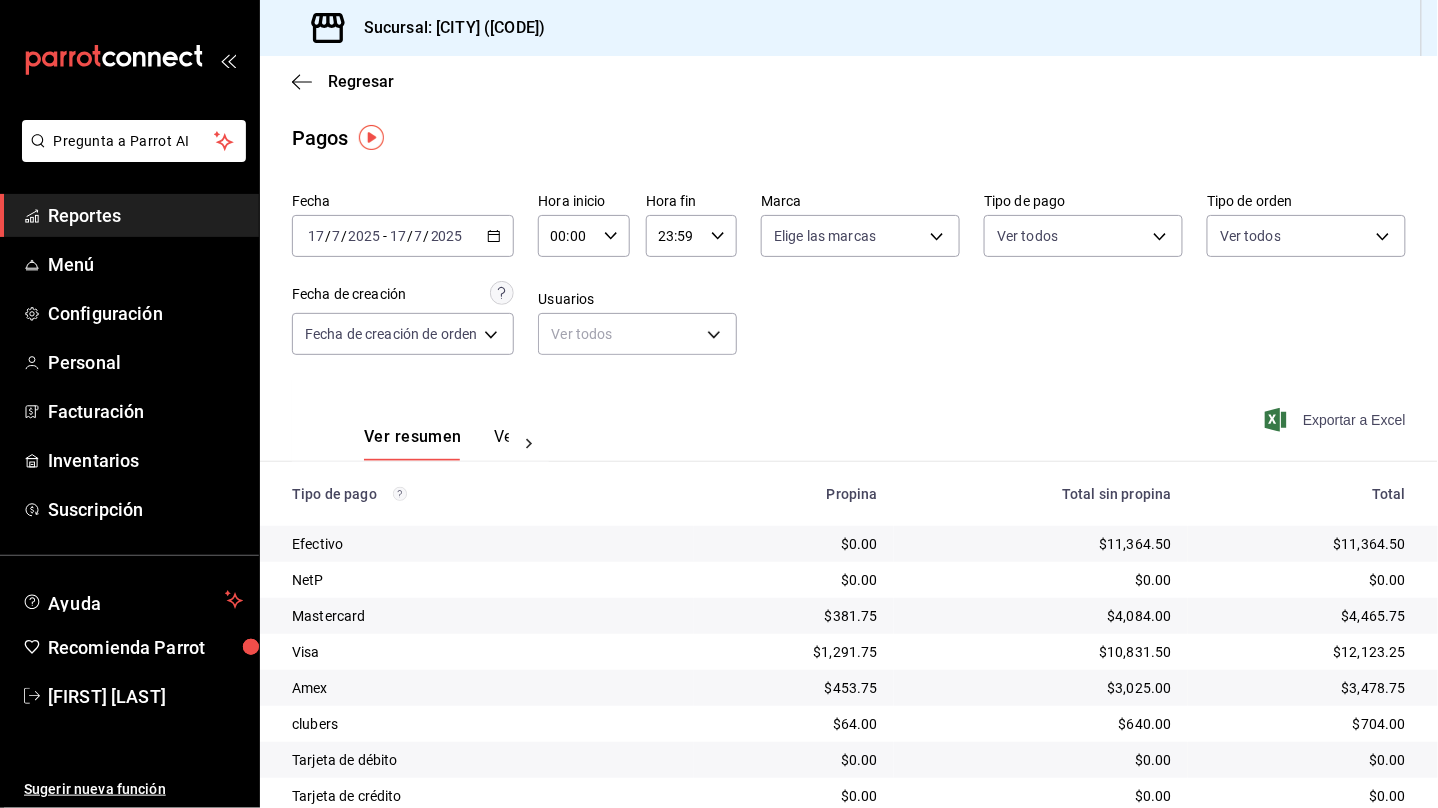 click on "Exportar a Excel" at bounding box center (1337, 420) 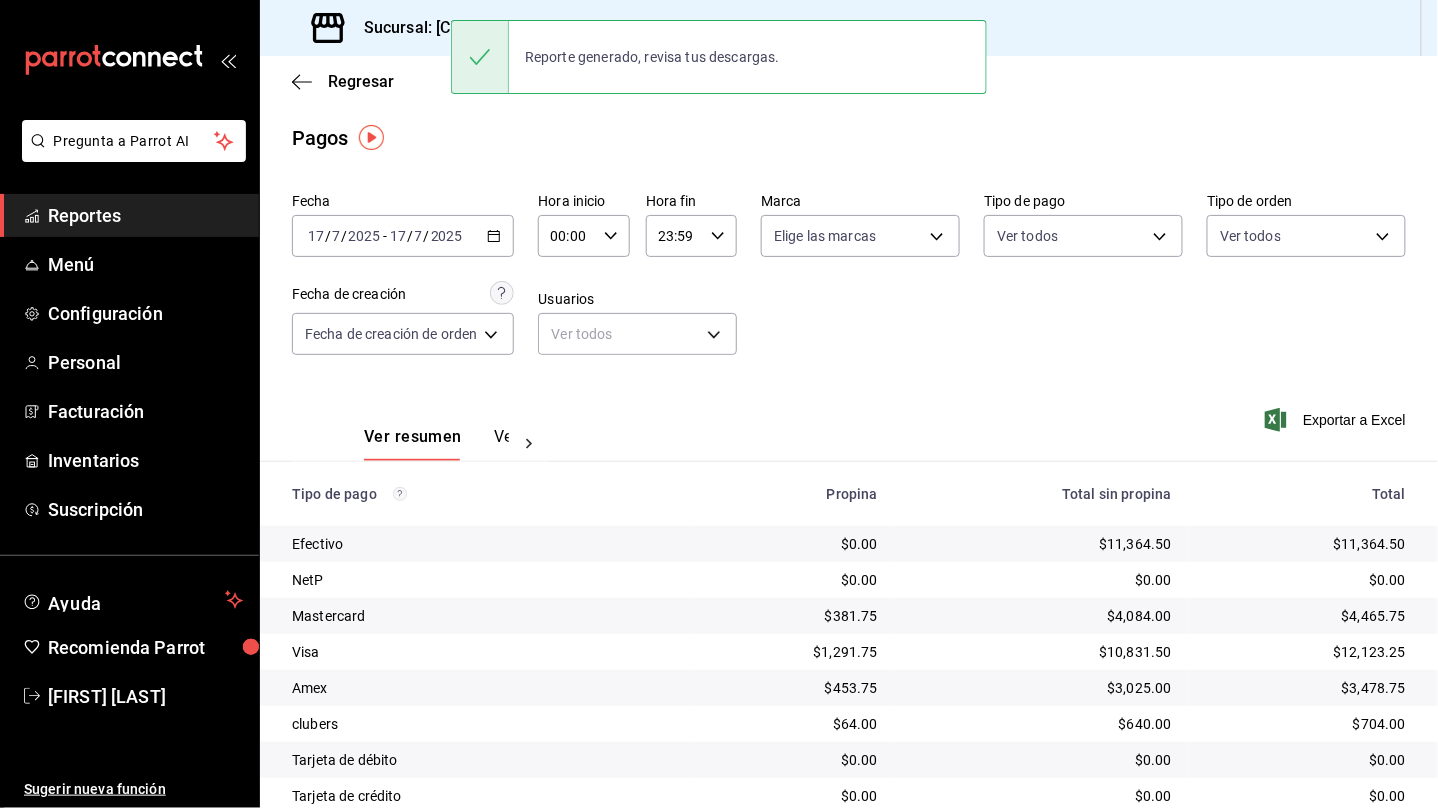 click 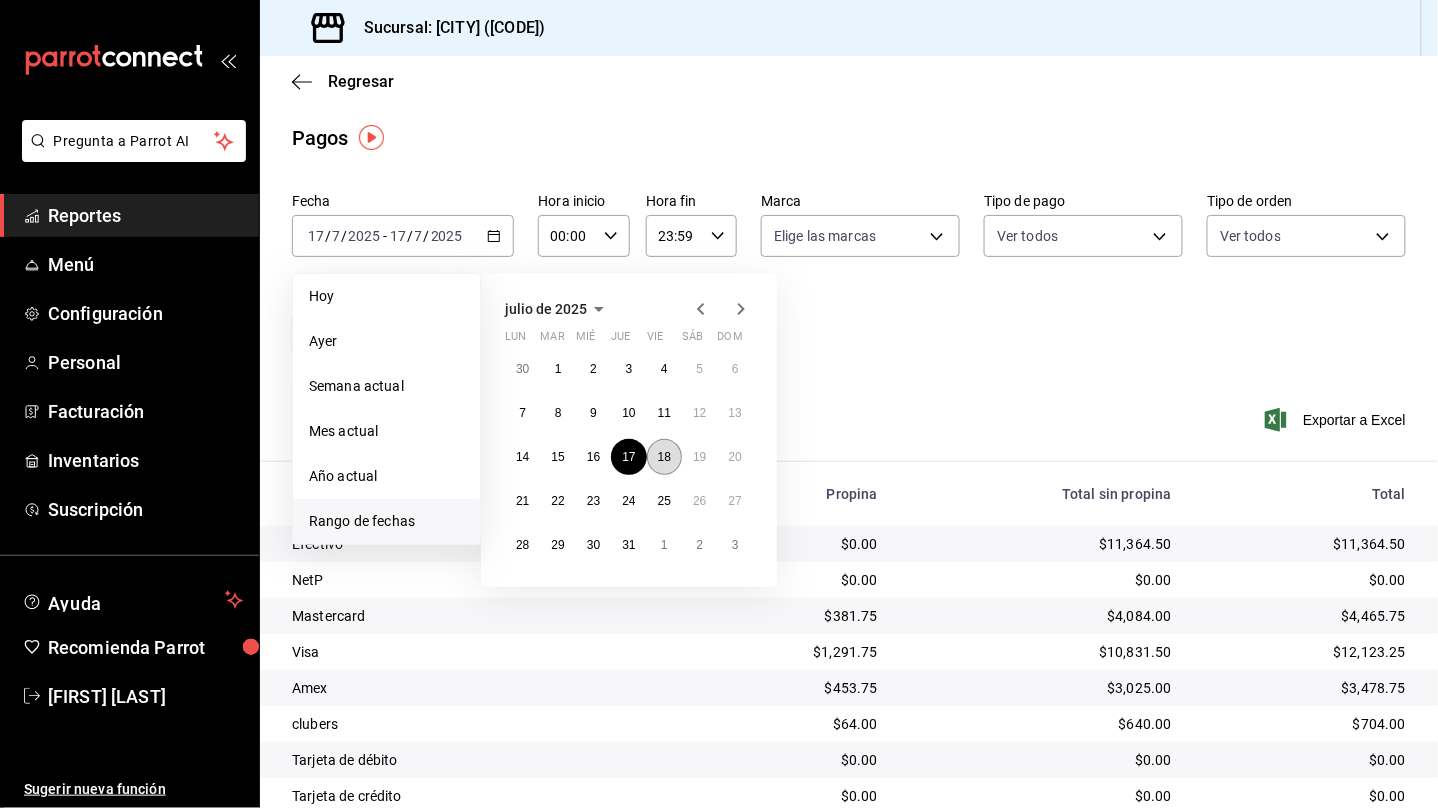 click on "18" at bounding box center [664, 457] 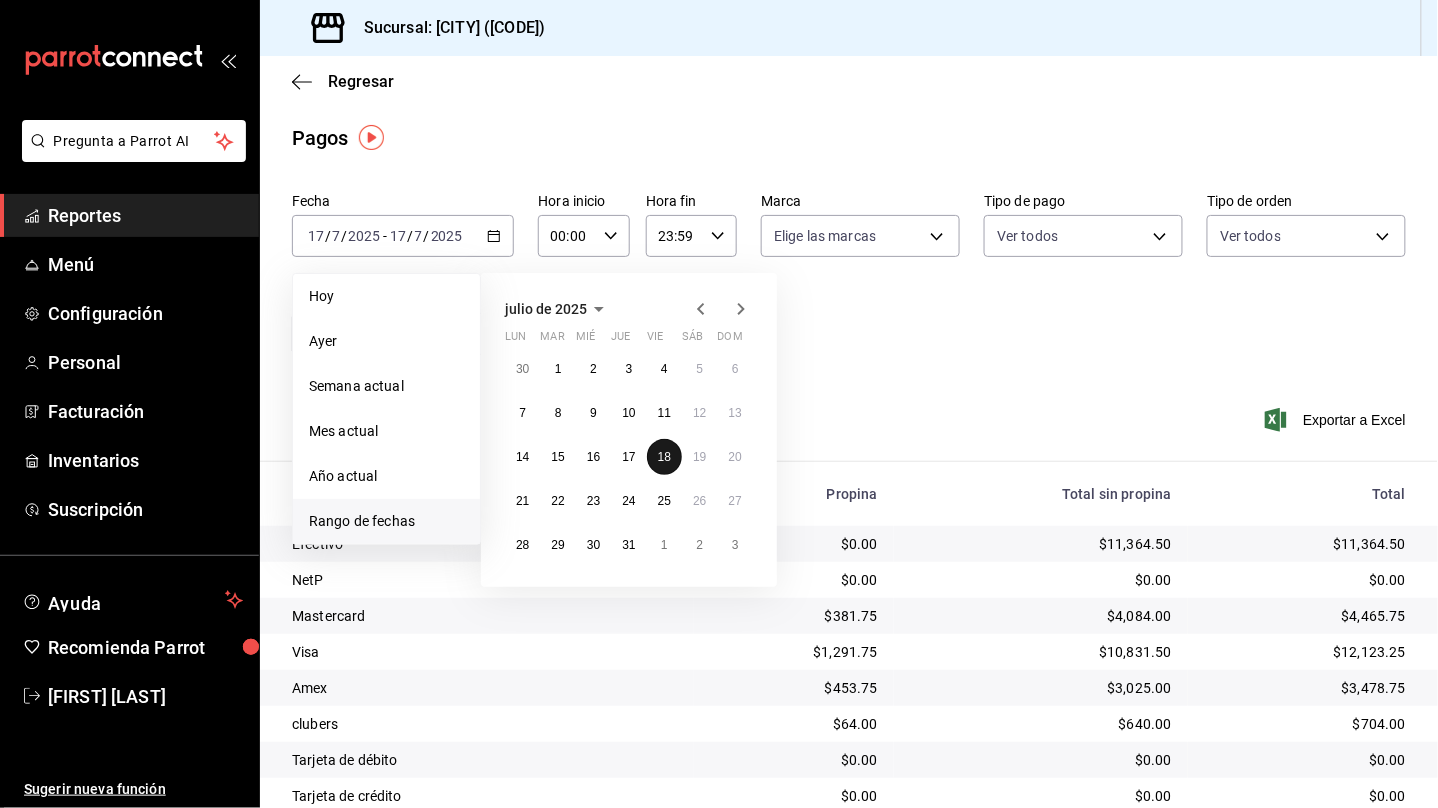 click on "18" at bounding box center (664, 457) 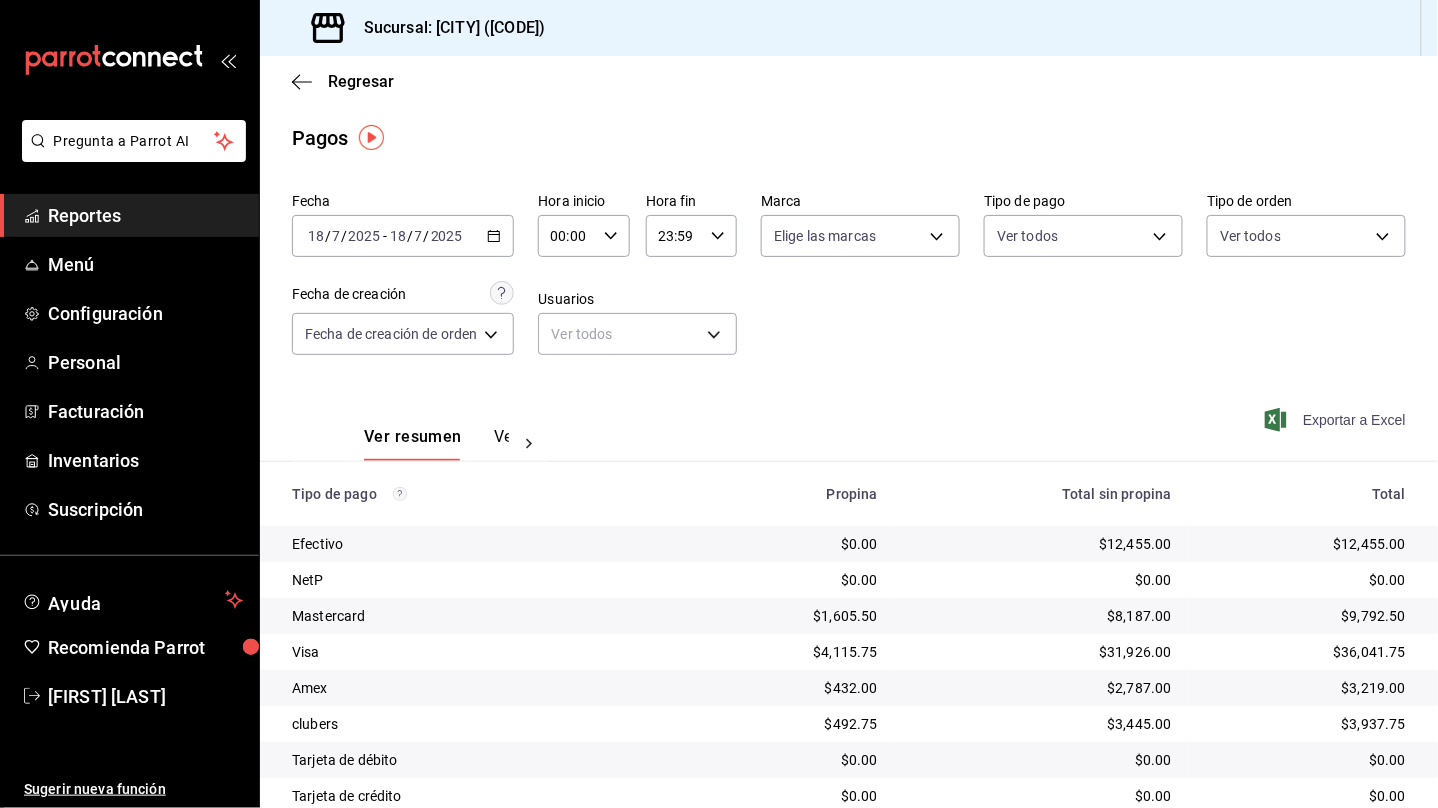 click on "Exportar a Excel" at bounding box center [1337, 420] 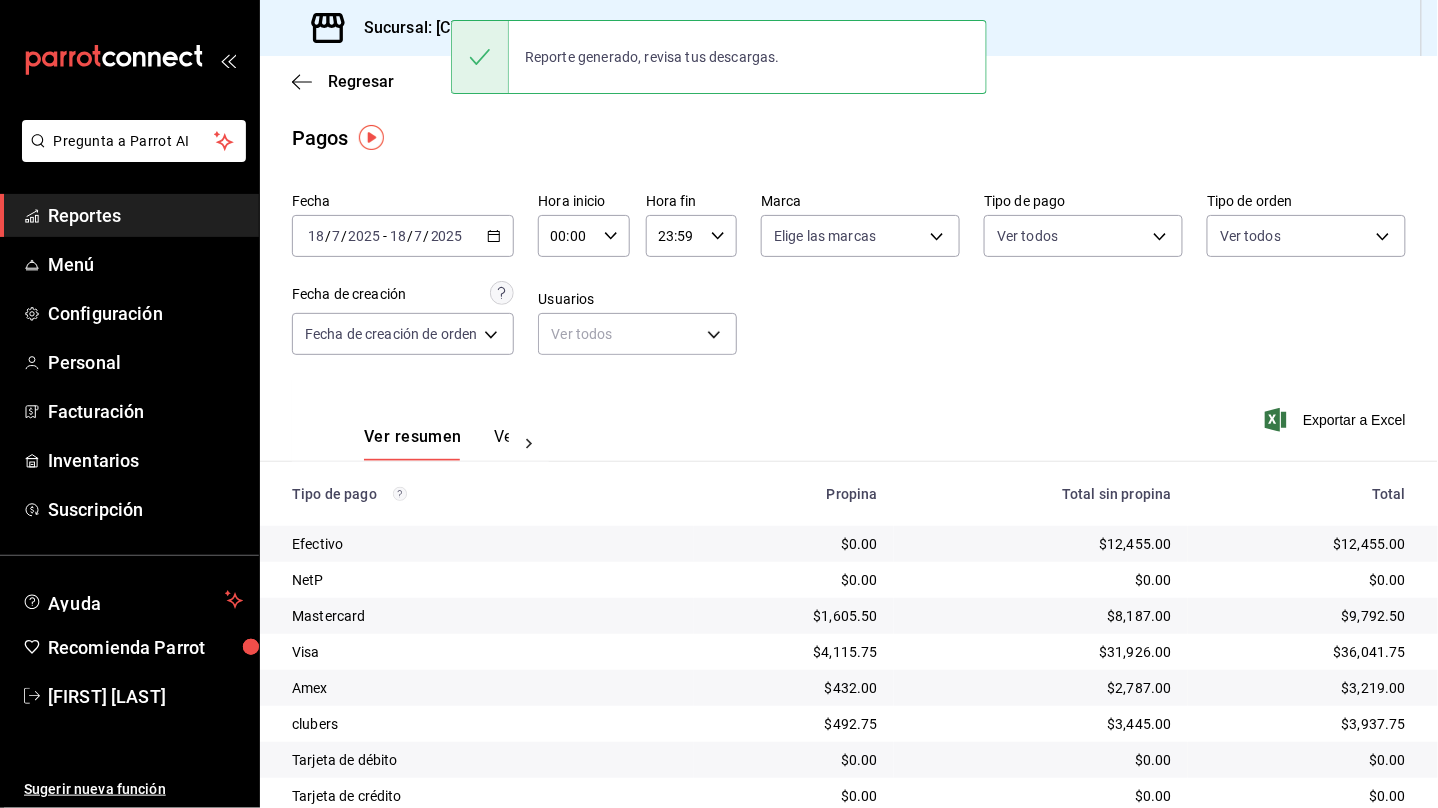 click 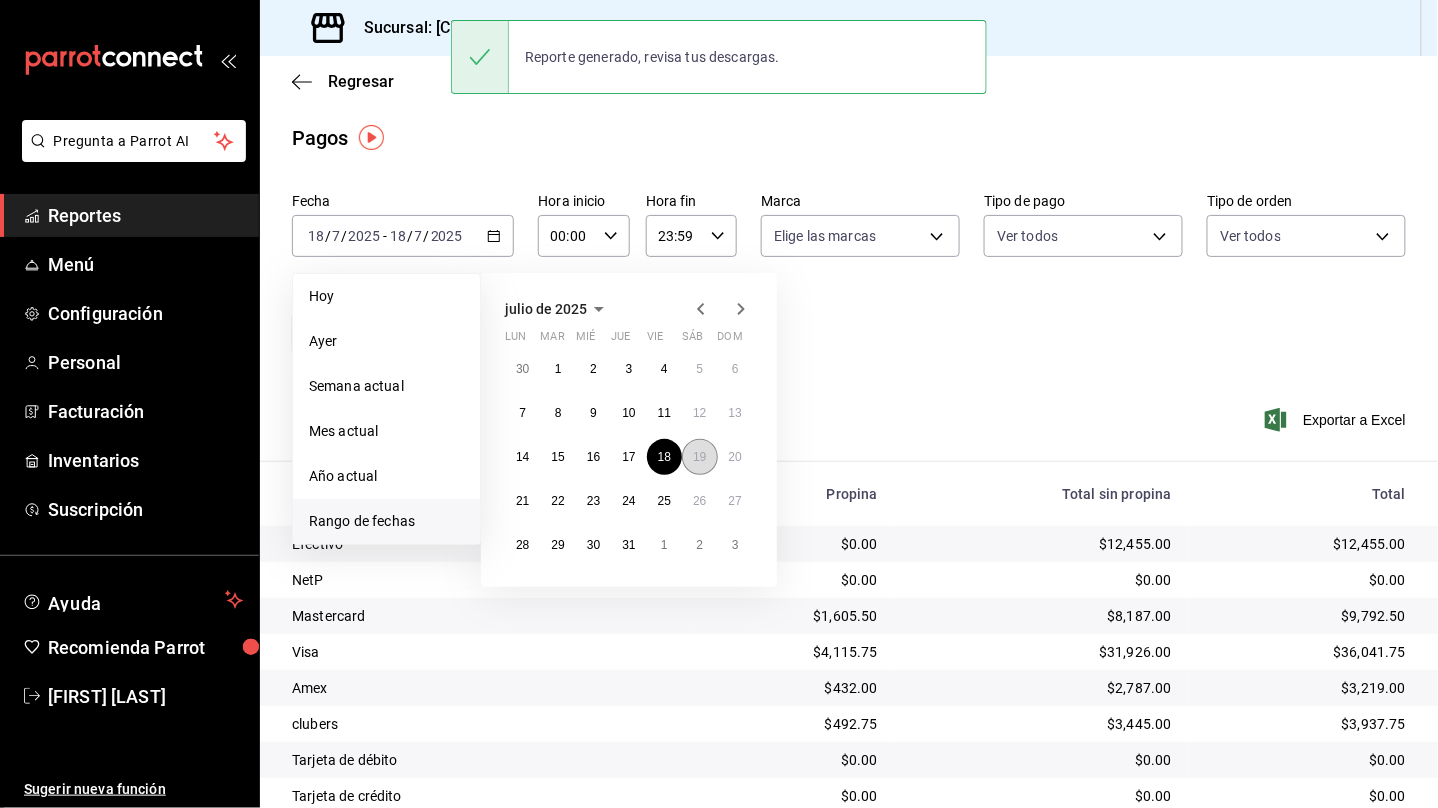 click on "19" at bounding box center (699, 457) 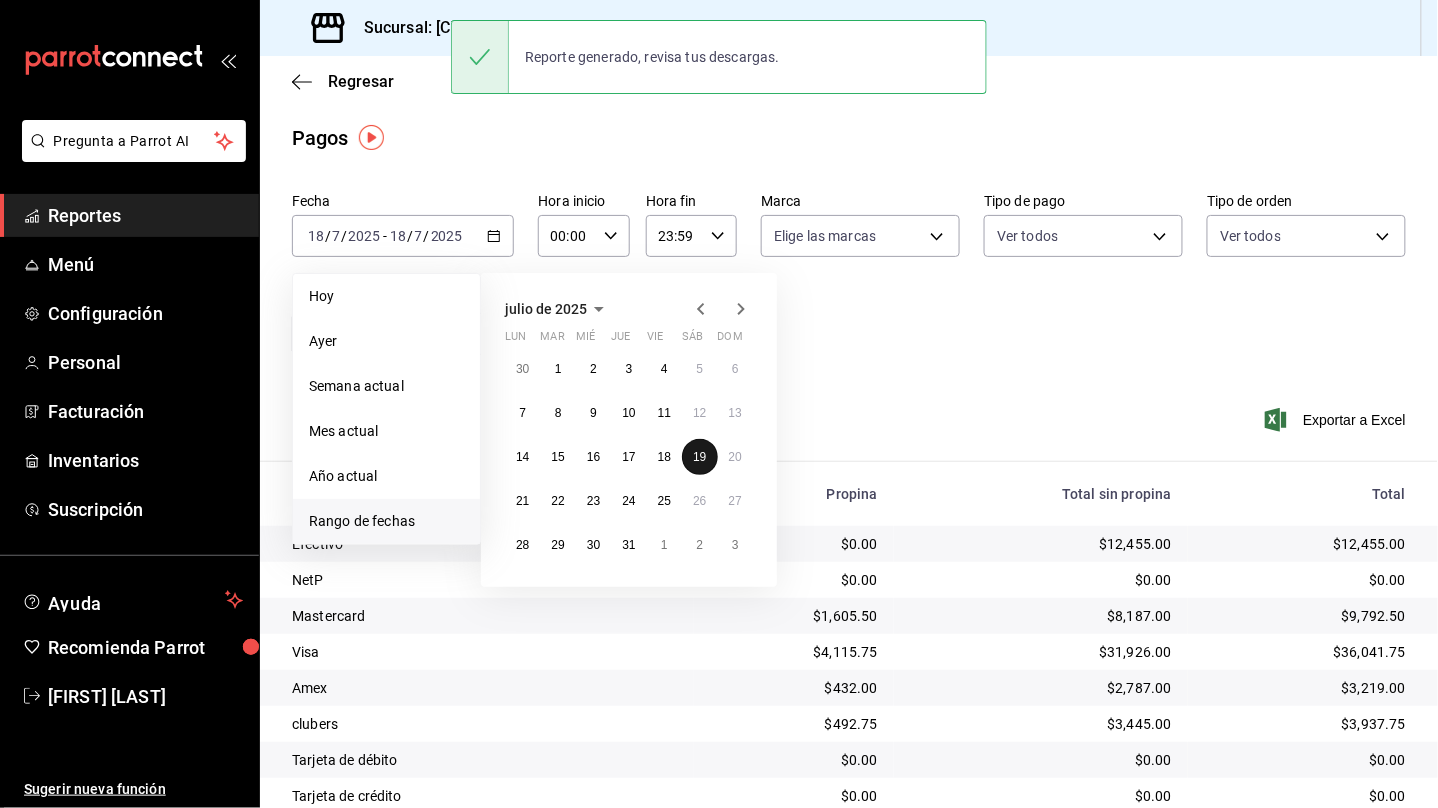 click on "19" at bounding box center [699, 457] 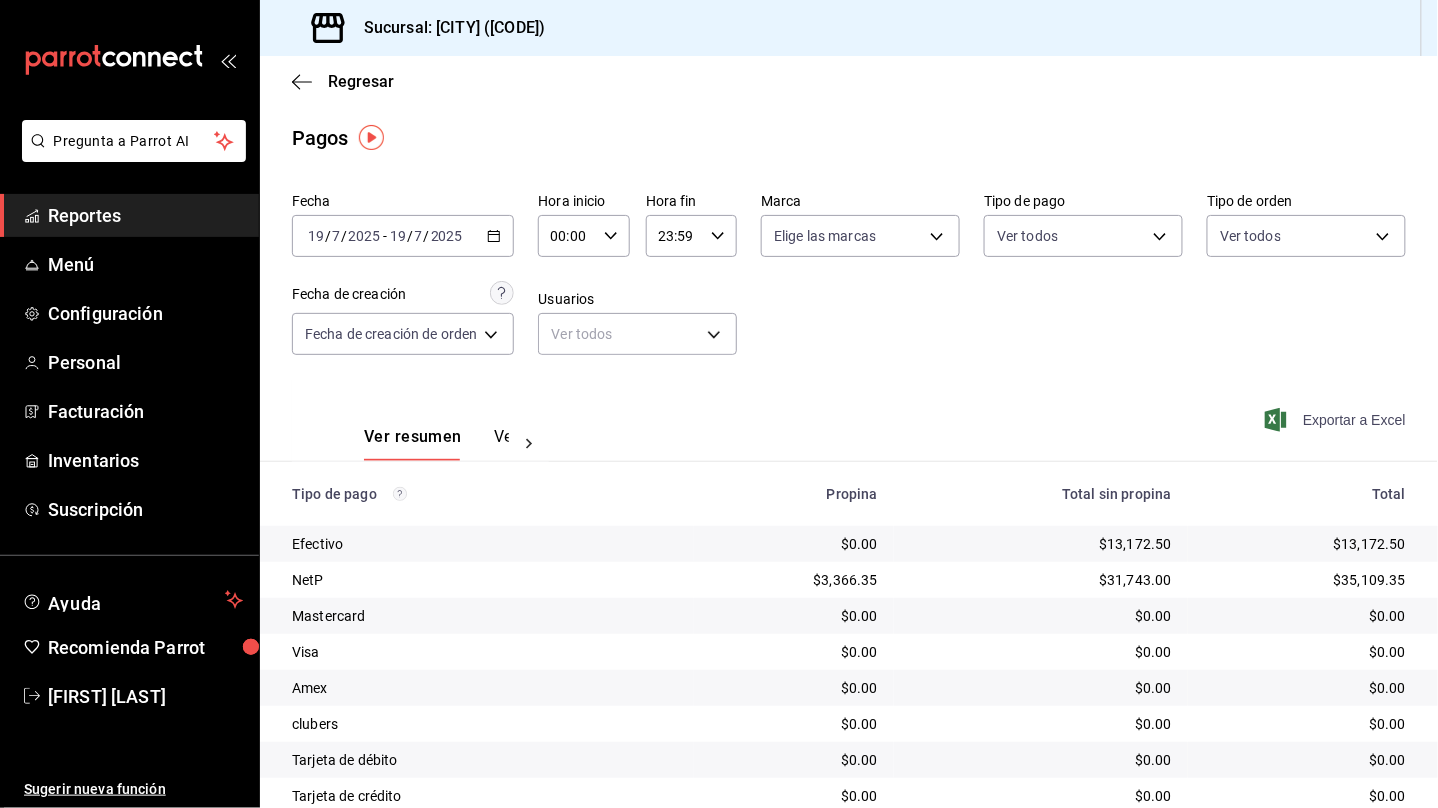 click on "Exportar a Excel" at bounding box center [1337, 420] 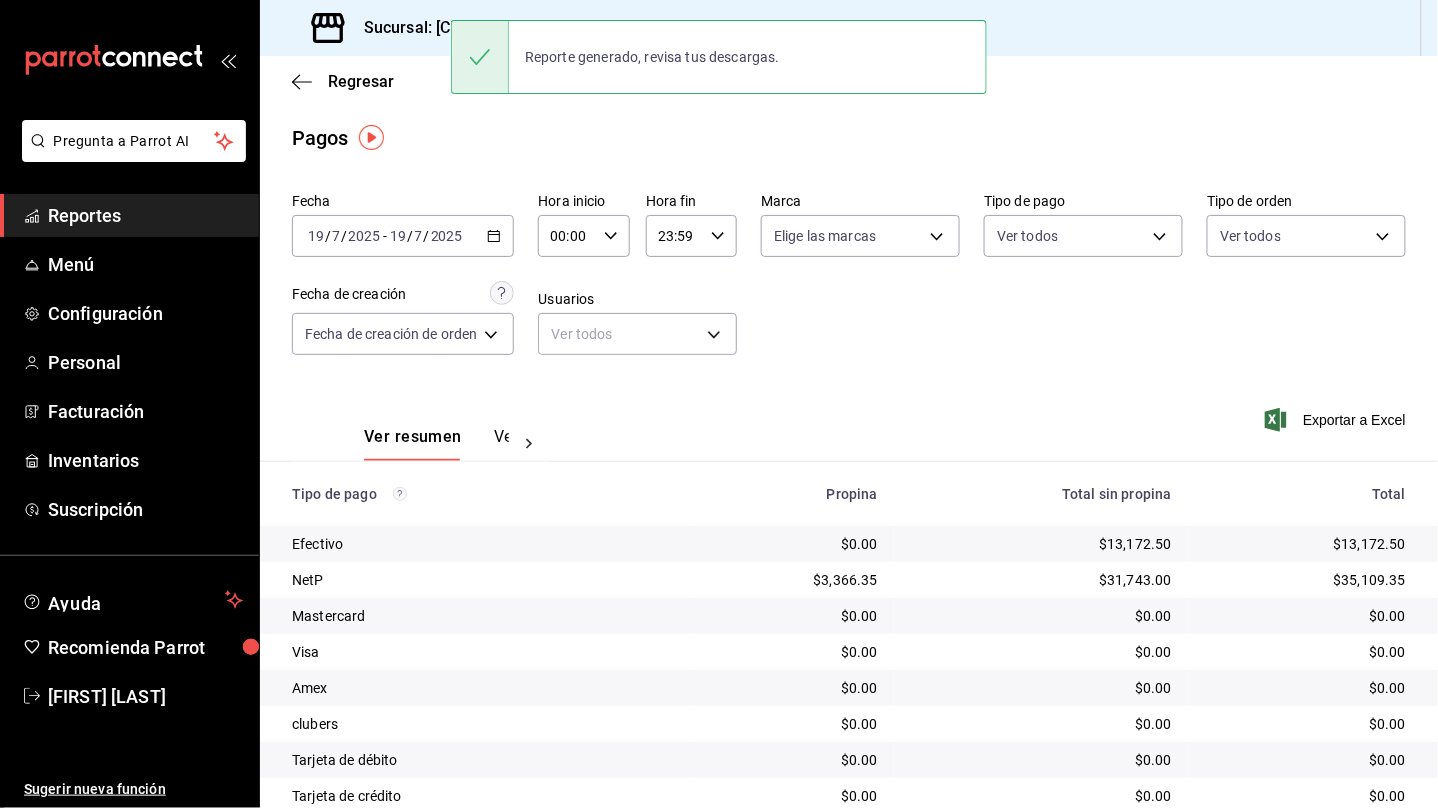 click 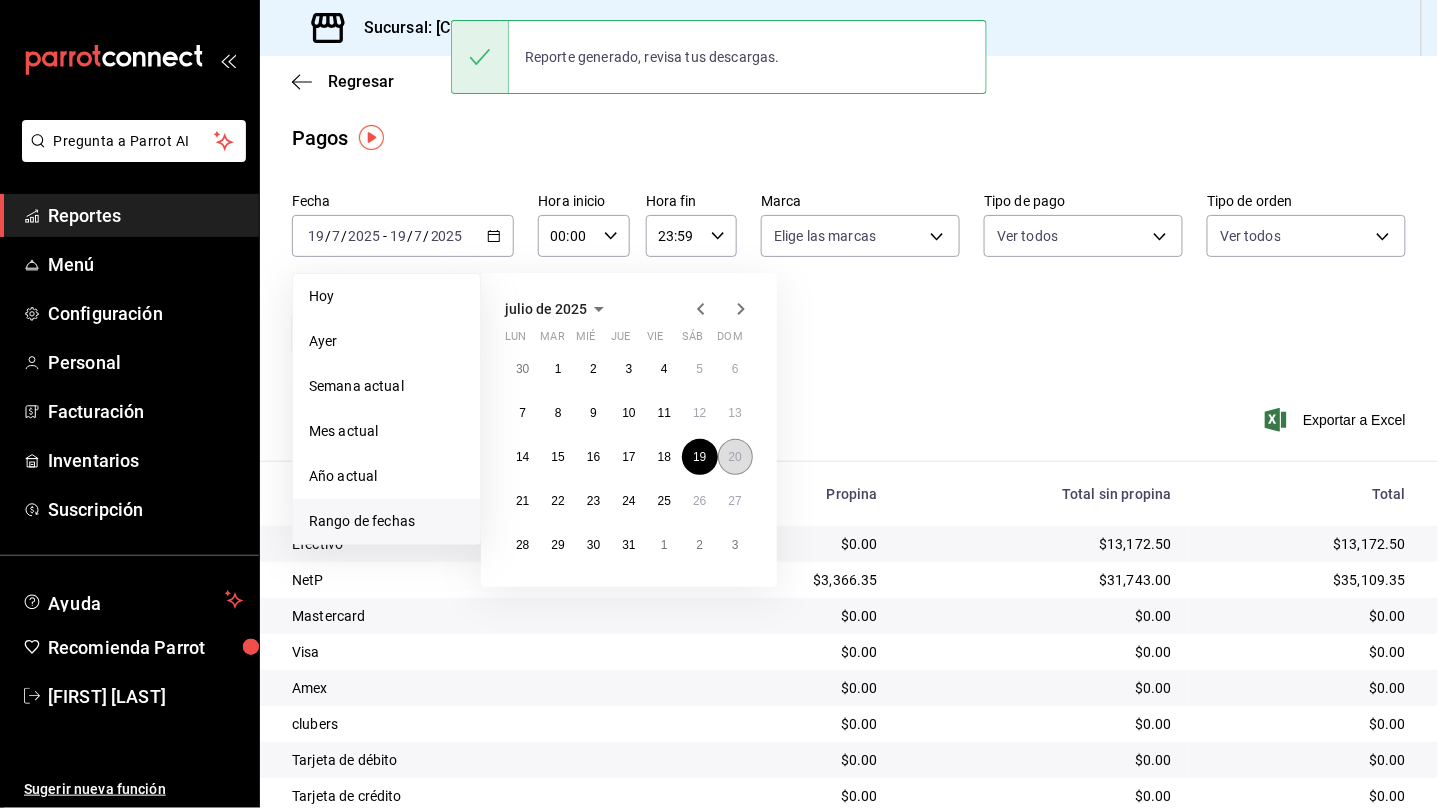 click on "20" at bounding box center (735, 457) 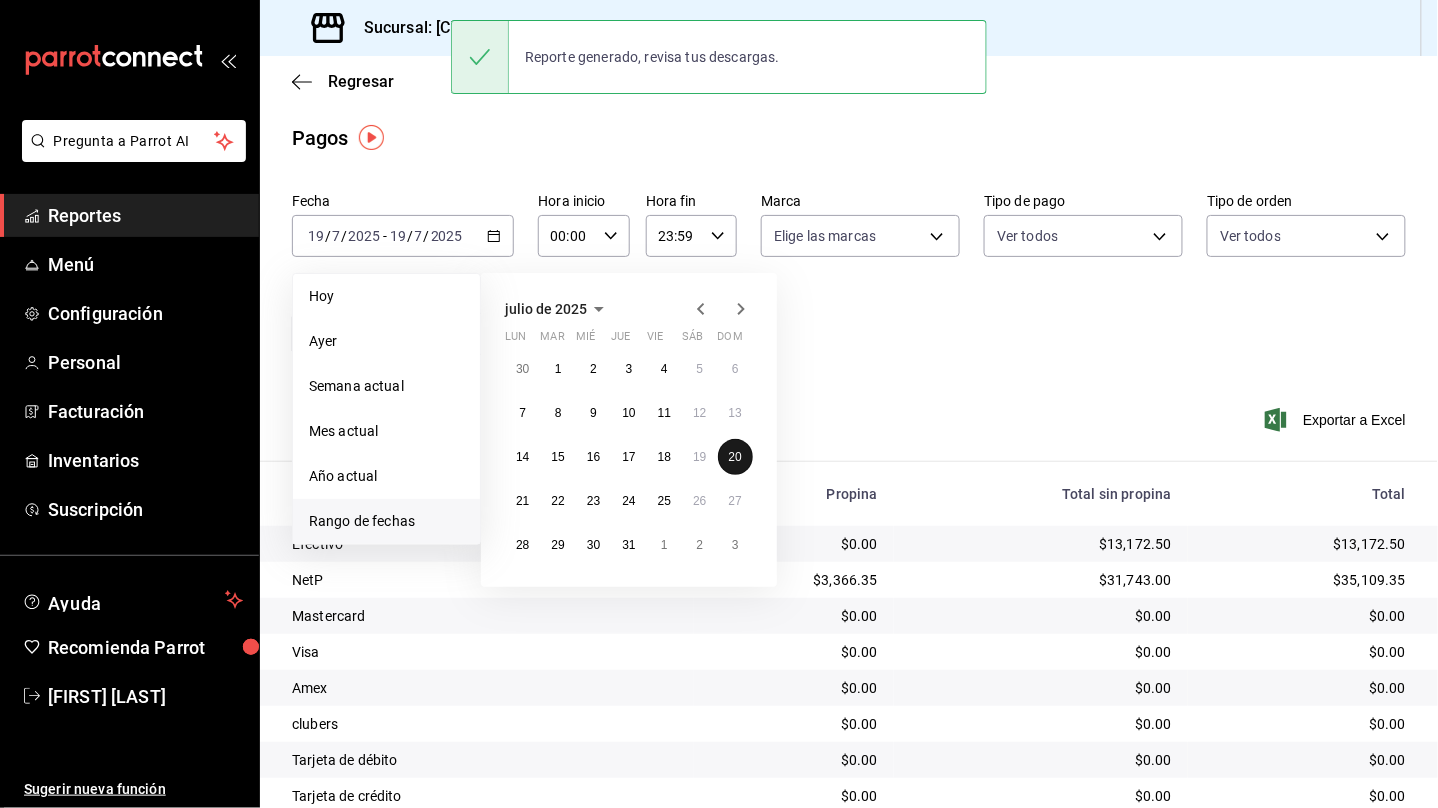 click on "20" at bounding box center [735, 457] 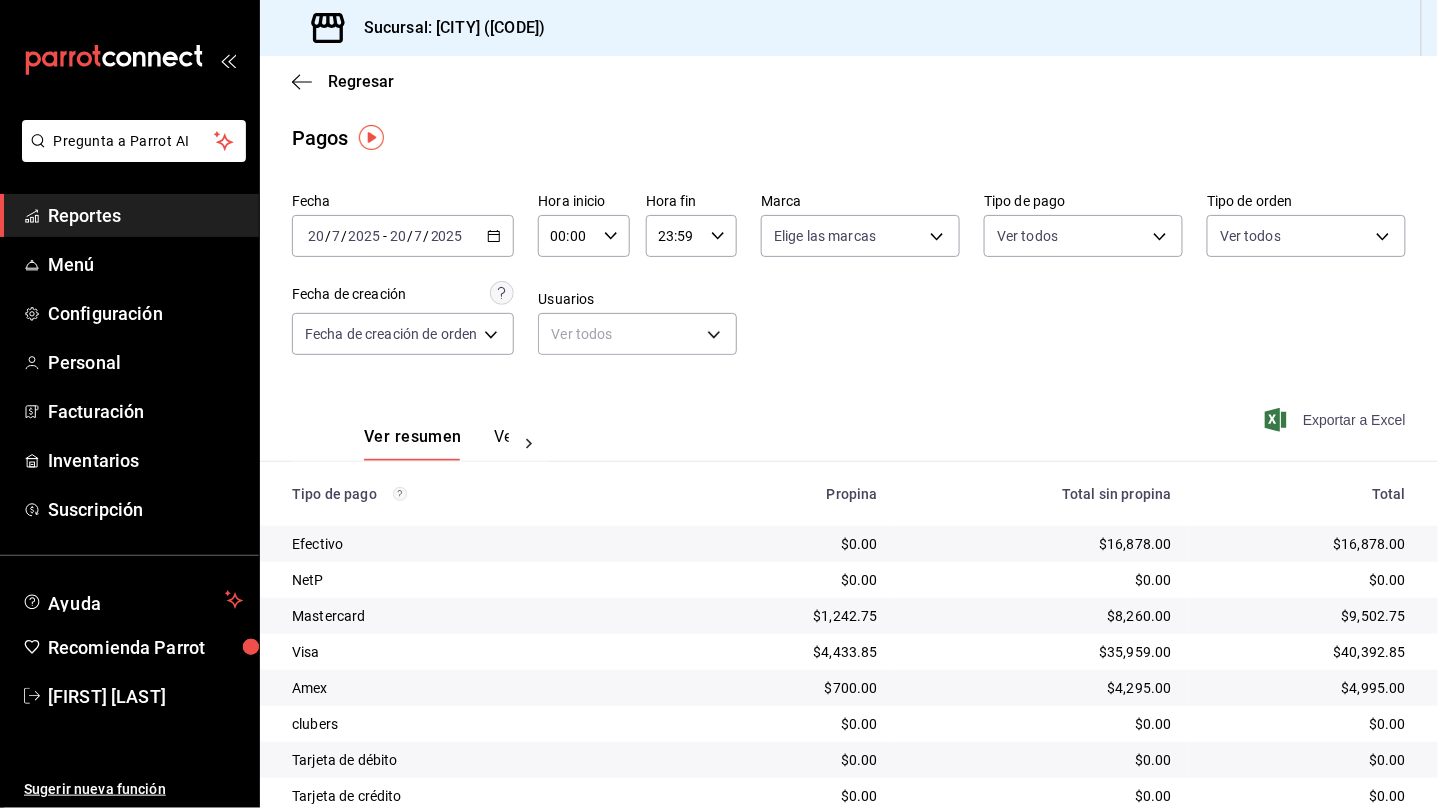 click on "Exportar a Excel" at bounding box center [1337, 420] 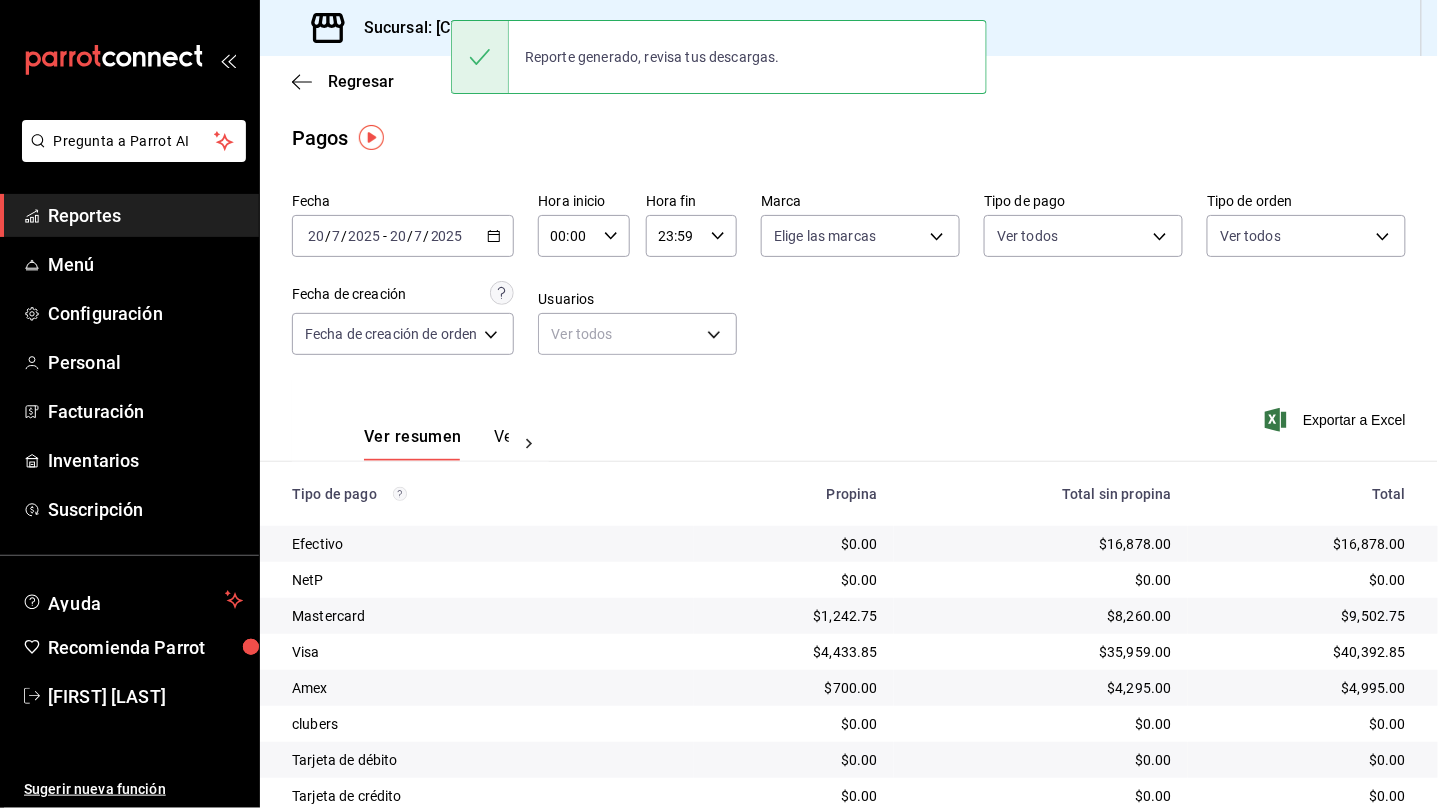 click 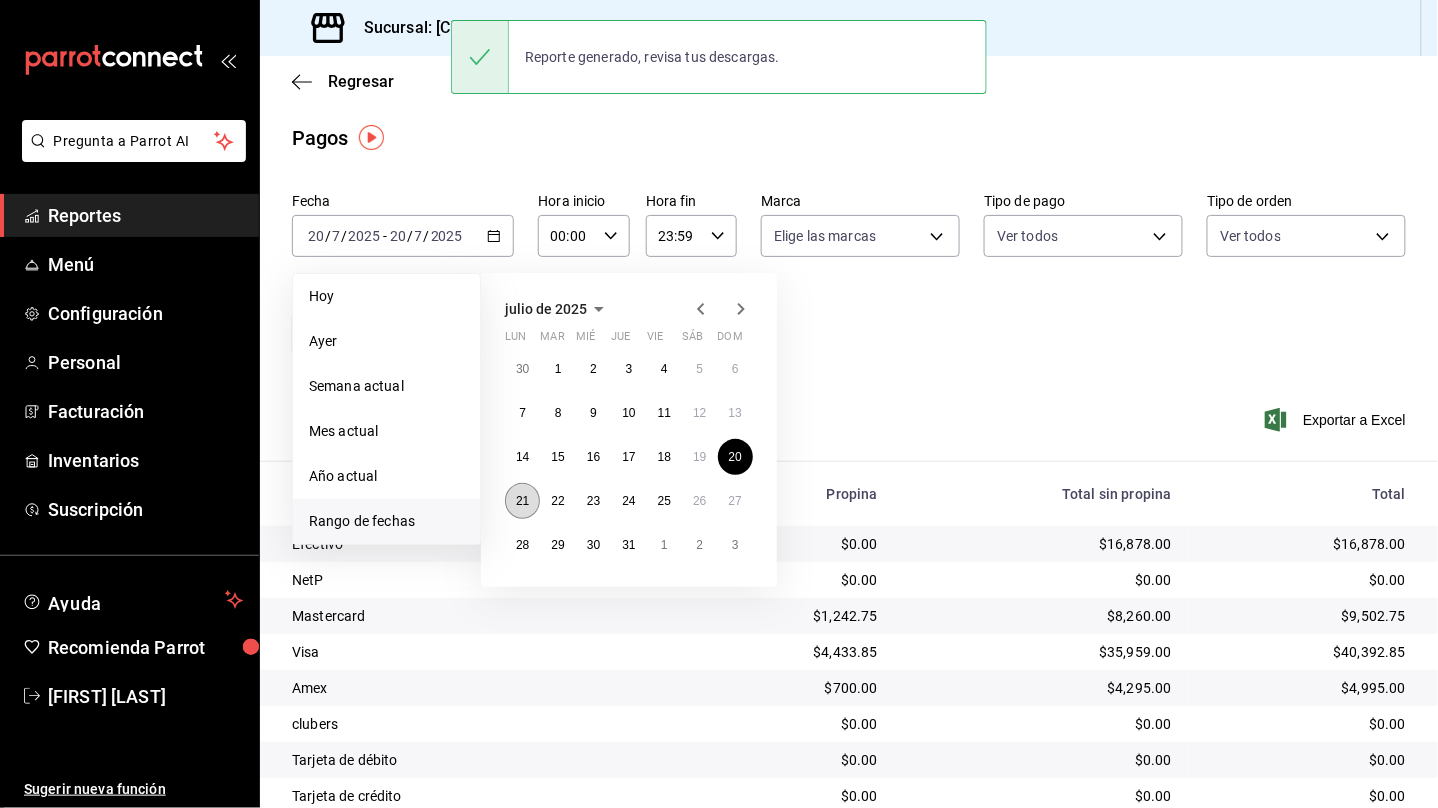click on "21" at bounding box center [522, 501] 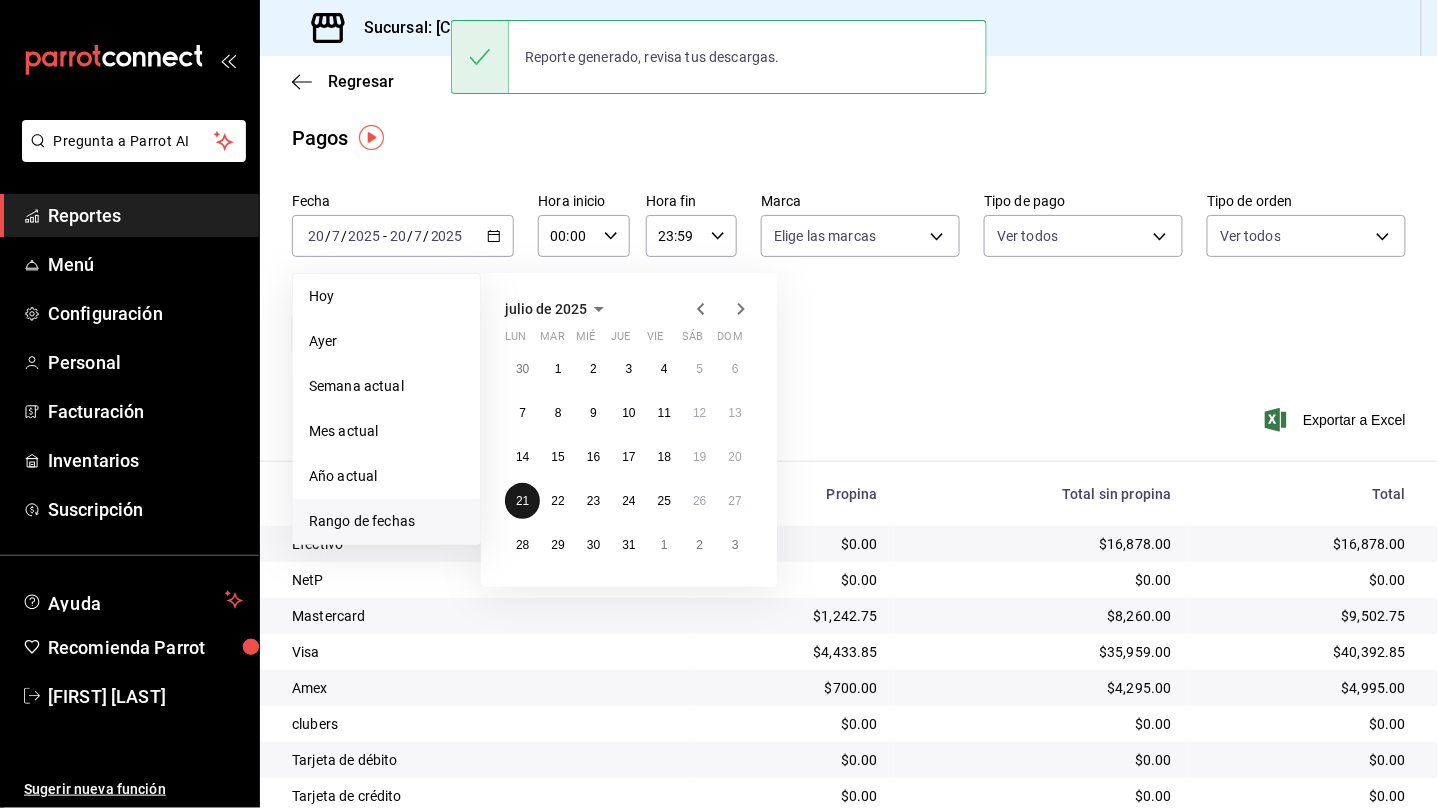 click on "21" at bounding box center [522, 501] 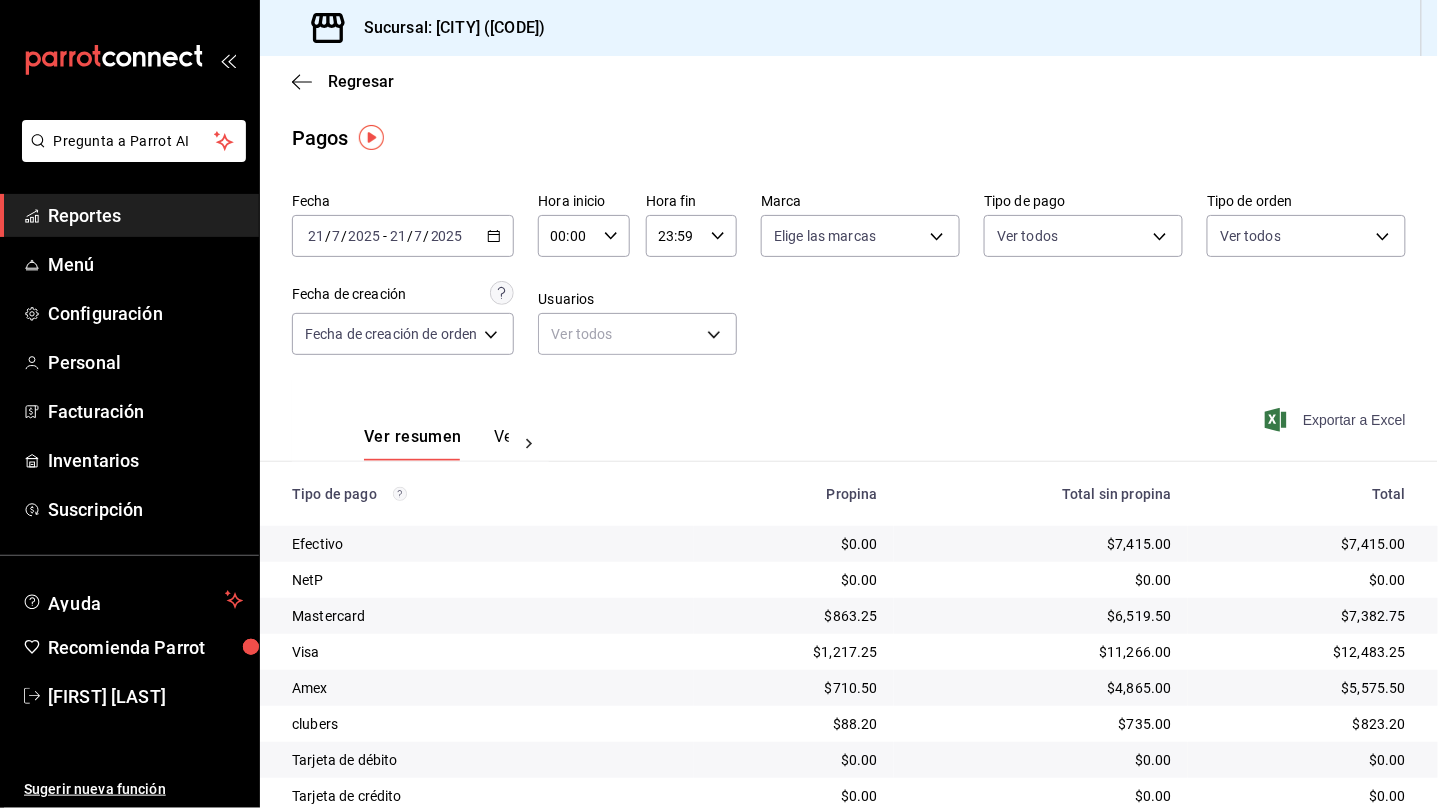 click on "Exportar a Excel" at bounding box center (1337, 420) 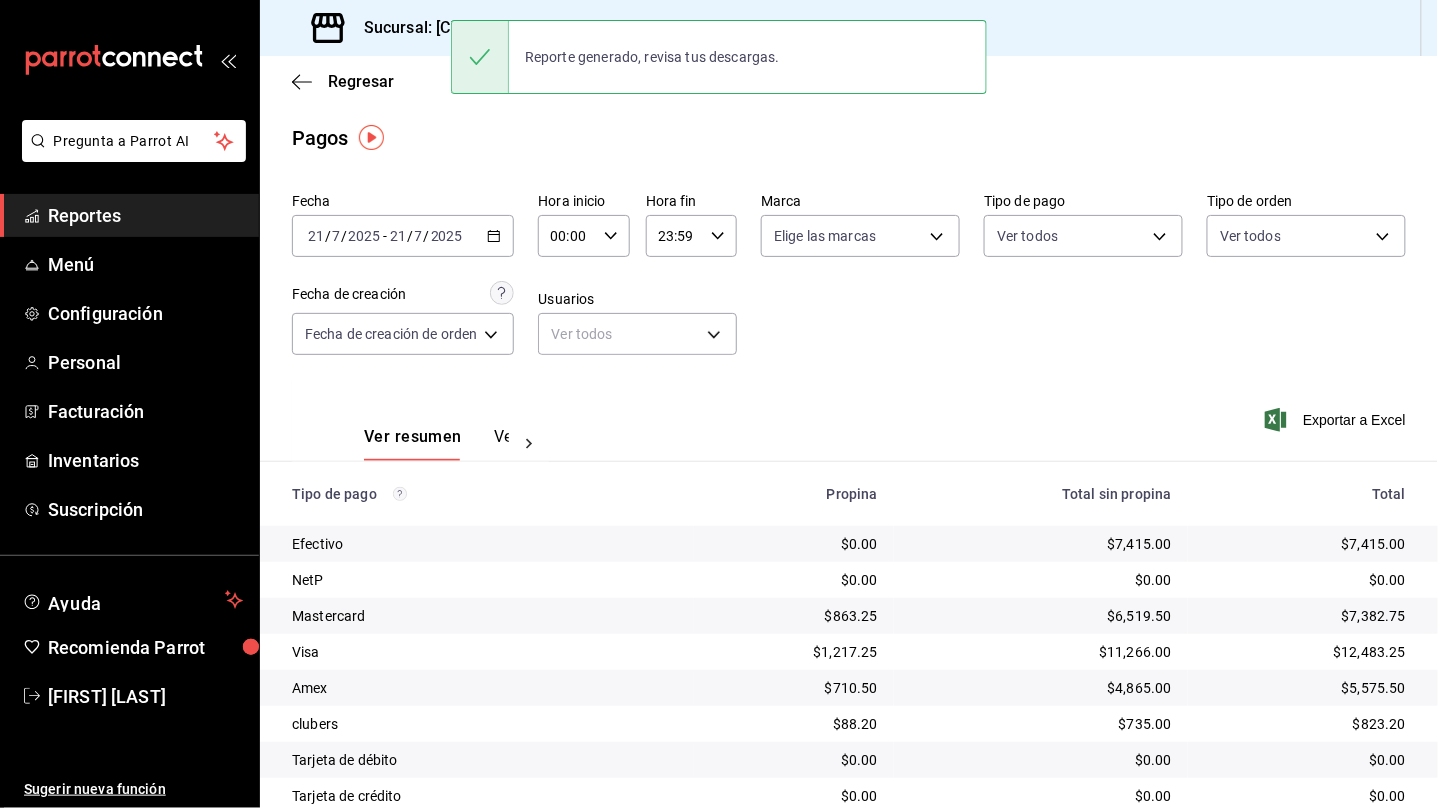 click 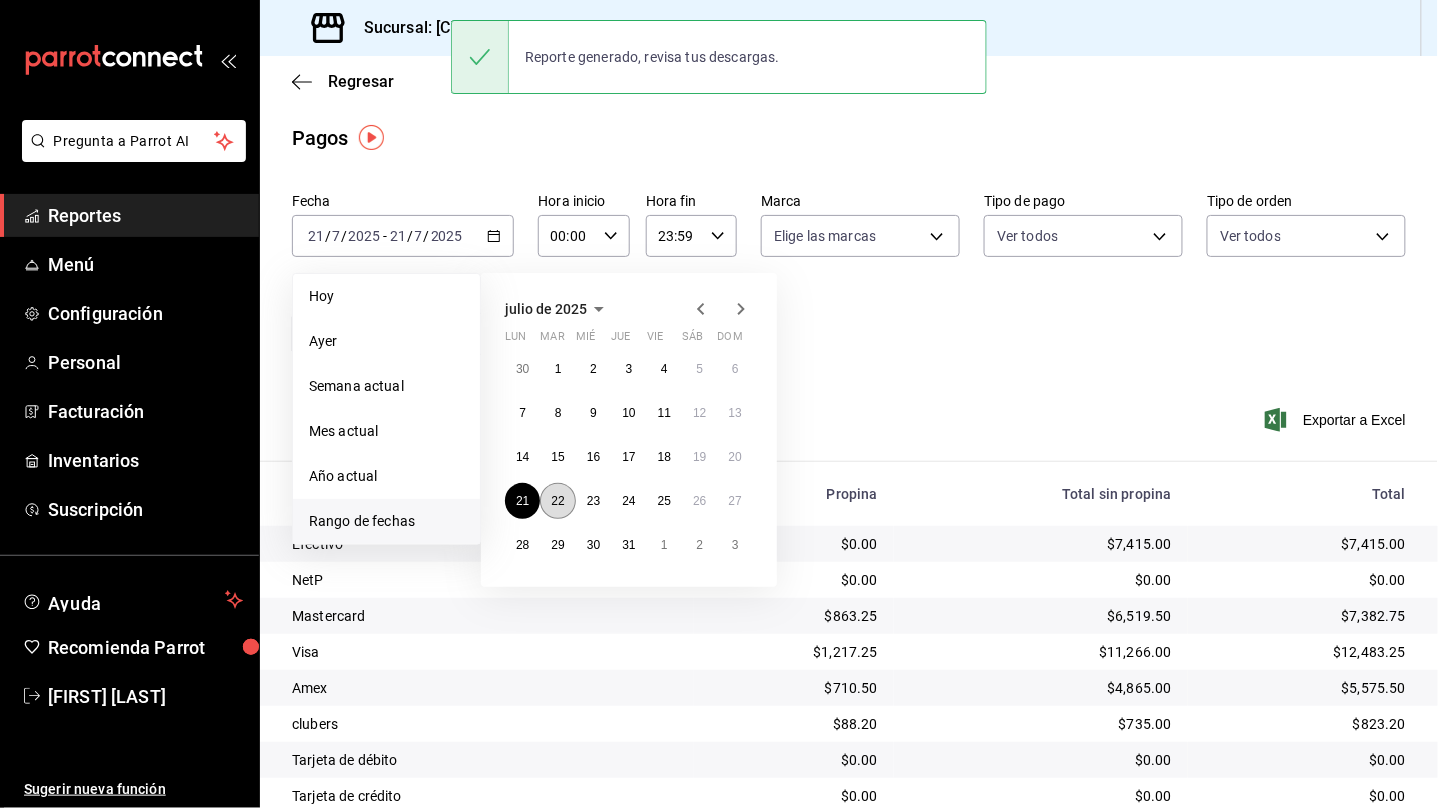 click on "22" at bounding box center (557, 501) 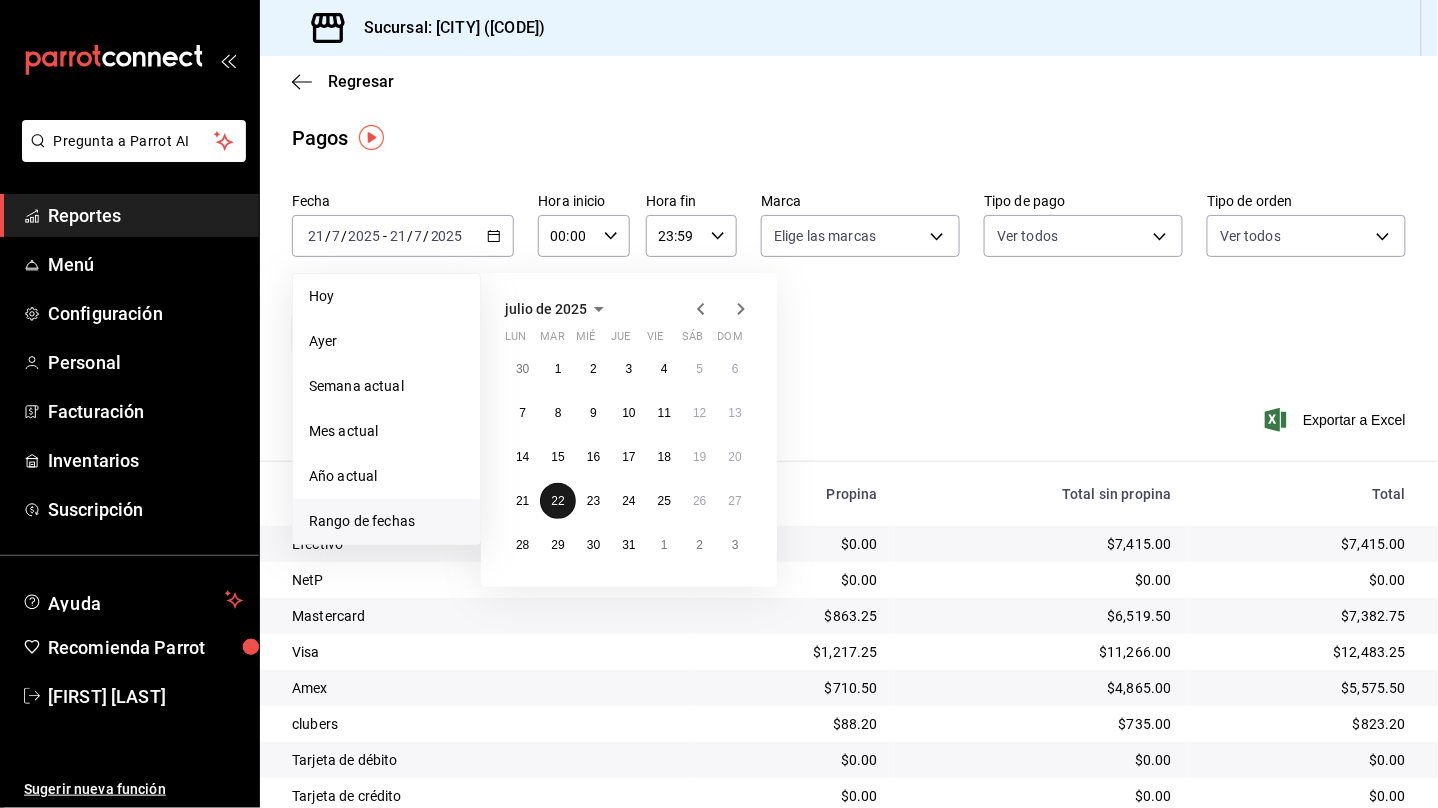 click on "22" at bounding box center [557, 501] 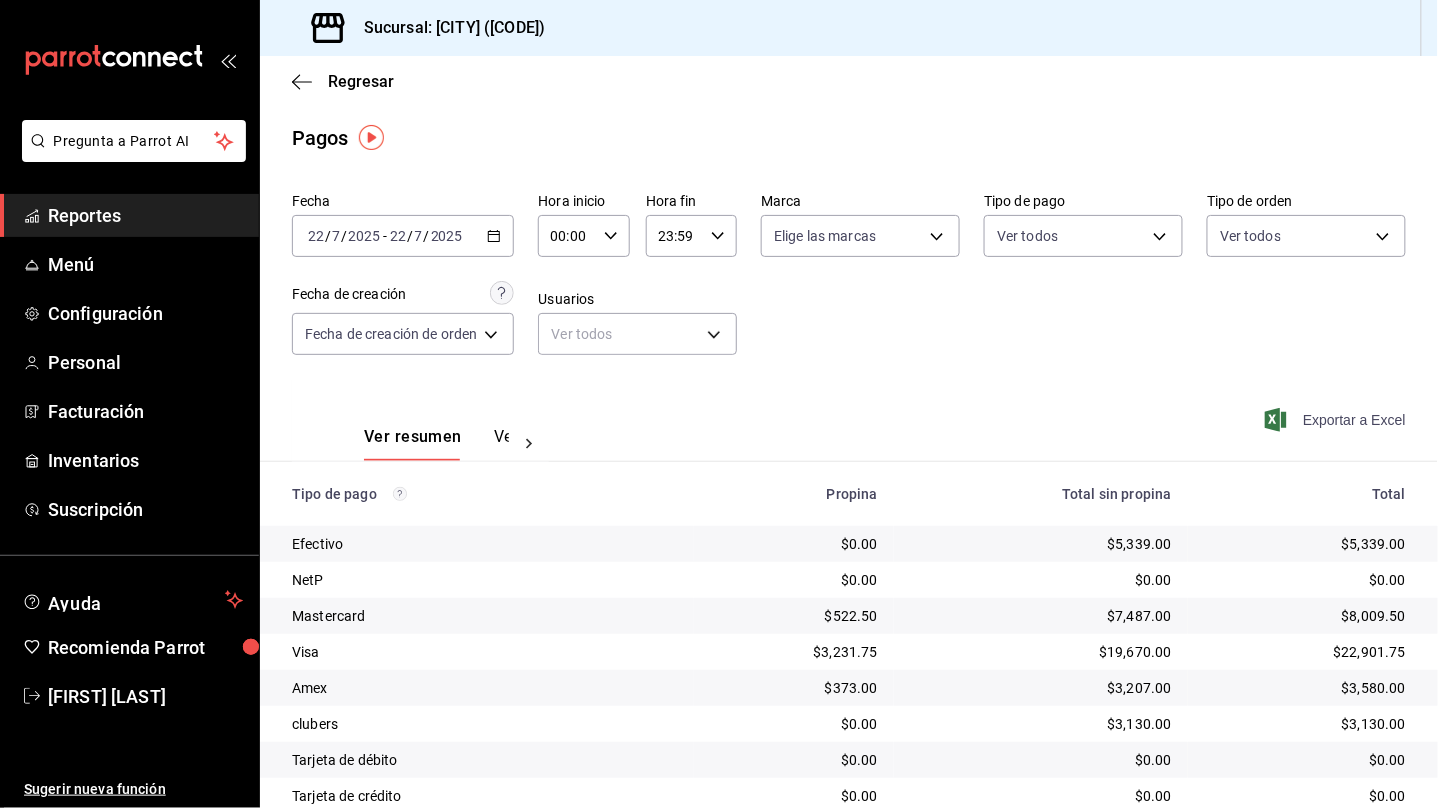 click on "Exportar a Excel" at bounding box center [1337, 420] 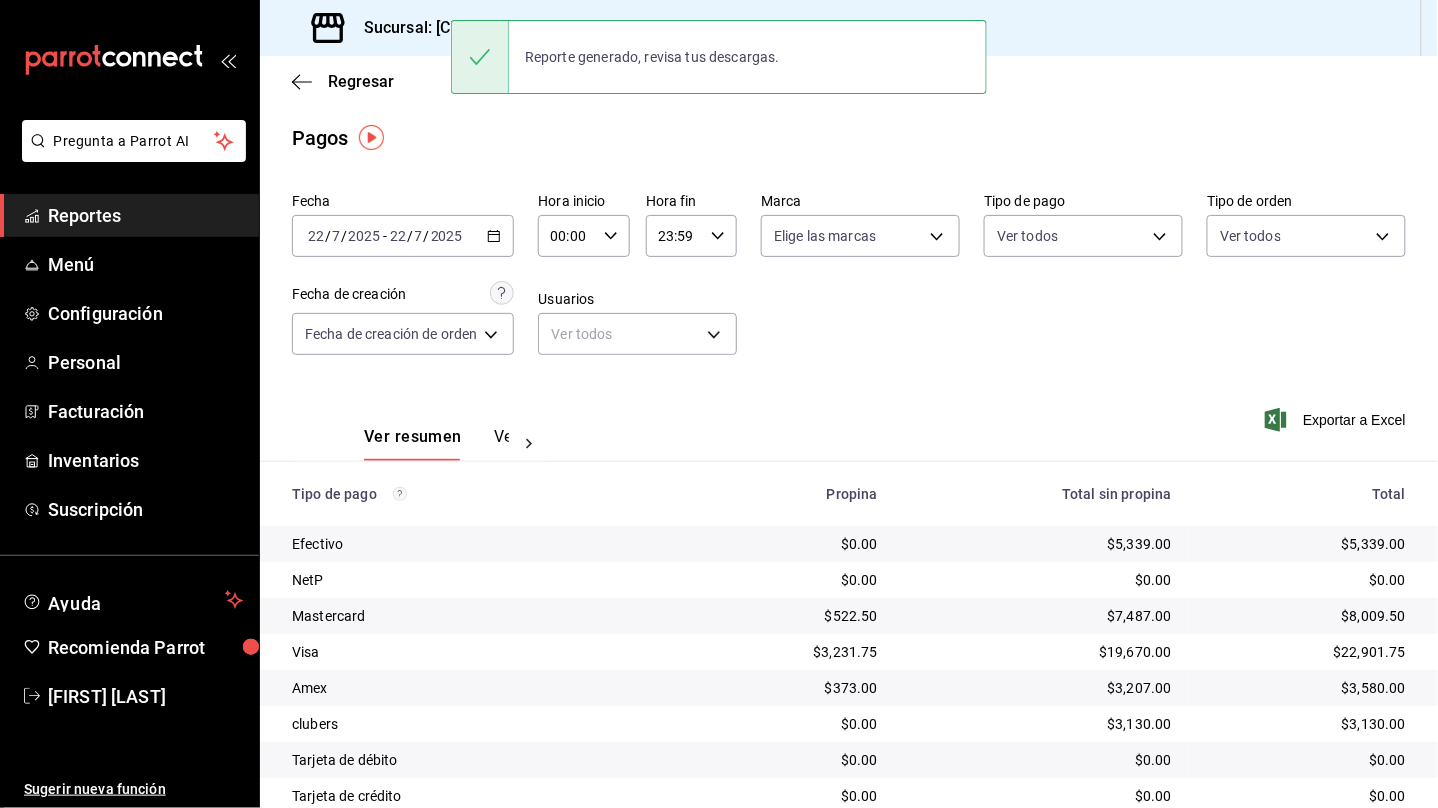 click 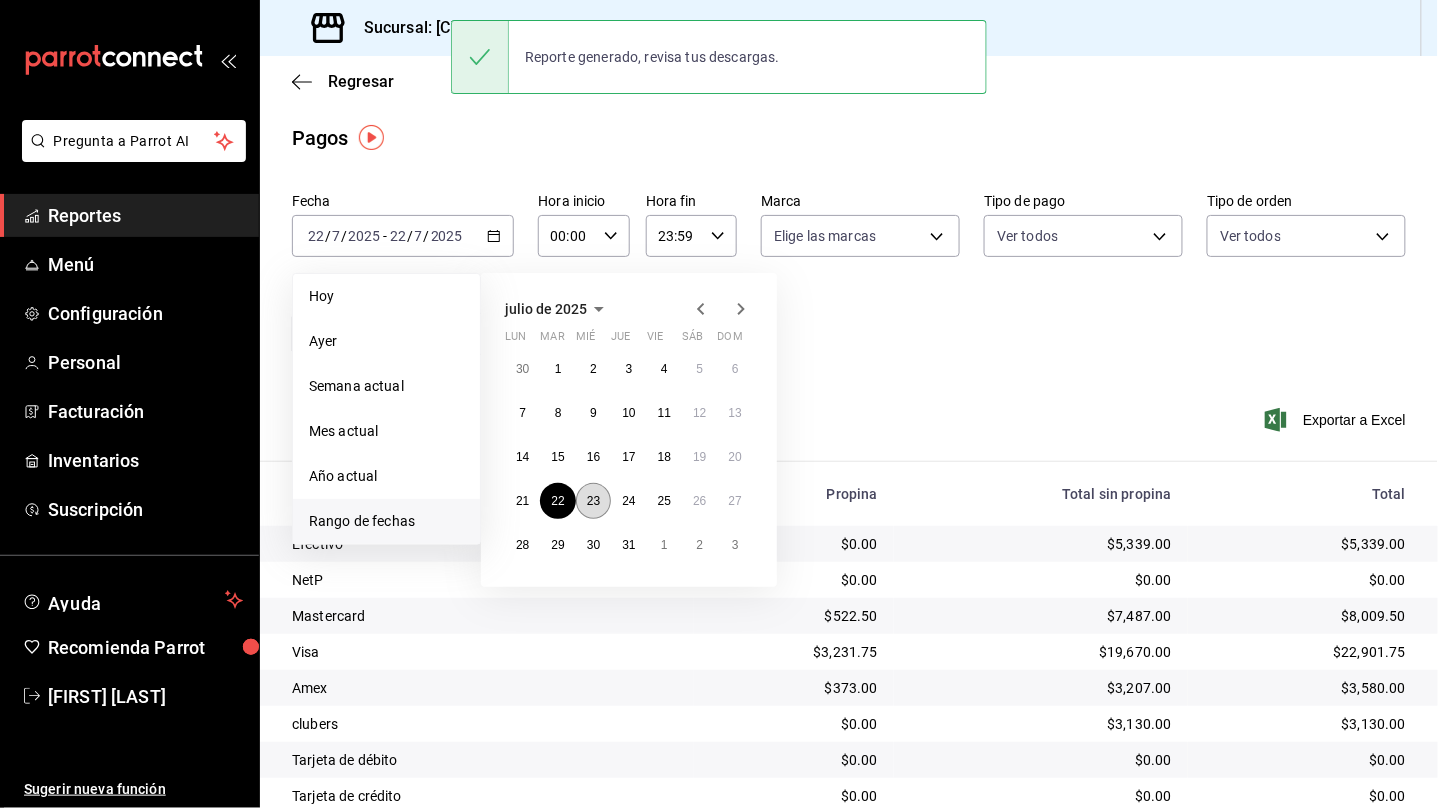 click on "23" at bounding box center (593, 501) 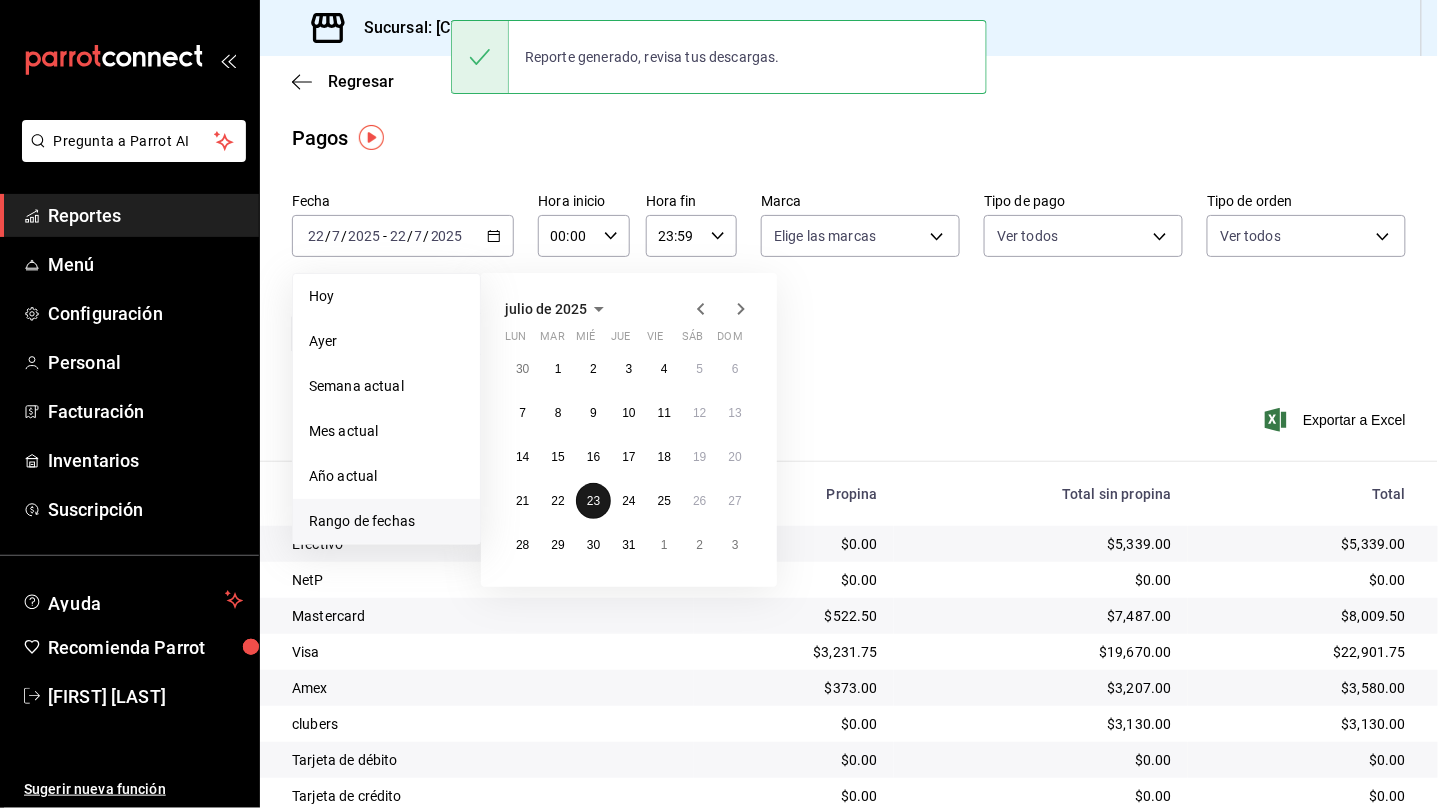 click on "23" at bounding box center (593, 501) 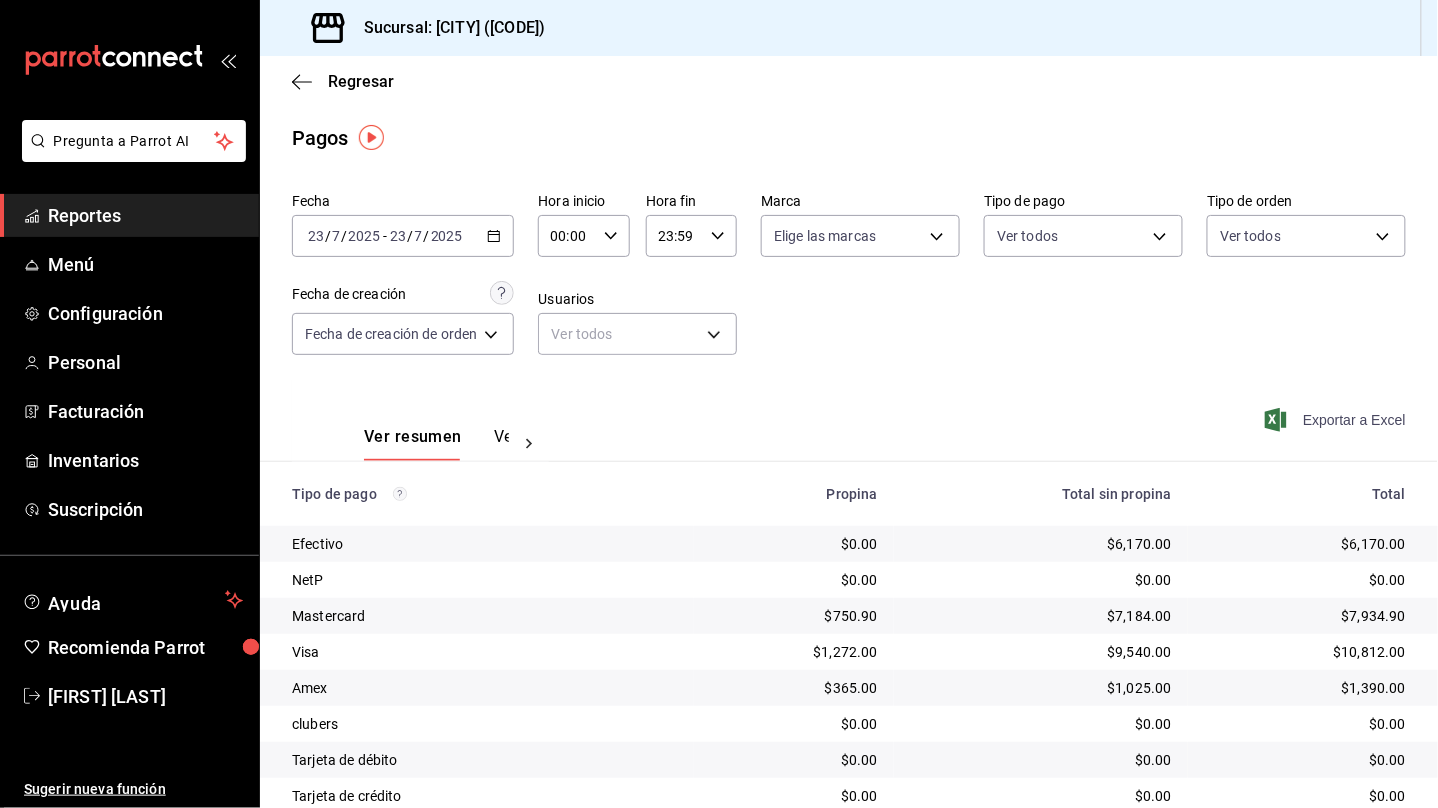 click on "Exportar a Excel" at bounding box center [1337, 420] 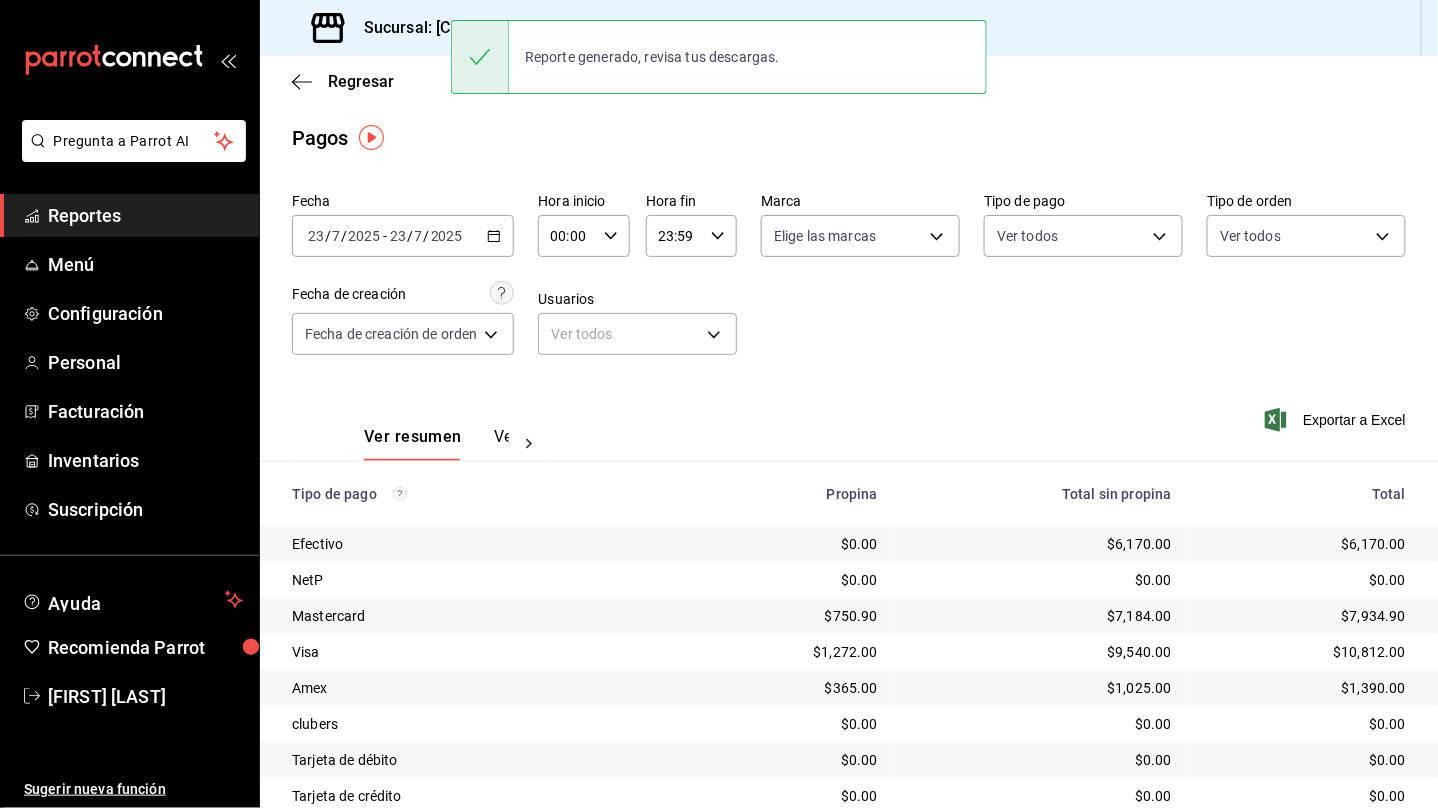 click 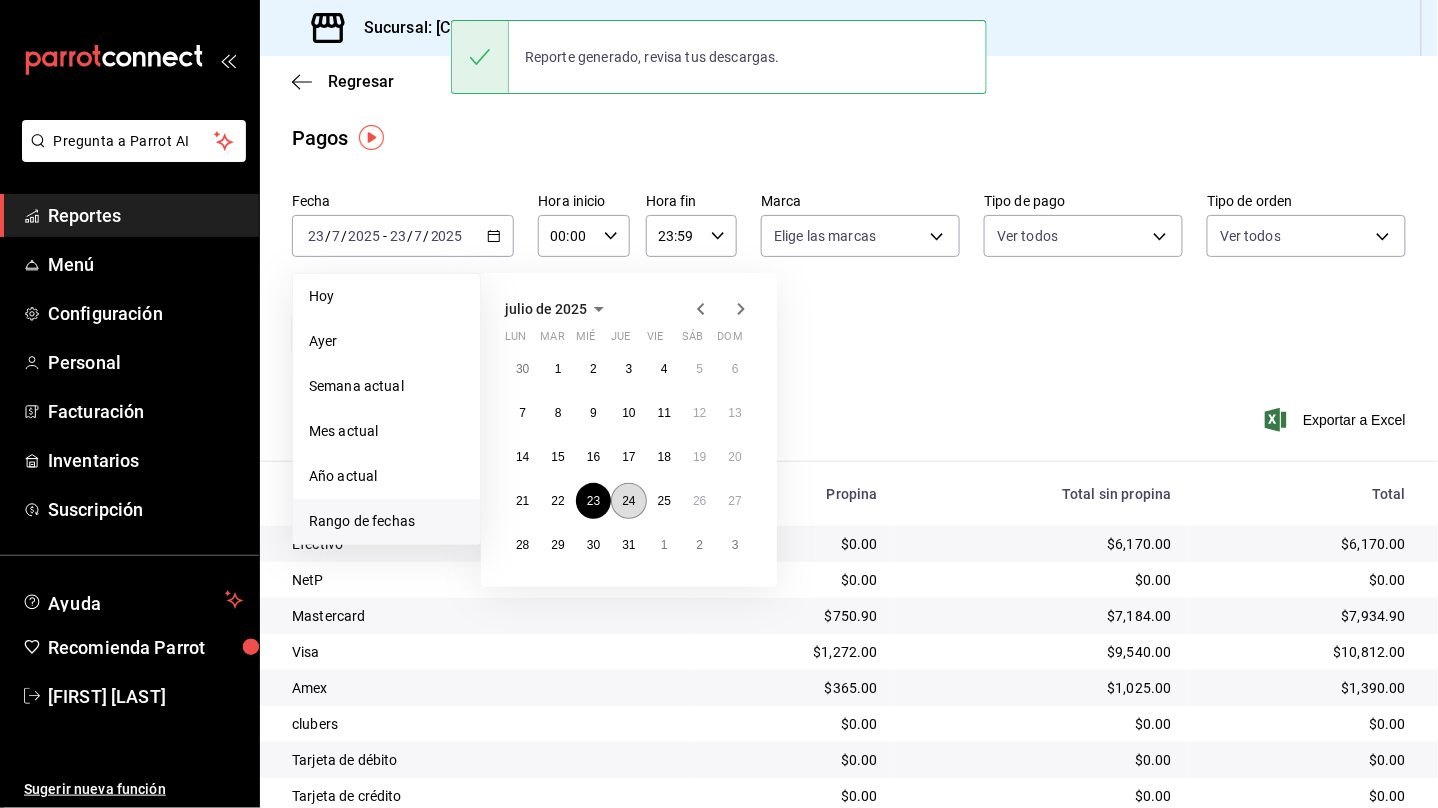 click on "24" at bounding box center (628, 501) 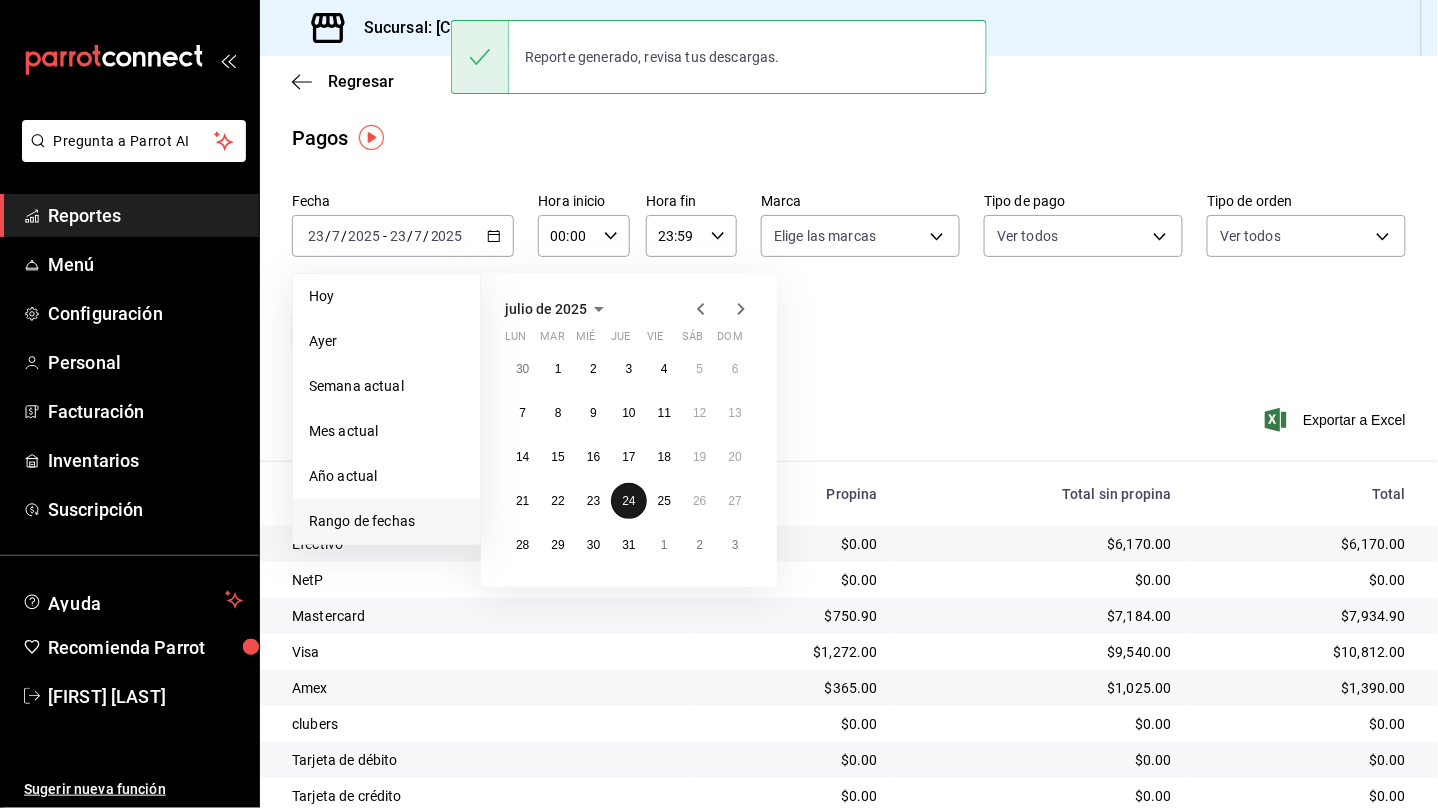 click on "24" at bounding box center (628, 501) 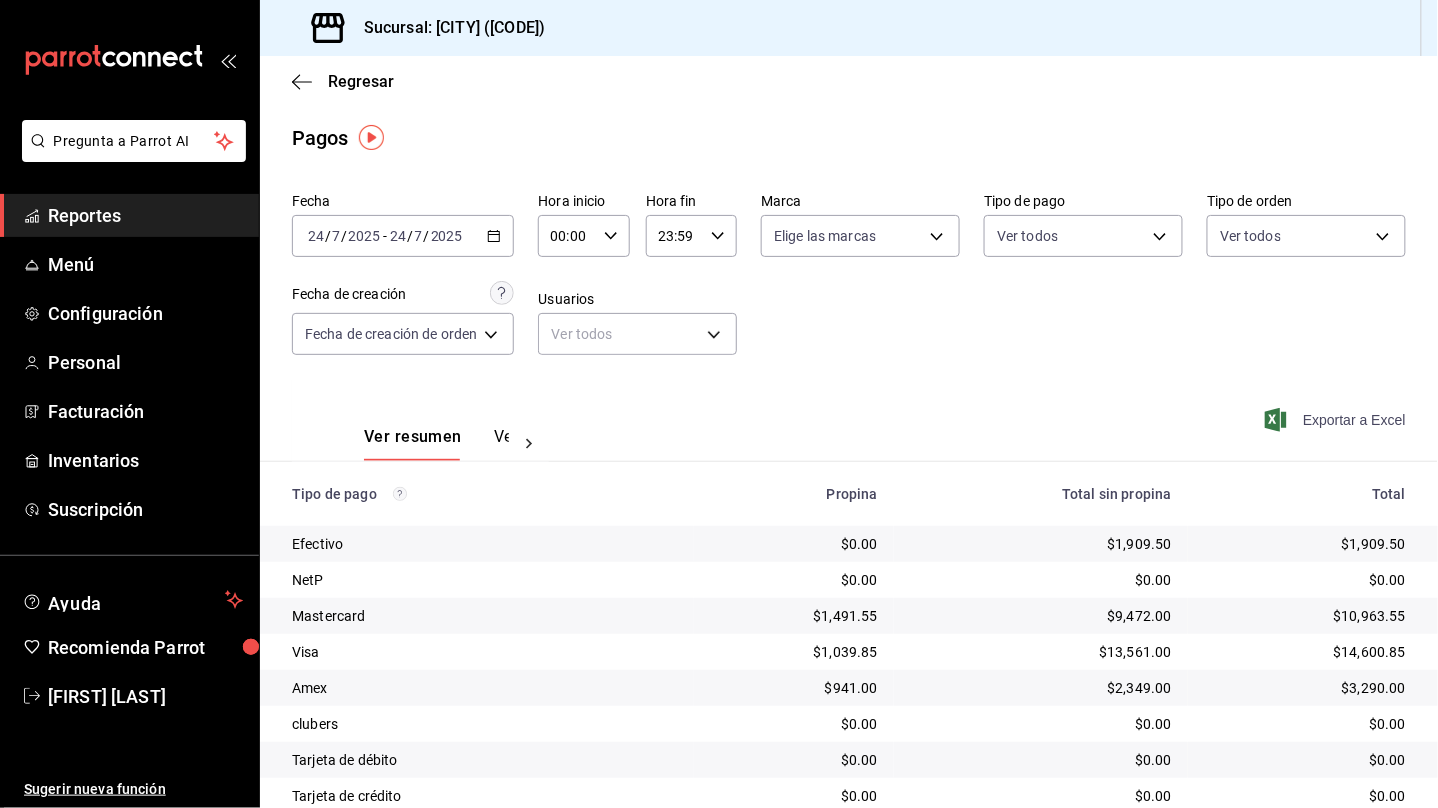 click on "Exportar a Excel" at bounding box center [1337, 420] 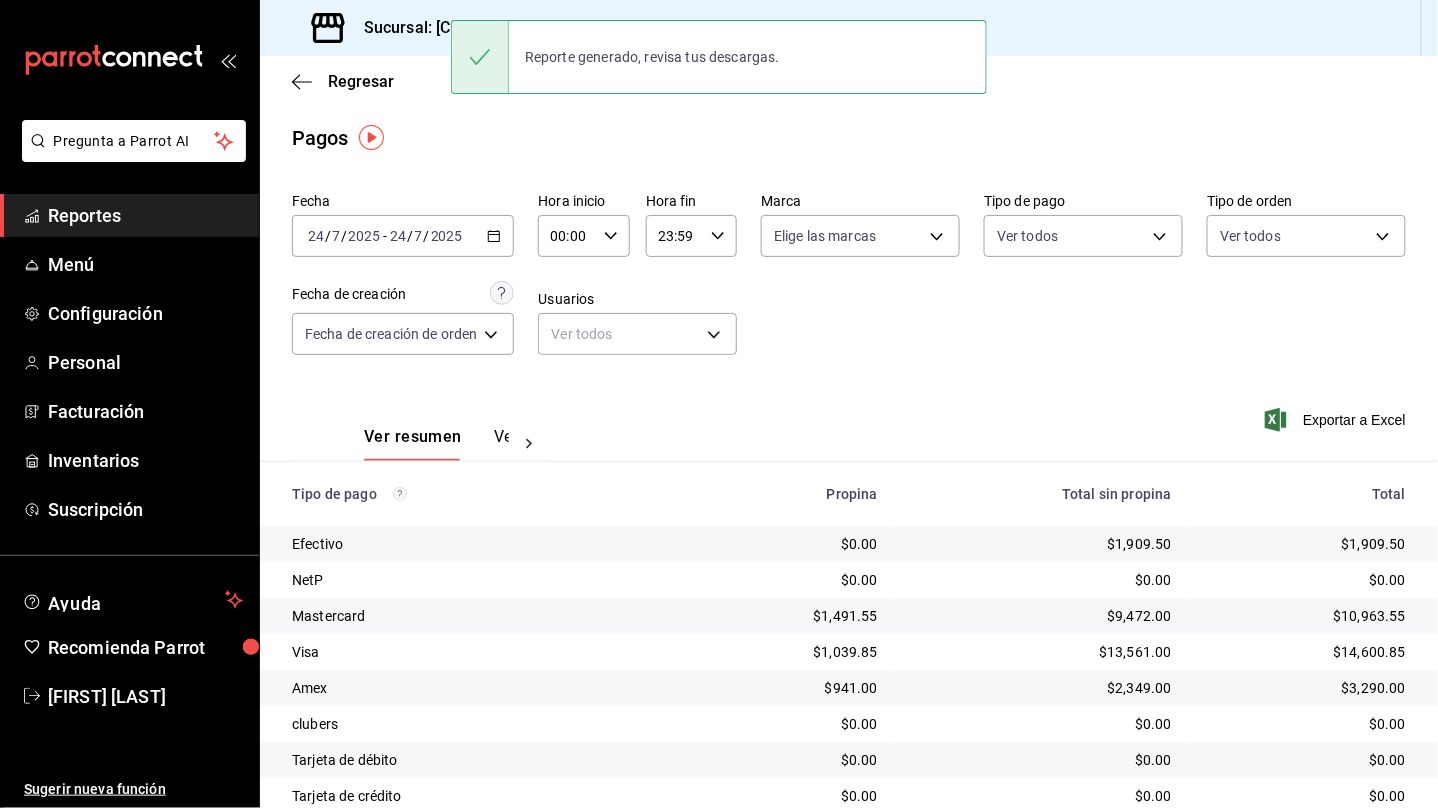 click 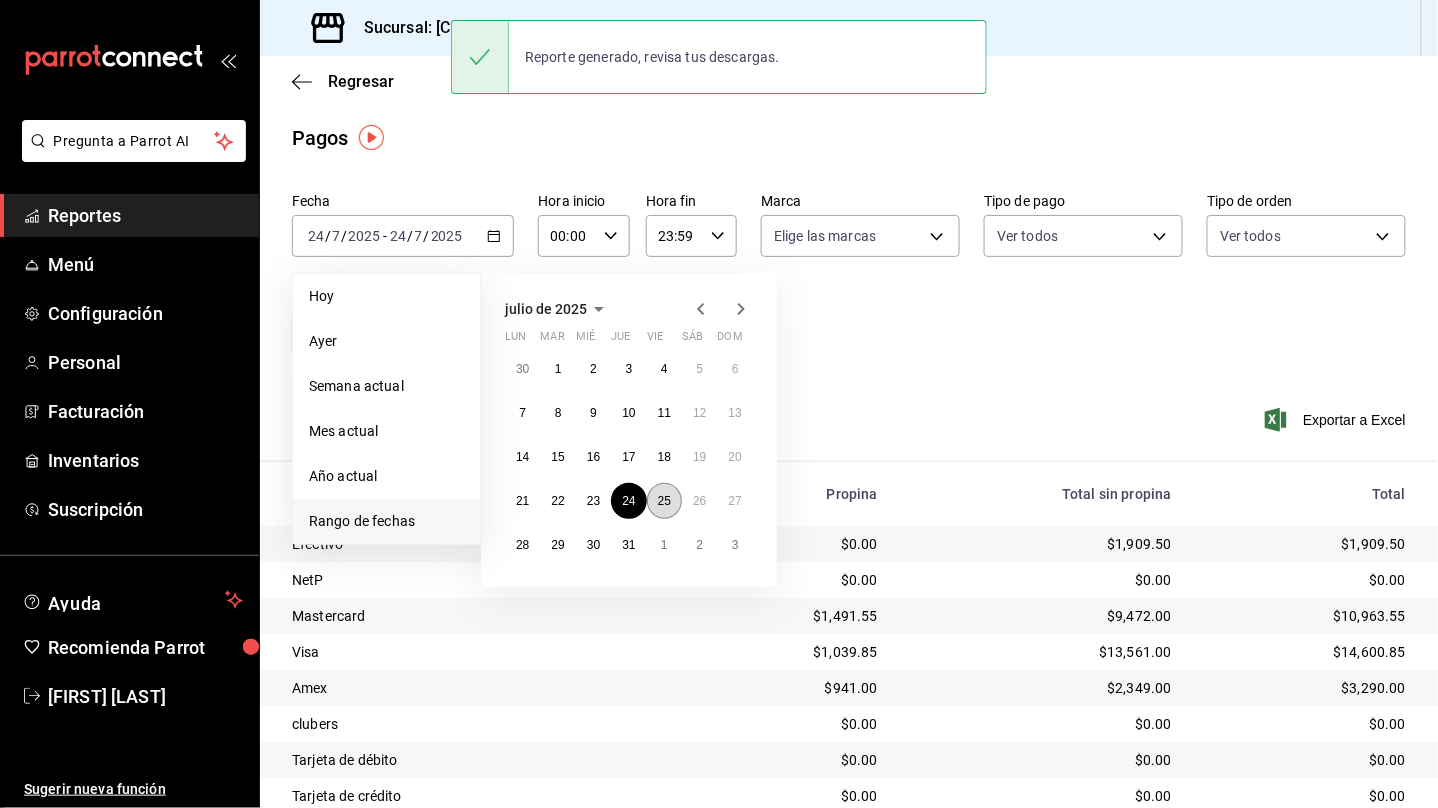 click on "25" at bounding box center (664, 501) 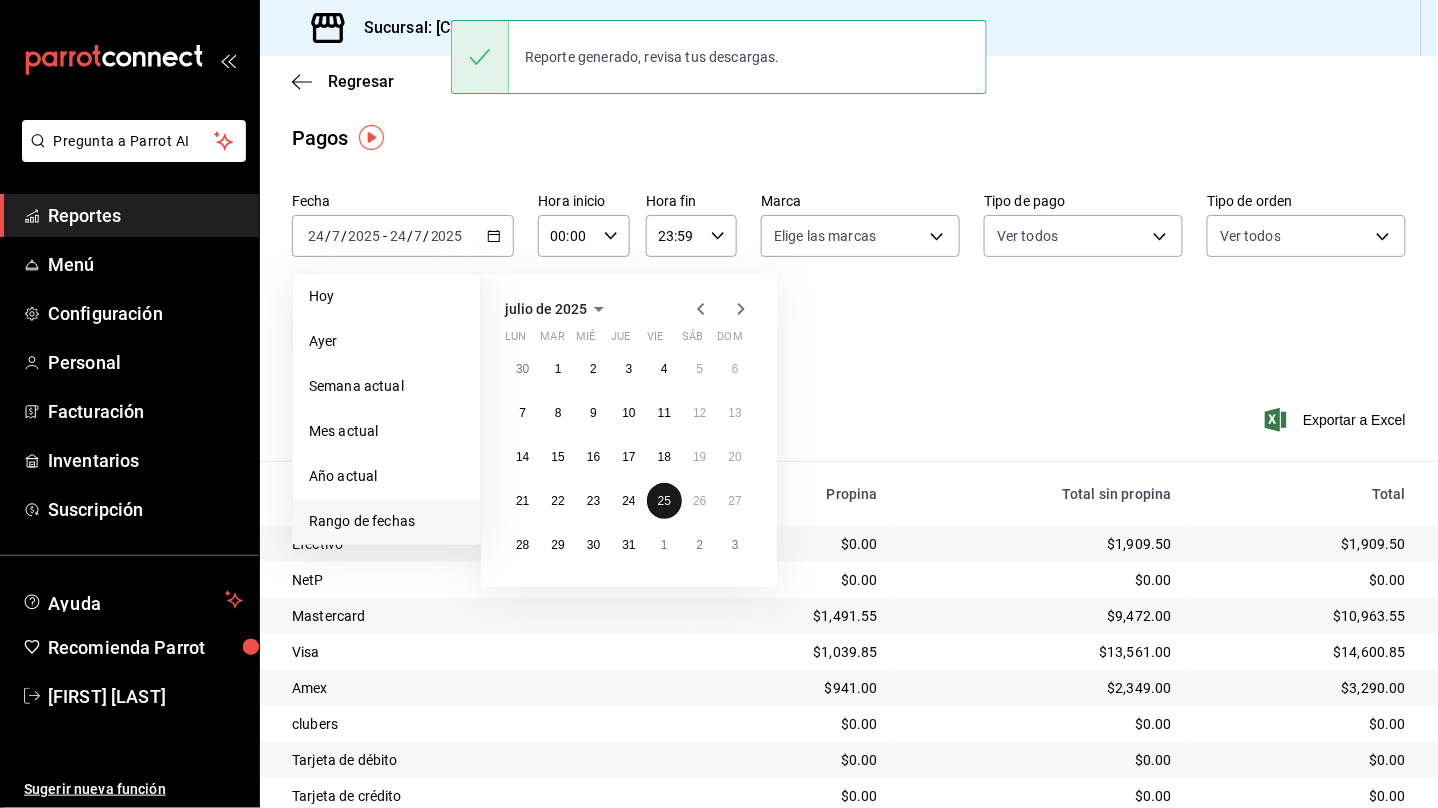 click on "25" at bounding box center (664, 501) 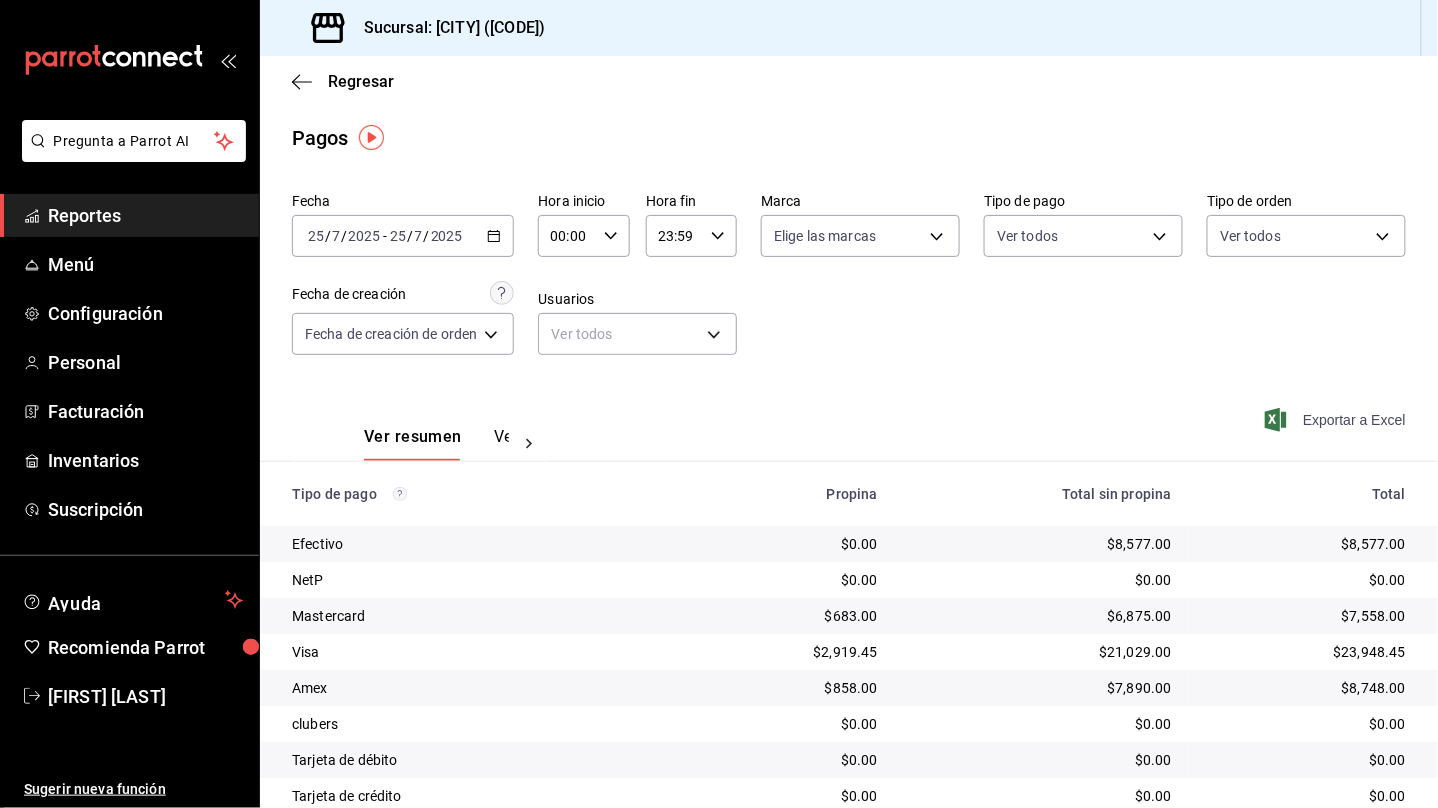 click on "Exportar a Excel" at bounding box center (1337, 420) 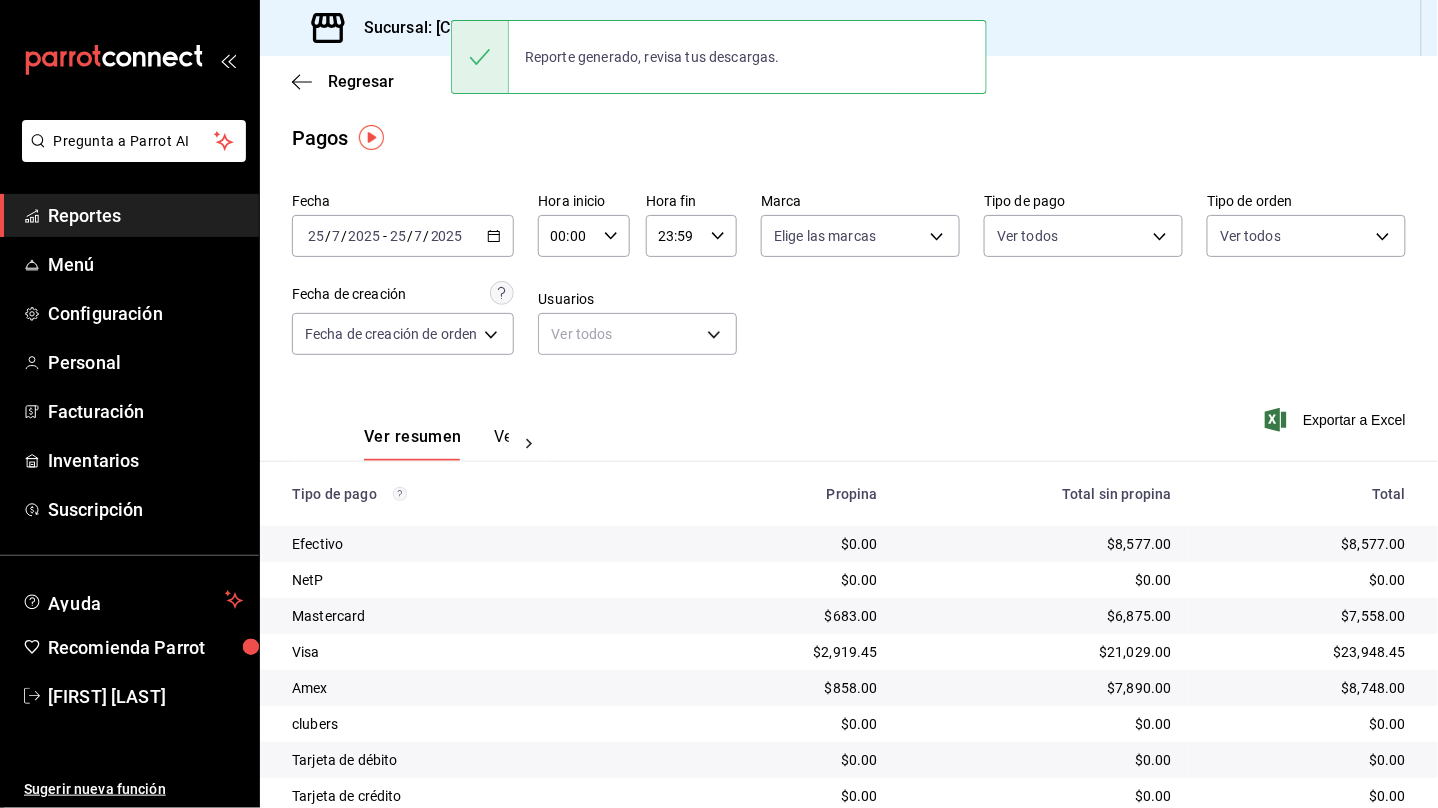 click 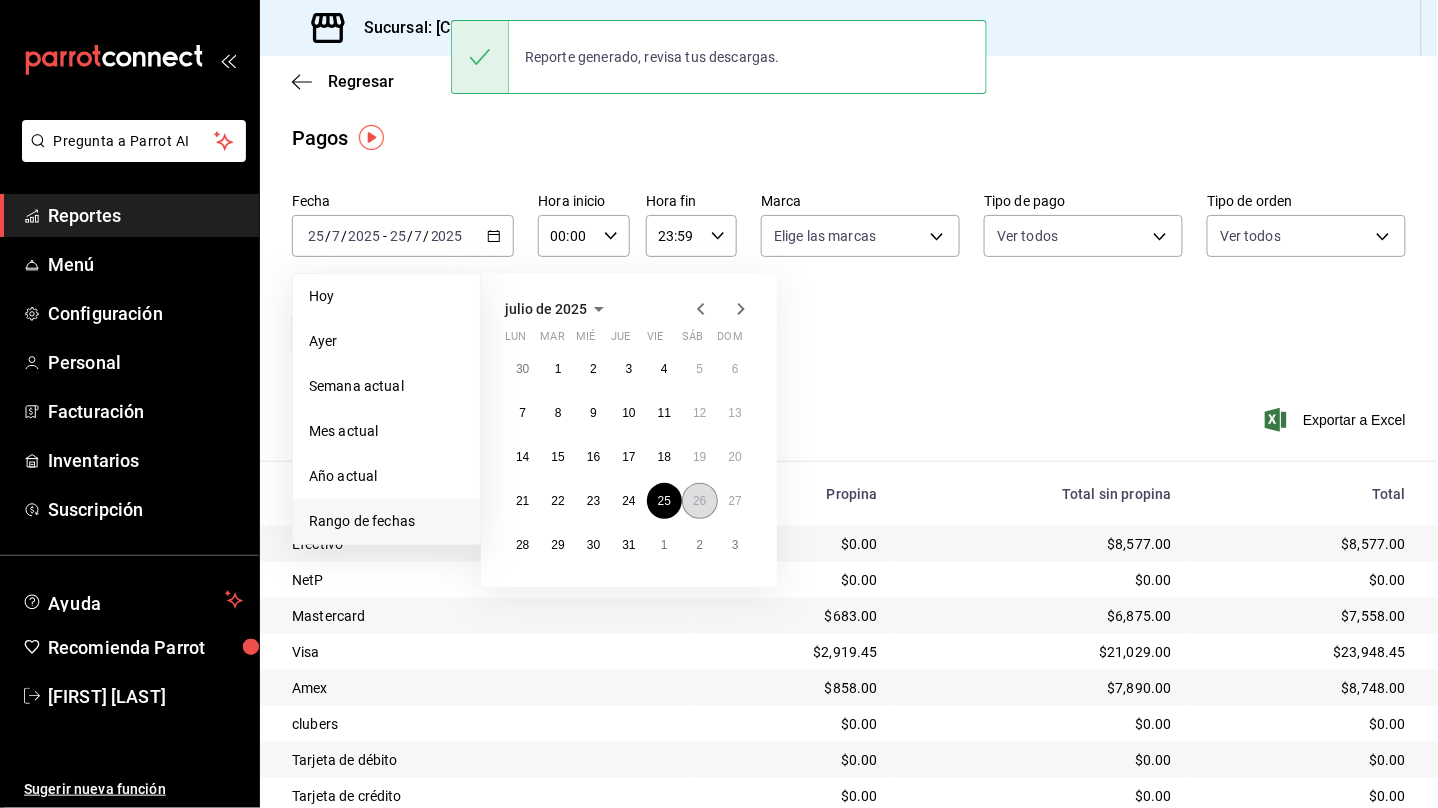 click on "26" at bounding box center [699, 501] 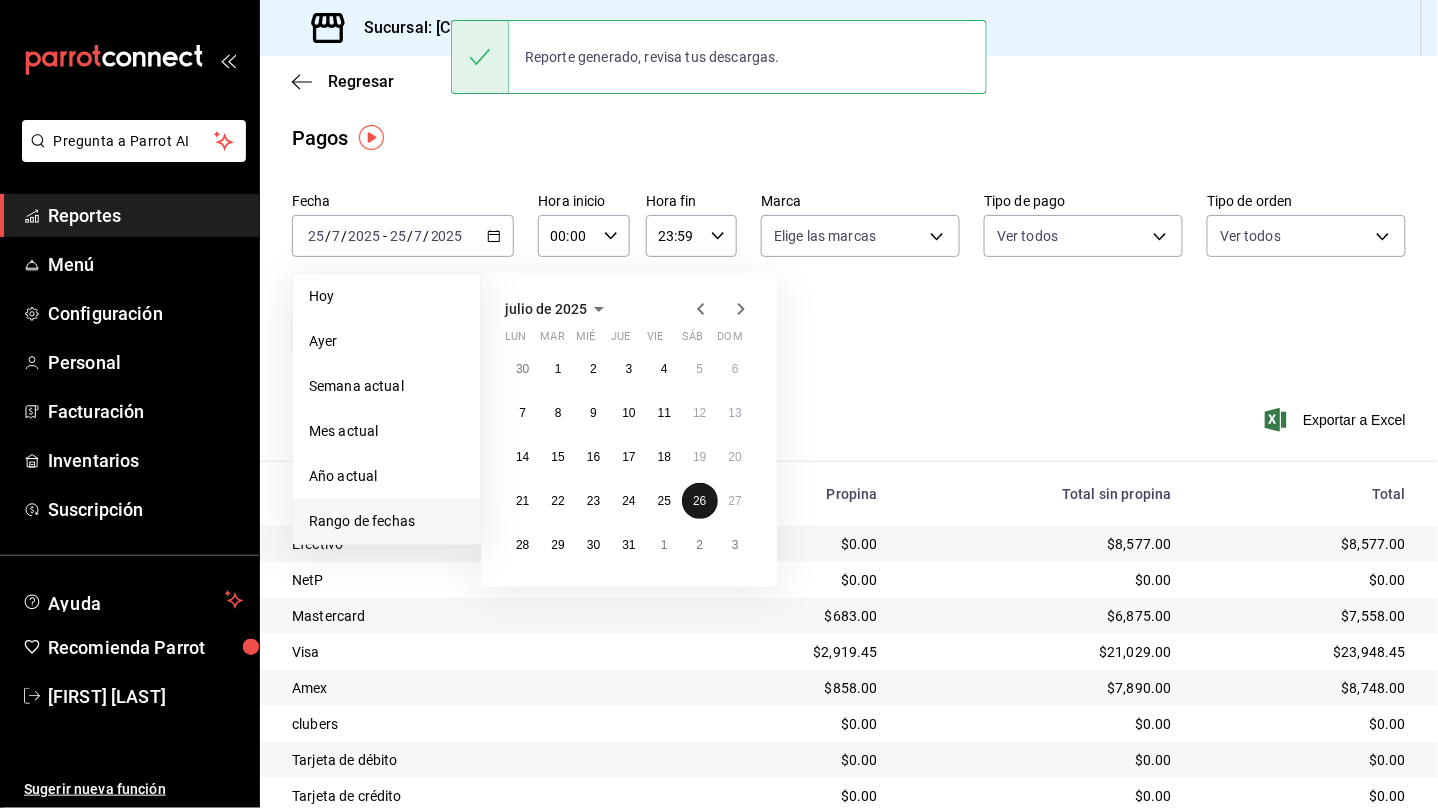 click on "26" at bounding box center [699, 501] 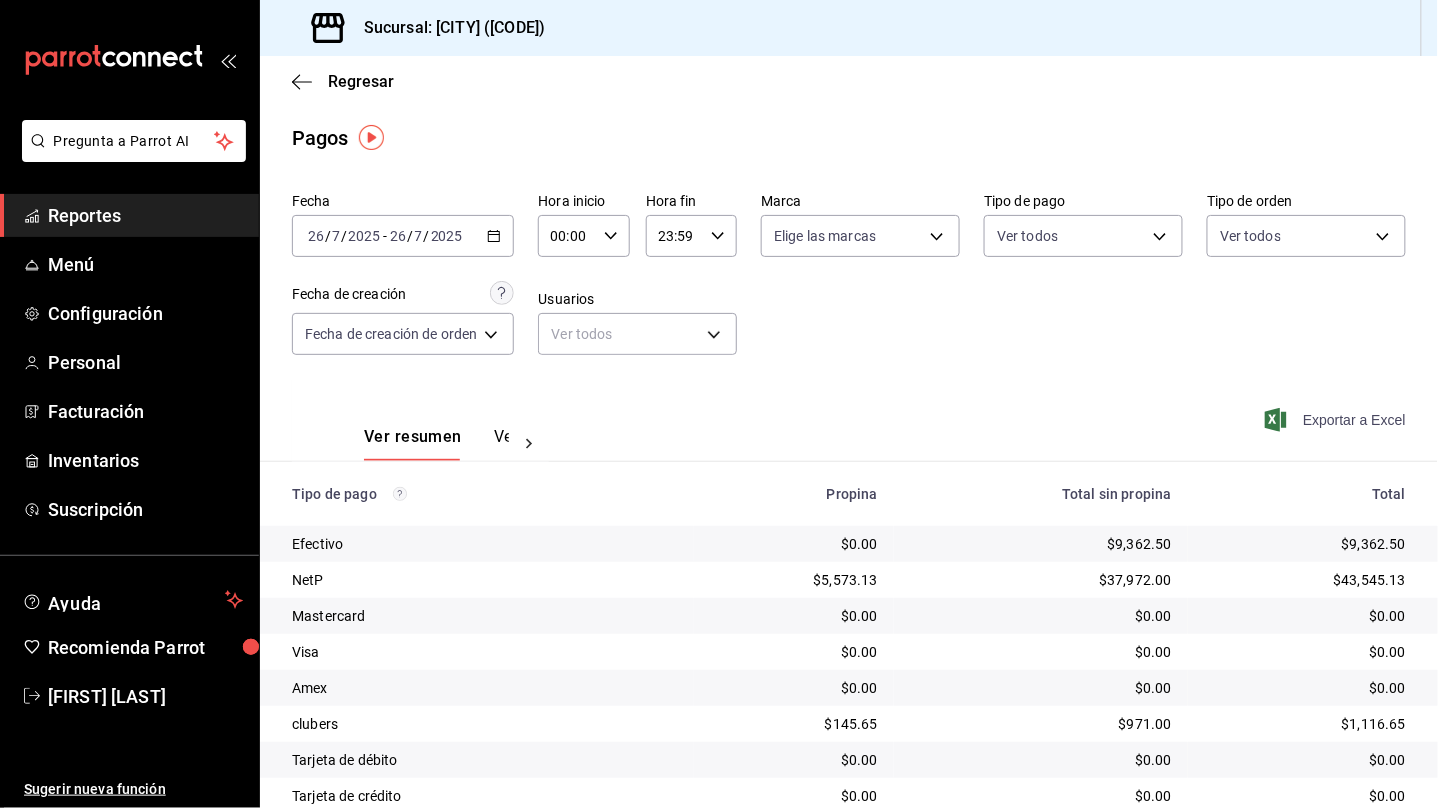 click on "Exportar a Excel" at bounding box center [1337, 420] 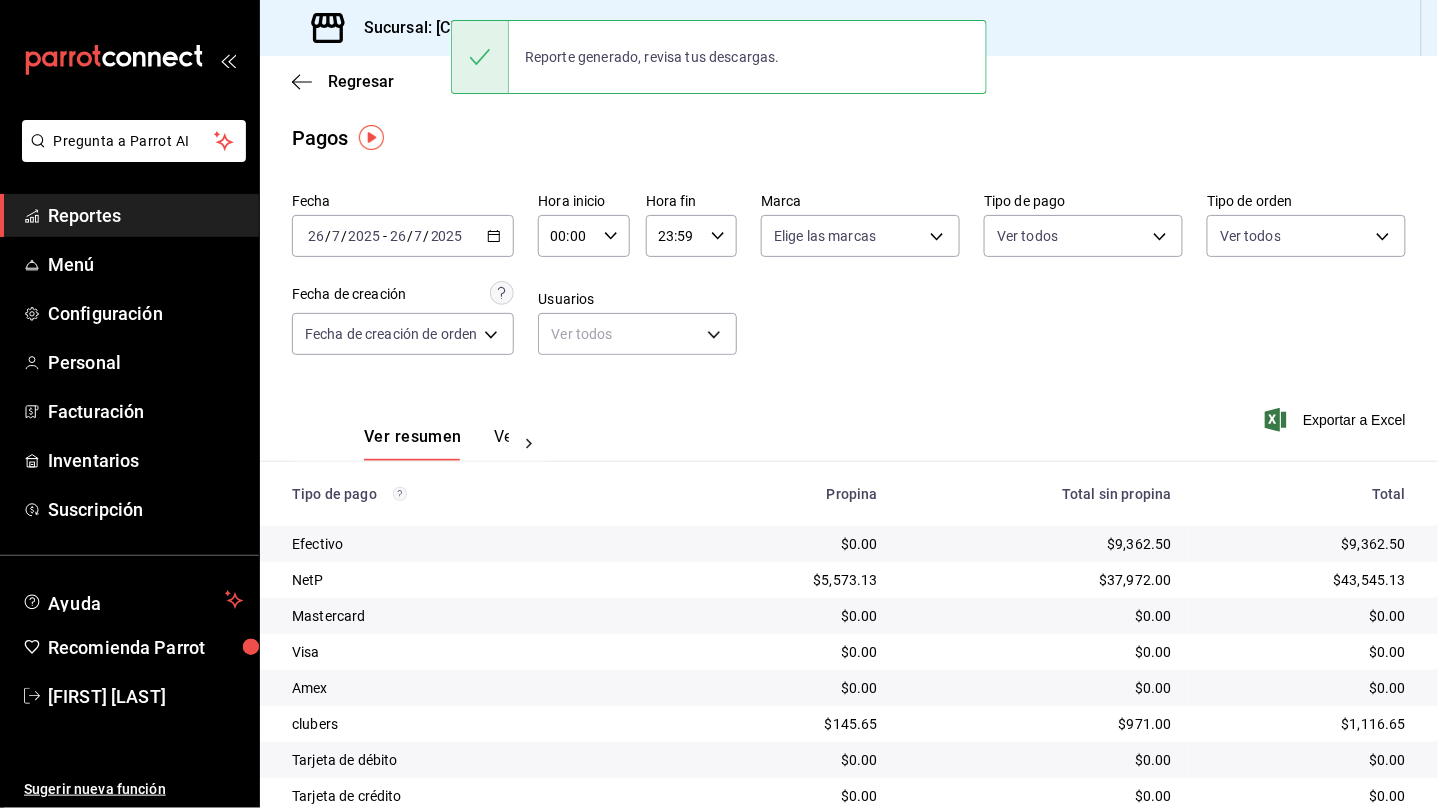 click 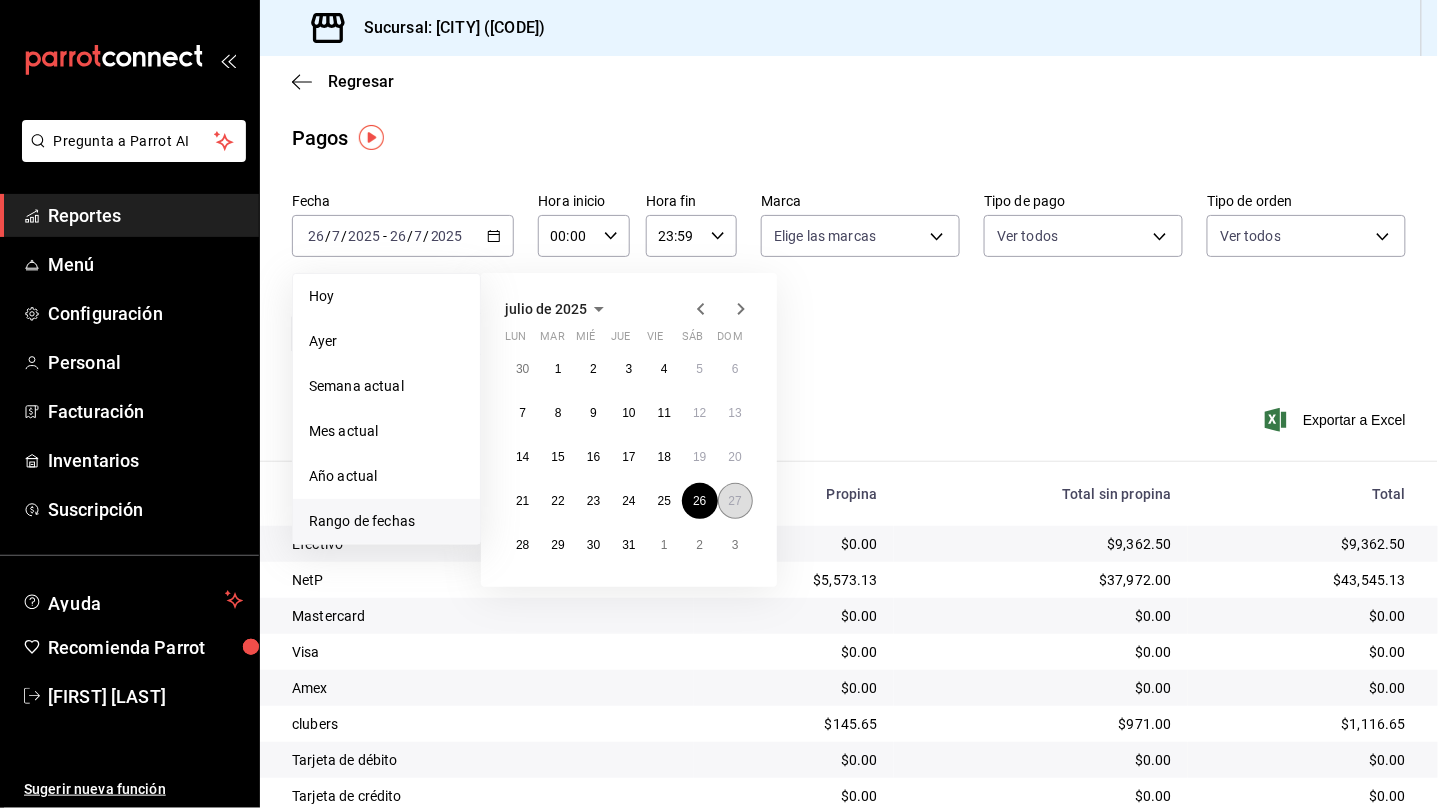 click on "27" at bounding box center (735, 501) 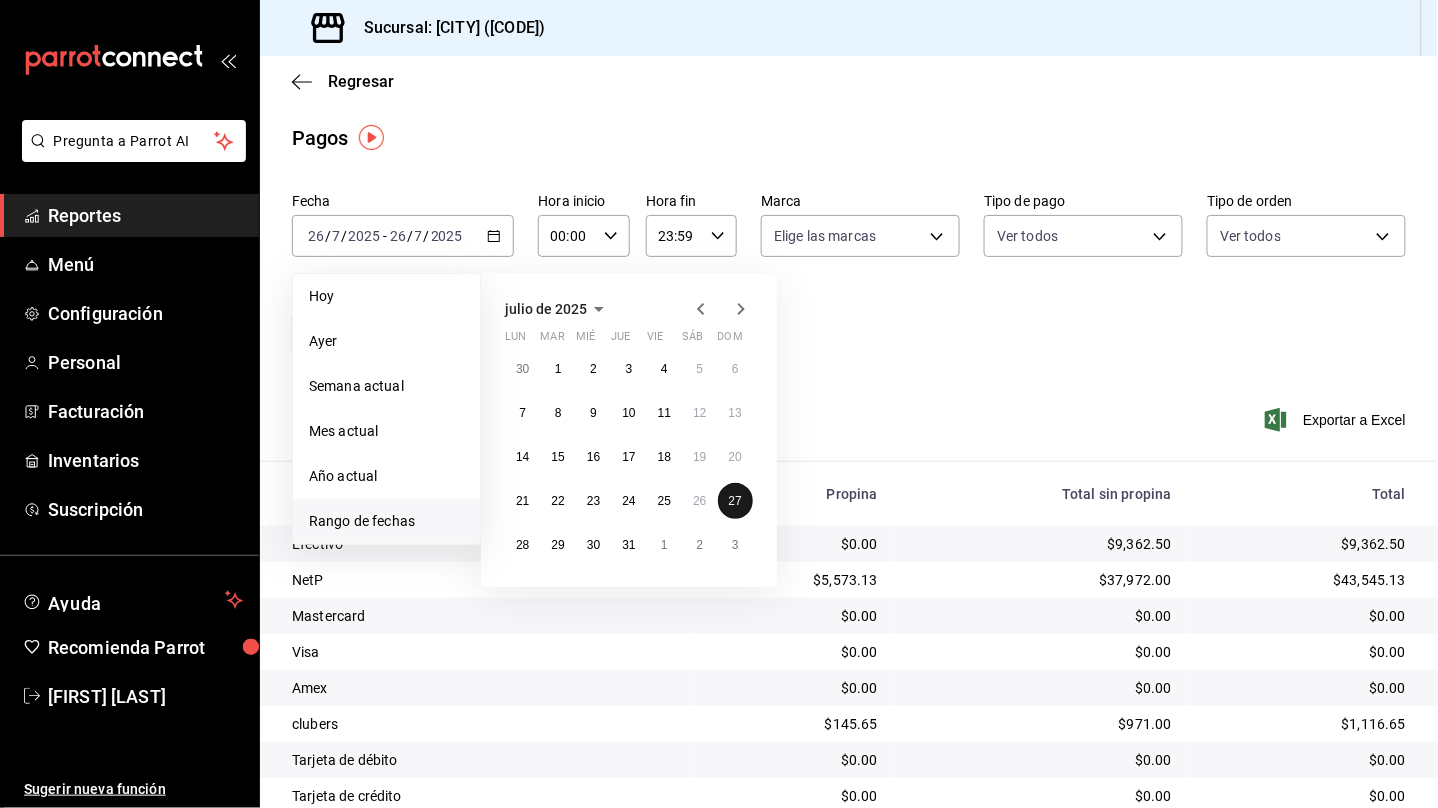 click on "27" at bounding box center [735, 501] 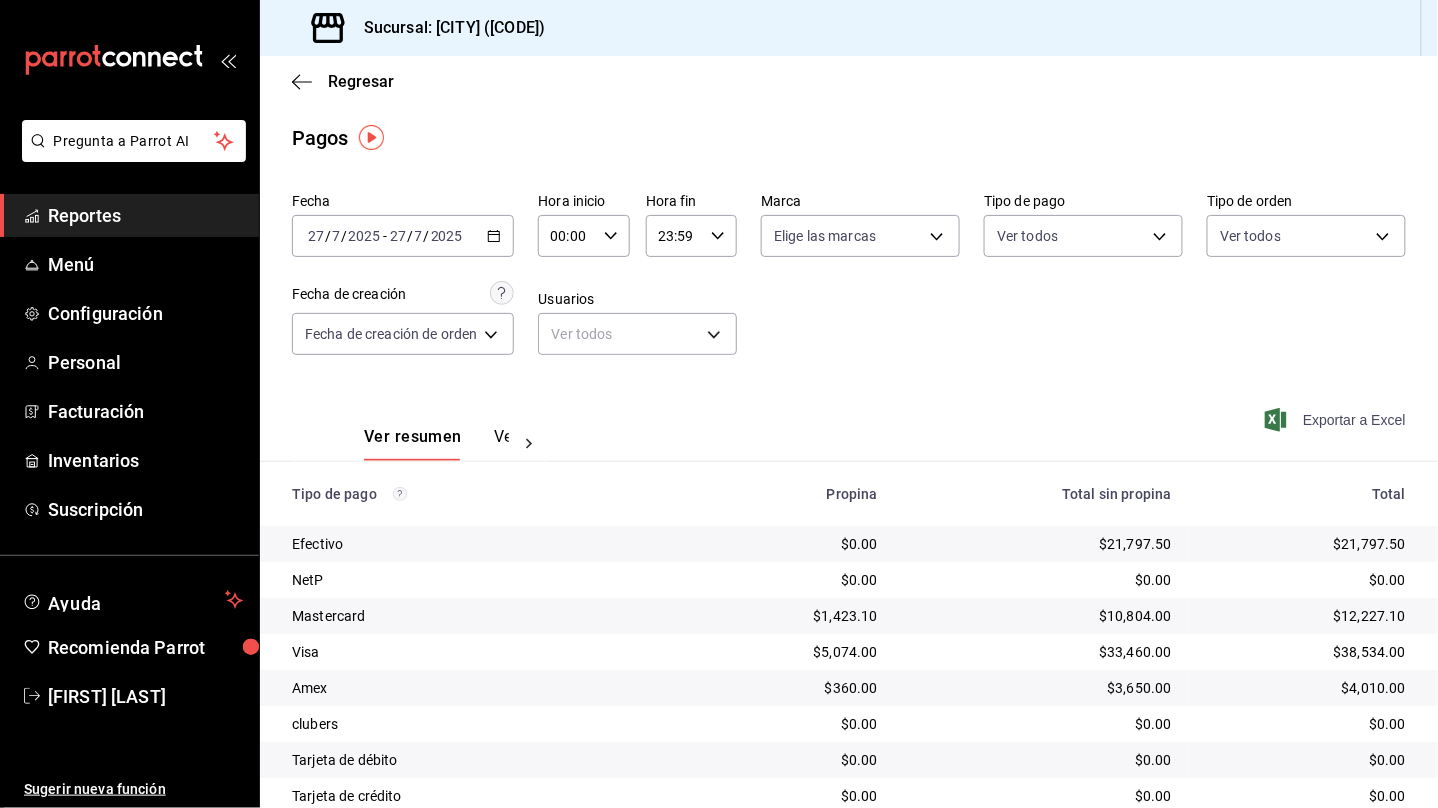 click on "Exportar a Excel" at bounding box center (1337, 420) 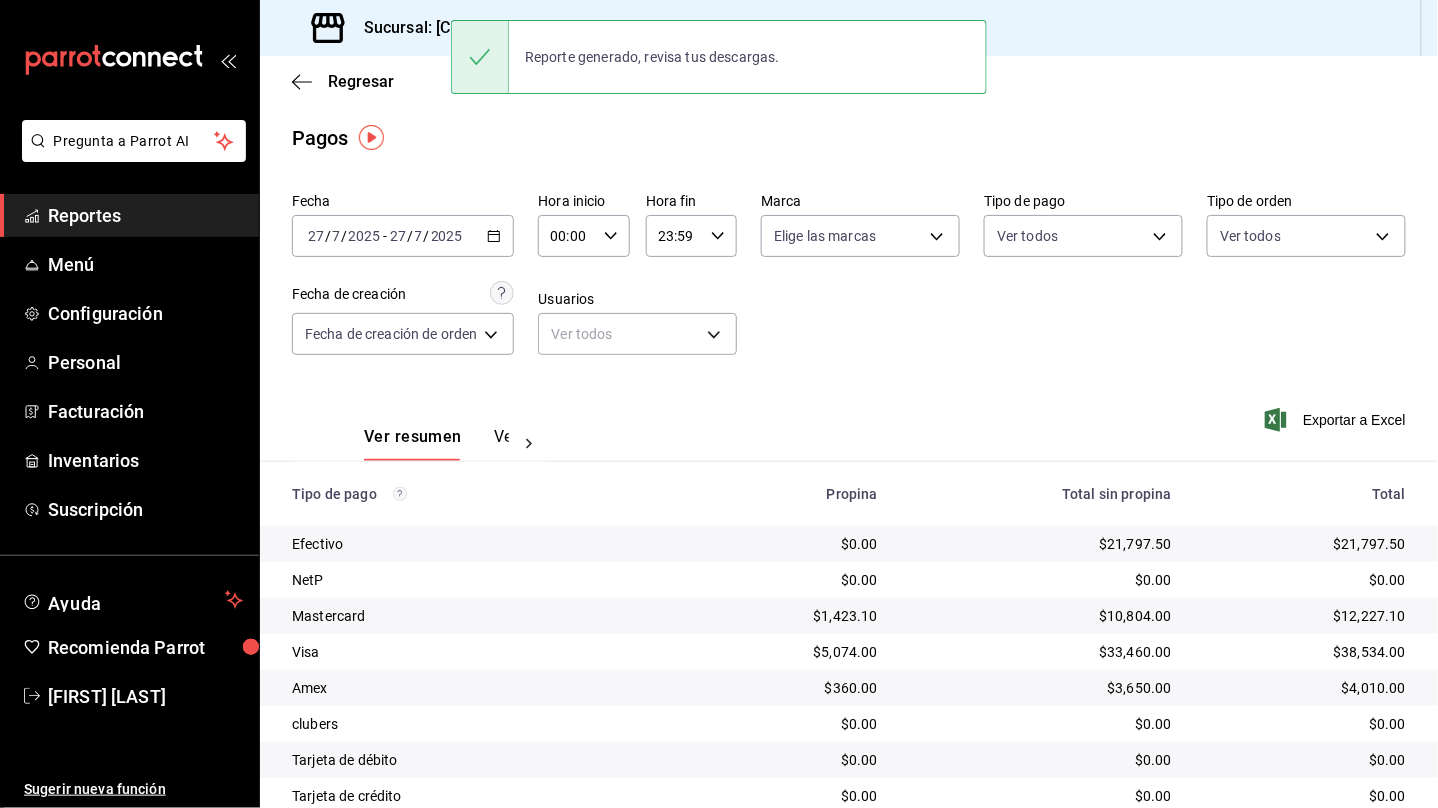 click 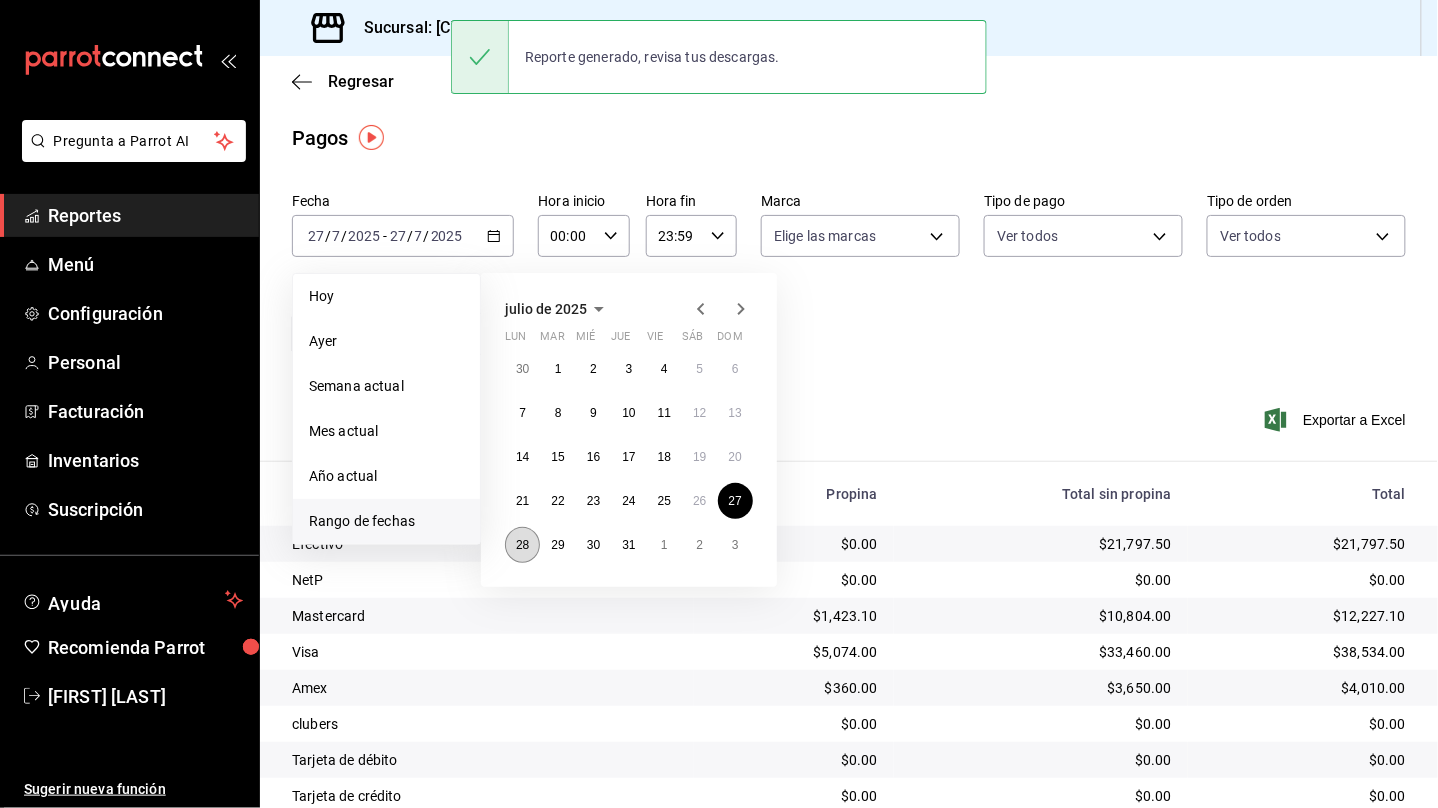 click on "28" at bounding box center (522, 545) 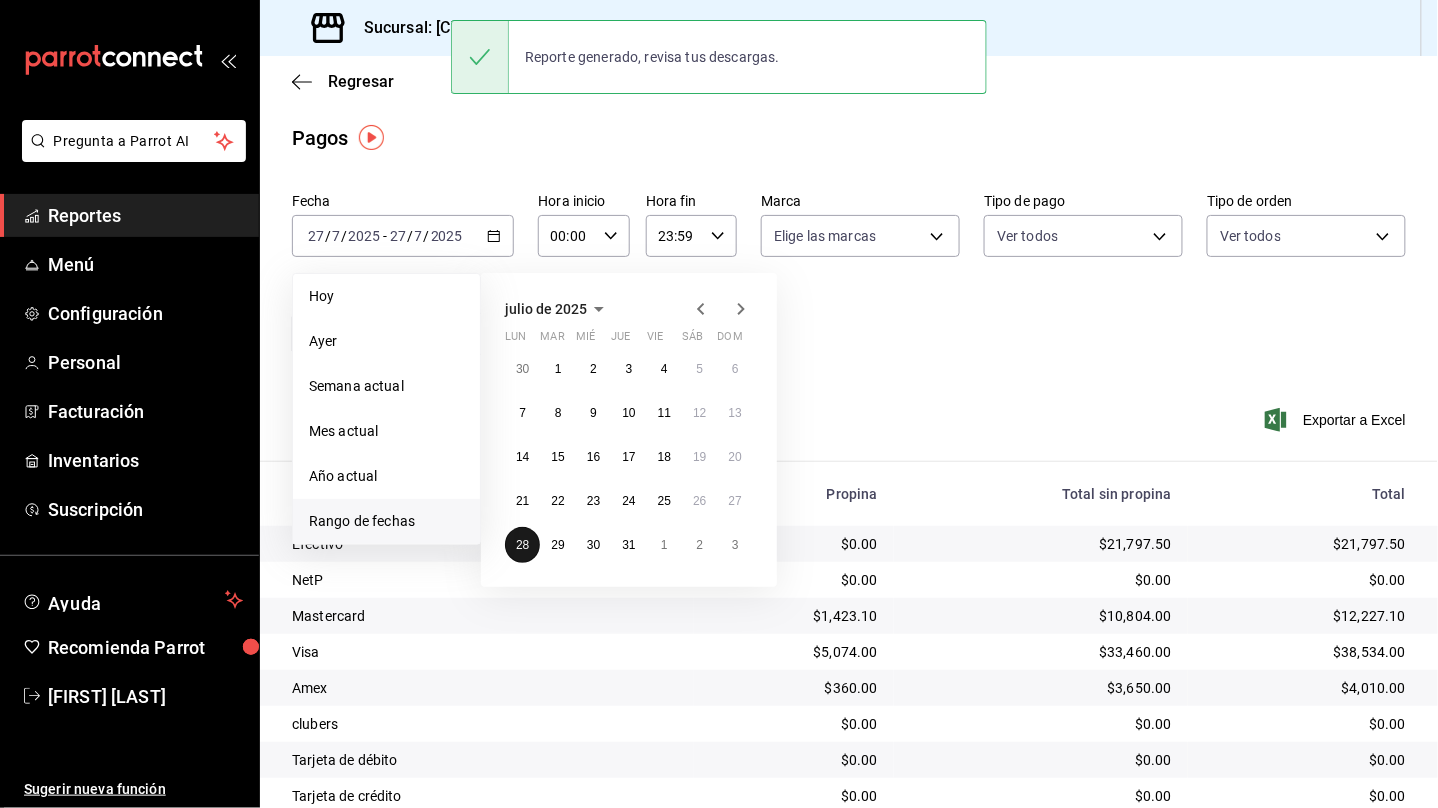 click on "28" at bounding box center [522, 545] 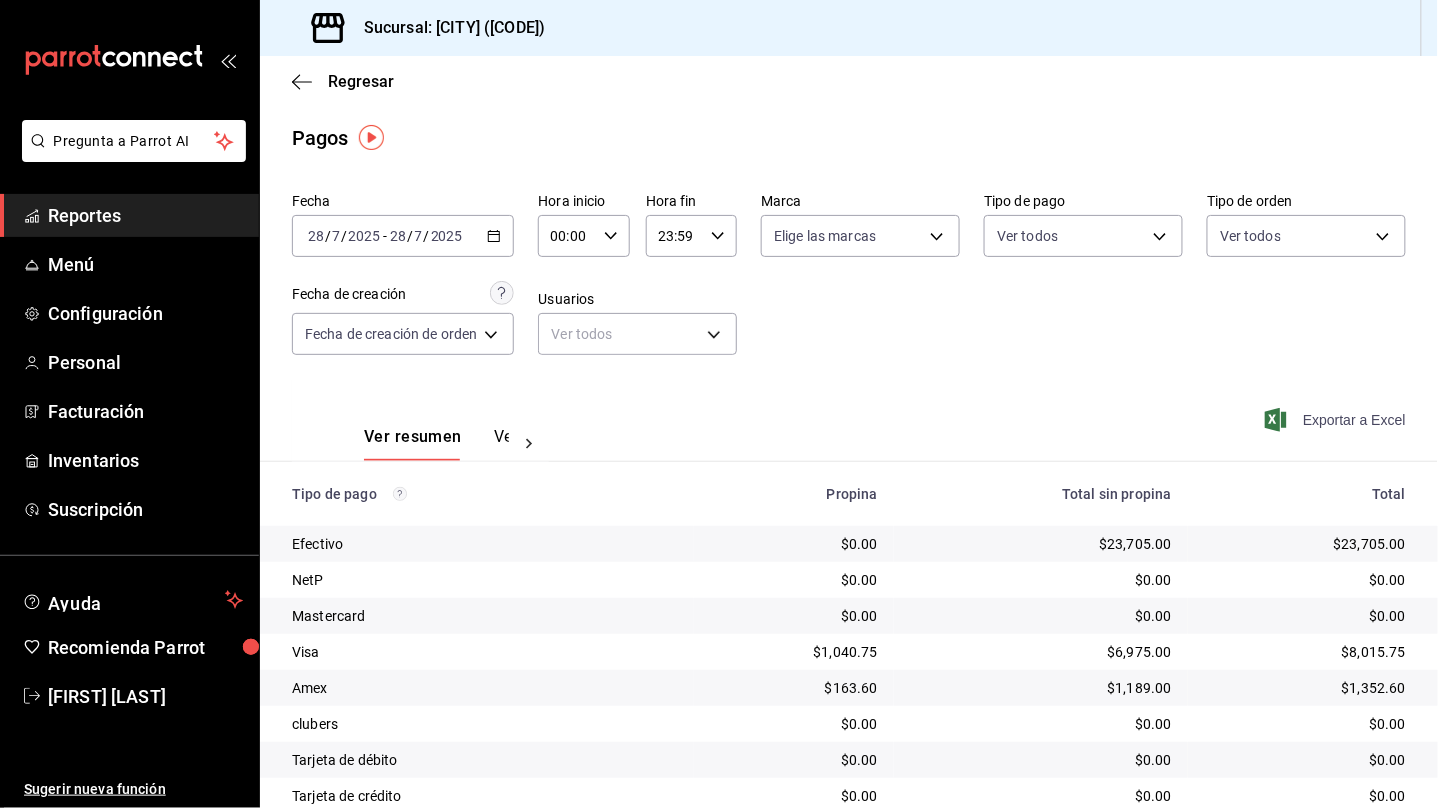 click on "Exportar a Excel" at bounding box center (1337, 420) 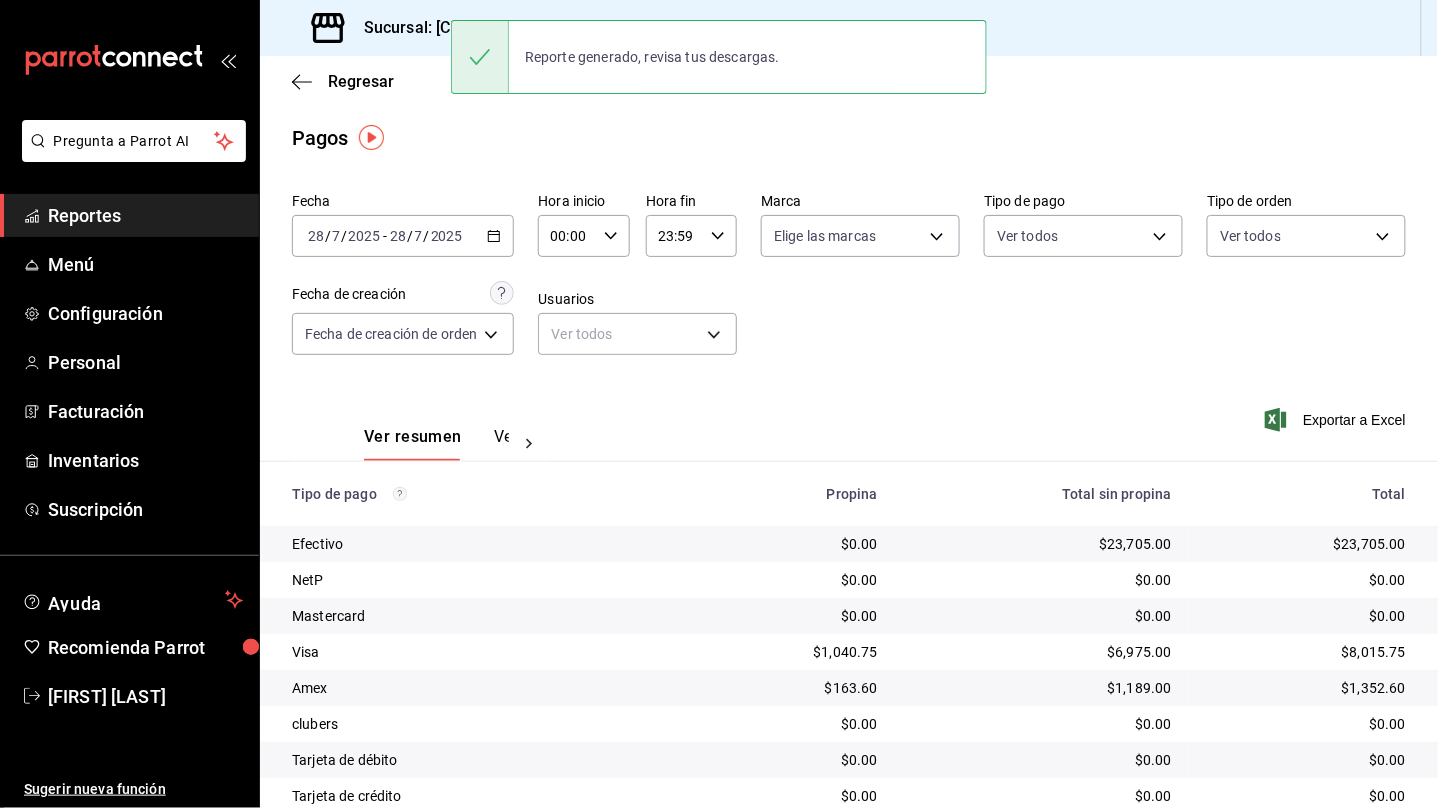 click 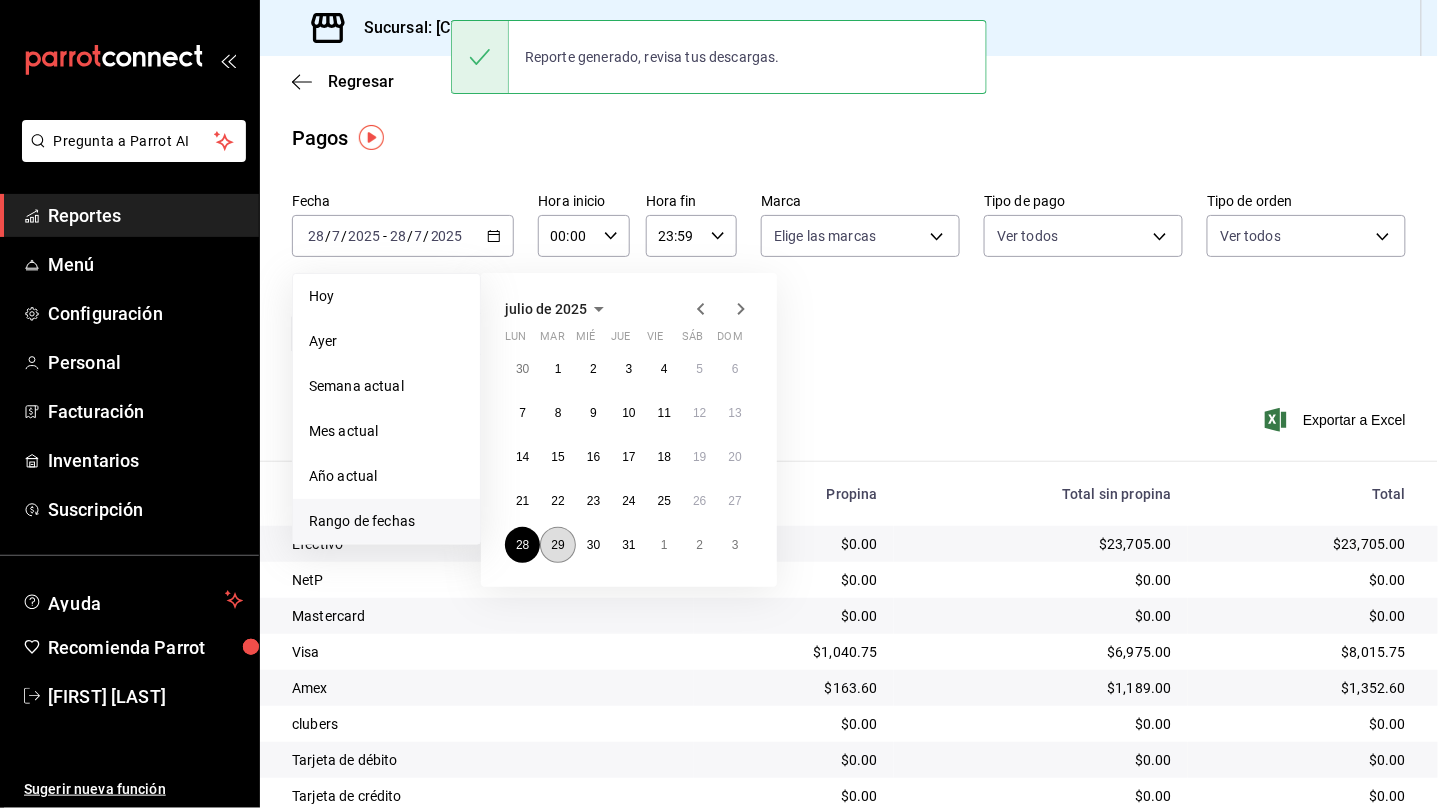 click on "29" at bounding box center [557, 545] 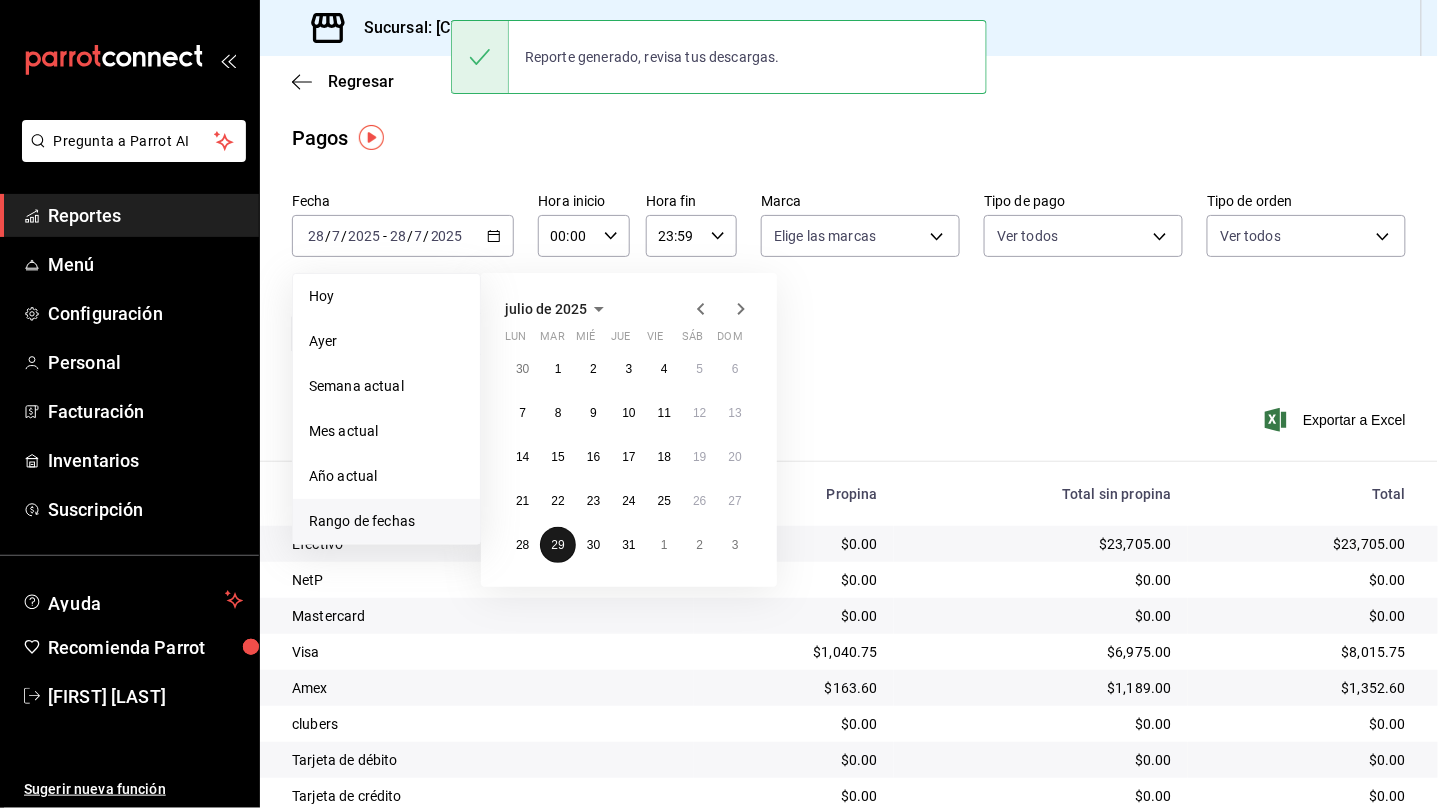 click on "29" at bounding box center [557, 545] 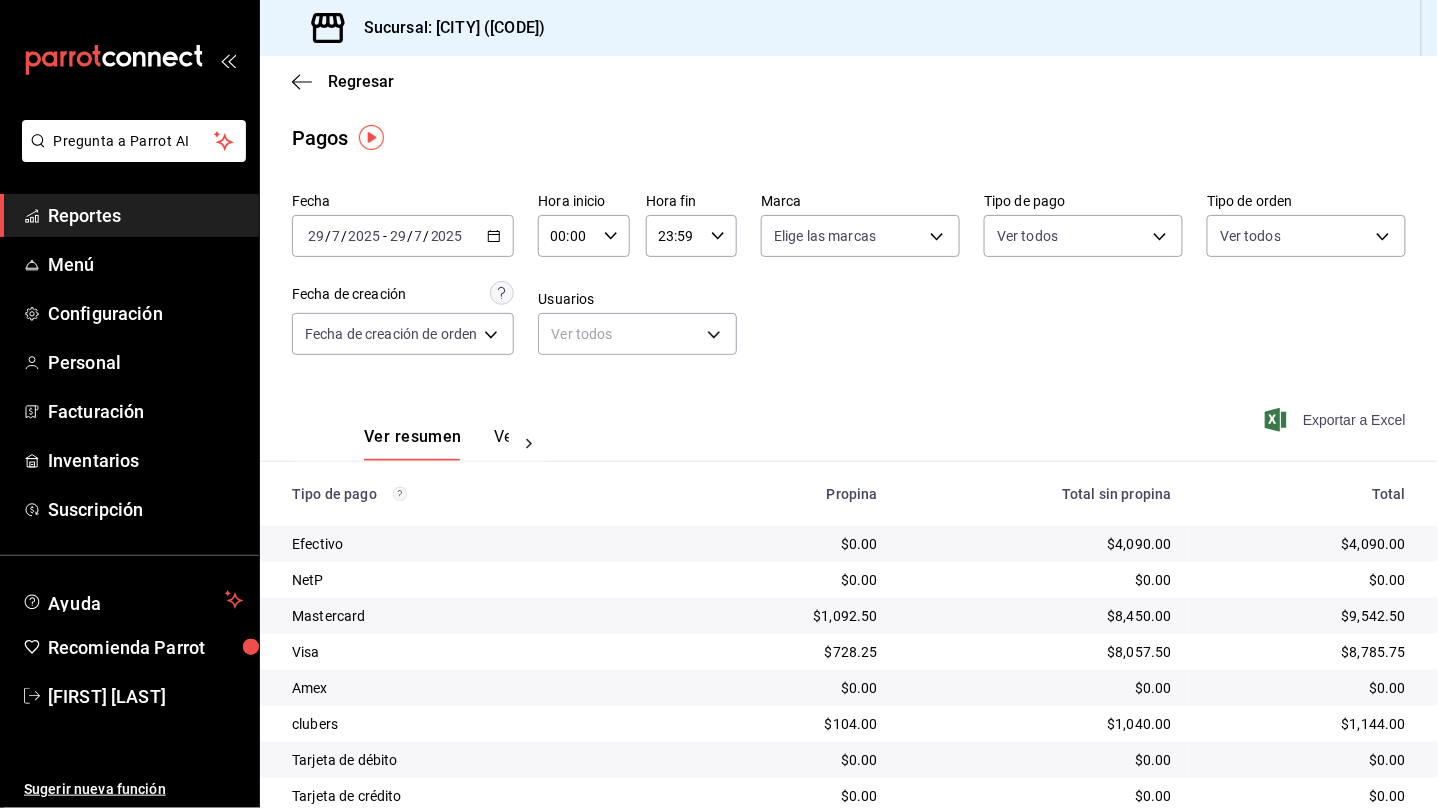 click on "Exportar a Excel" at bounding box center [1337, 420] 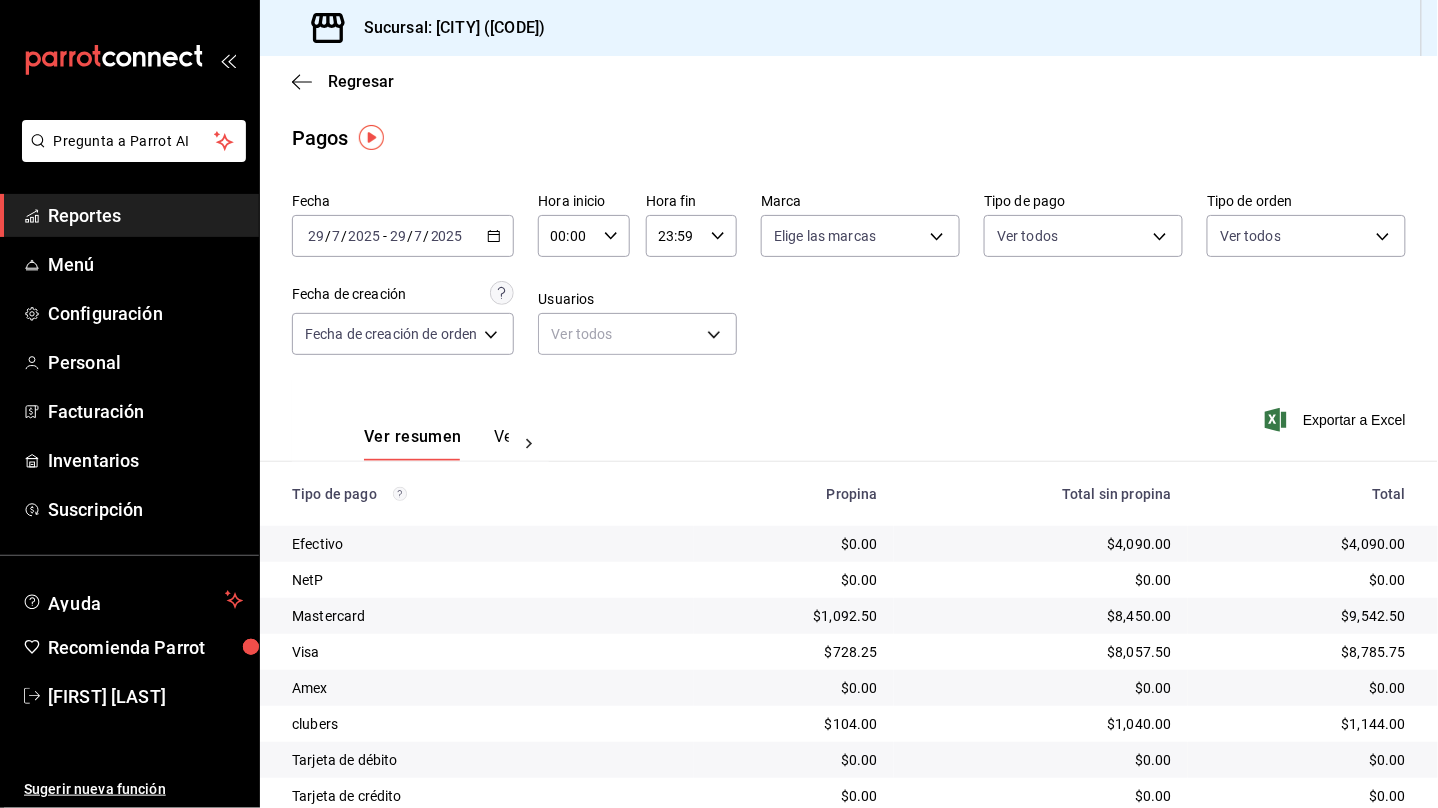 click 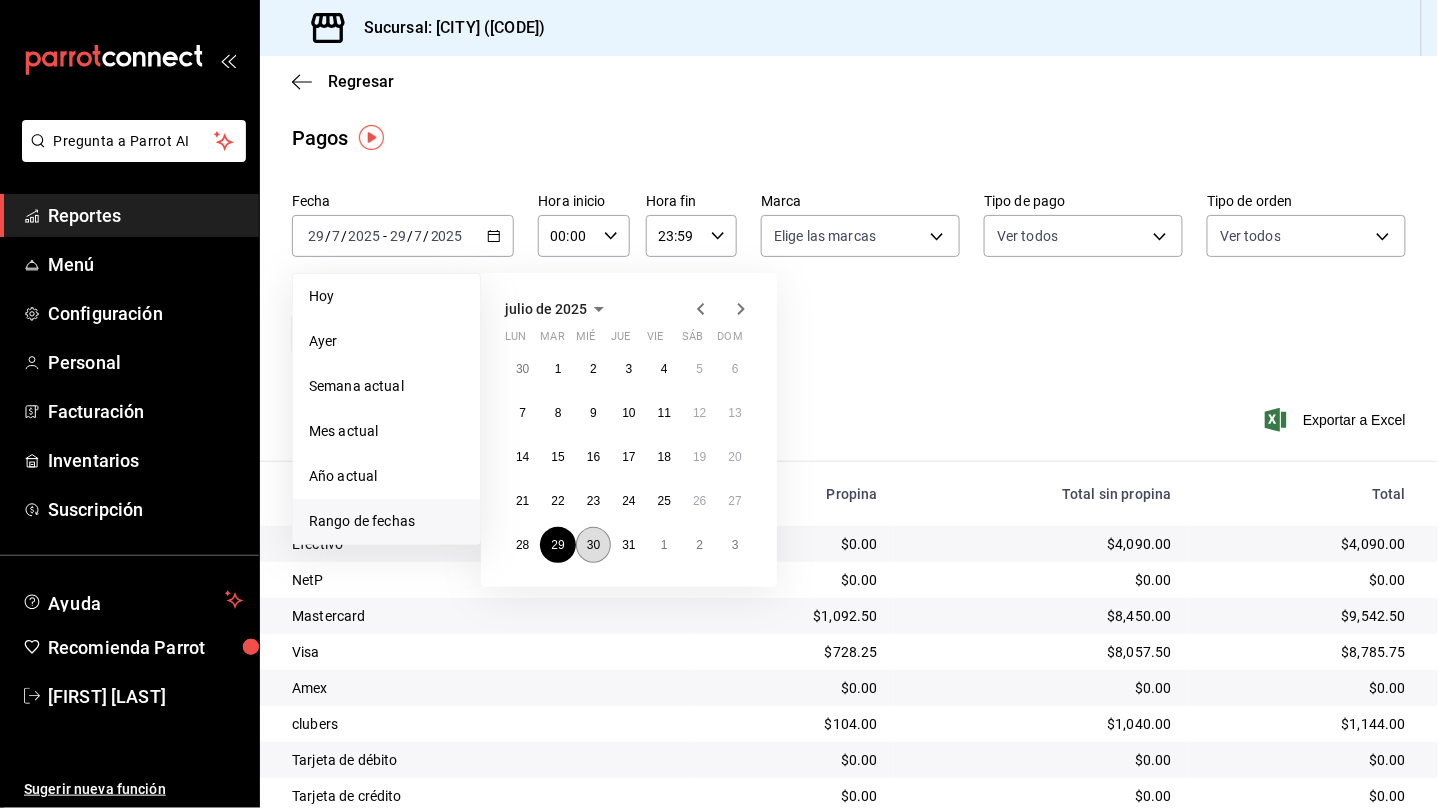 click on "30" at bounding box center (593, 545) 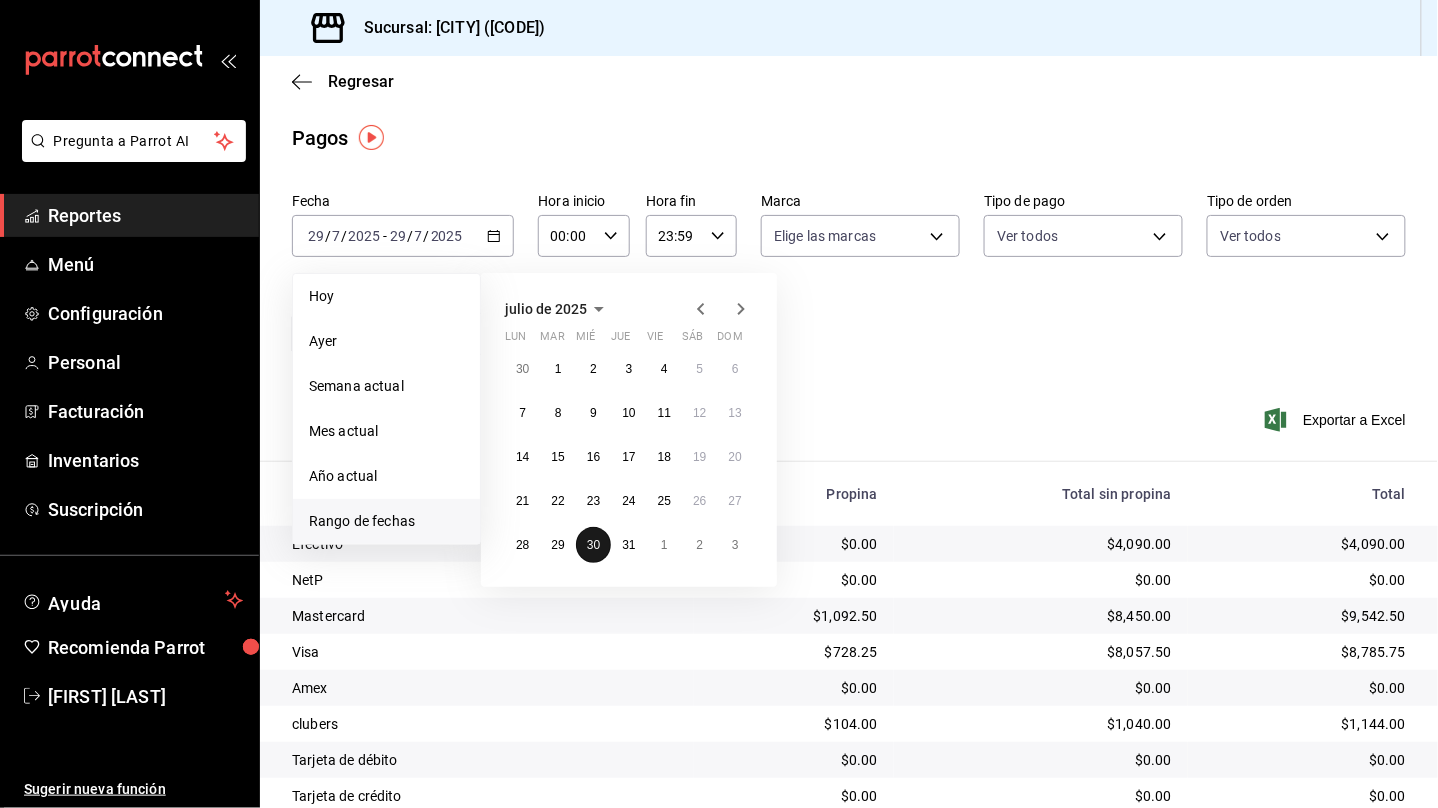 click on "30" at bounding box center (593, 545) 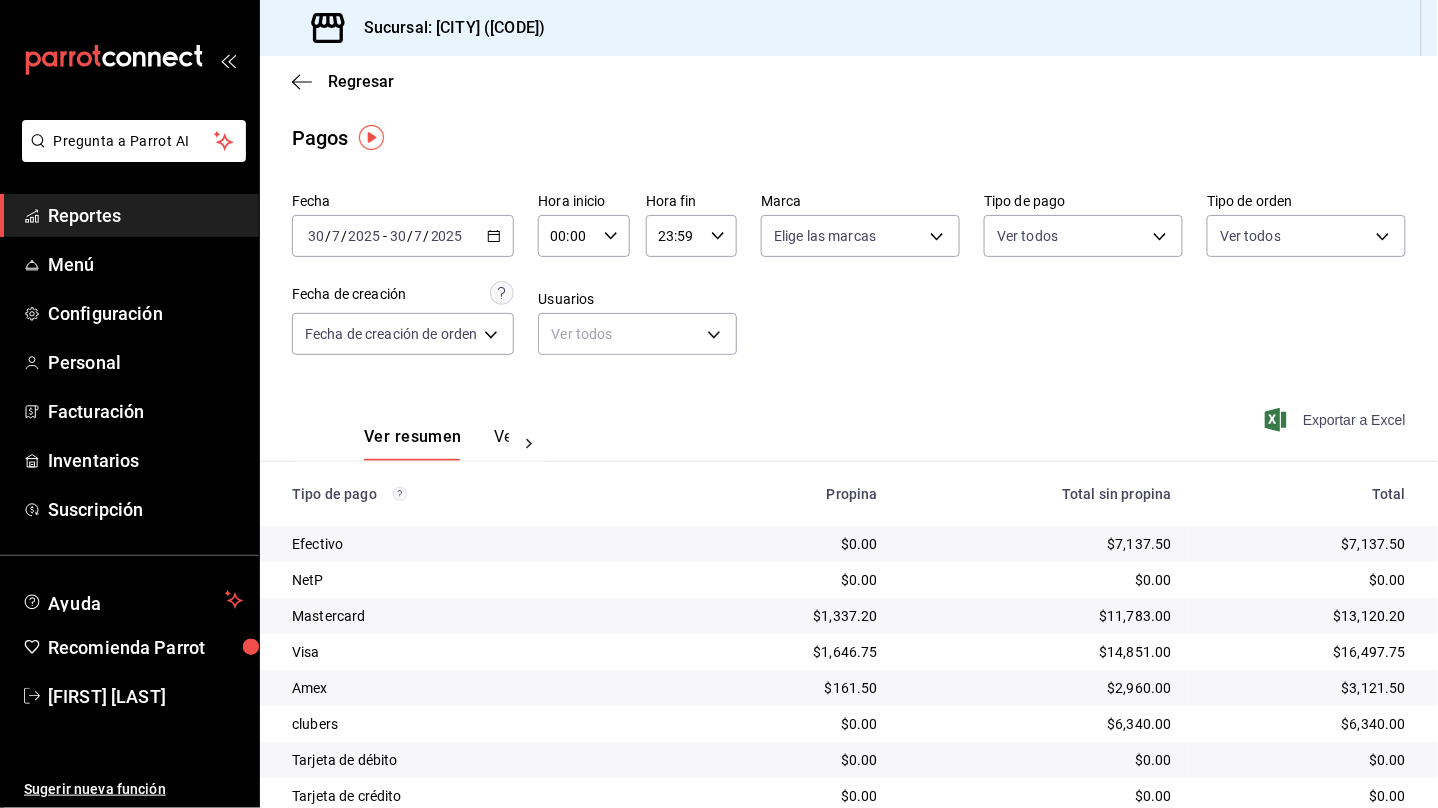 click on "Exportar a Excel" at bounding box center [1337, 420] 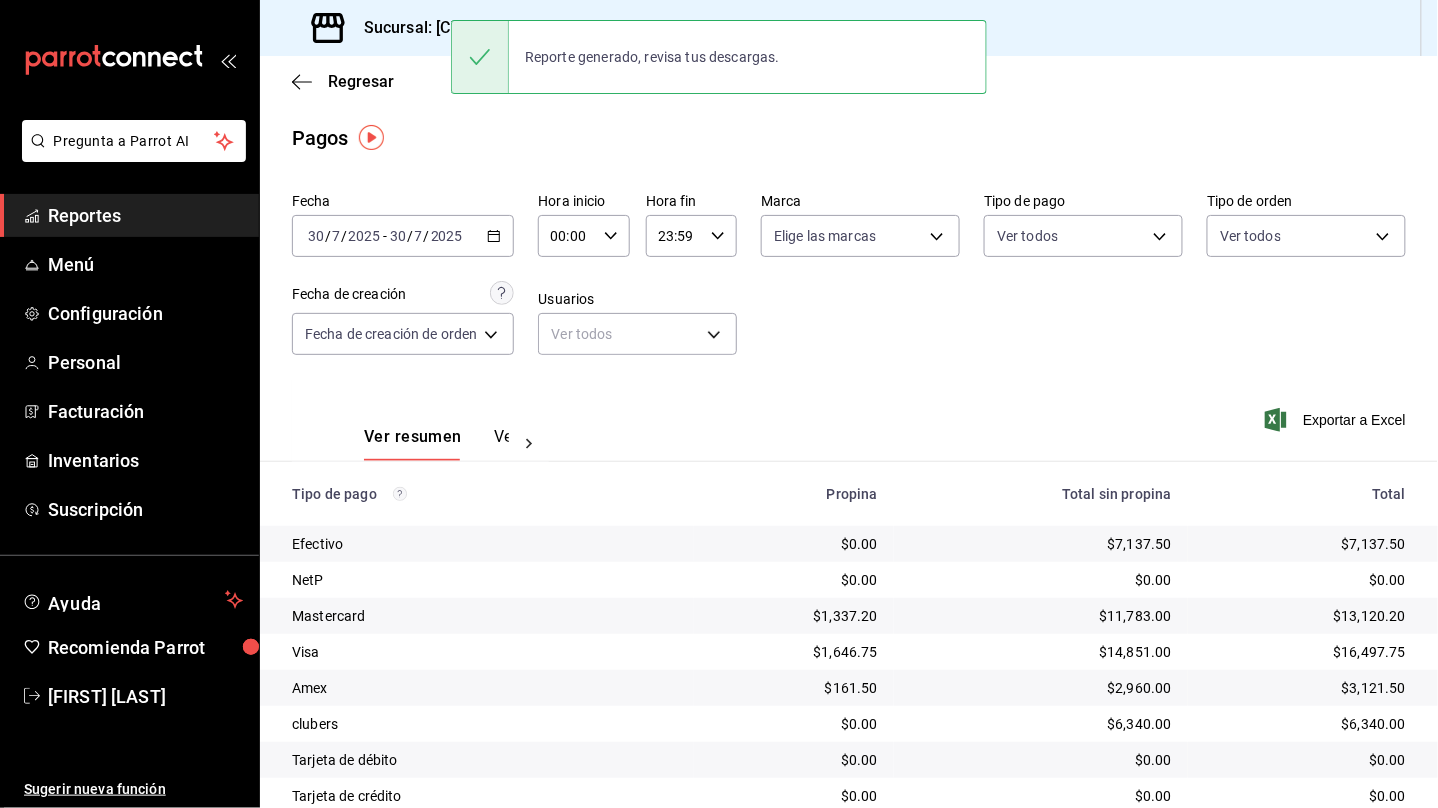 click 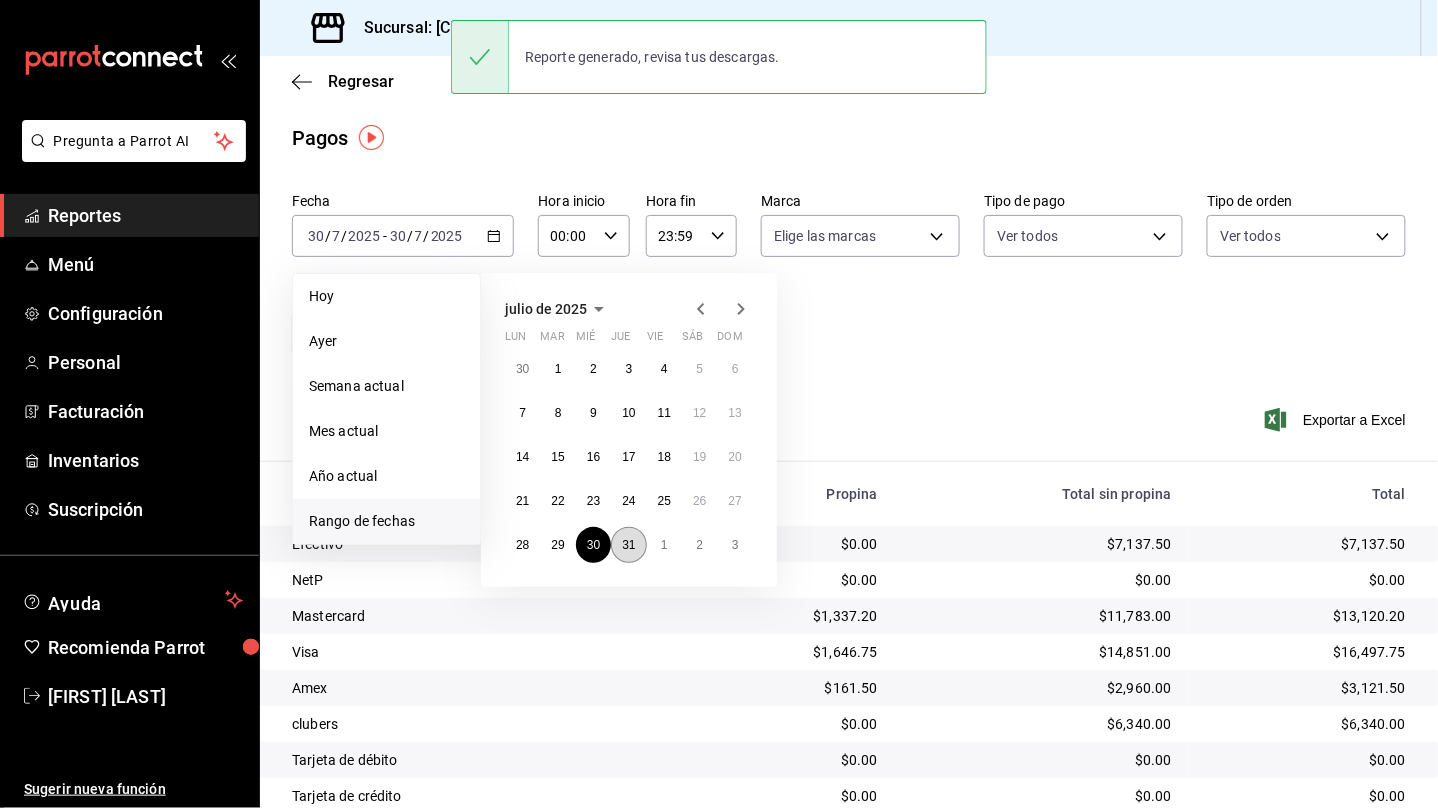 click on "31" at bounding box center (628, 545) 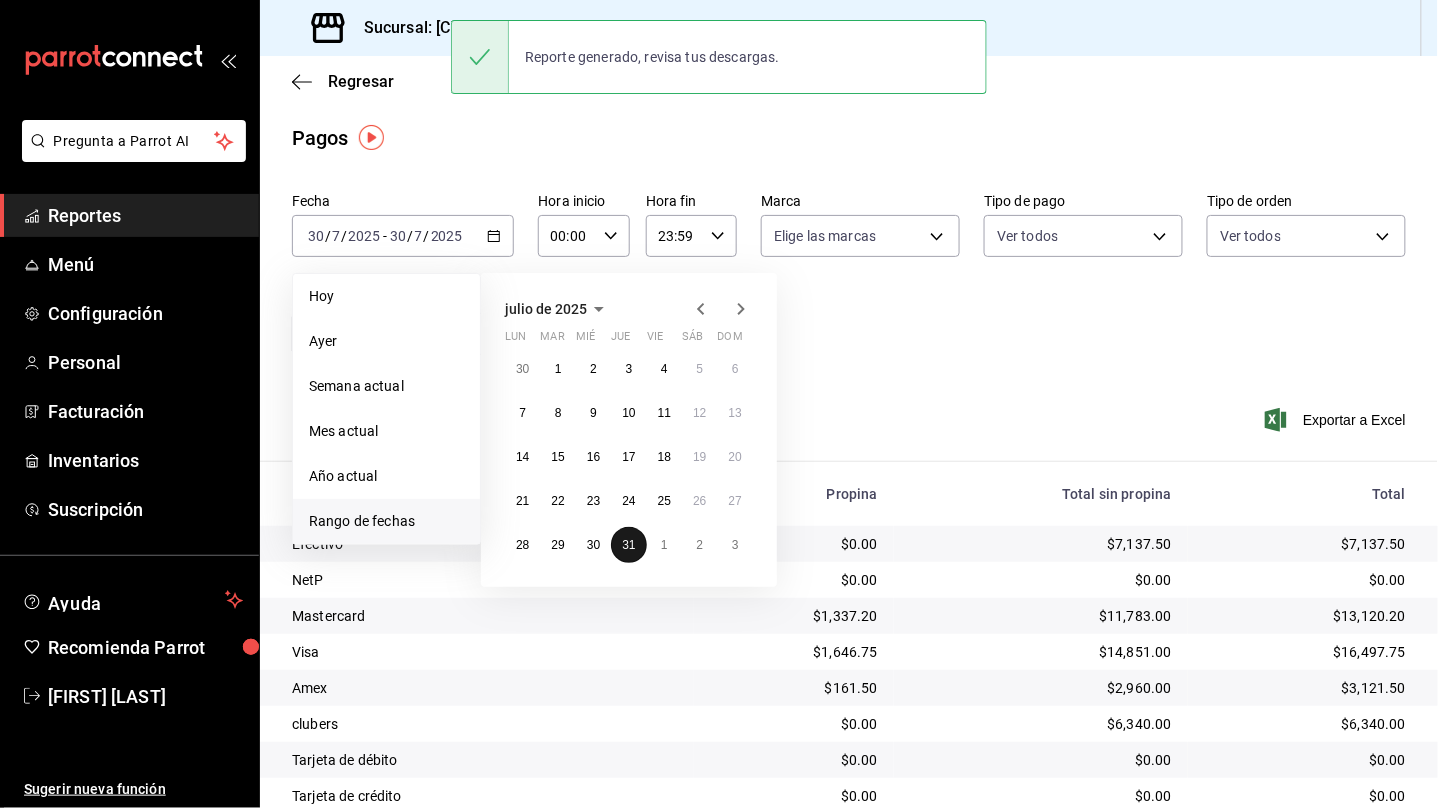 click on "31" at bounding box center [628, 545] 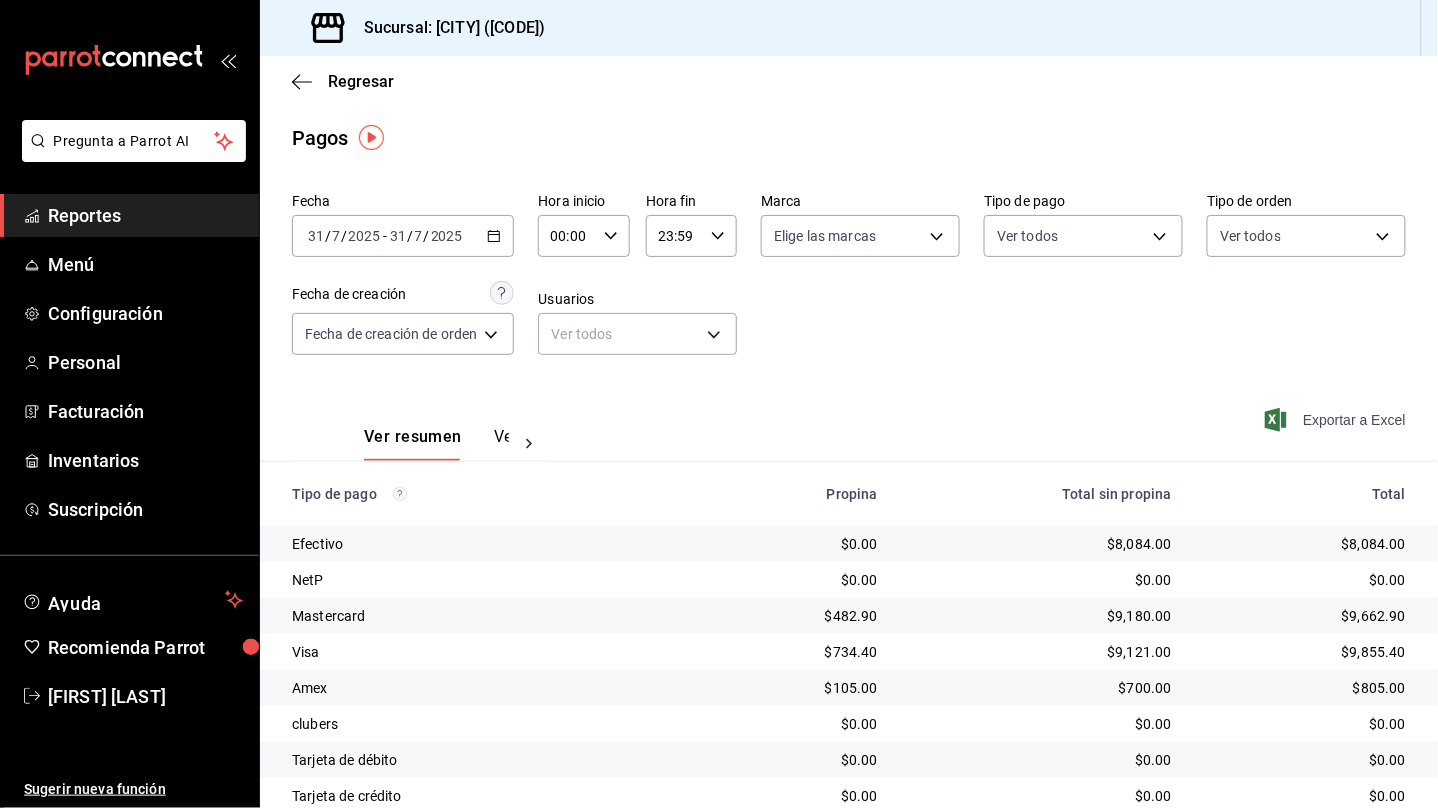 click on "Exportar a Excel" at bounding box center (1337, 420) 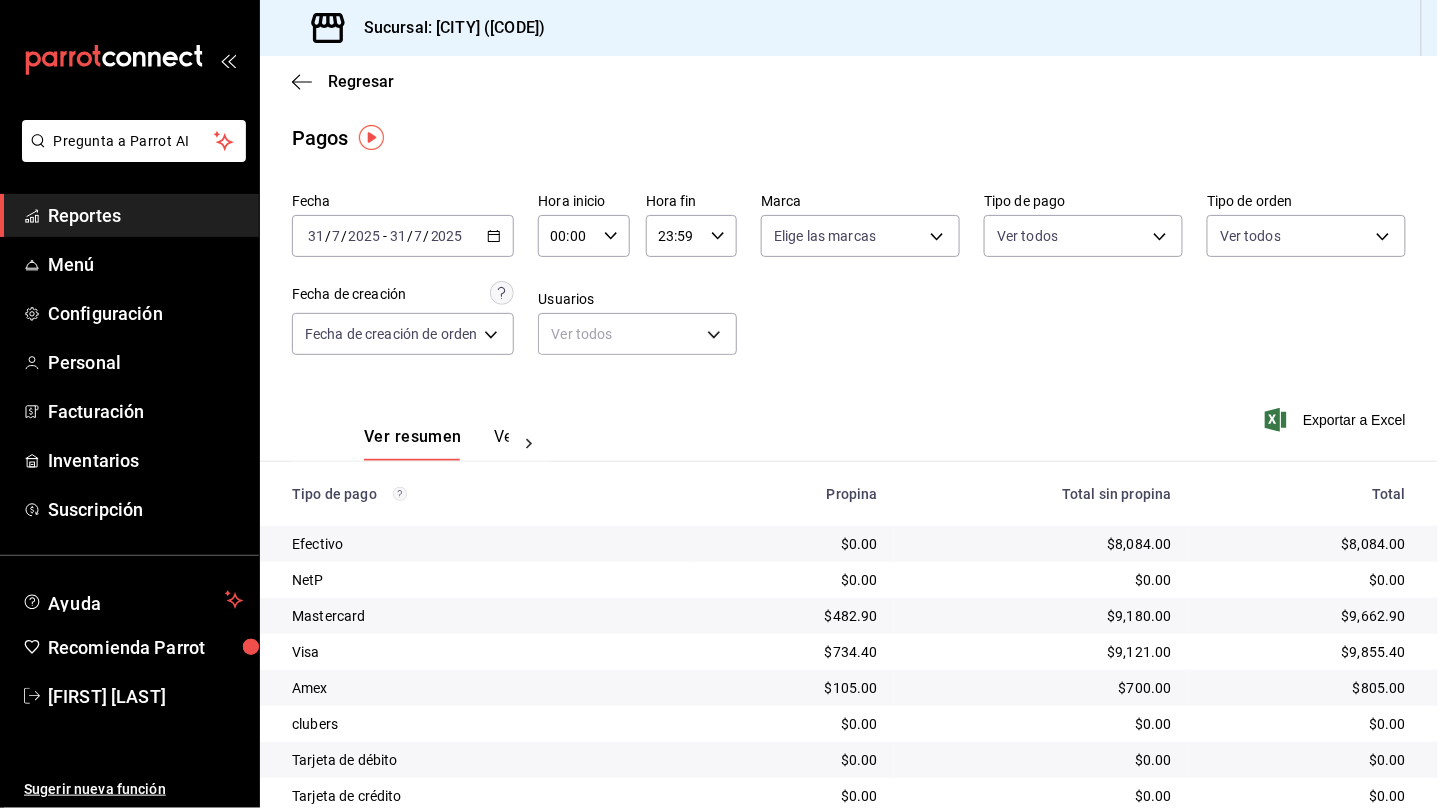 click on "Fecha [DATE] [MONTH] / [YEAR] - [DATE] [MONTH] / [YEAR] Hora inicio [TIME] Hora inicio Hora fin [TIME] Hora fin Marca Elige las marcas Tipo de pago Ver todos Tipo de orden Ver todos Fecha de creación   Fecha de creación de orden ORDER Usuarios Ver todos null" at bounding box center [849, 282] 